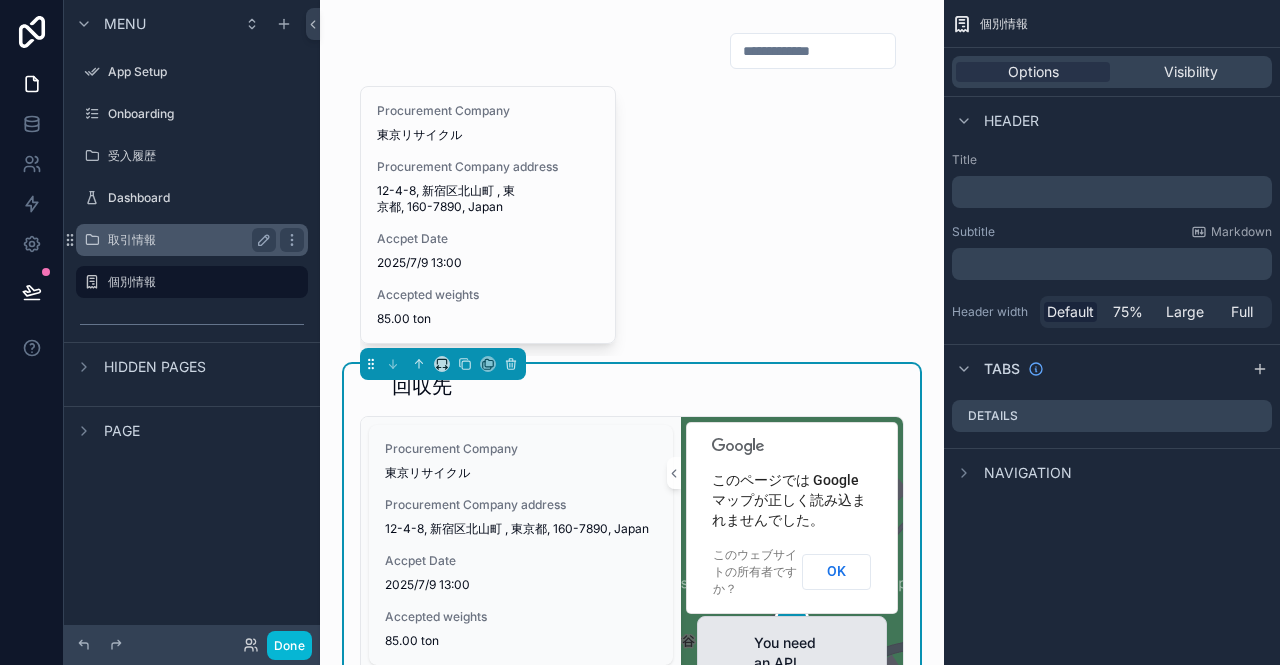 scroll, scrollTop: 0, scrollLeft: 0, axis: both 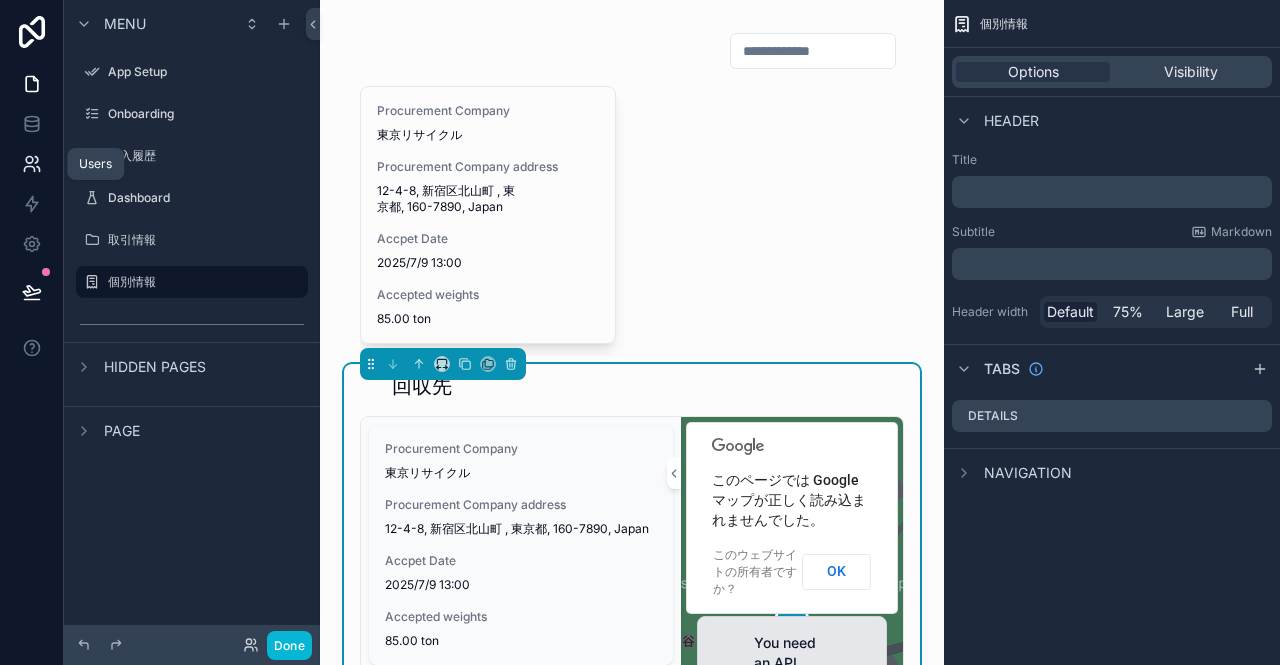 click 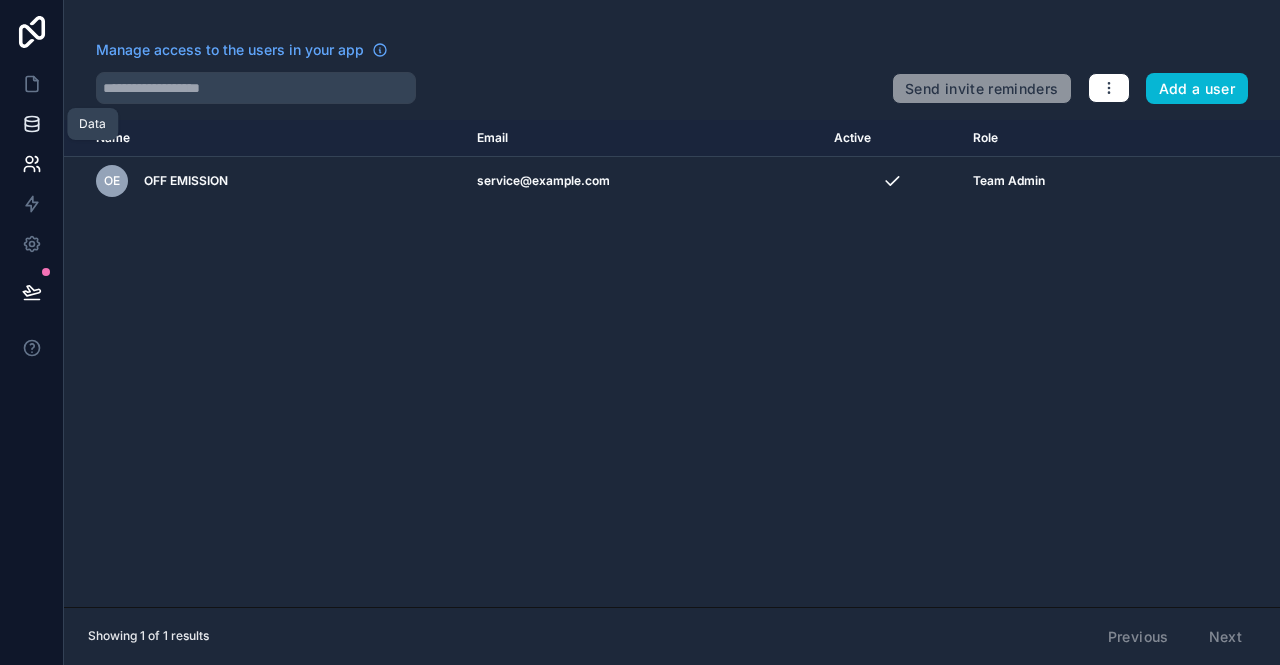 click at bounding box center [31, 124] 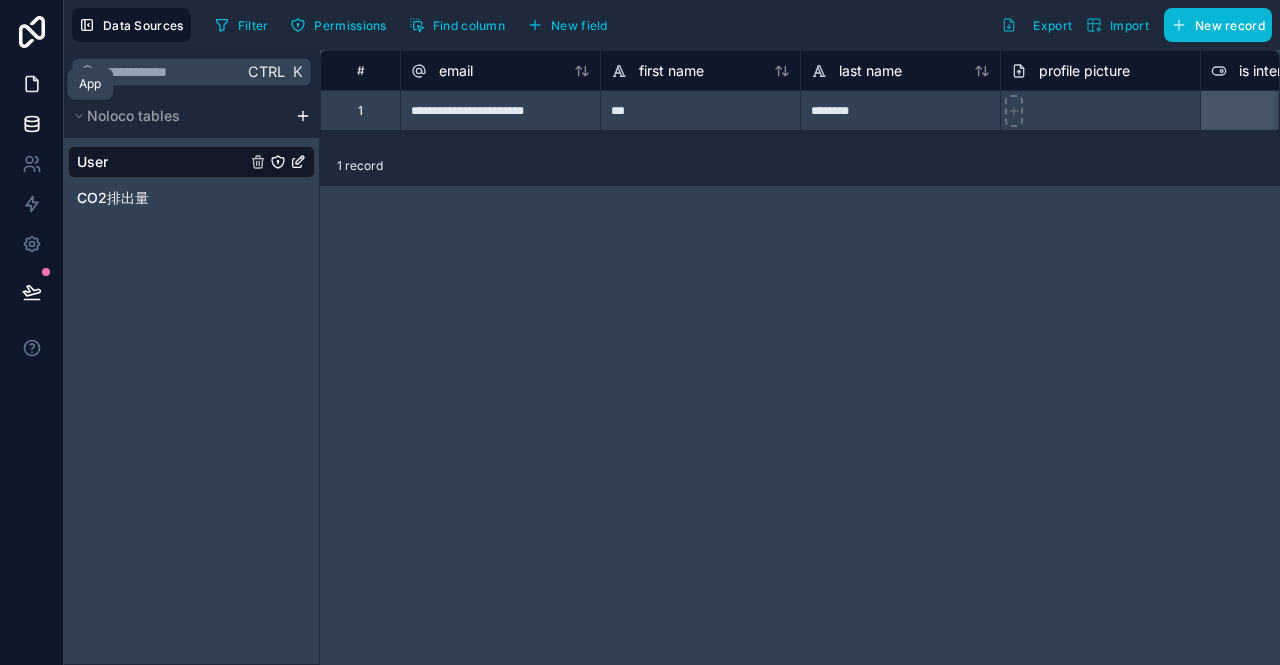 click 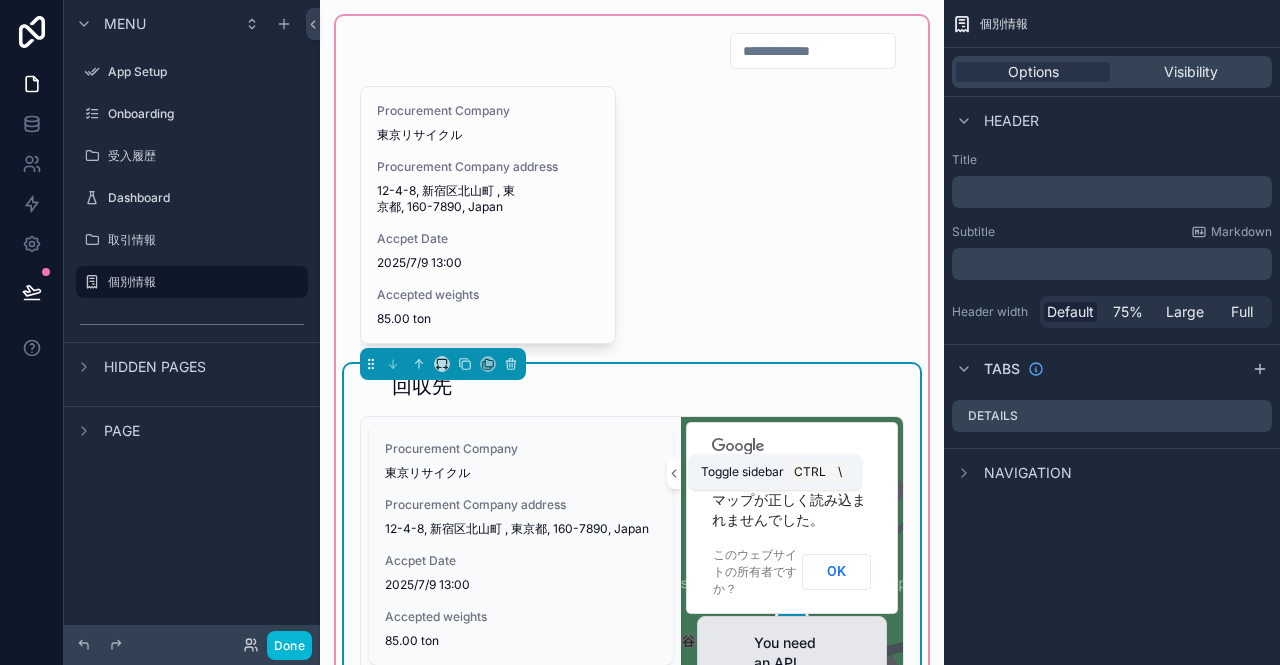 click 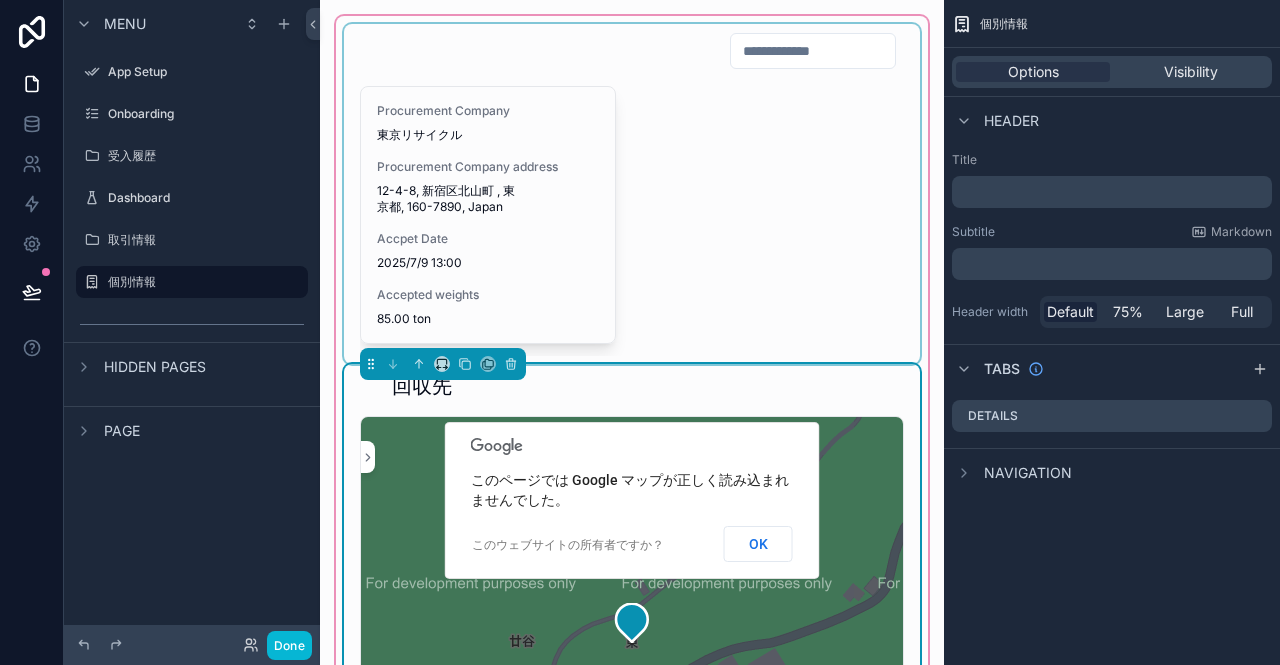 scroll, scrollTop: 200, scrollLeft: 0, axis: vertical 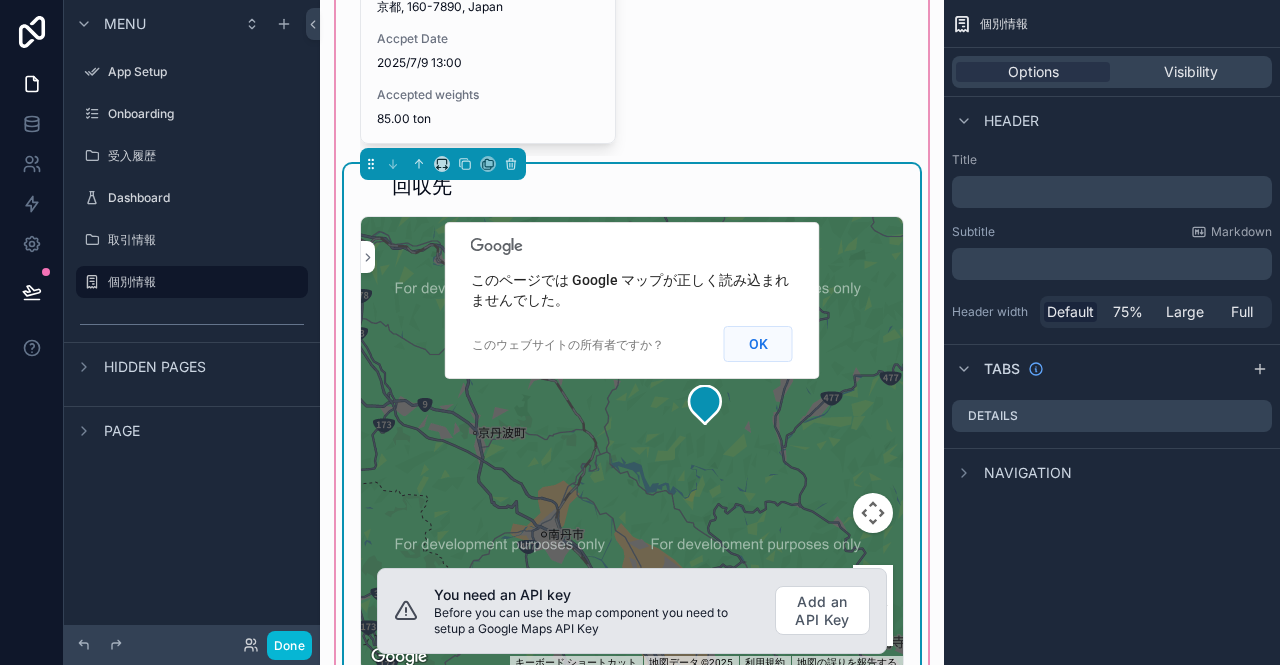 click on "OK" at bounding box center (758, 344) 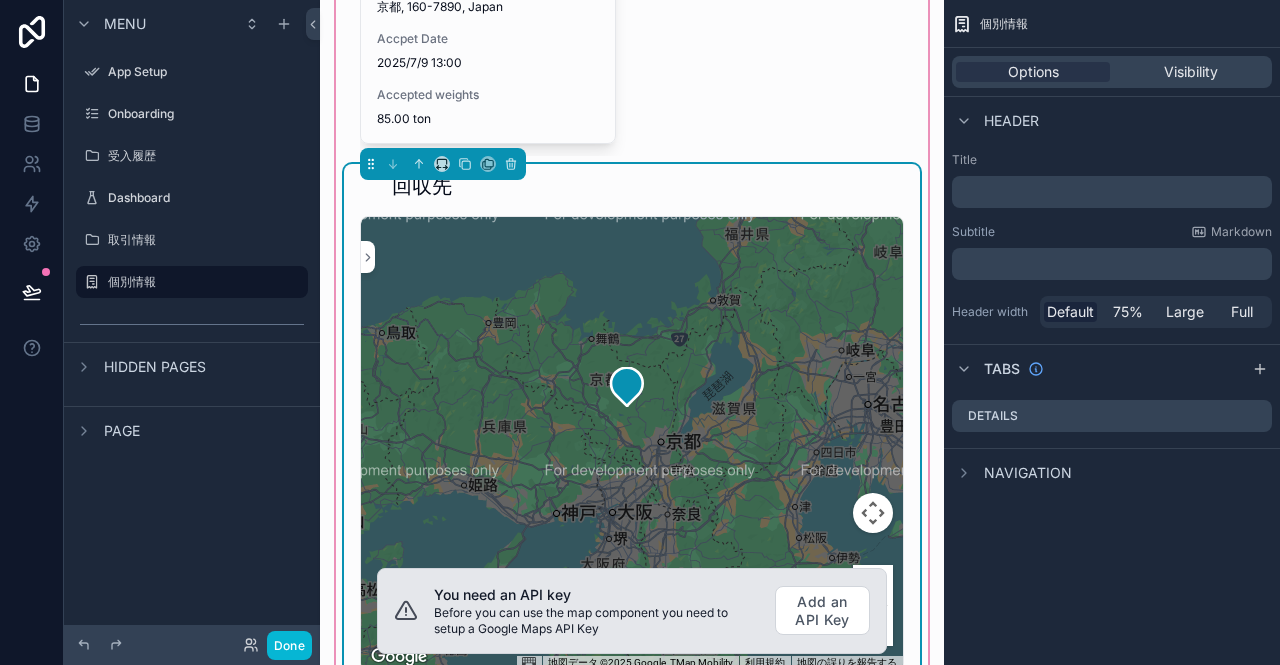 click on "Page" at bounding box center (122, 431) 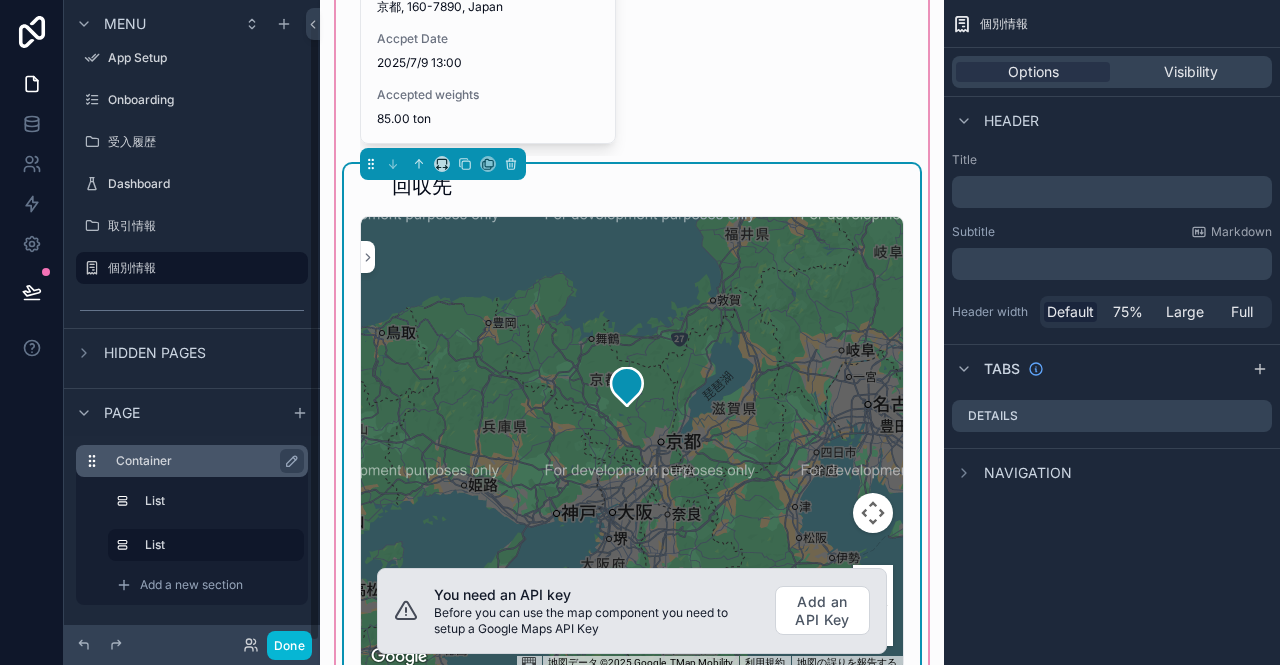 scroll, scrollTop: 18, scrollLeft: 0, axis: vertical 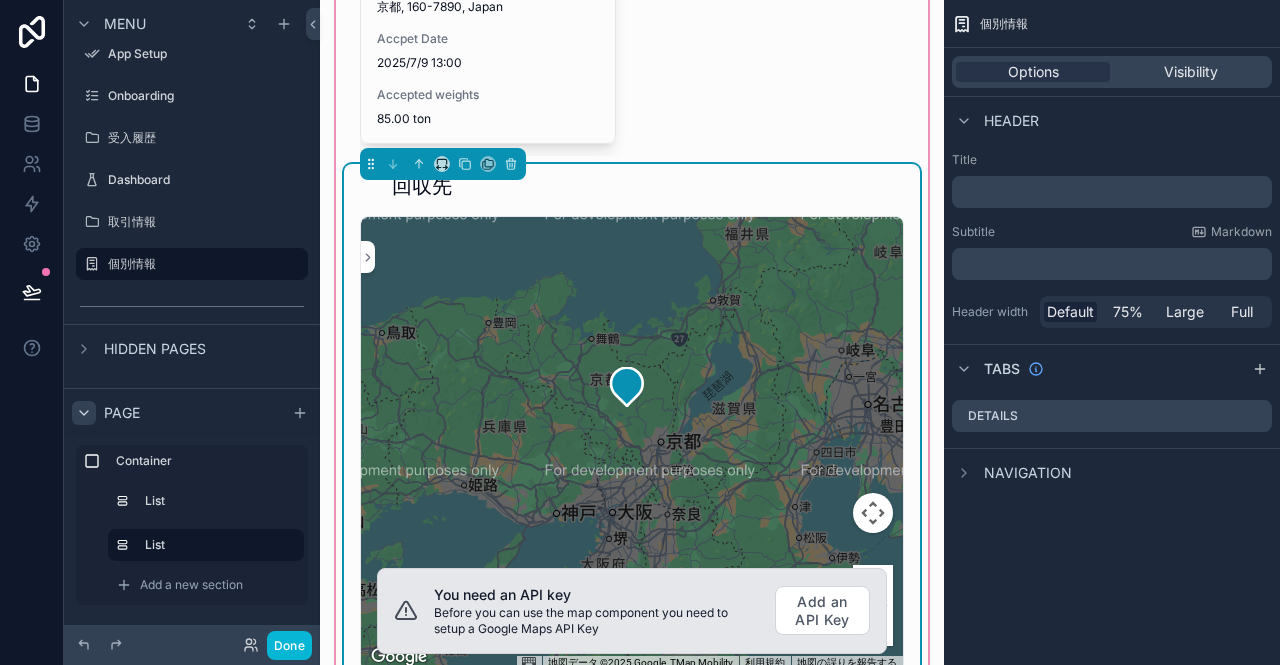 click 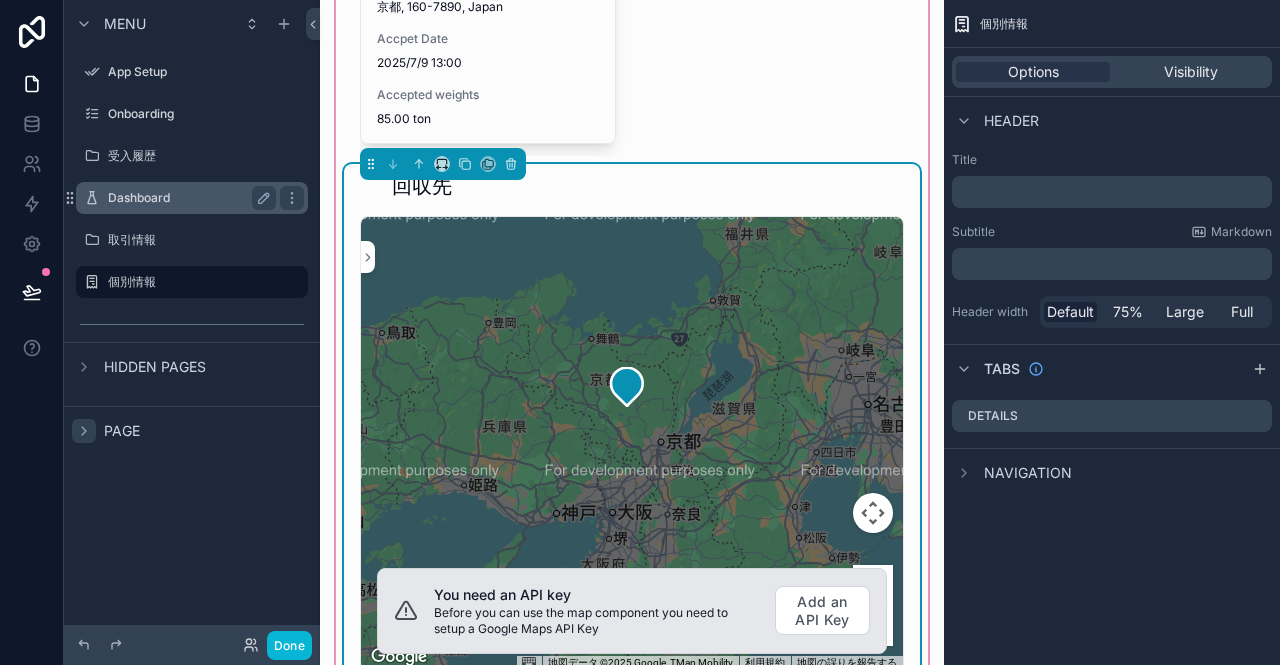 click on "Dashboard" at bounding box center (188, 198) 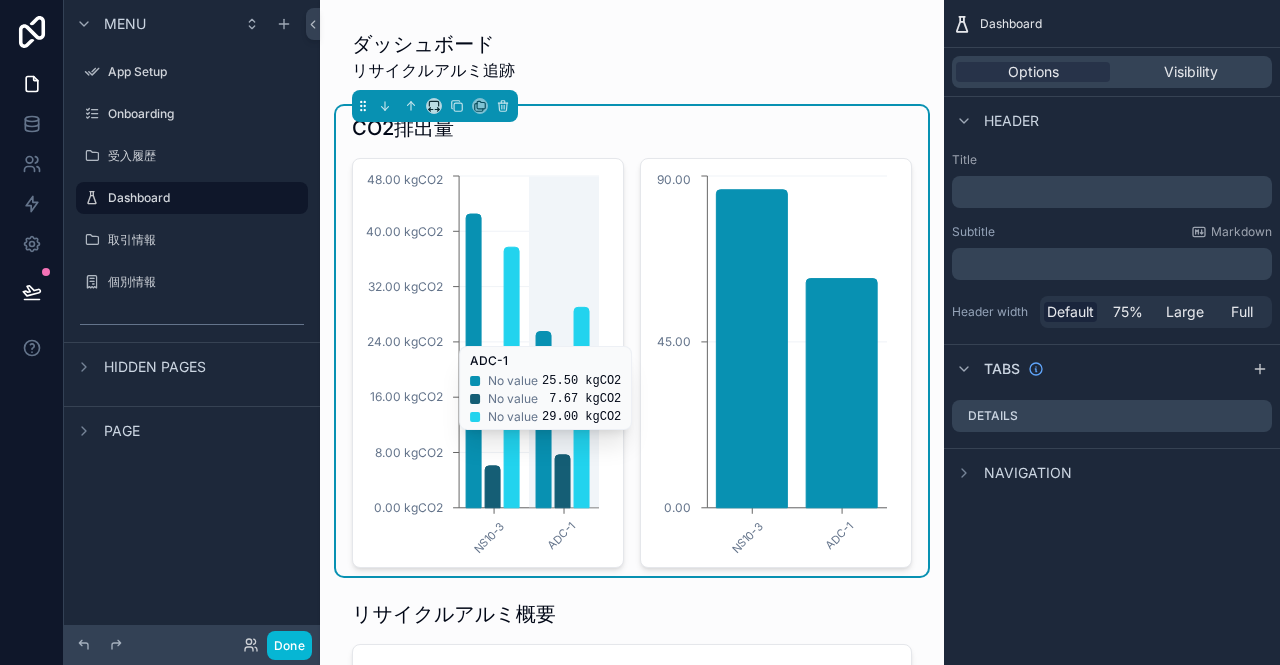 scroll, scrollTop: 0, scrollLeft: 0, axis: both 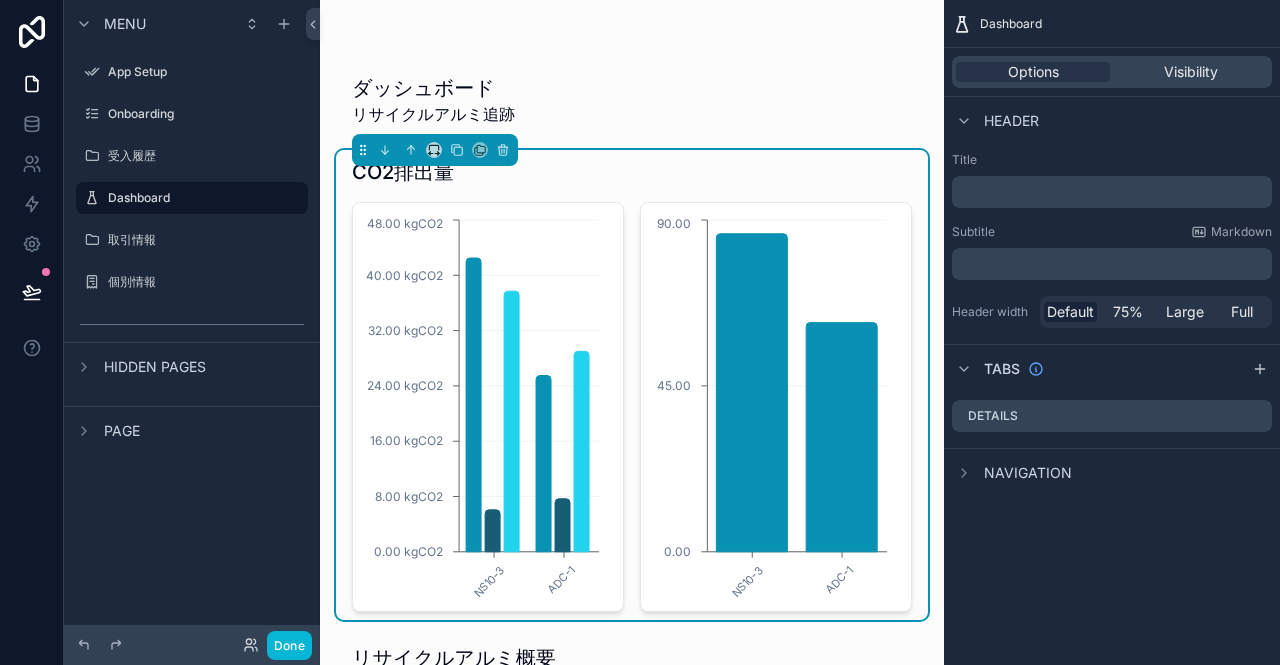 click on "Page" at bounding box center (122, 431) 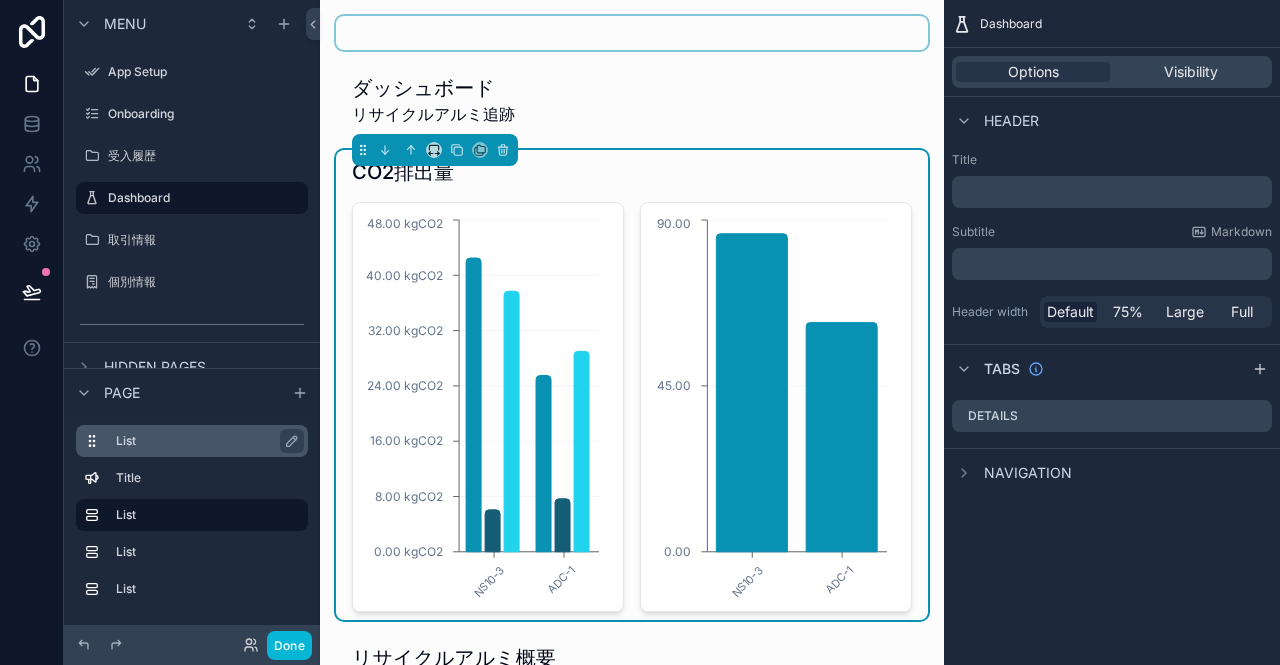 click on "List" at bounding box center [204, 441] 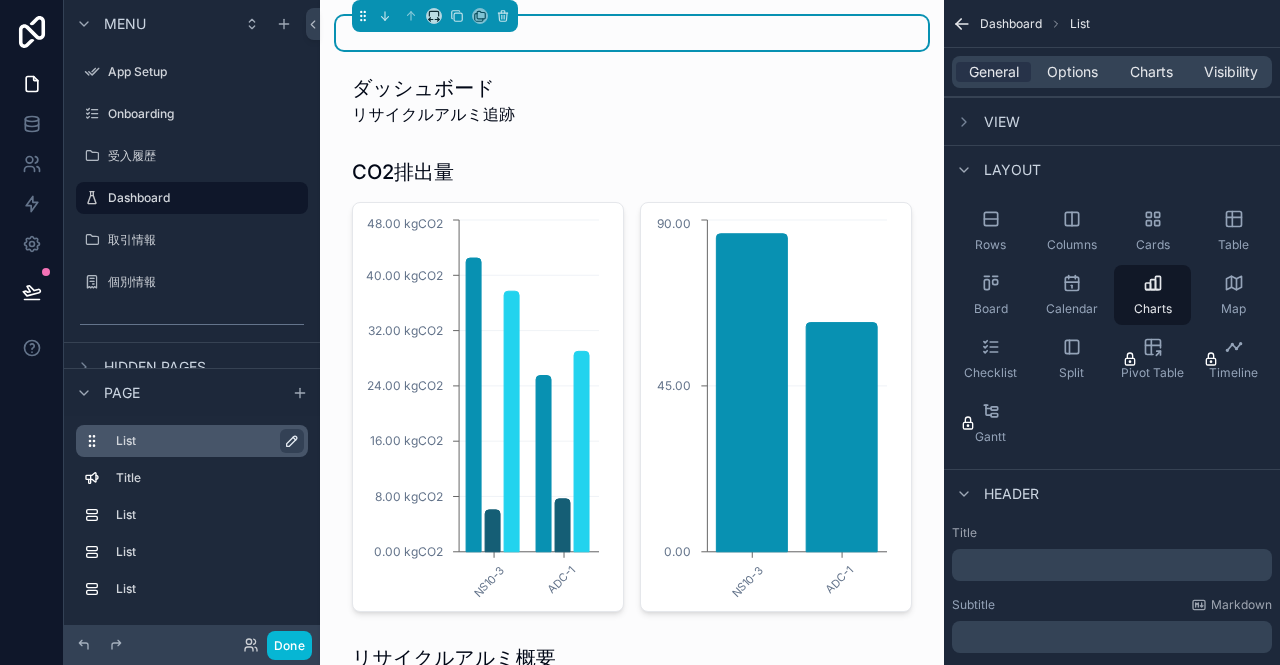 click 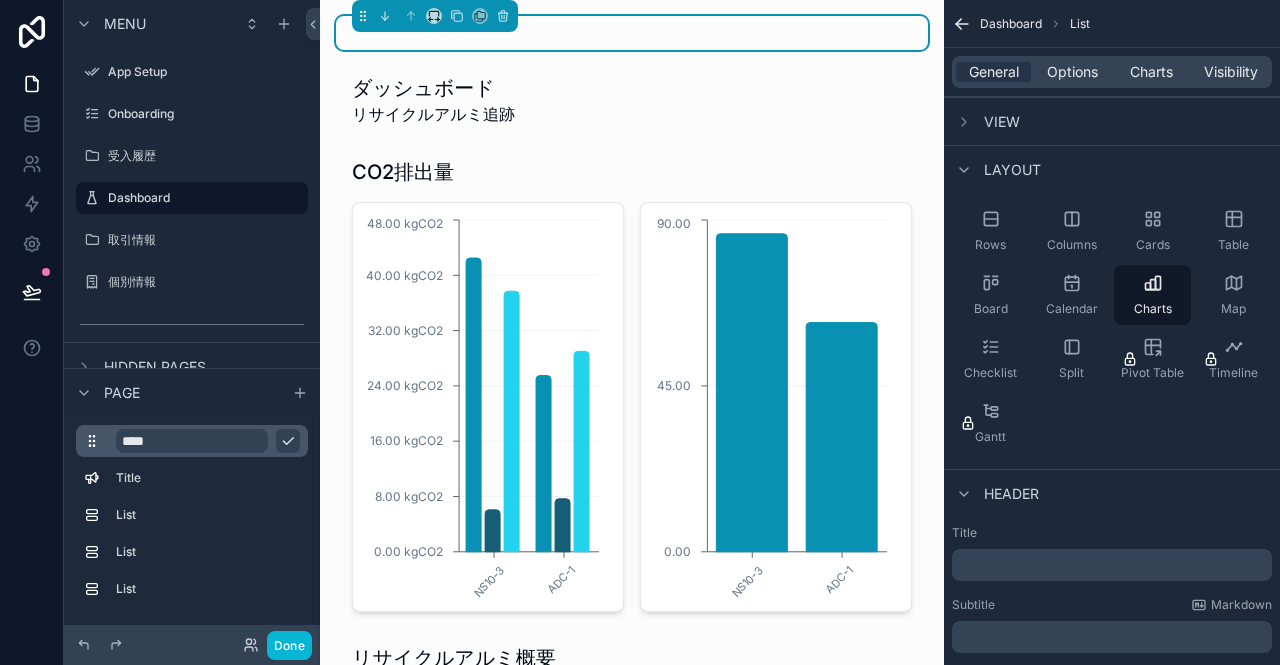click 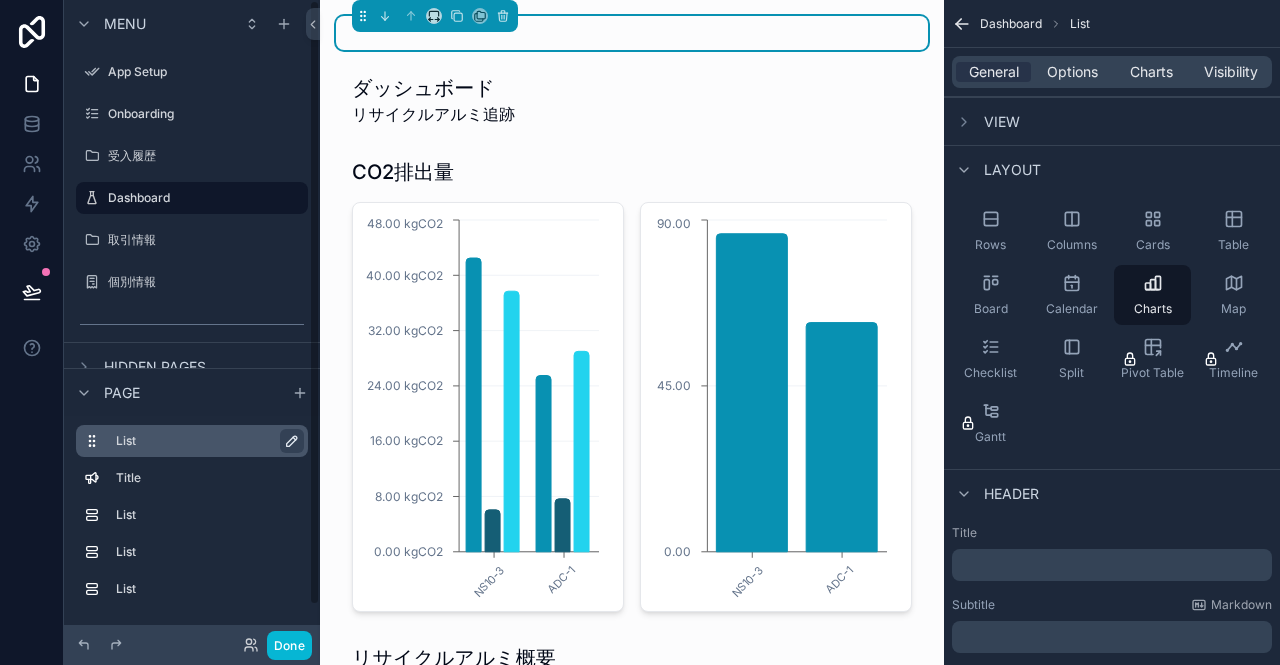 click on "List" at bounding box center [204, 441] 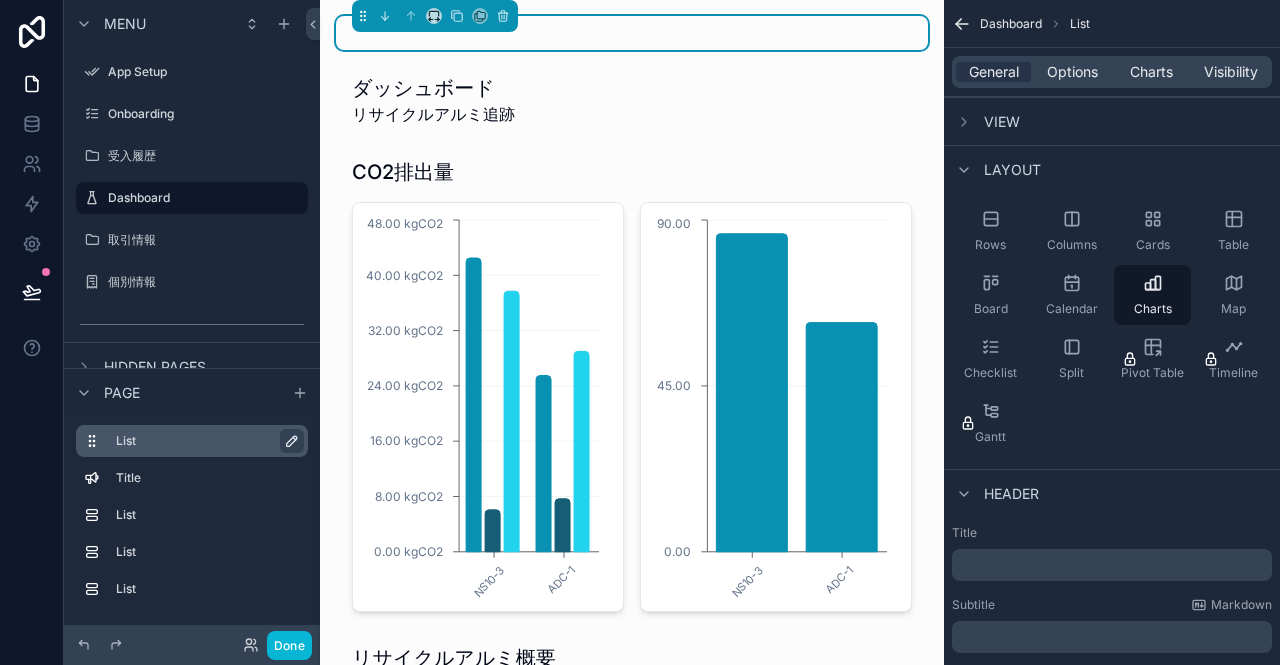 click on "List" at bounding box center (204, 441) 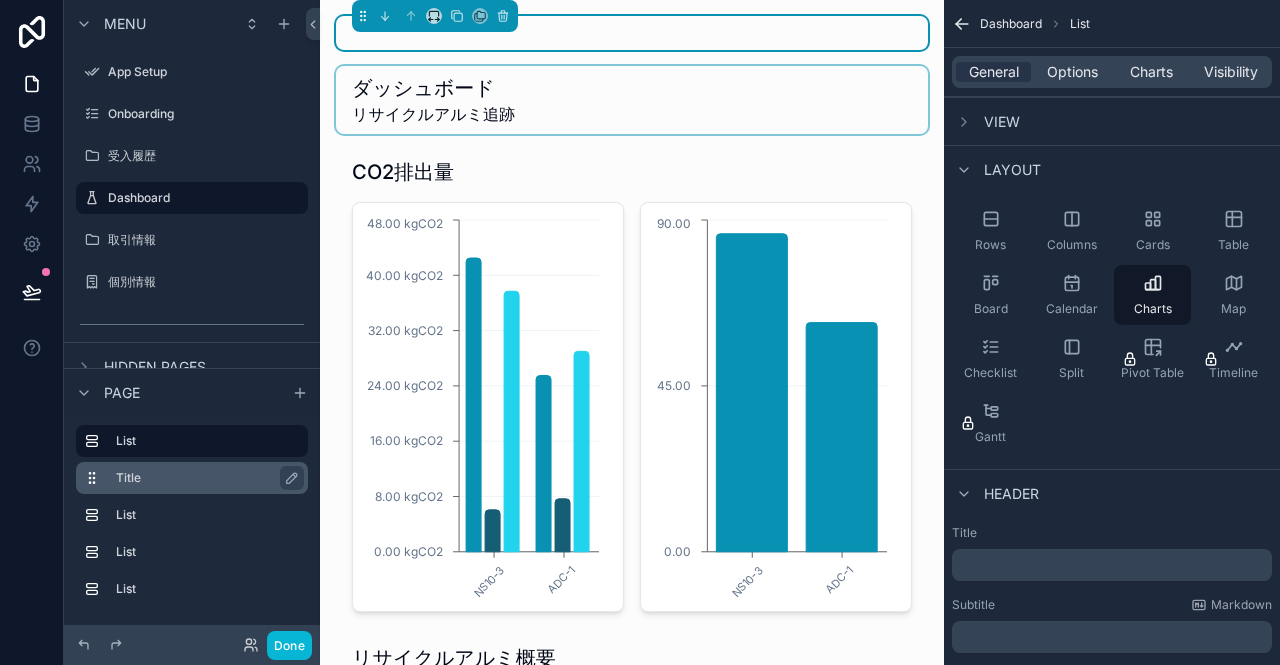 click on "Title" at bounding box center (204, 478) 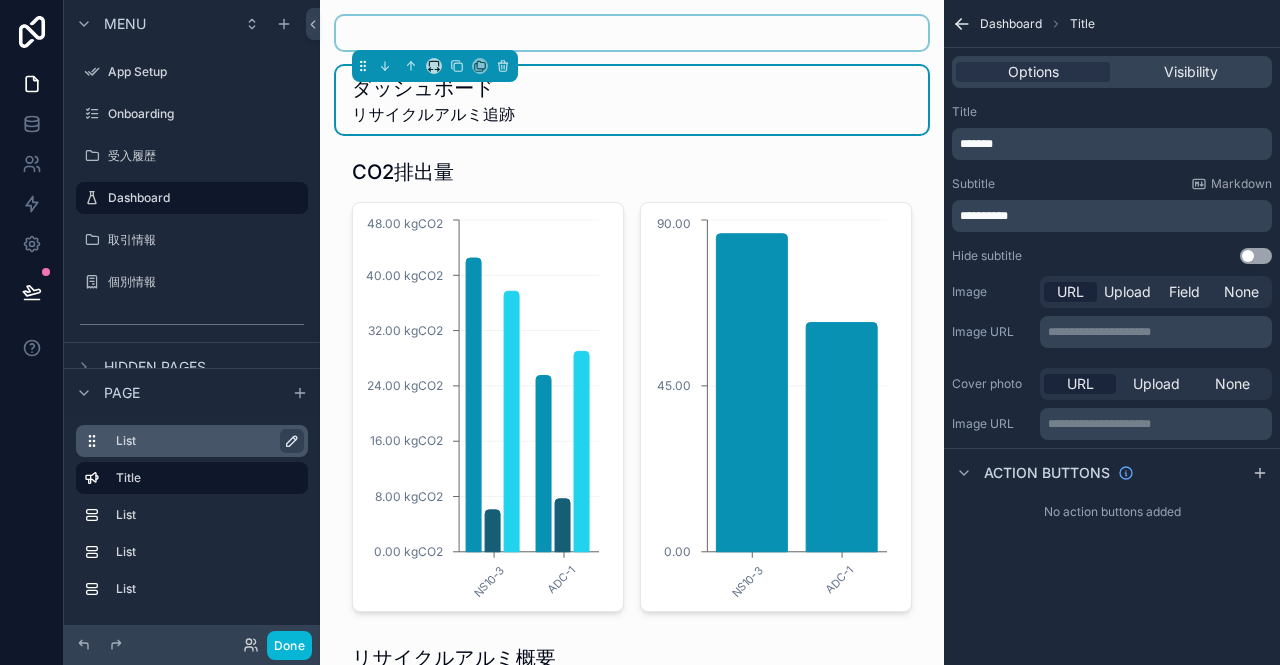 click on "List" at bounding box center (204, 441) 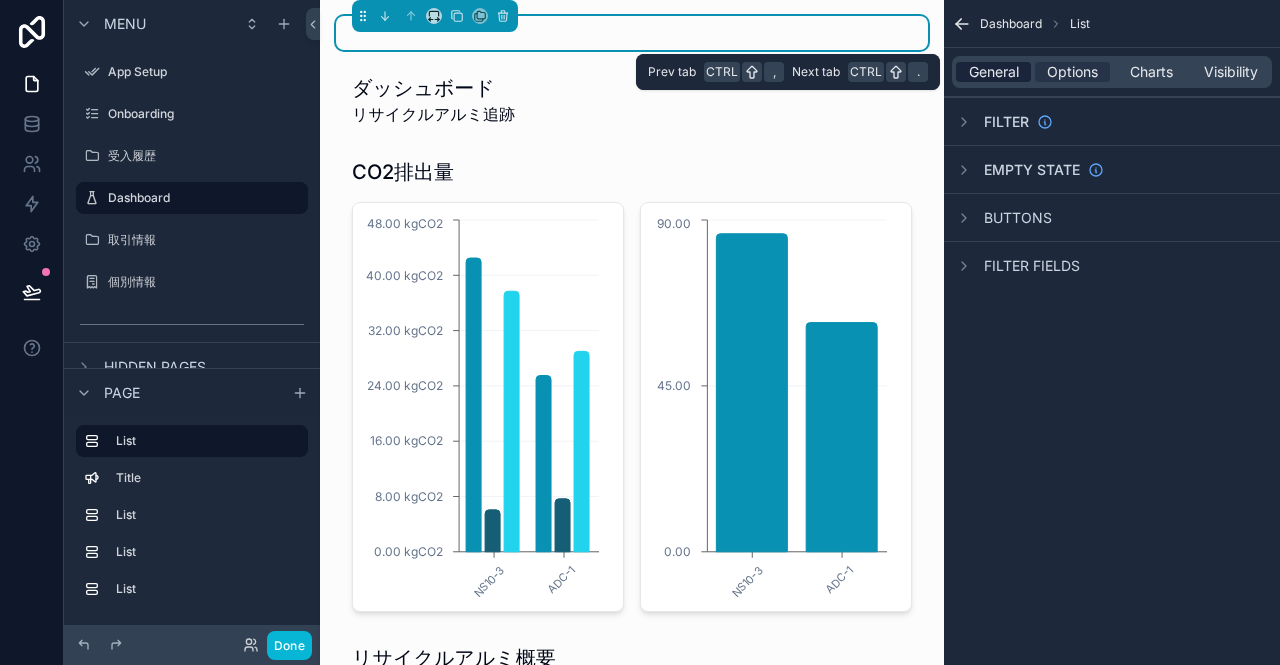 click on "General" at bounding box center [994, 72] 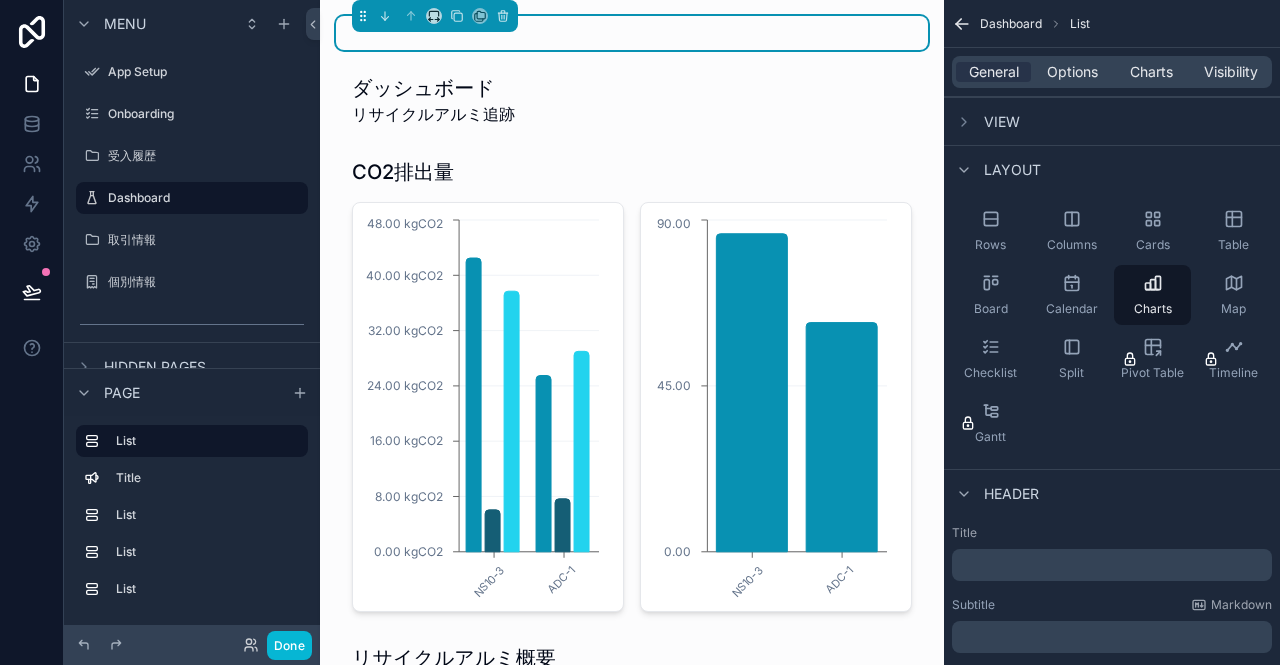 click on "View" at bounding box center [1002, 122] 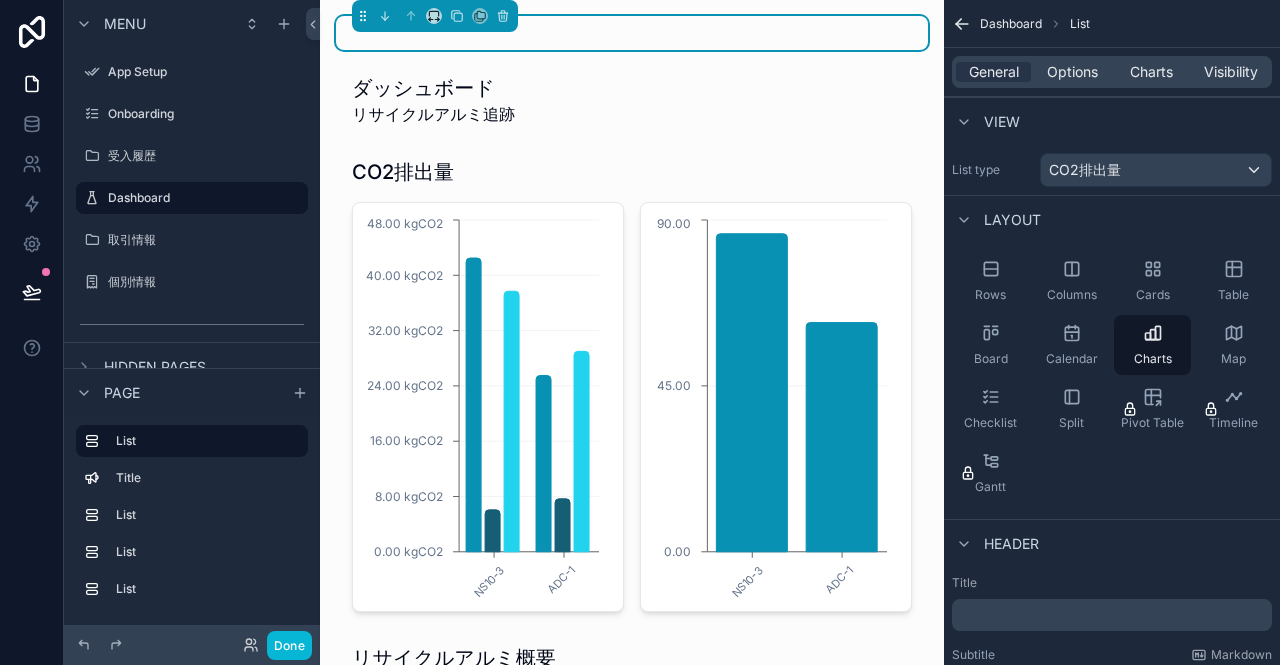 click on "View" at bounding box center [1002, 122] 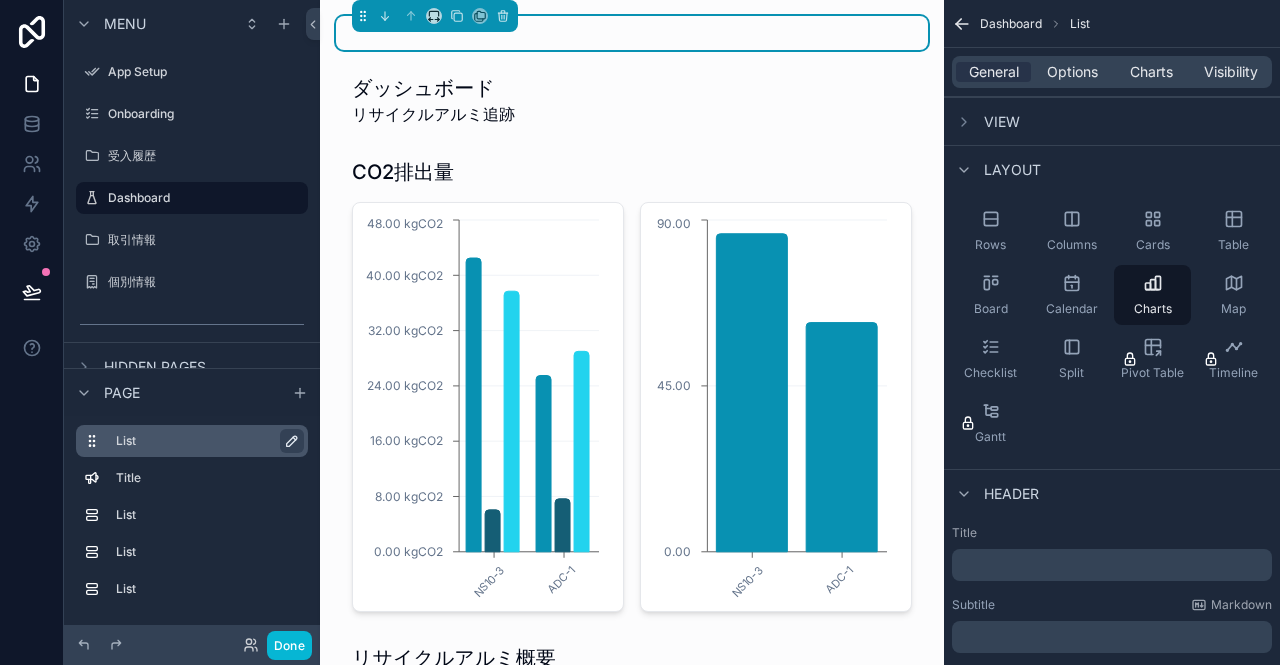 drag, startPoint x: 189, startPoint y: 445, endPoint x: 165, endPoint y: 444, distance: 24.020824 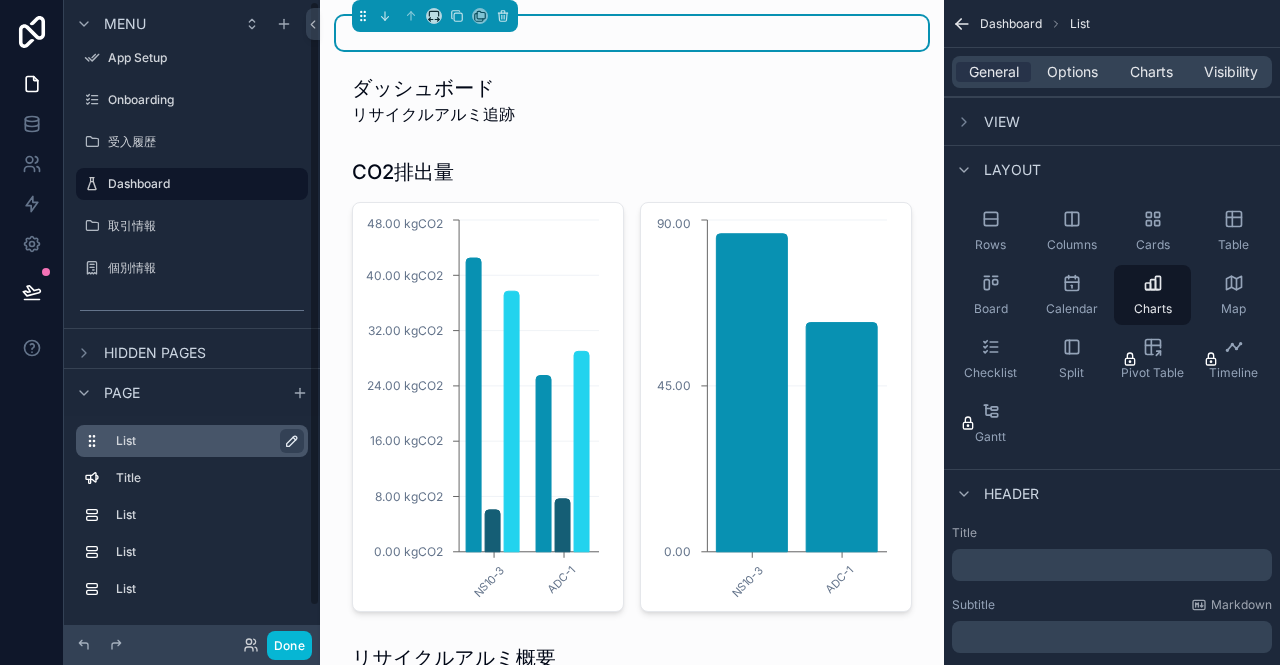 scroll, scrollTop: 38, scrollLeft: 0, axis: vertical 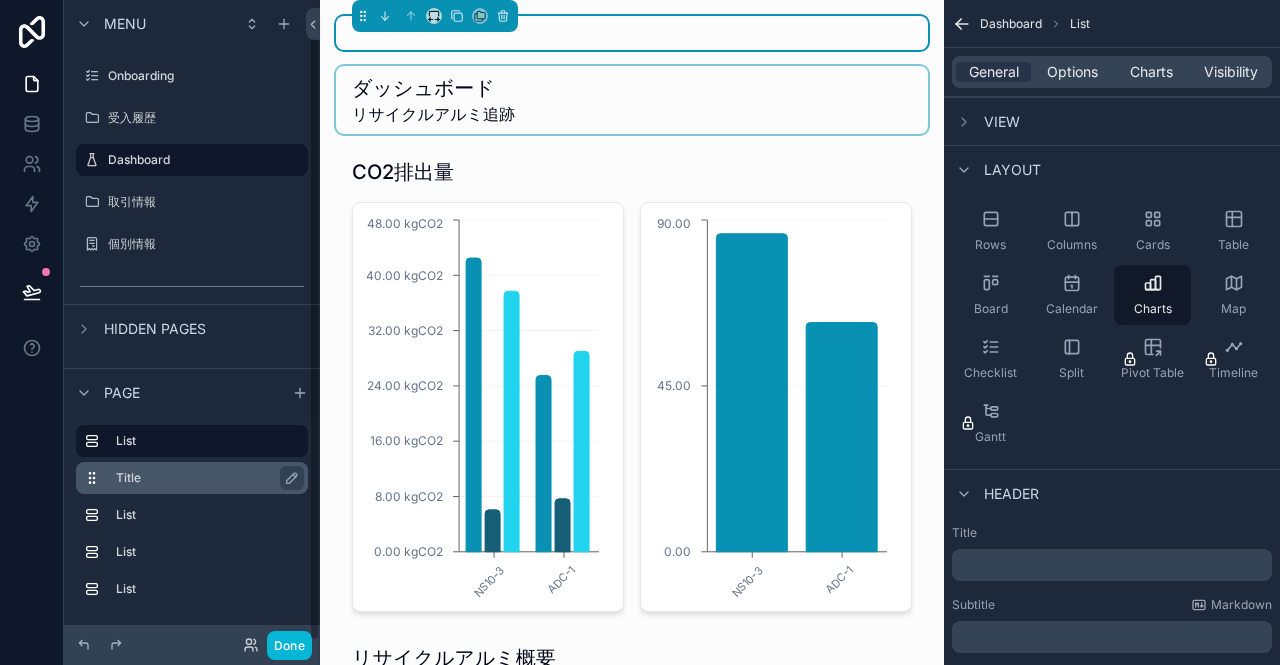click on "Title" at bounding box center (204, 478) 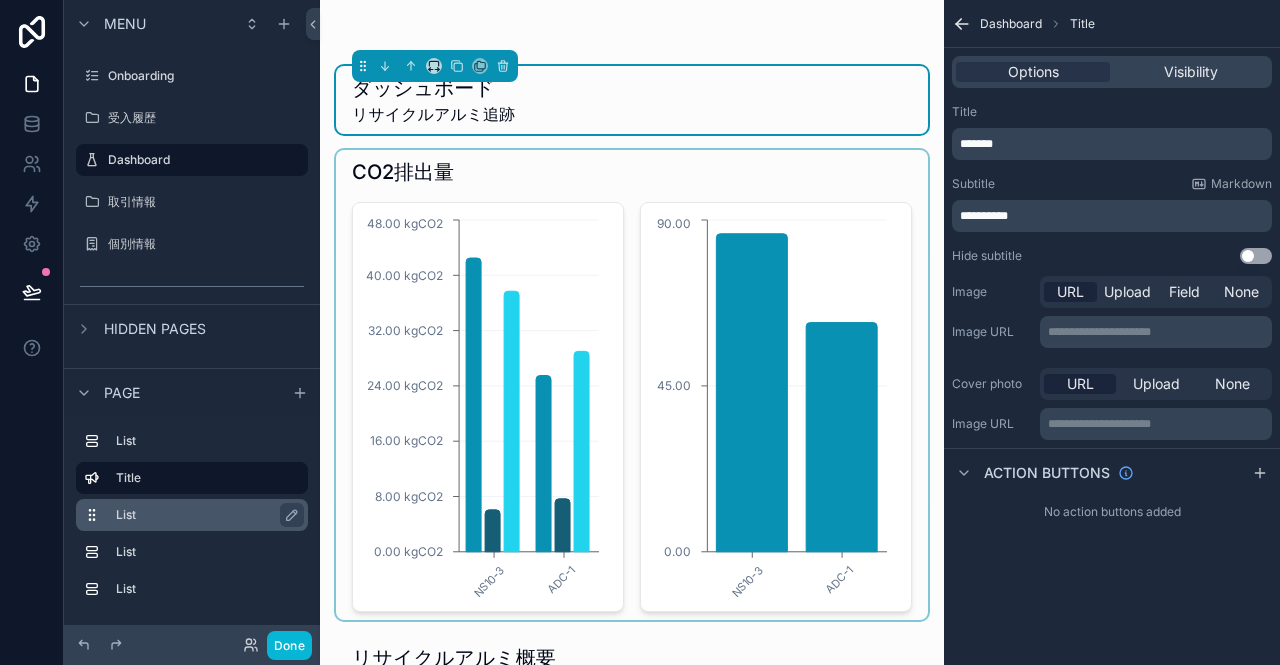 click on "List" at bounding box center [204, 515] 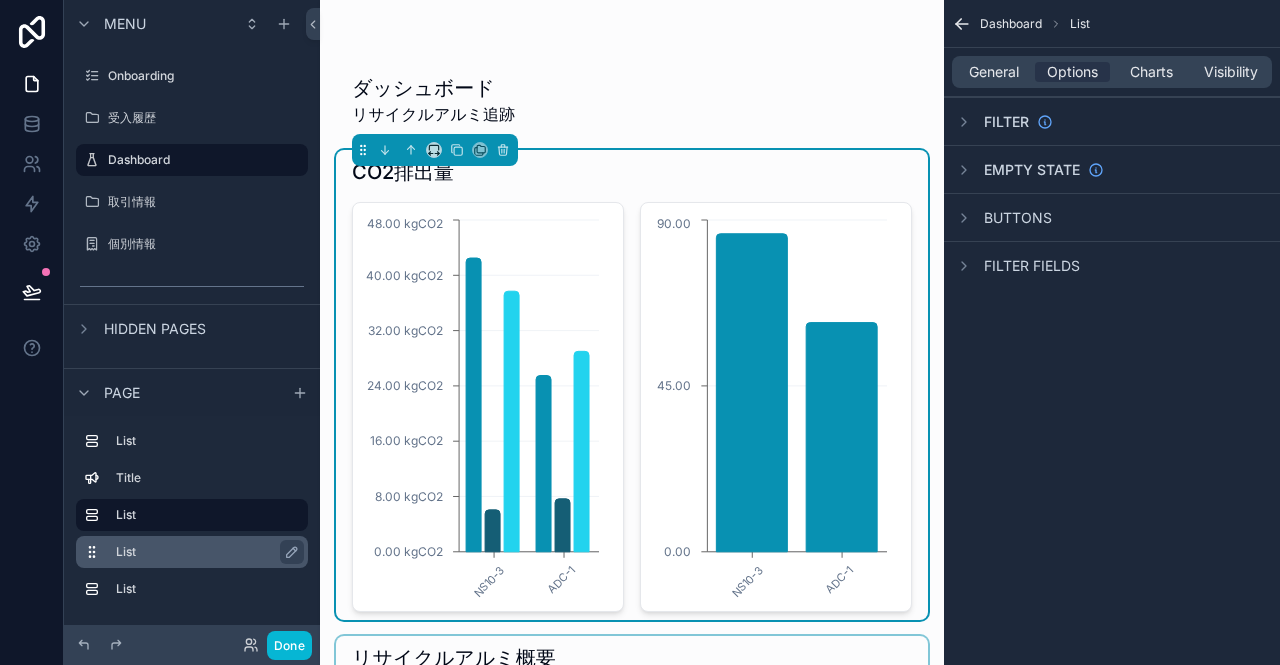 click on "List" at bounding box center (204, 552) 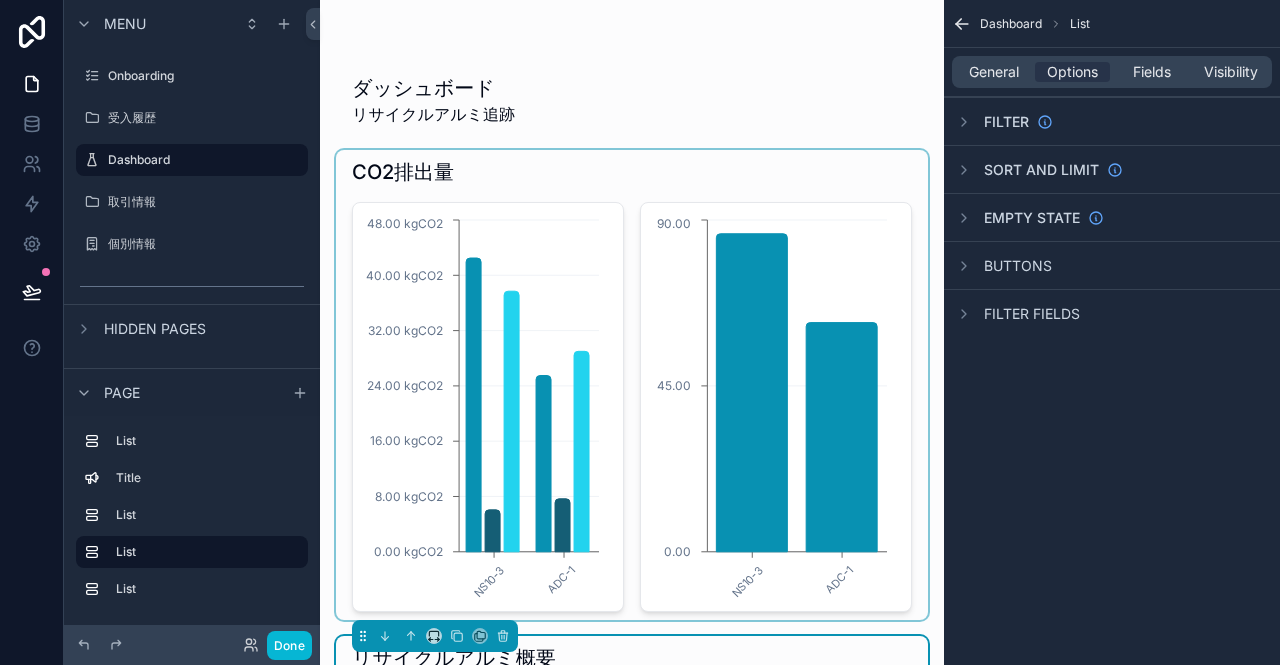 scroll, scrollTop: 300, scrollLeft: 0, axis: vertical 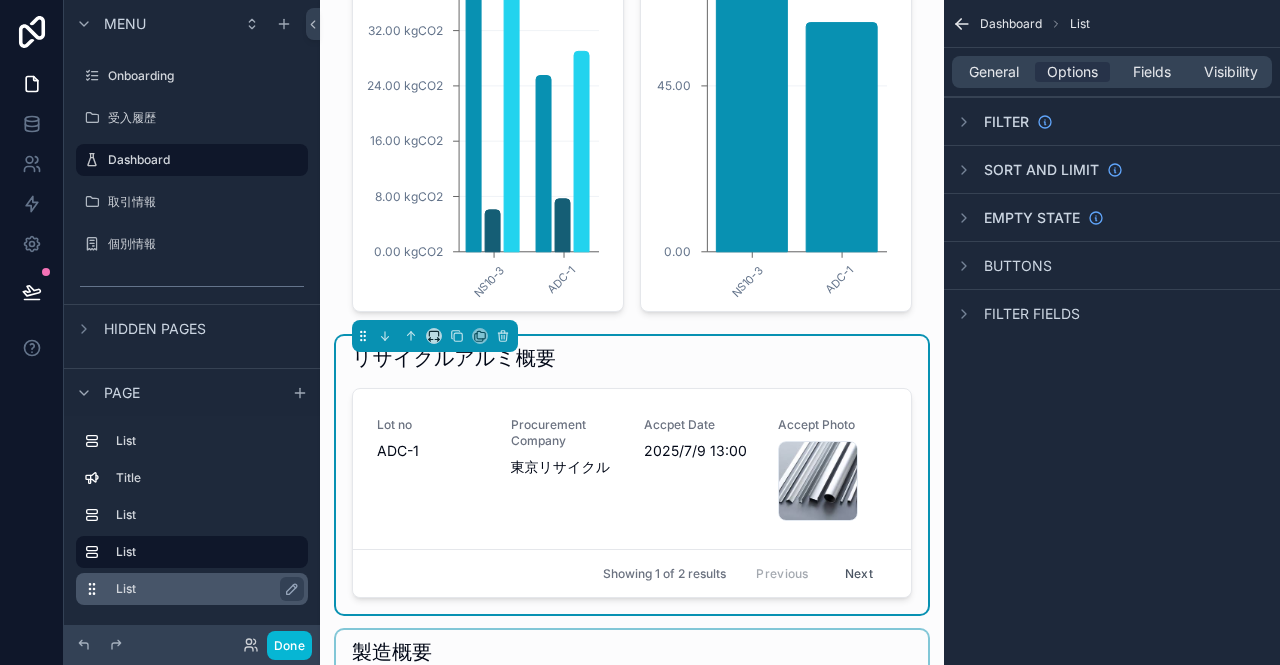 click on "List" at bounding box center (204, 589) 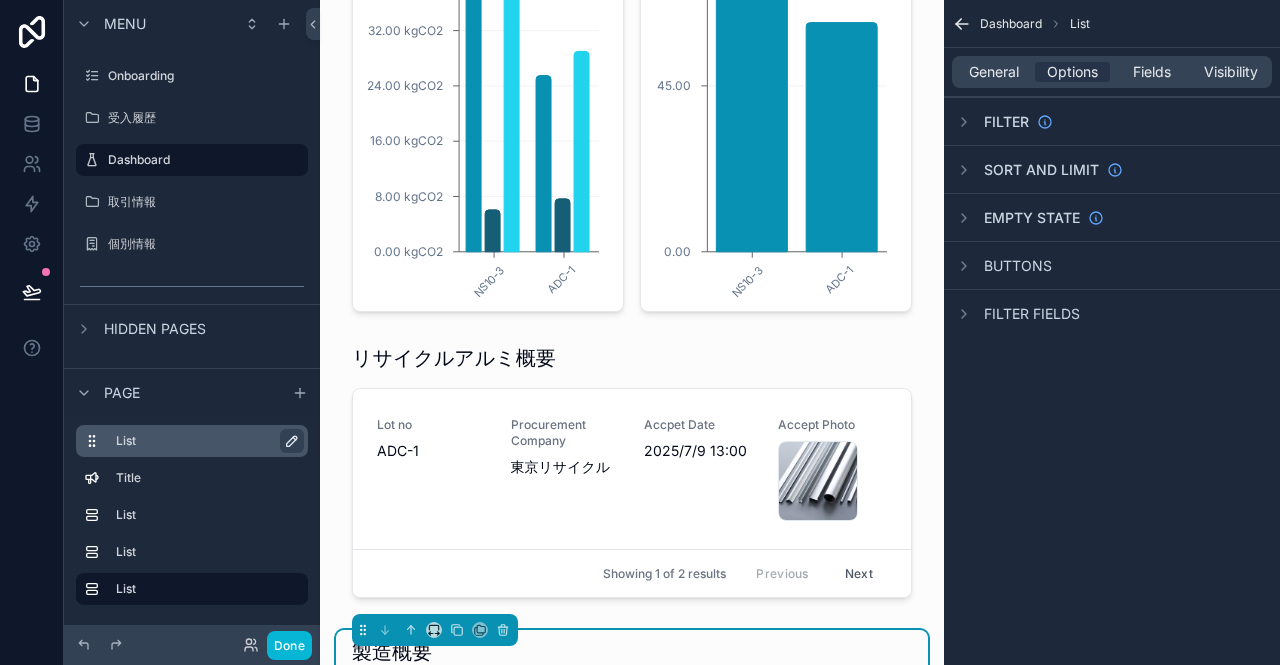 click on "List" at bounding box center (204, 441) 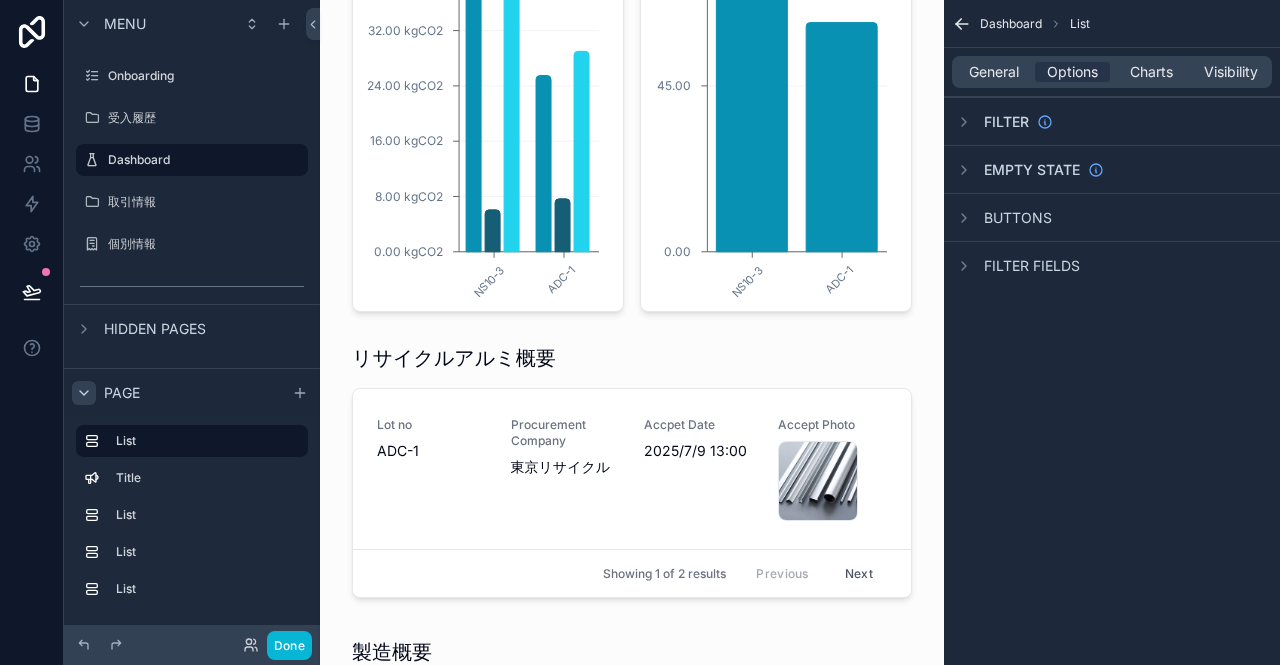 click 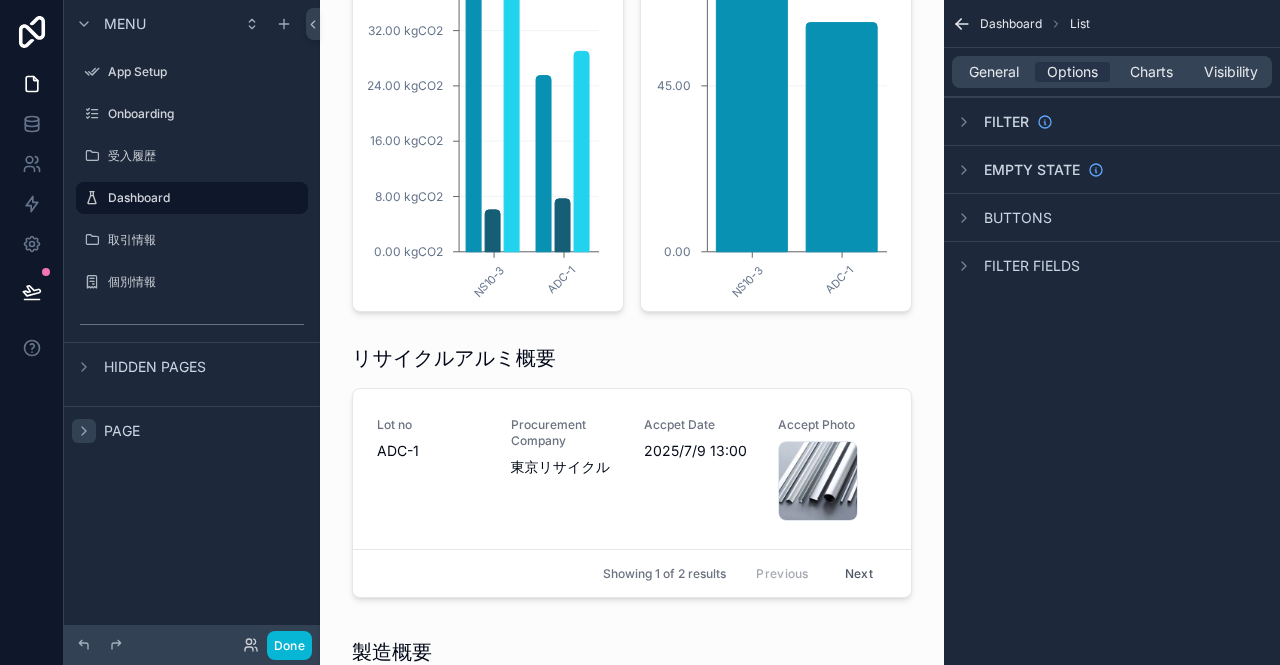 scroll, scrollTop: 0, scrollLeft: 0, axis: both 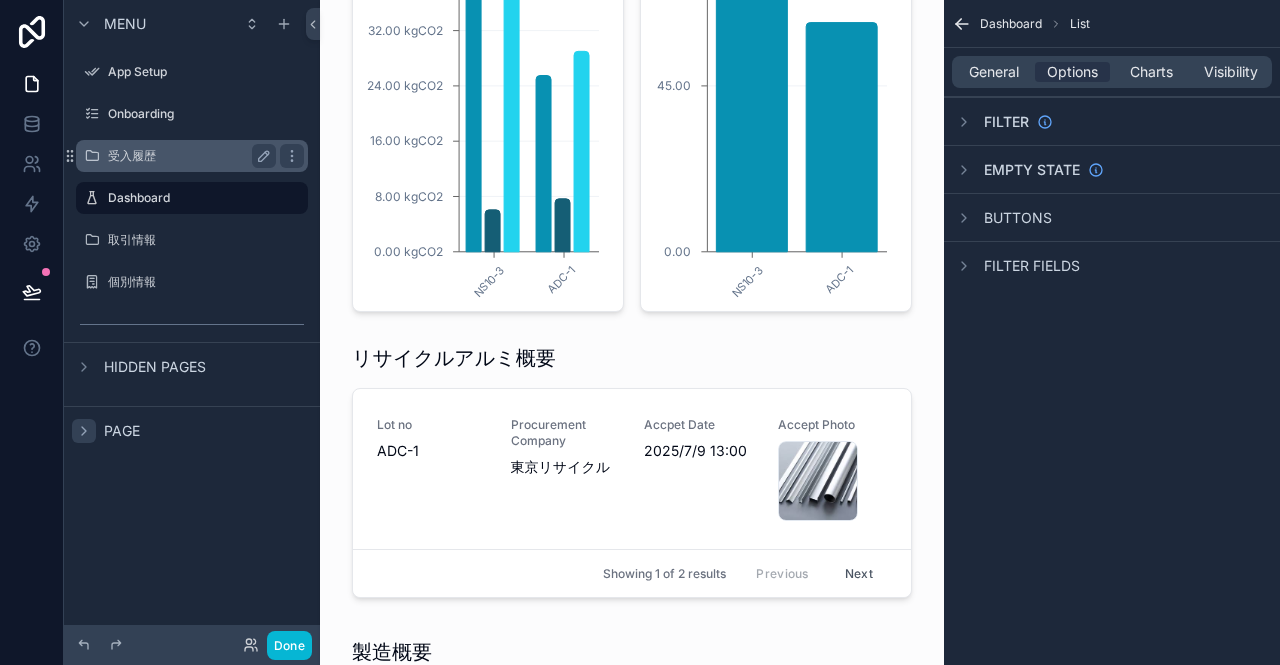 click on "受入履歴" at bounding box center (188, 156) 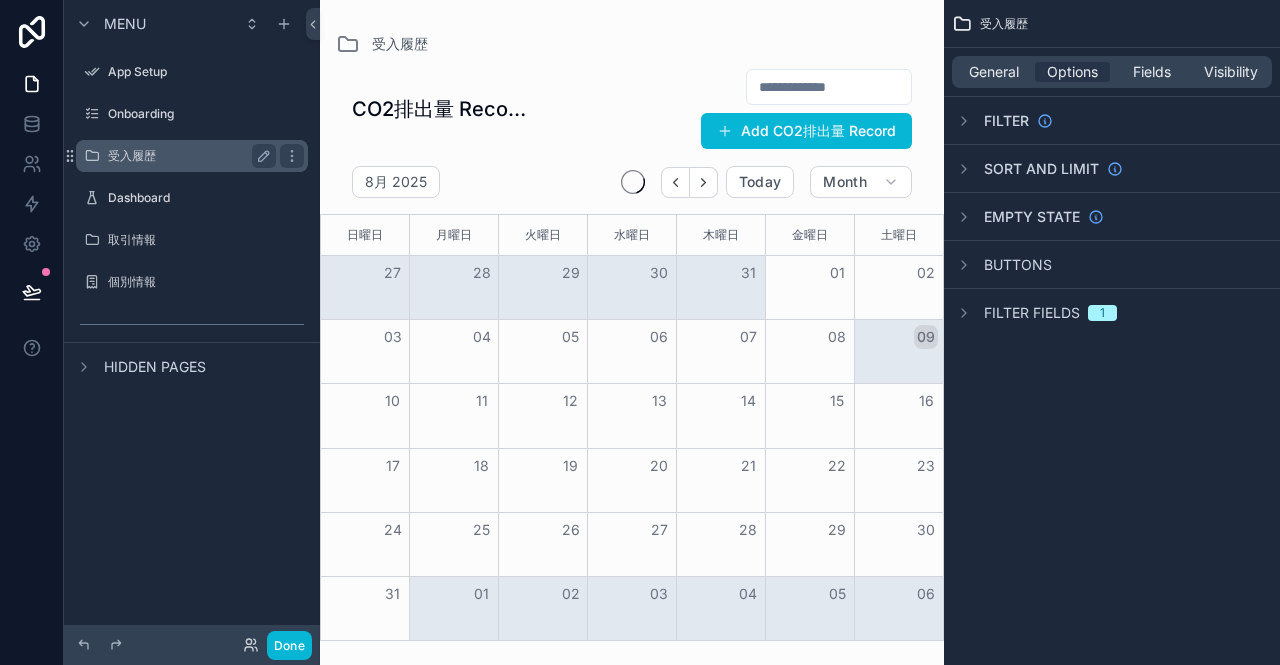 scroll, scrollTop: 0, scrollLeft: 0, axis: both 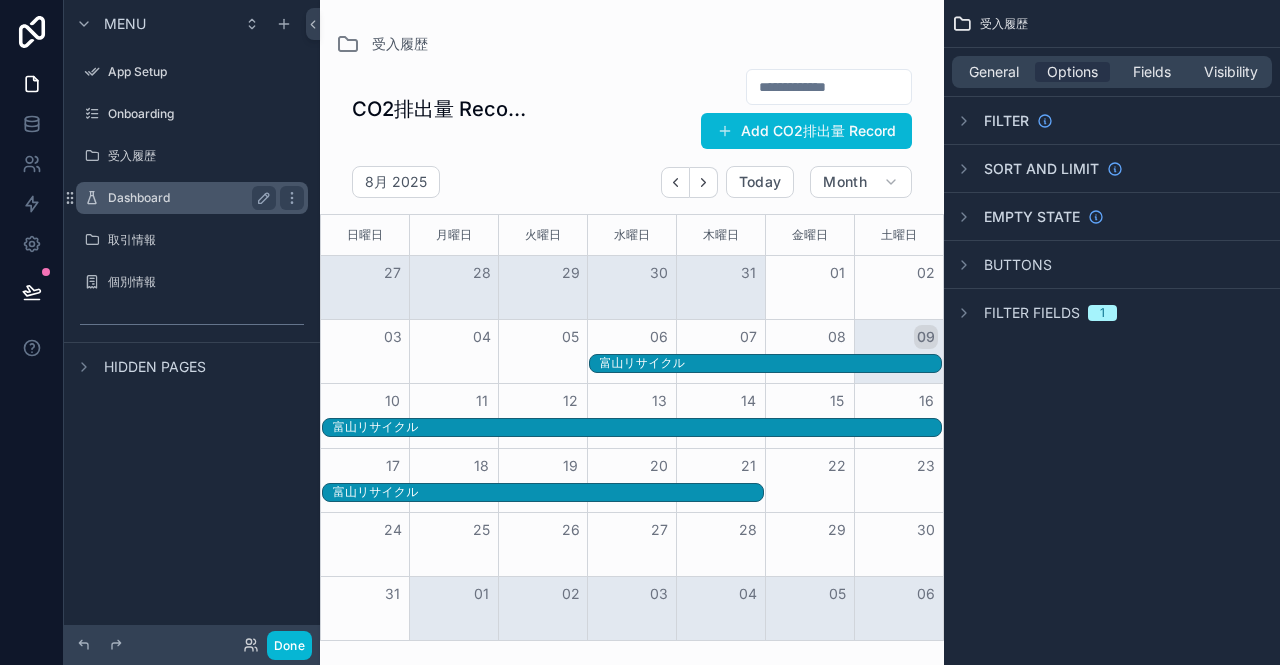 click on "Dashboard" at bounding box center (188, 198) 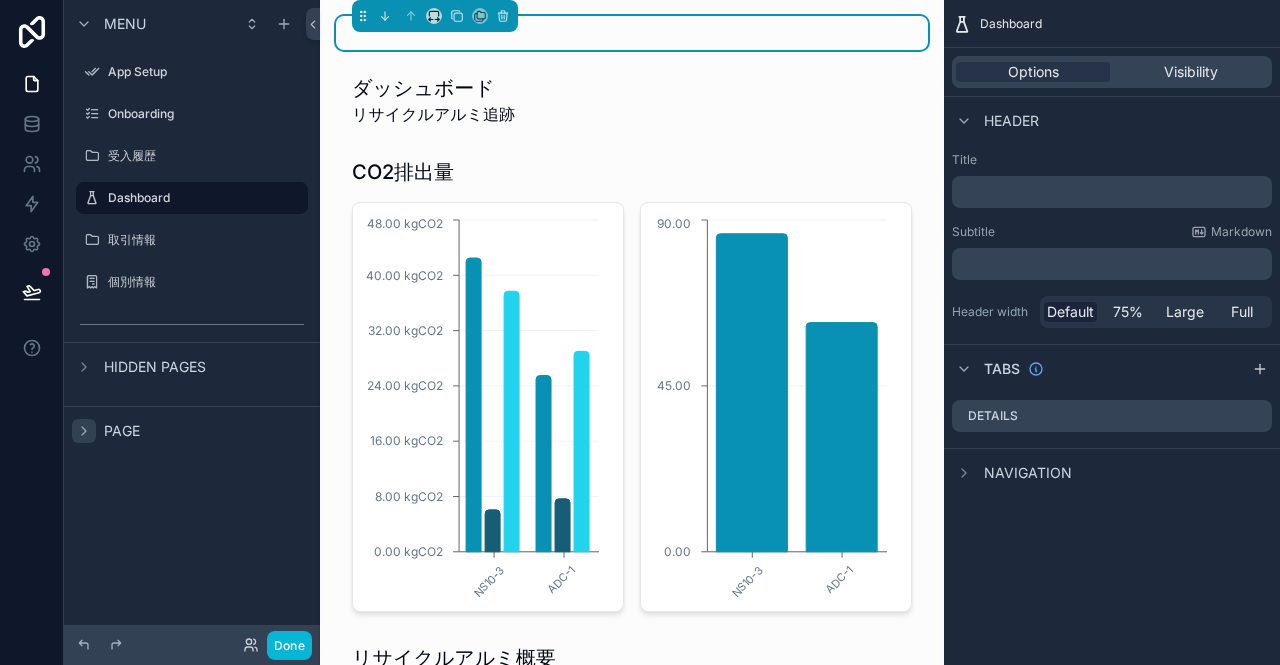click 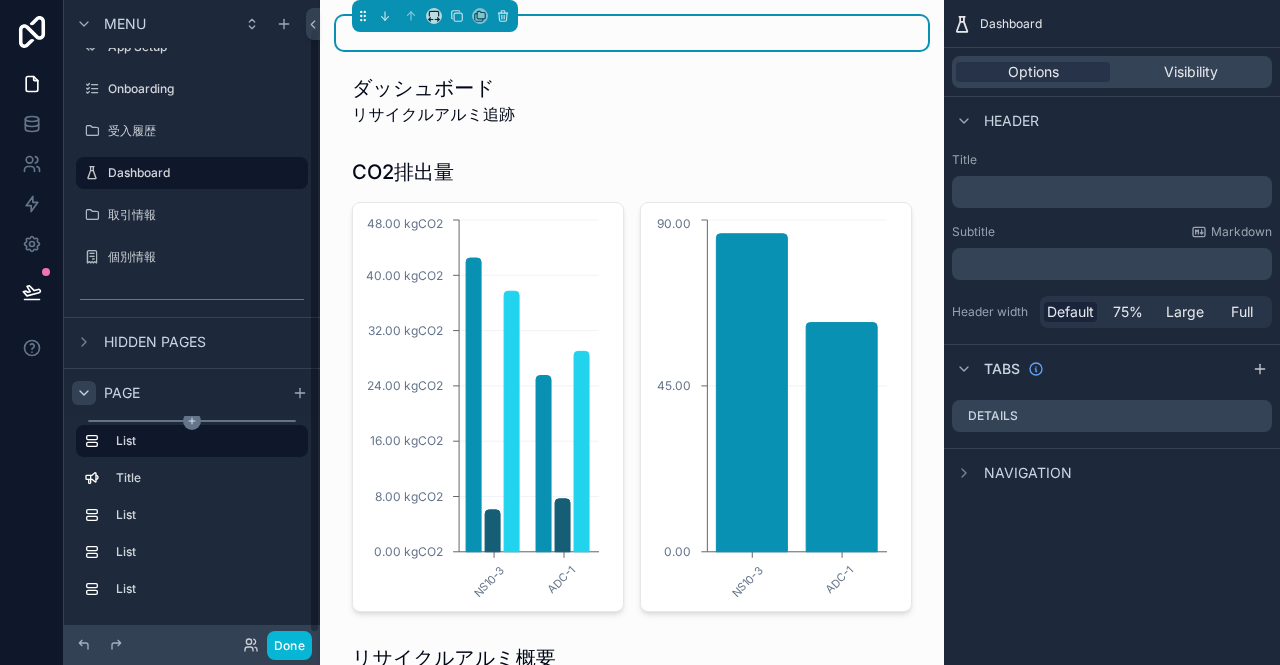 scroll, scrollTop: 38, scrollLeft: 0, axis: vertical 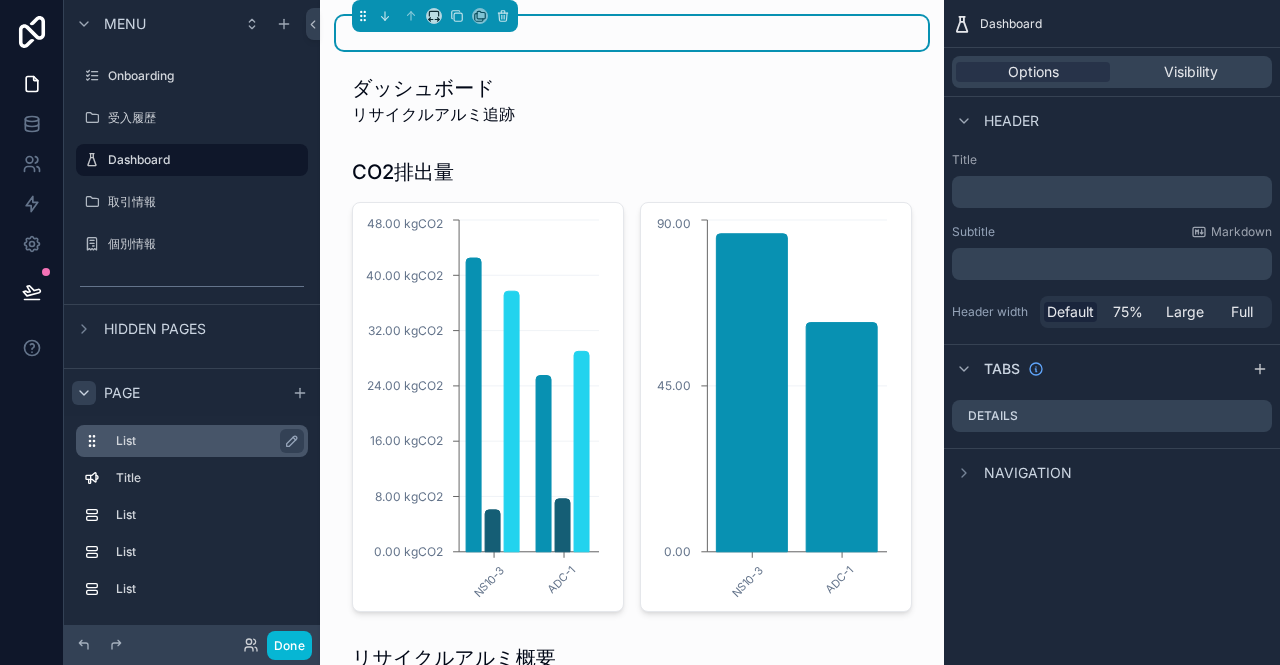 click on "List" at bounding box center (204, 441) 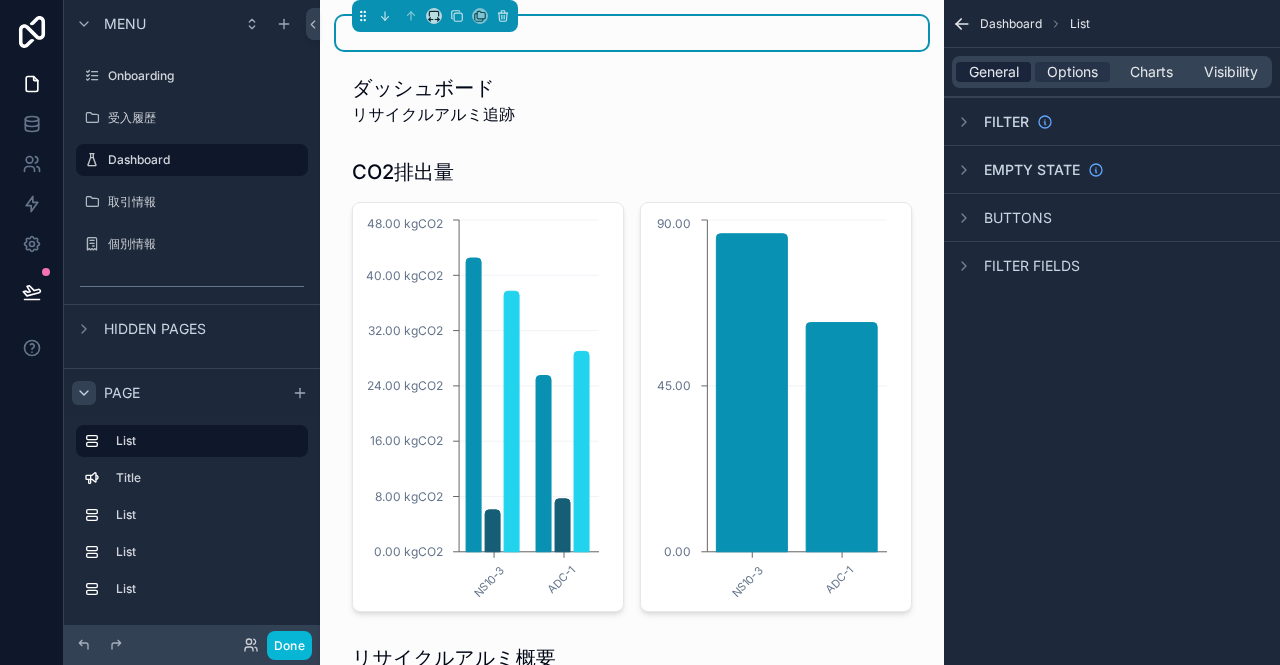 click on "General" at bounding box center (994, 72) 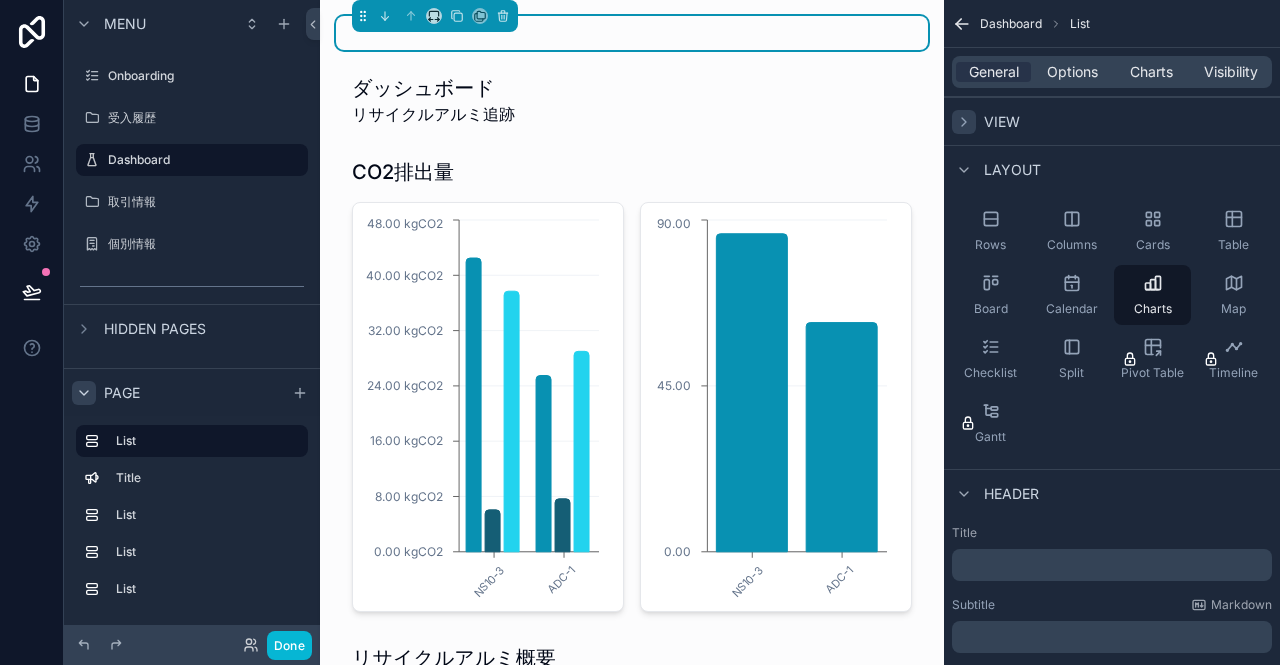 click 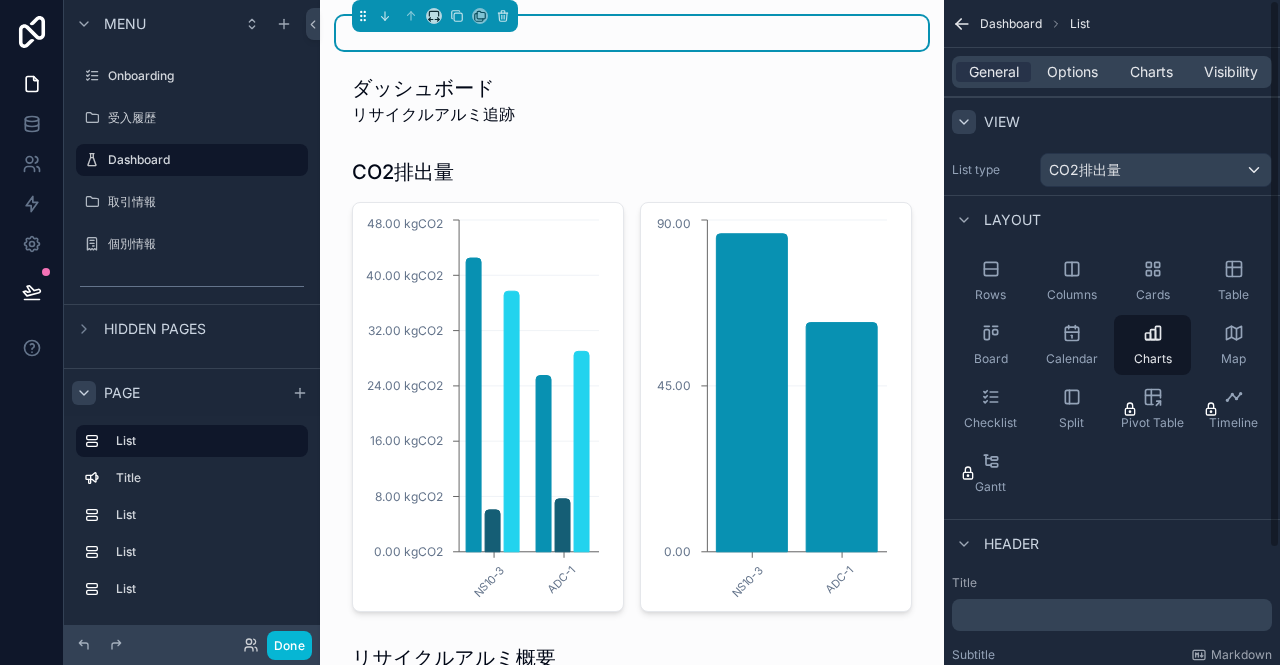 click 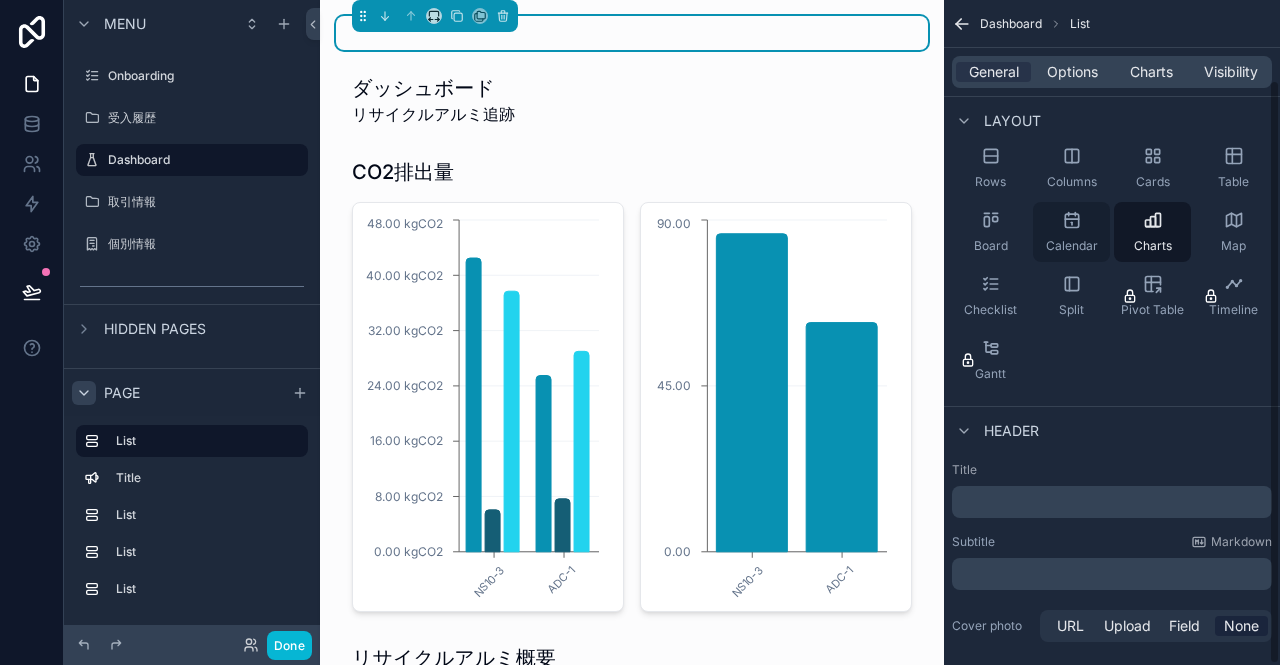 scroll, scrollTop: 91, scrollLeft: 0, axis: vertical 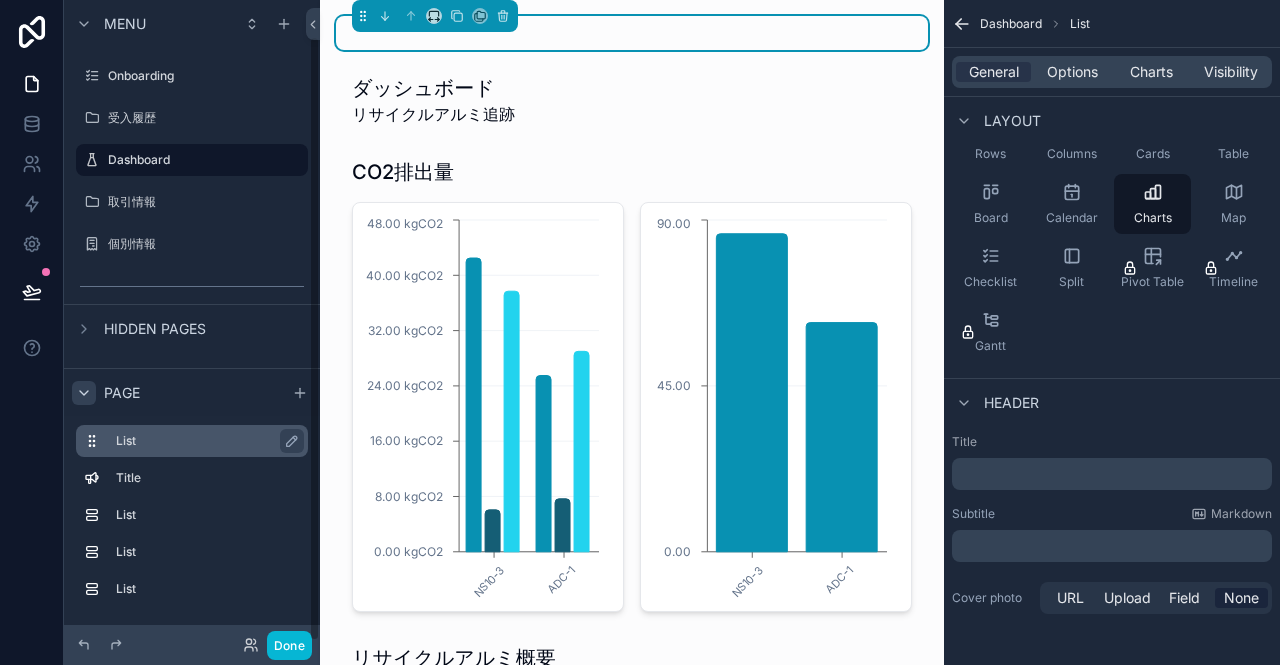 click on "List" at bounding box center (204, 441) 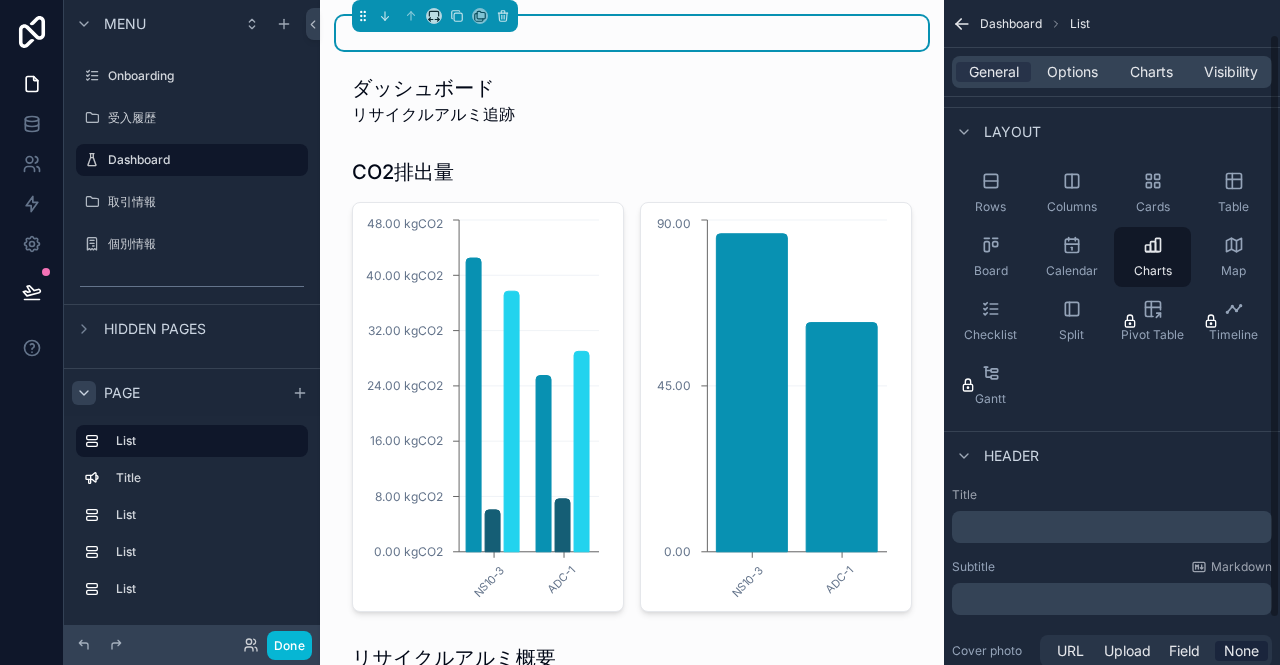 scroll, scrollTop: 0, scrollLeft: 0, axis: both 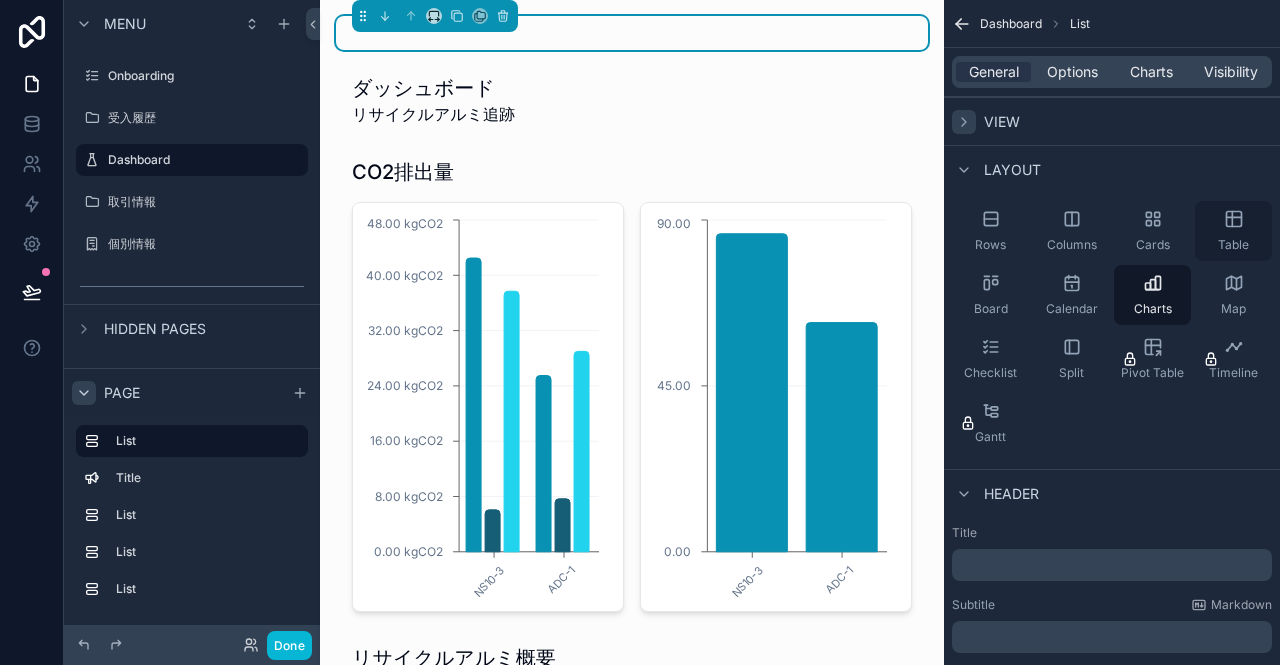 click 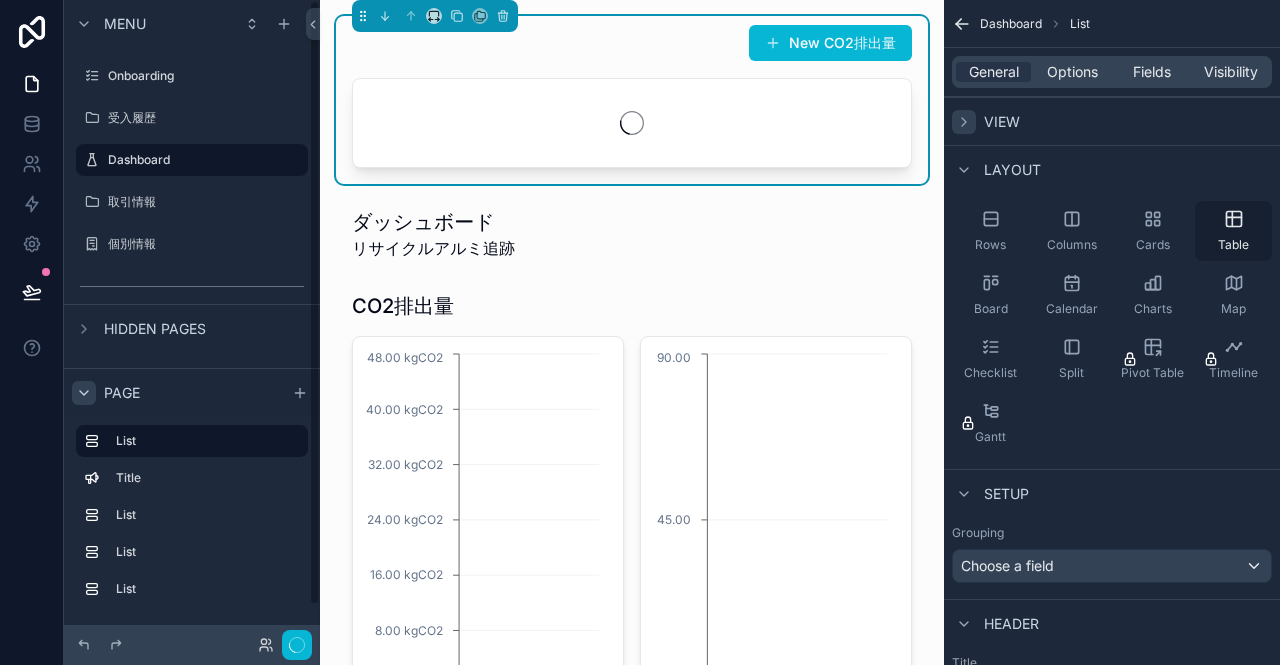 scroll, scrollTop: 0, scrollLeft: 0, axis: both 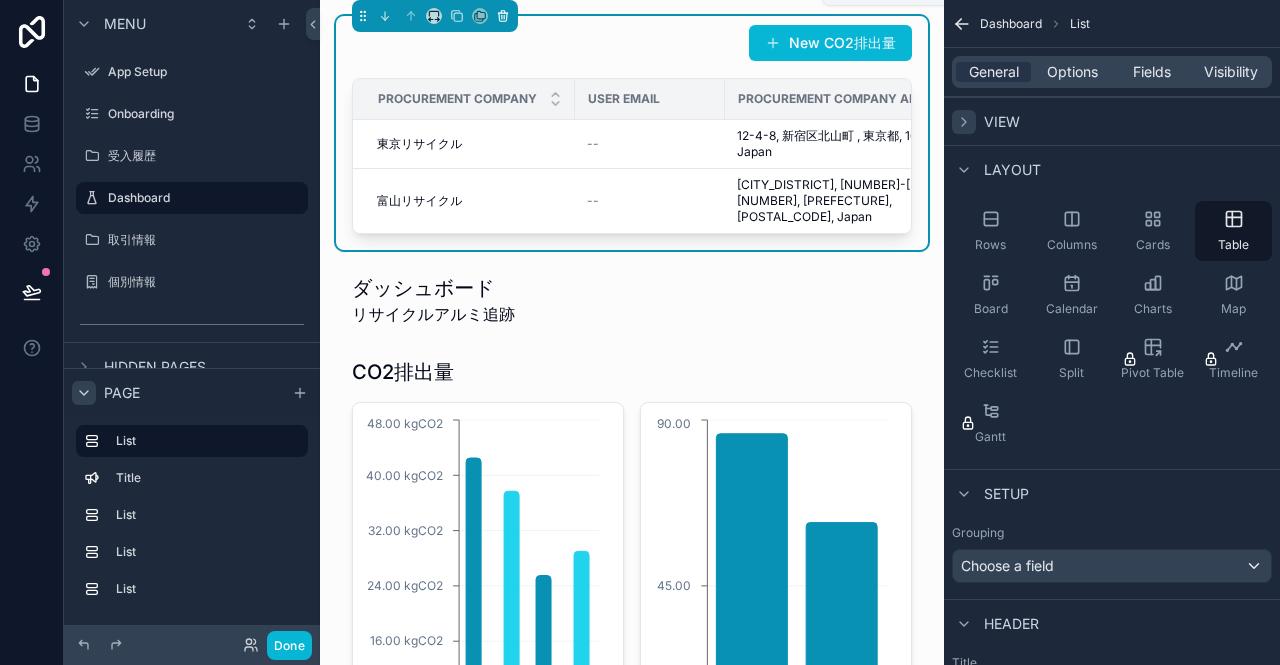 click 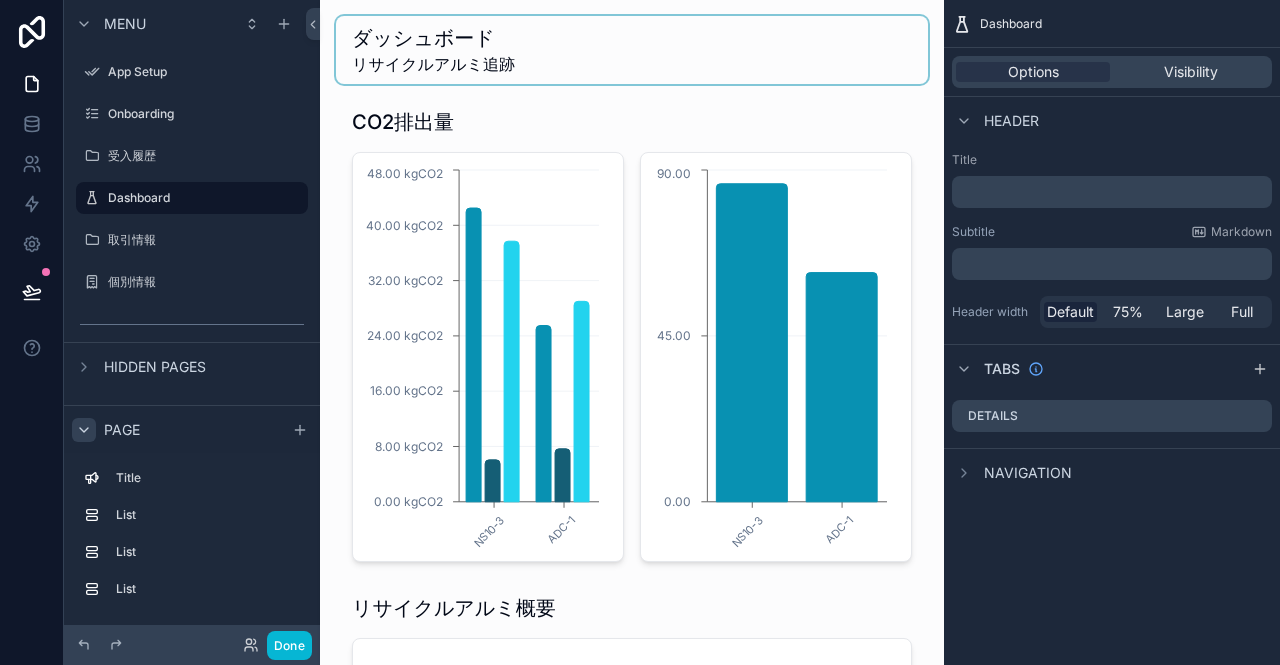 click at bounding box center (632, 50) 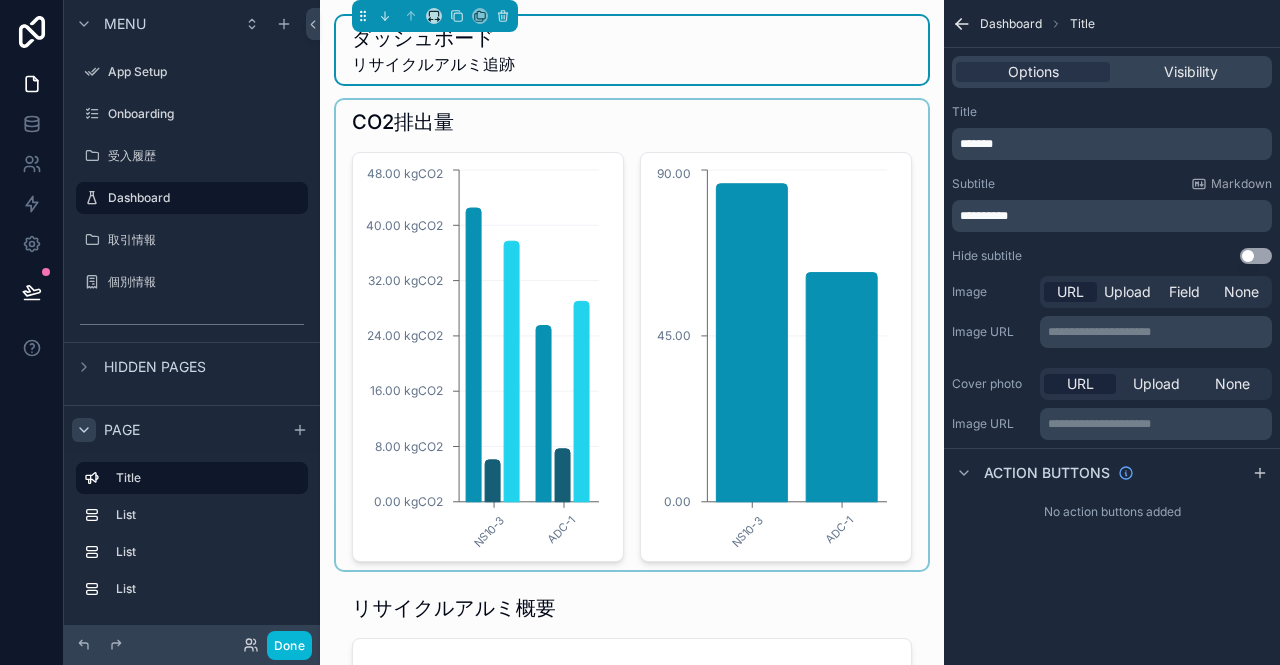 click at bounding box center (632, 335) 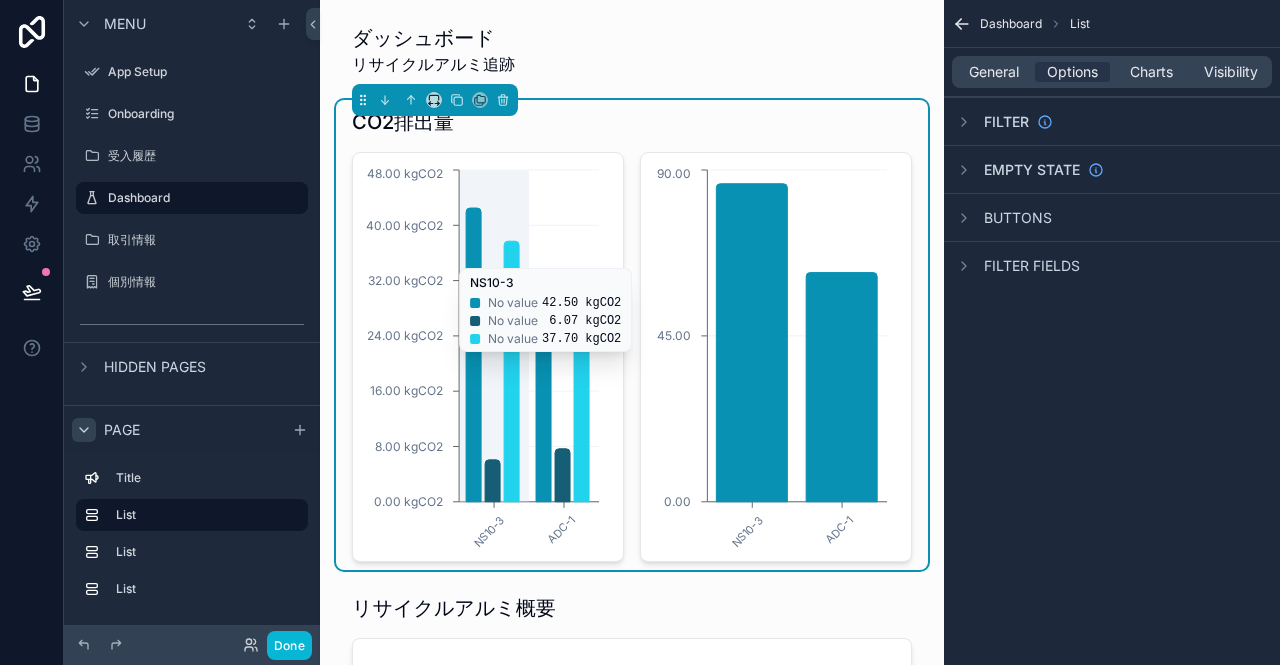 scroll, scrollTop: 300, scrollLeft: 0, axis: vertical 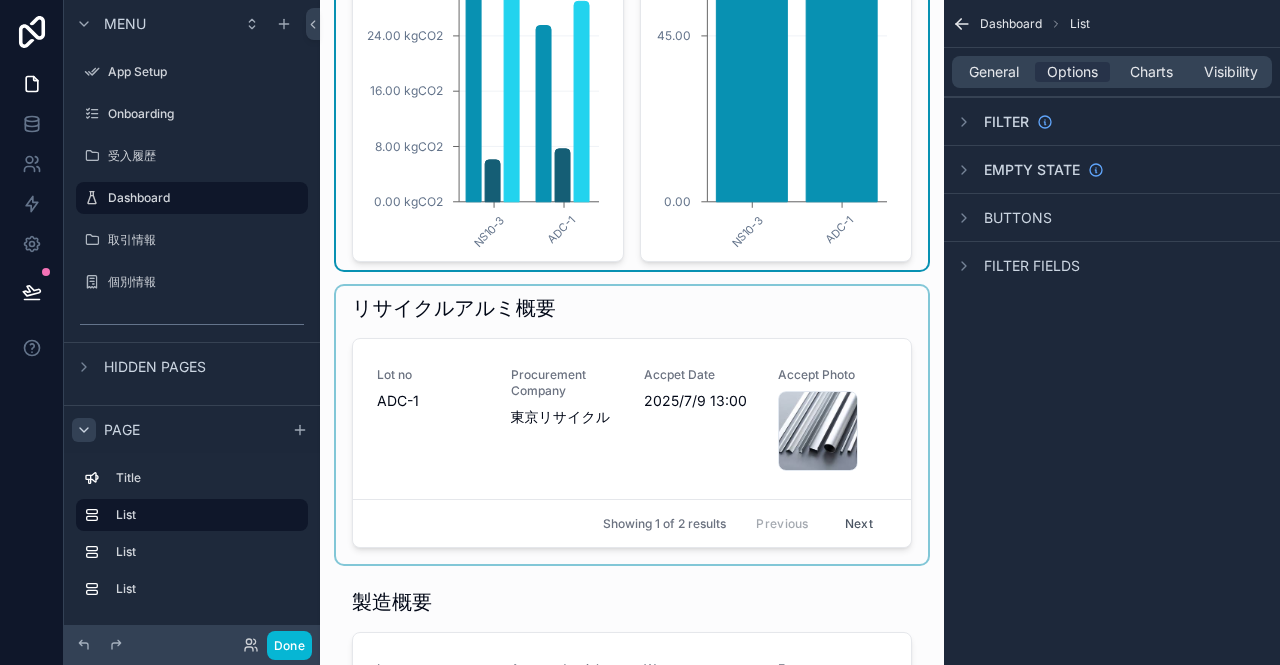 click at bounding box center (632, 425) 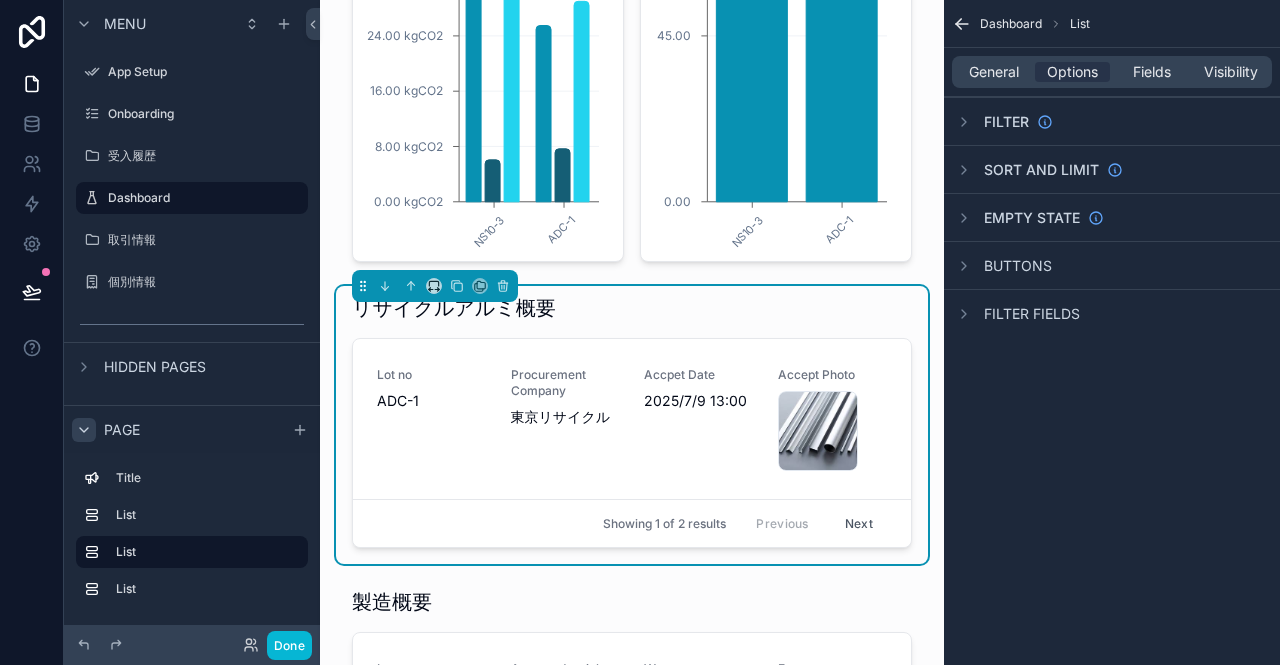 scroll, scrollTop: 700, scrollLeft: 0, axis: vertical 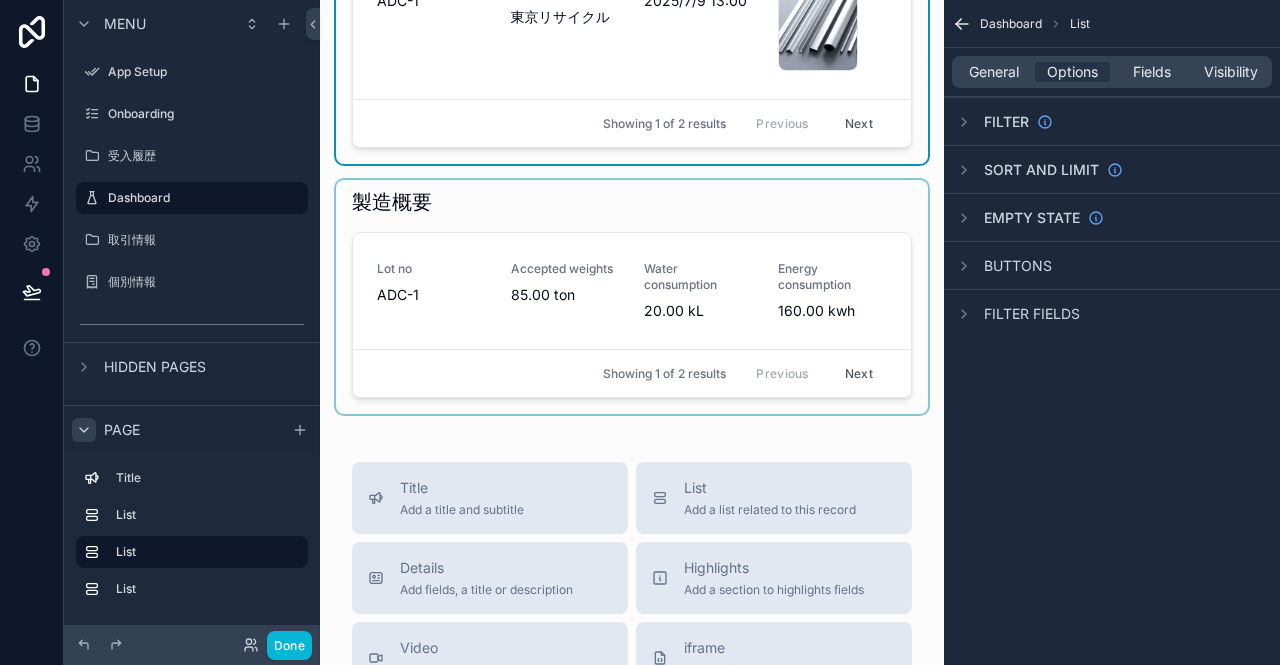 click at bounding box center [632, 297] 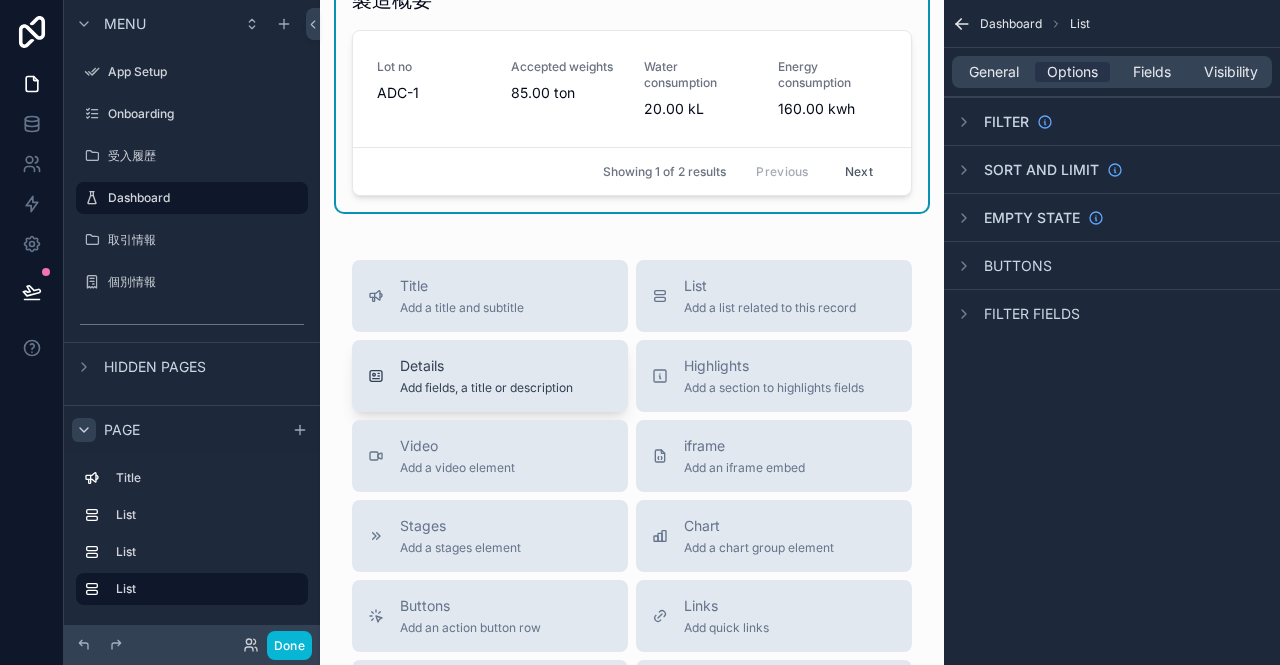 scroll, scrollTop: 1000, scrollLeft: 0, axis: vertical 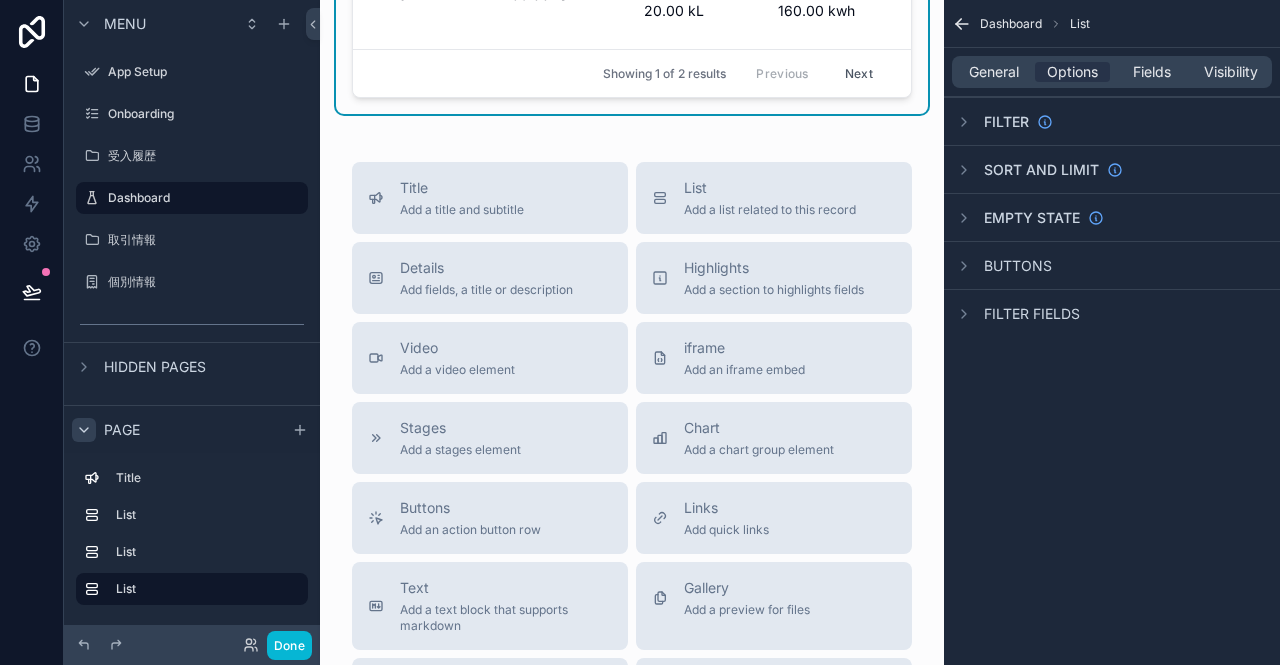 click 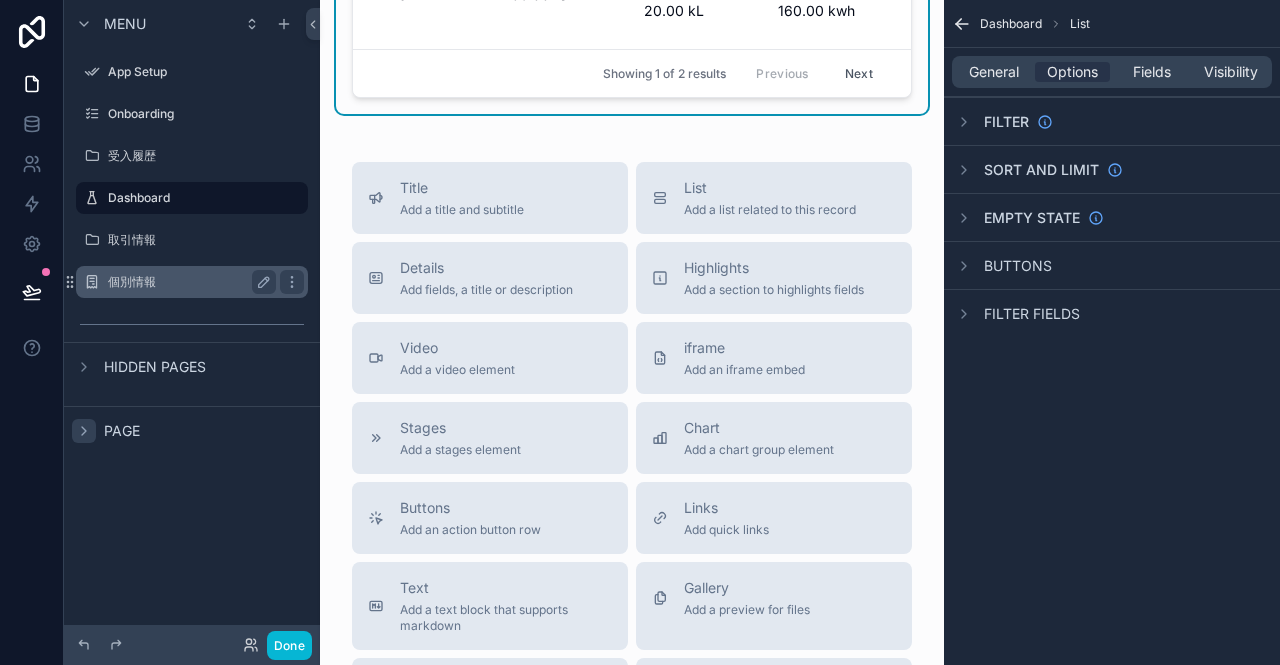 click on "個別情報" at bounding box center (188, 282) 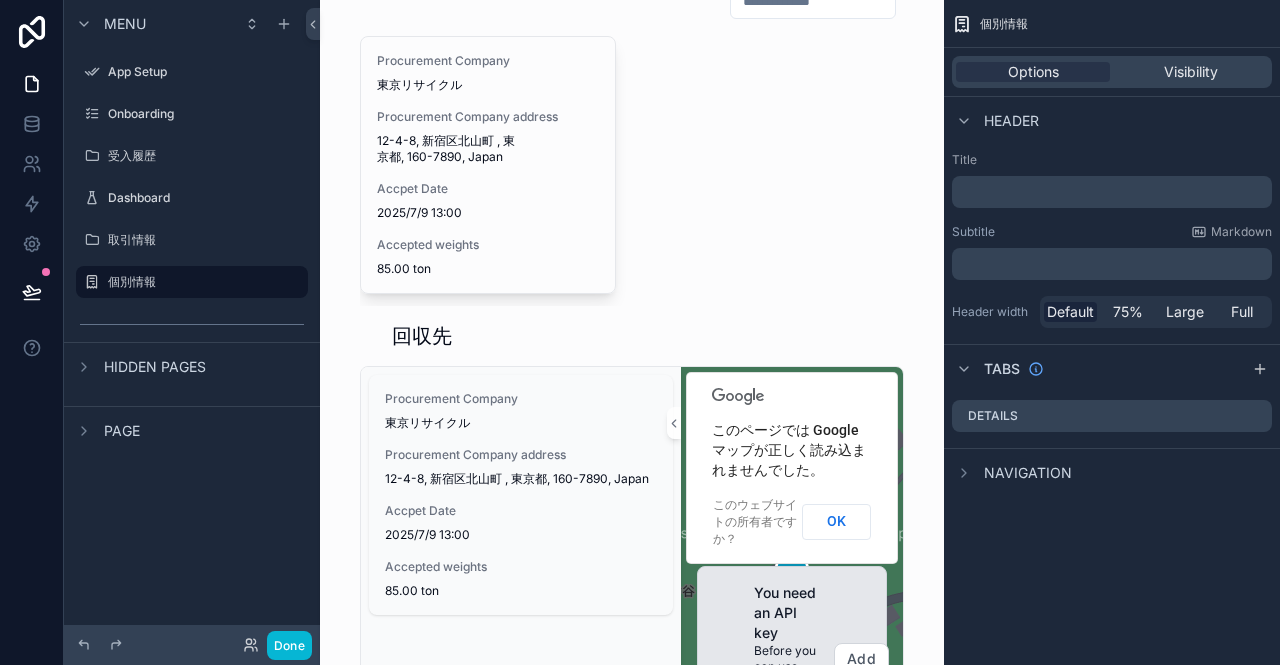 scroll, scrollTop: 0, scrollLeft: 0, axis: both 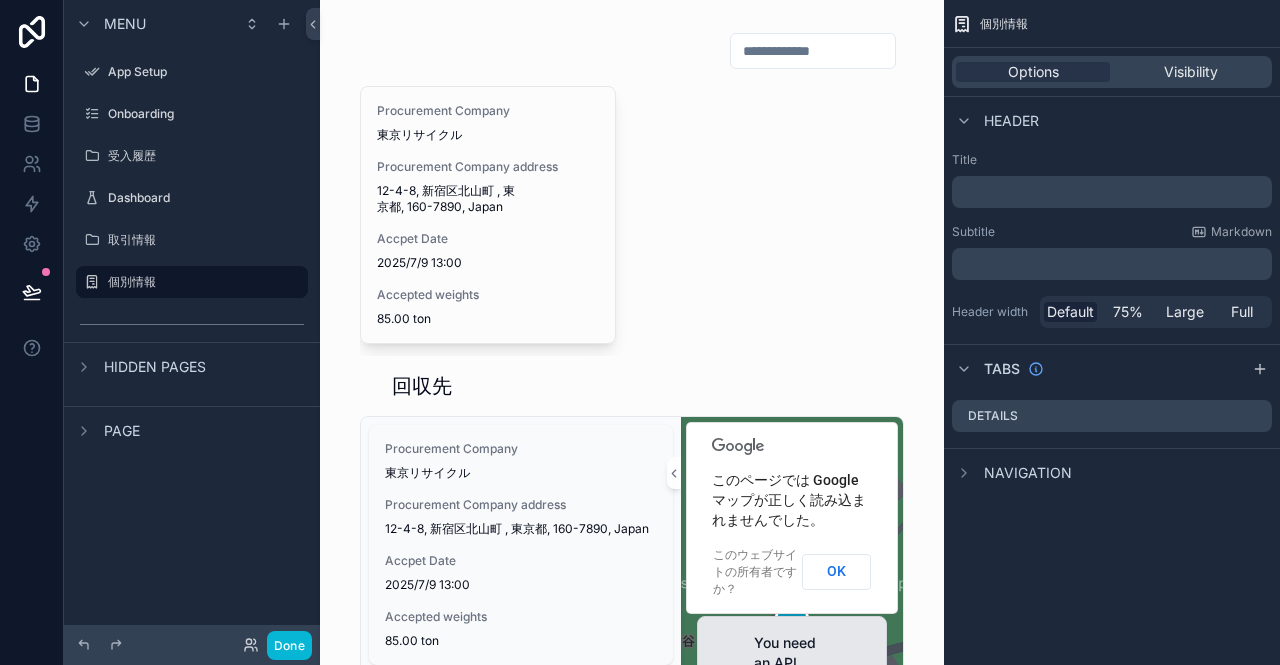 click on "Page" at bounding box center (122, 431) 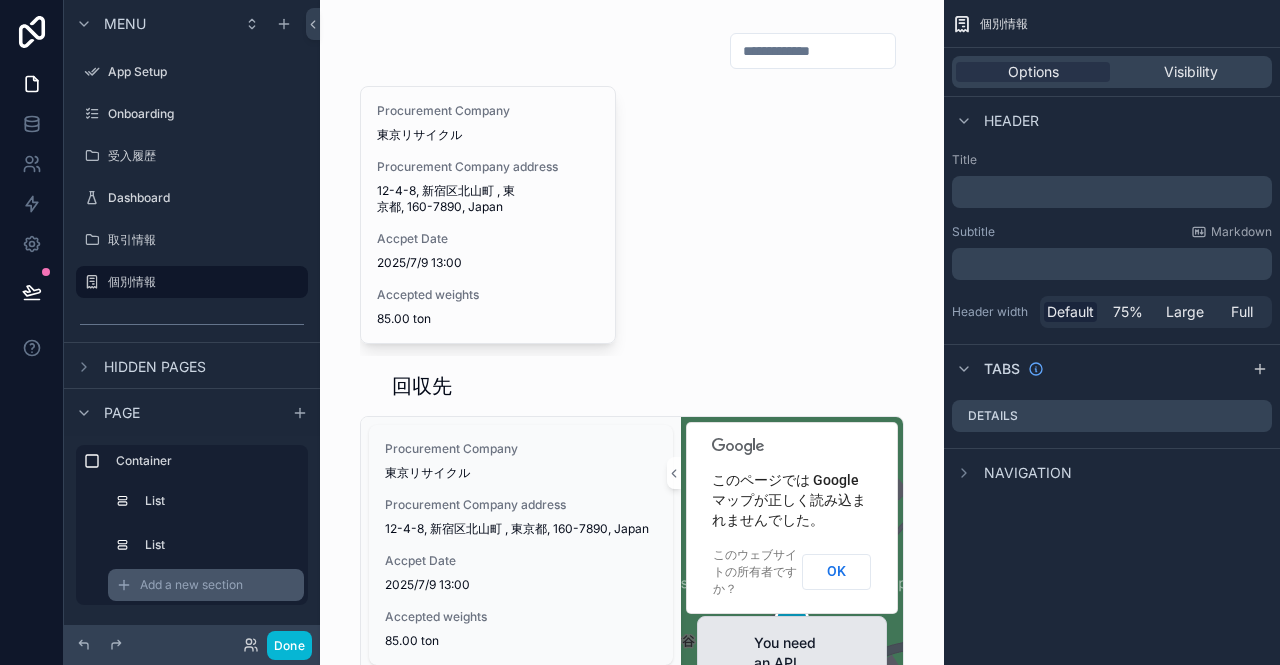 click on "Add a new section" at bounding box center [191, 585] 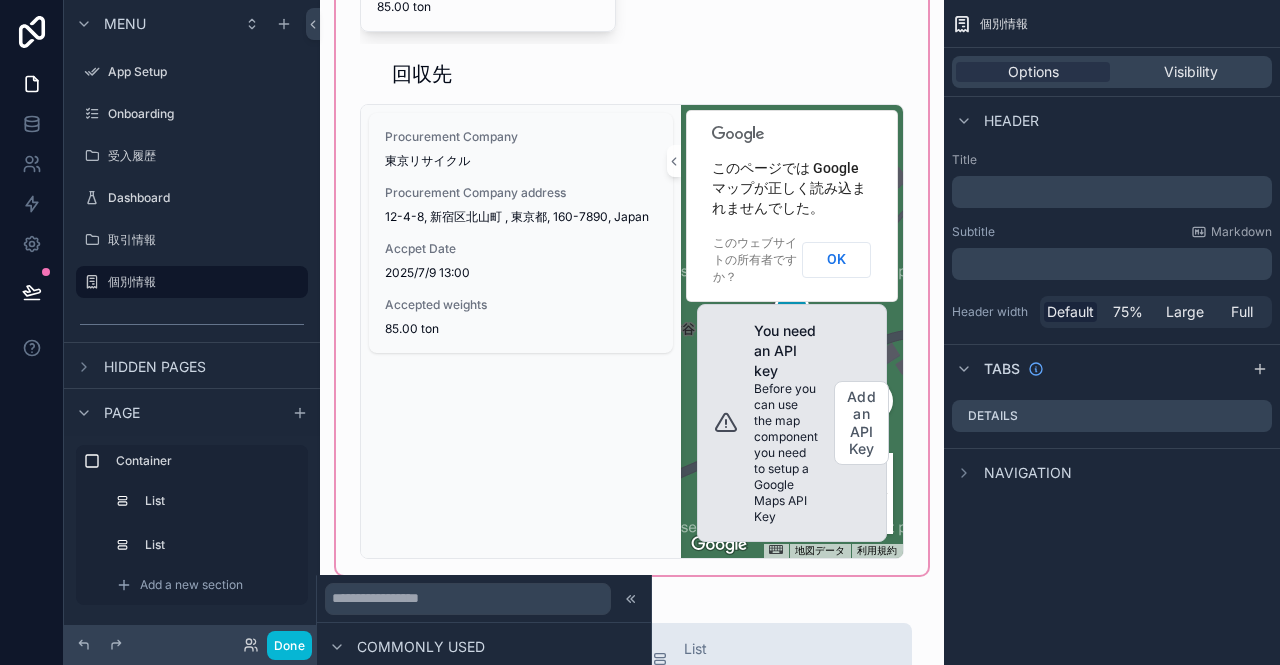 scroll, scrollTop: 400, scrollLeft: 0, axis: vertical 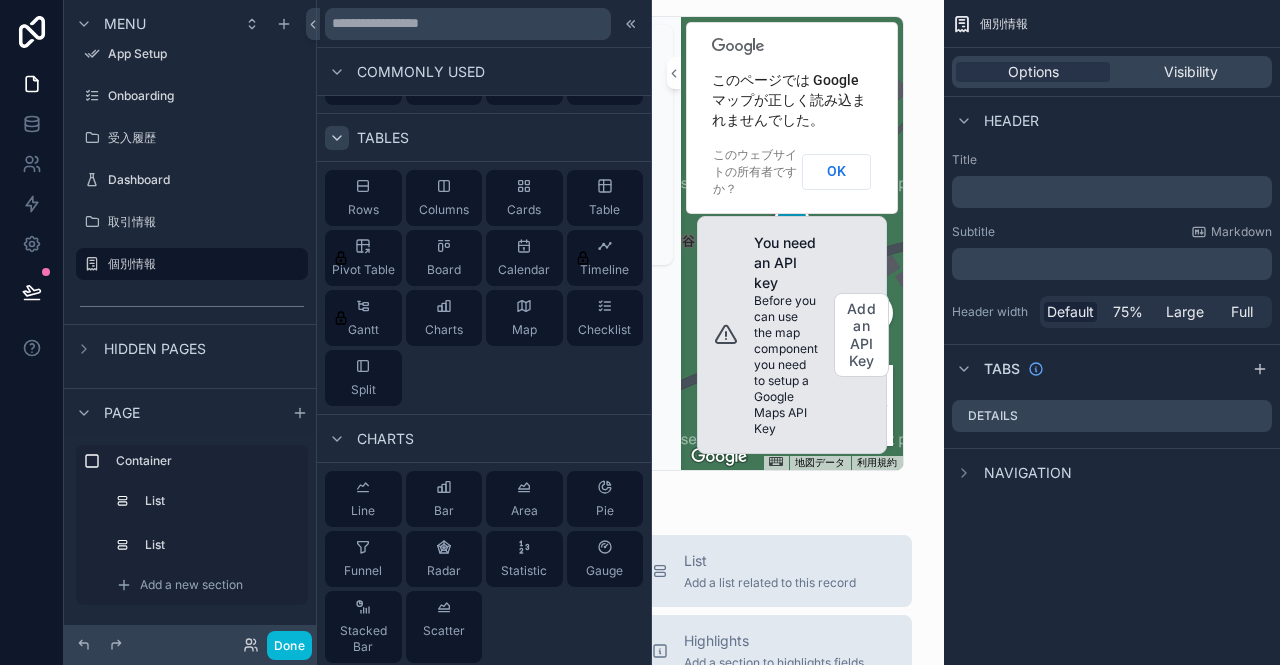 click 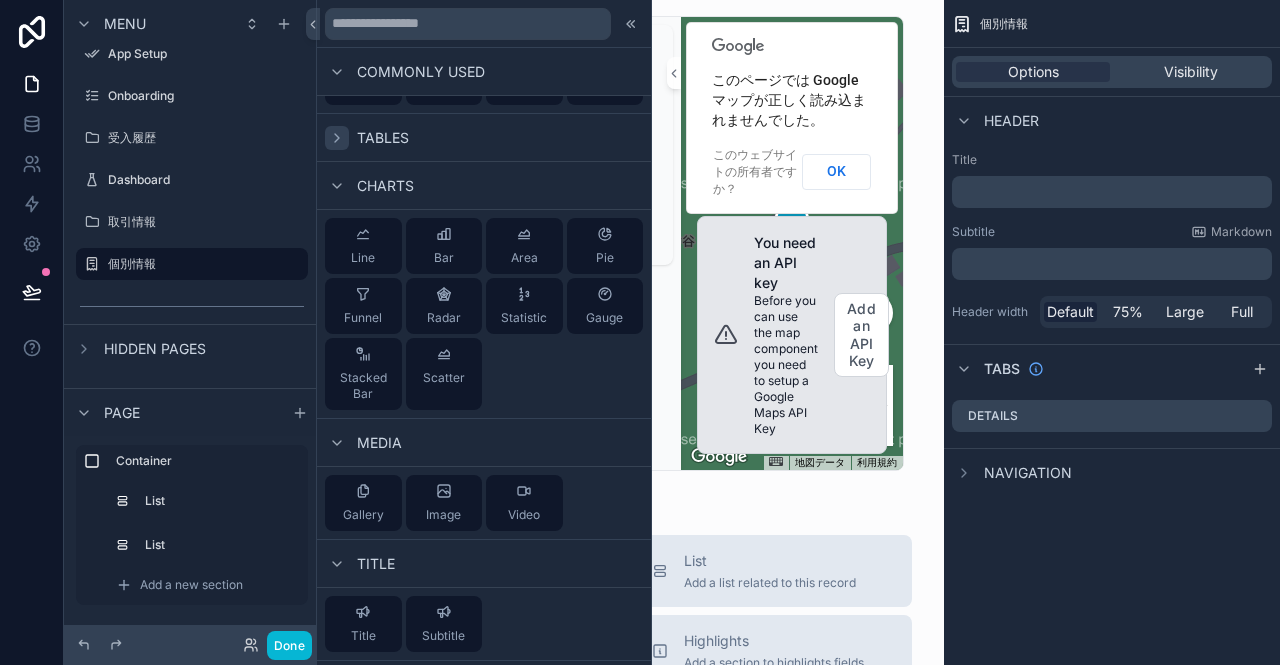 click on "Charts" at bounding box center [484, 186] 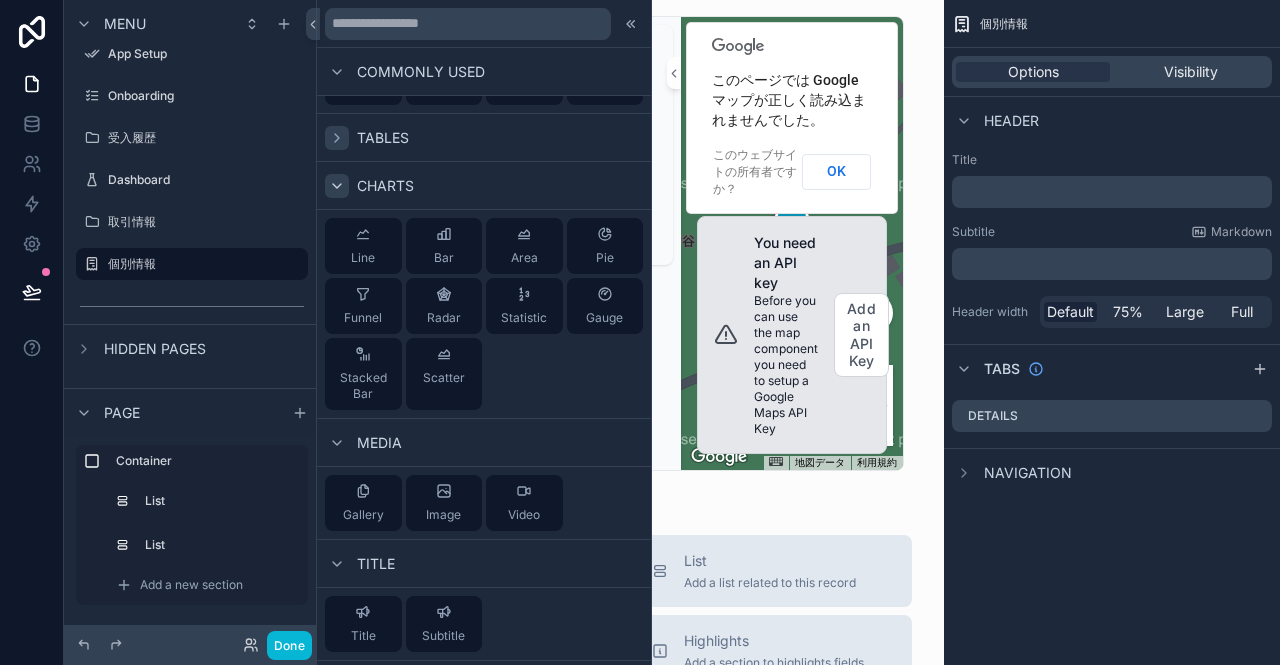 click 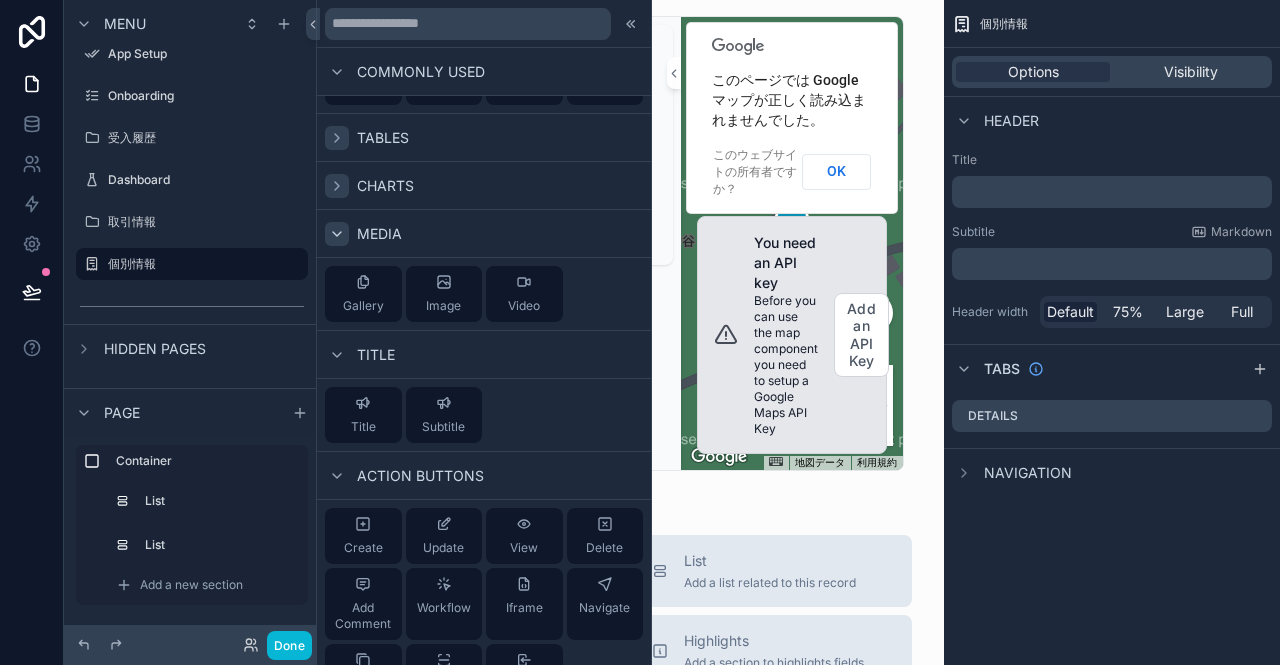 click 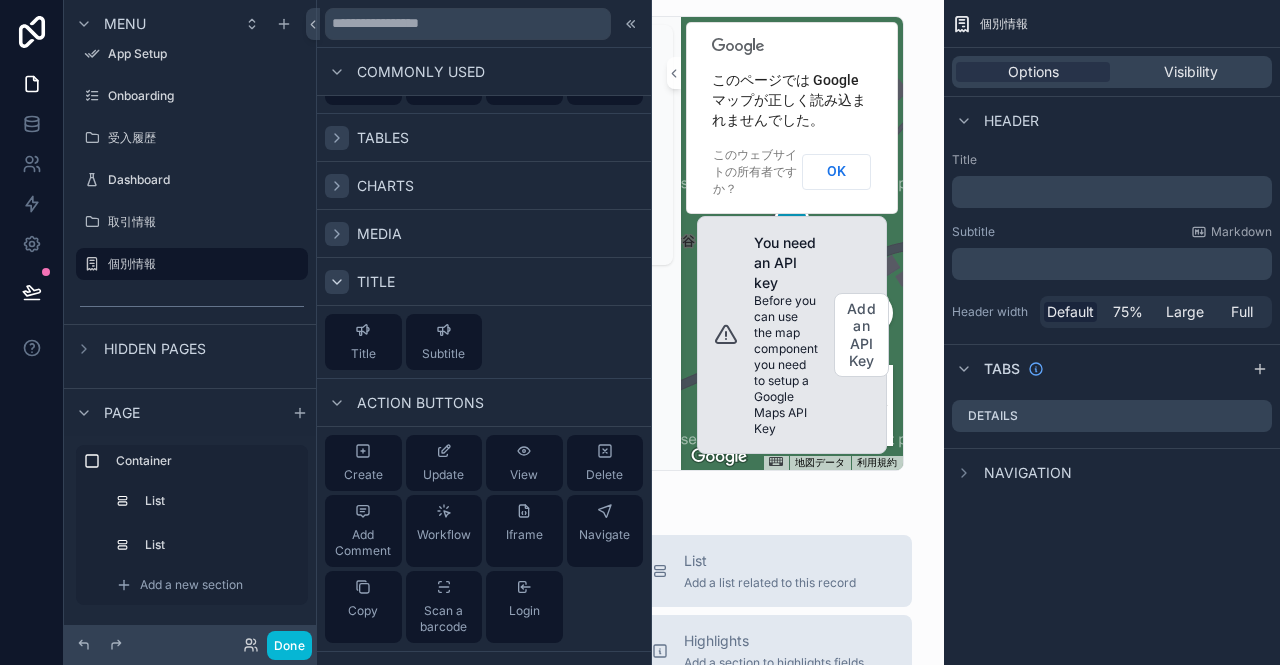 click 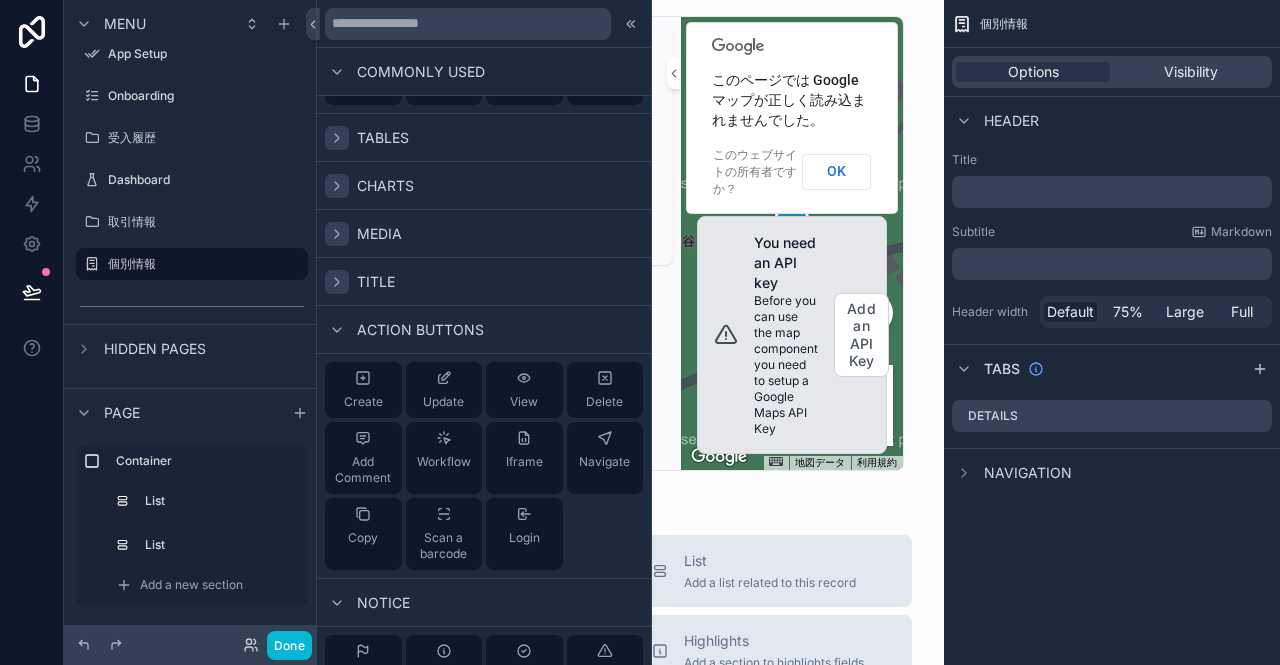click on "Action buttons" at bounding box center (484, 330) 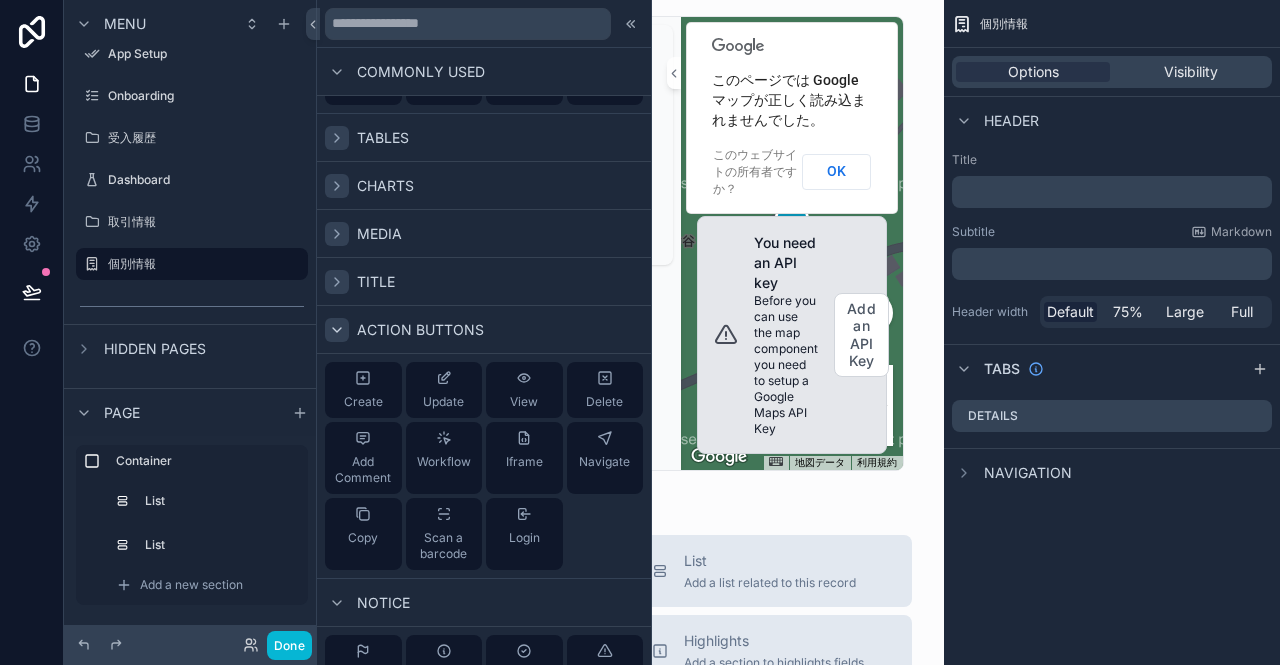 click at bounding box center [337, 330] 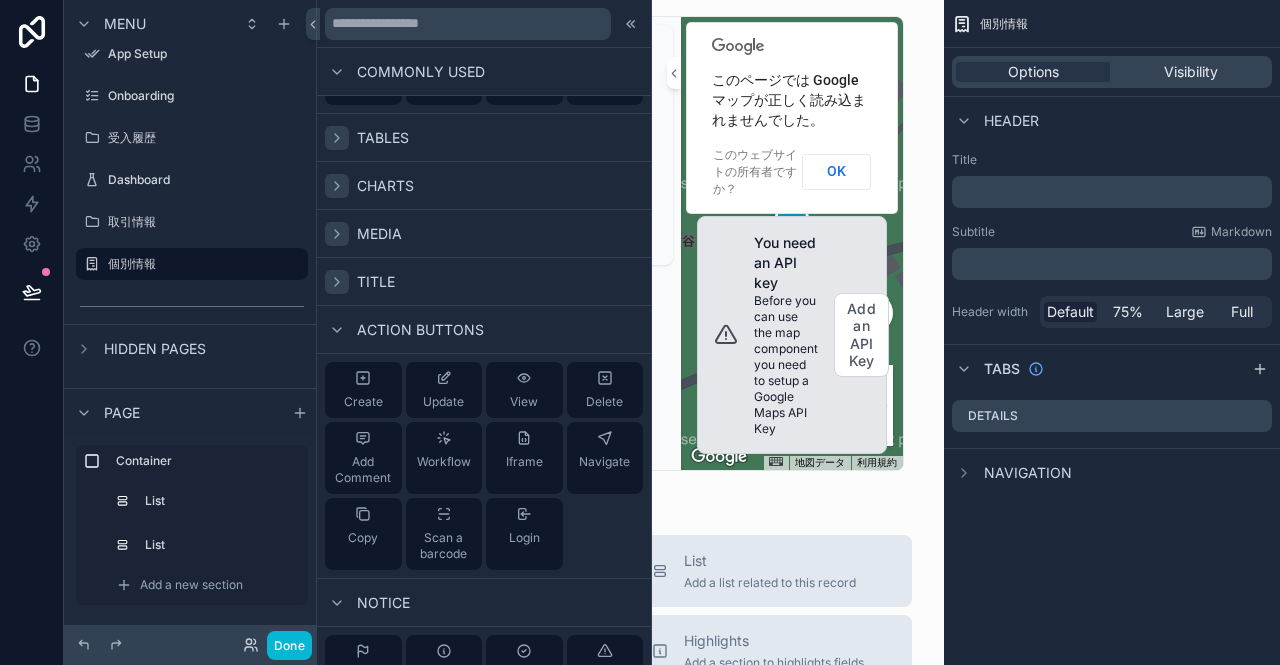 scroll, scrollTop: 104, scrollLeft: 0, axis: vertical 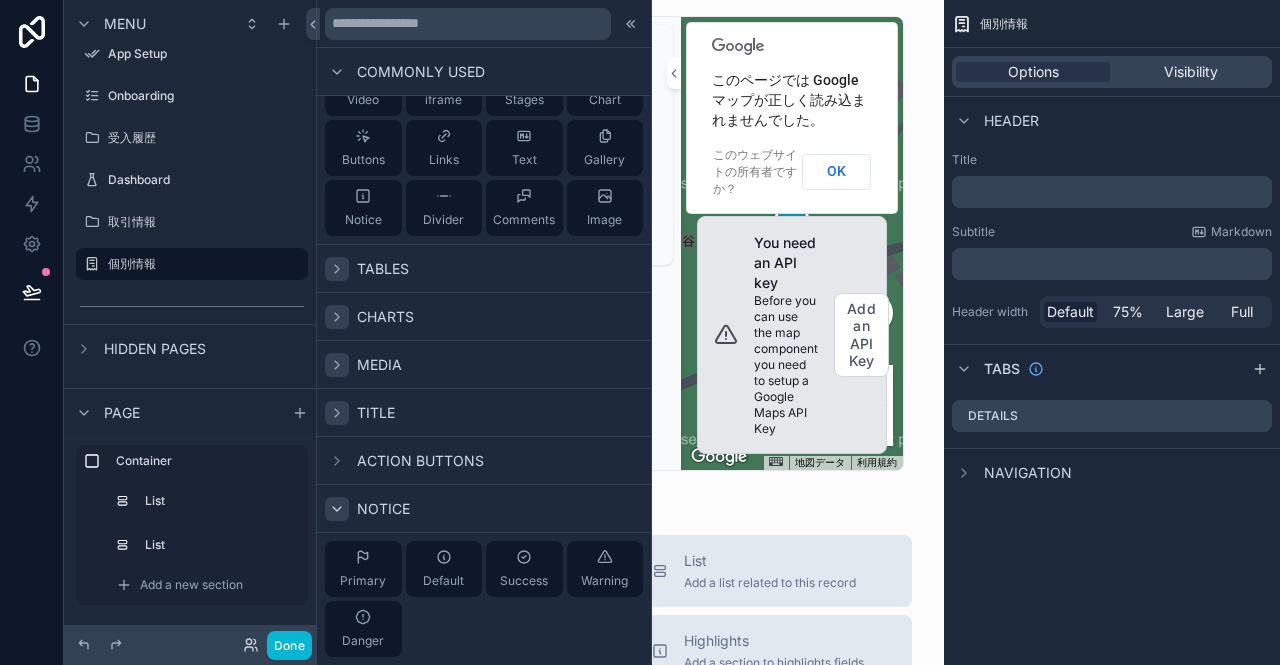 click 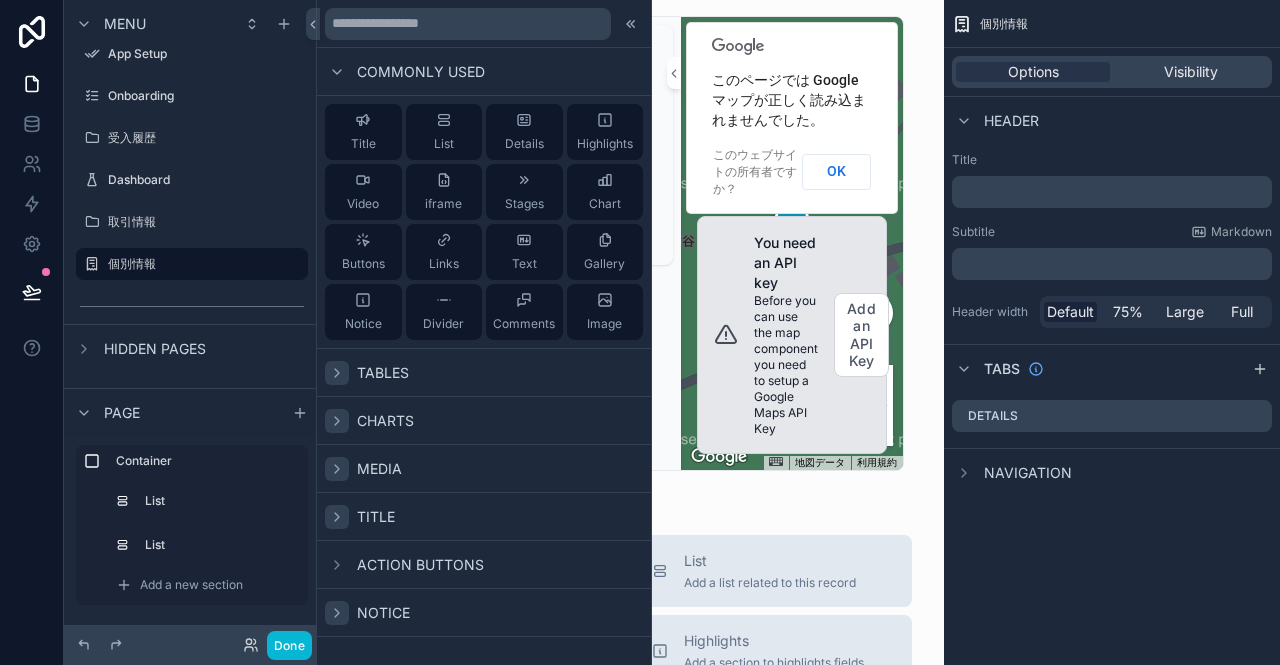scroll, scrollTop: 0, scrollLeft: 0, axis: both 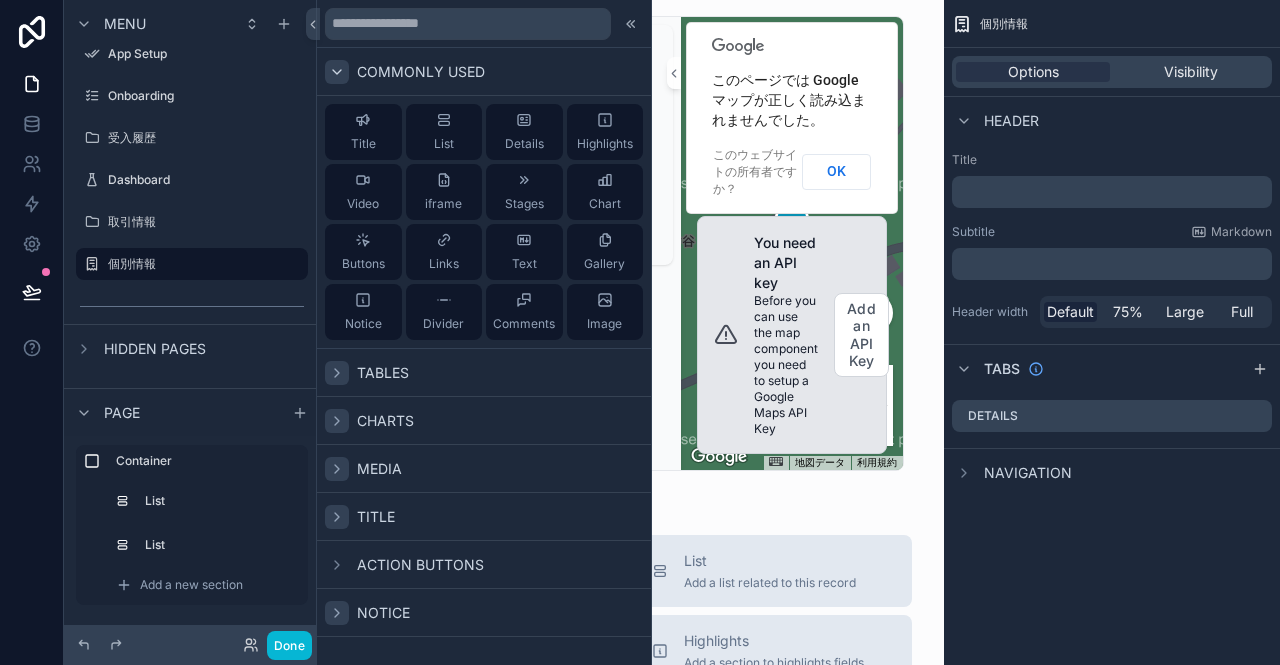 click 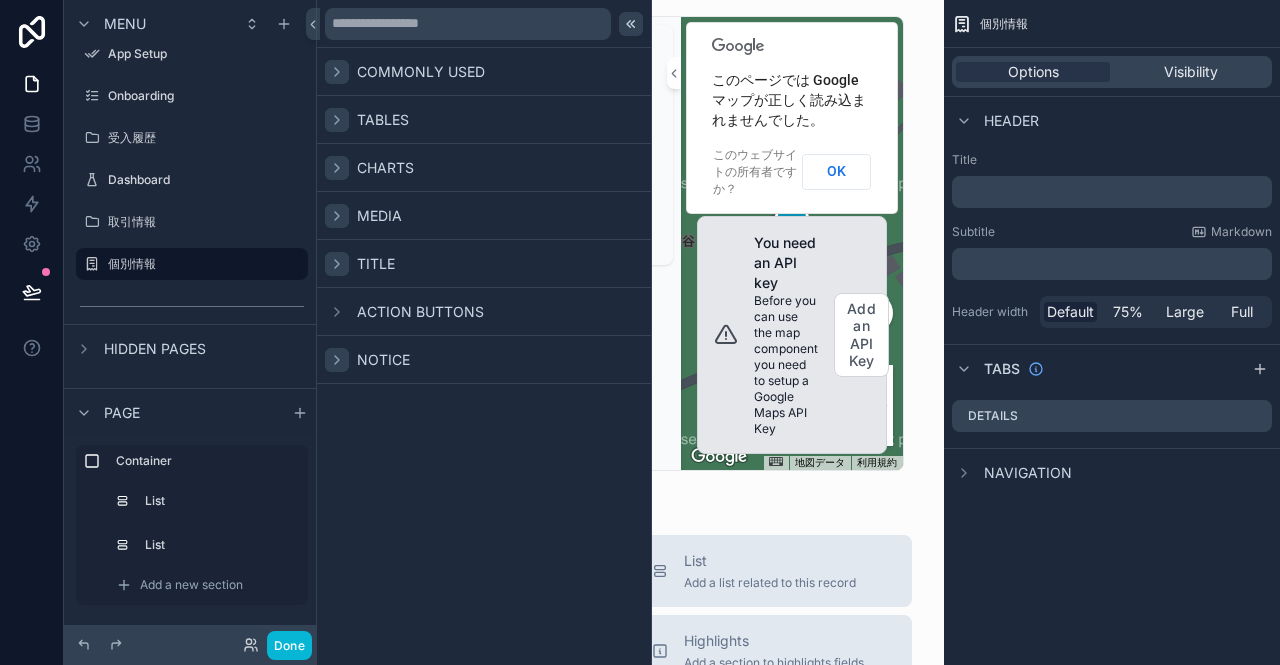 click 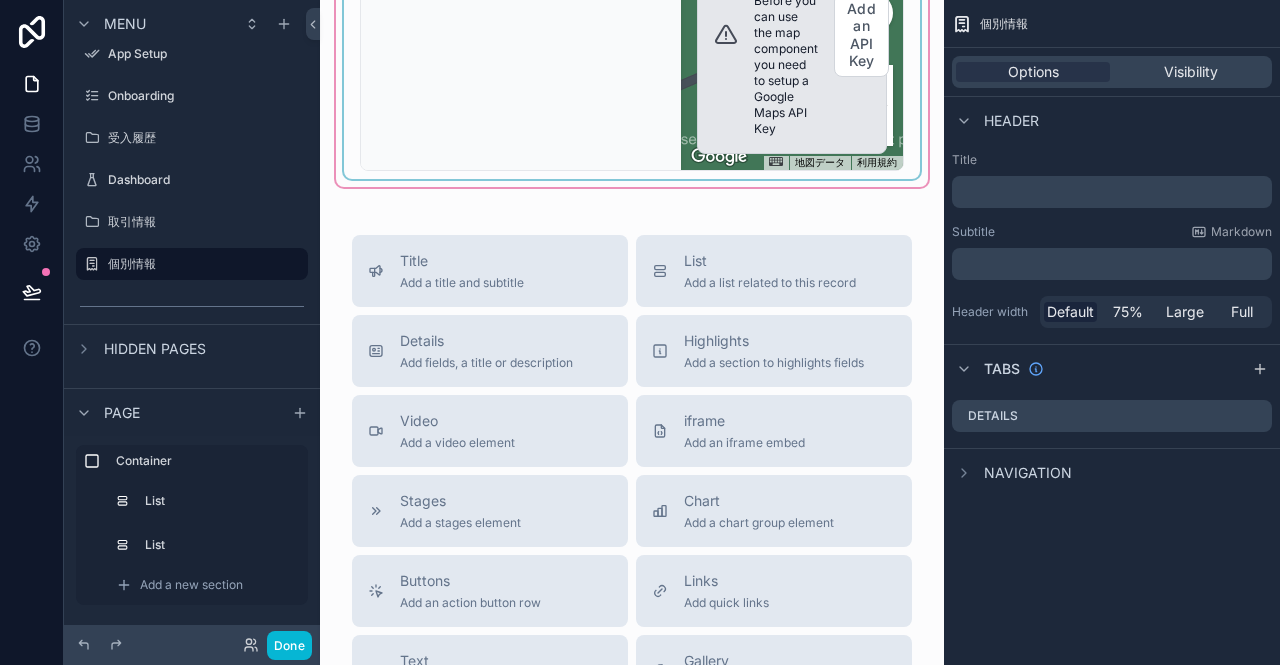 scroll, scrollTop: 200, scrollLeft: 0, axis: vertical 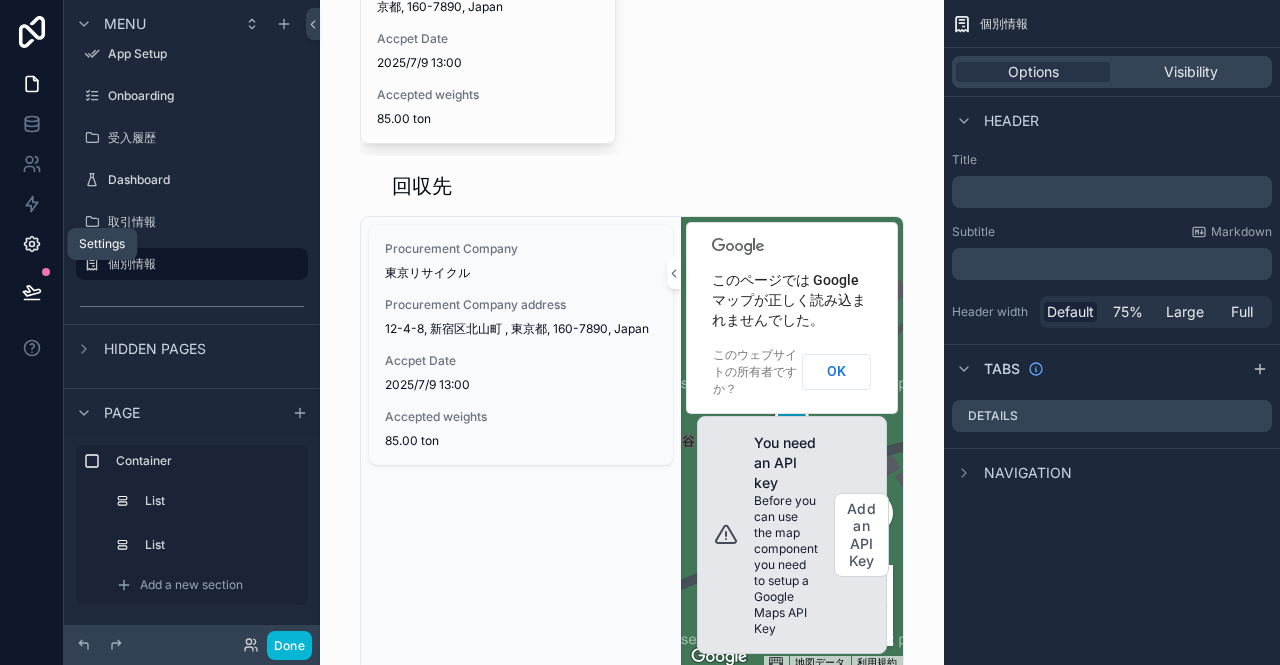 click at bounding box center [31, 244] 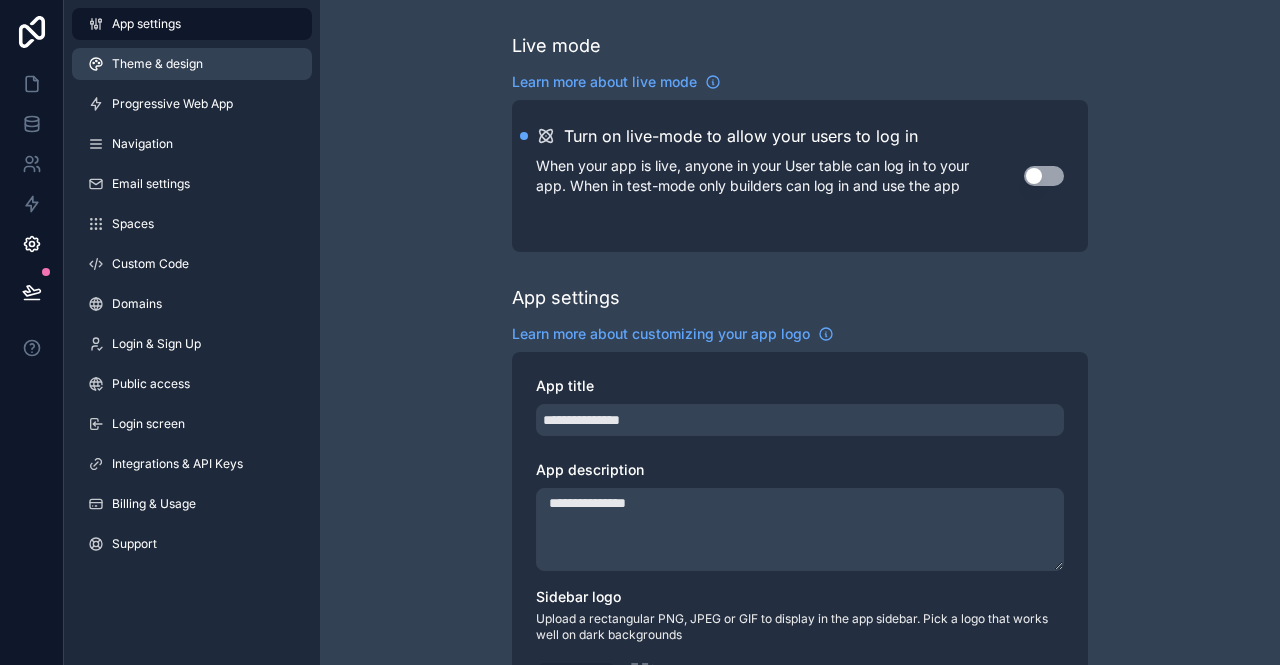 click on "Theme & design" at bounding box center (192, 64) 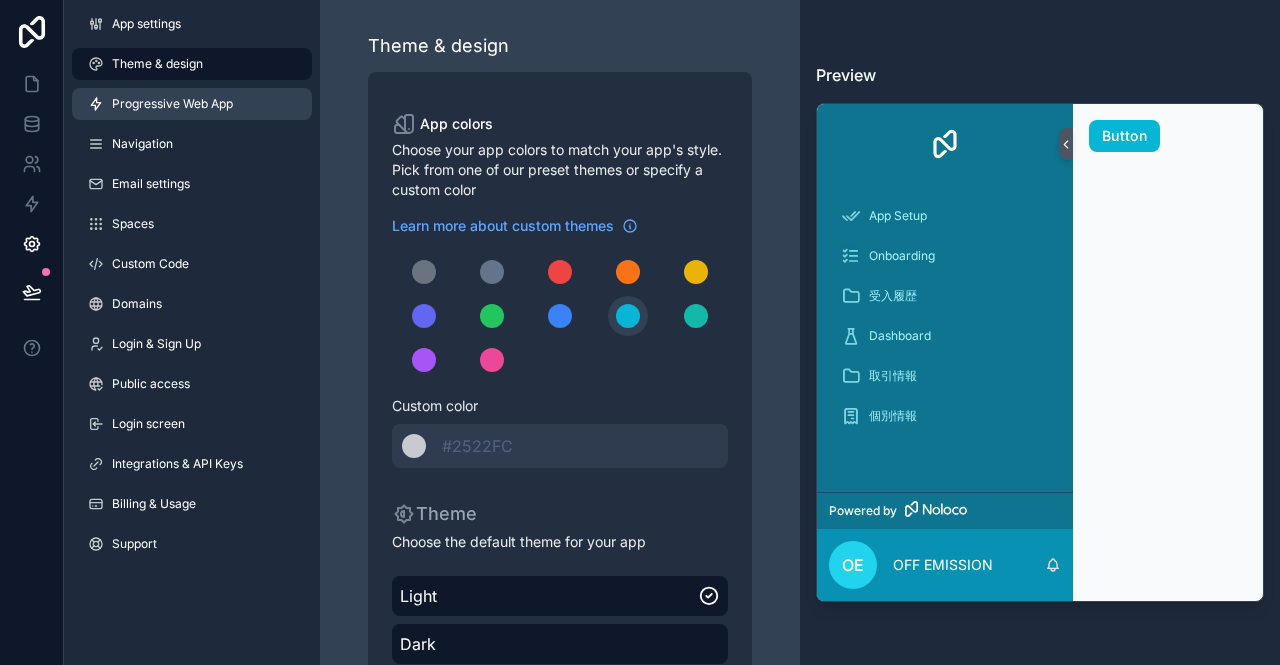 click on "Progressive Web App" at bounding box center [172, 104] 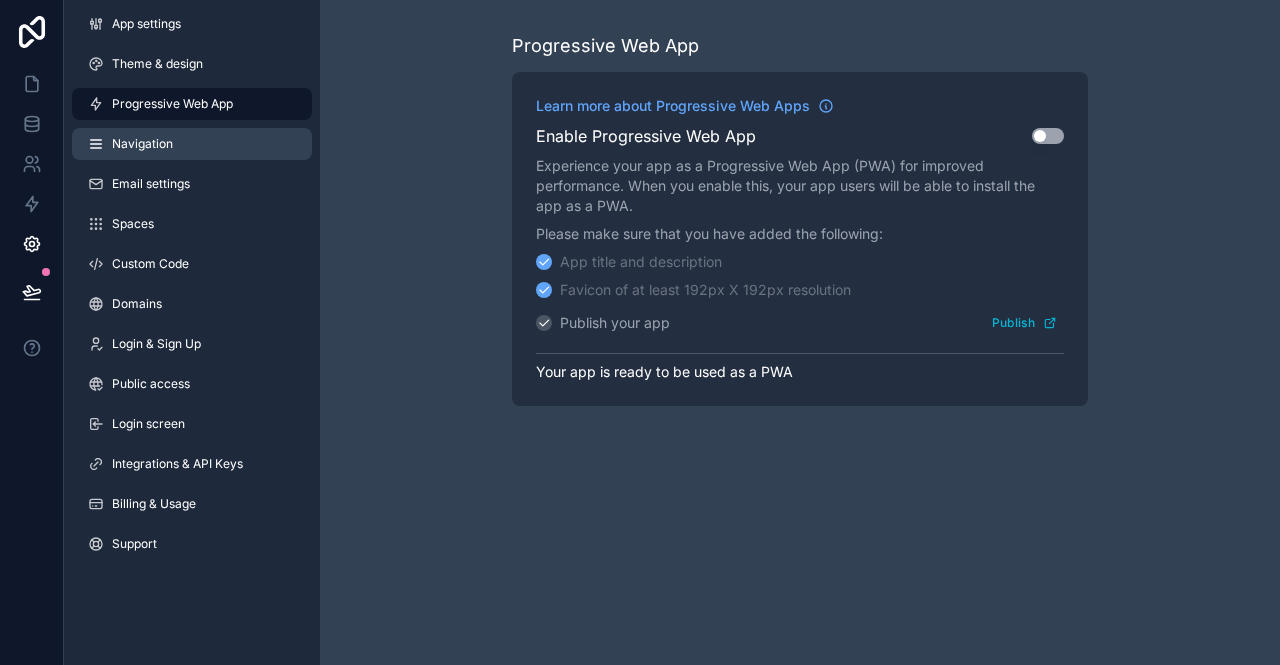 click on "Navigation" at bounding box center (142, 144) 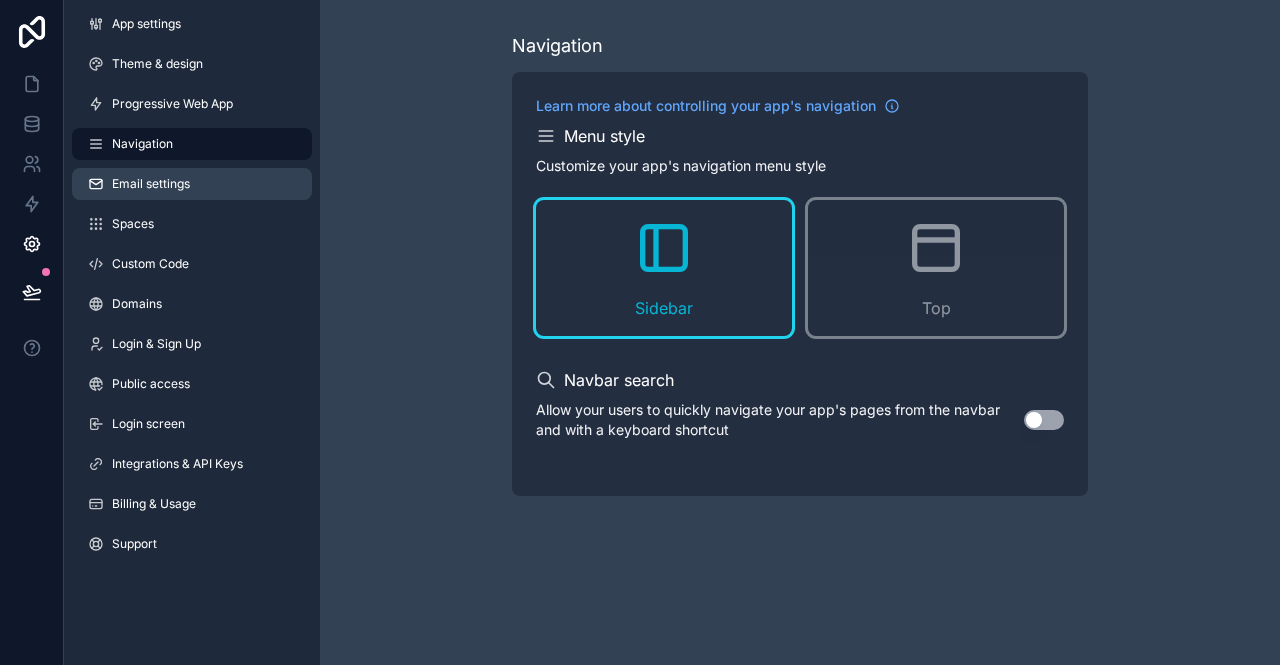 click on "Email settings" at bounding box center [151, 184] 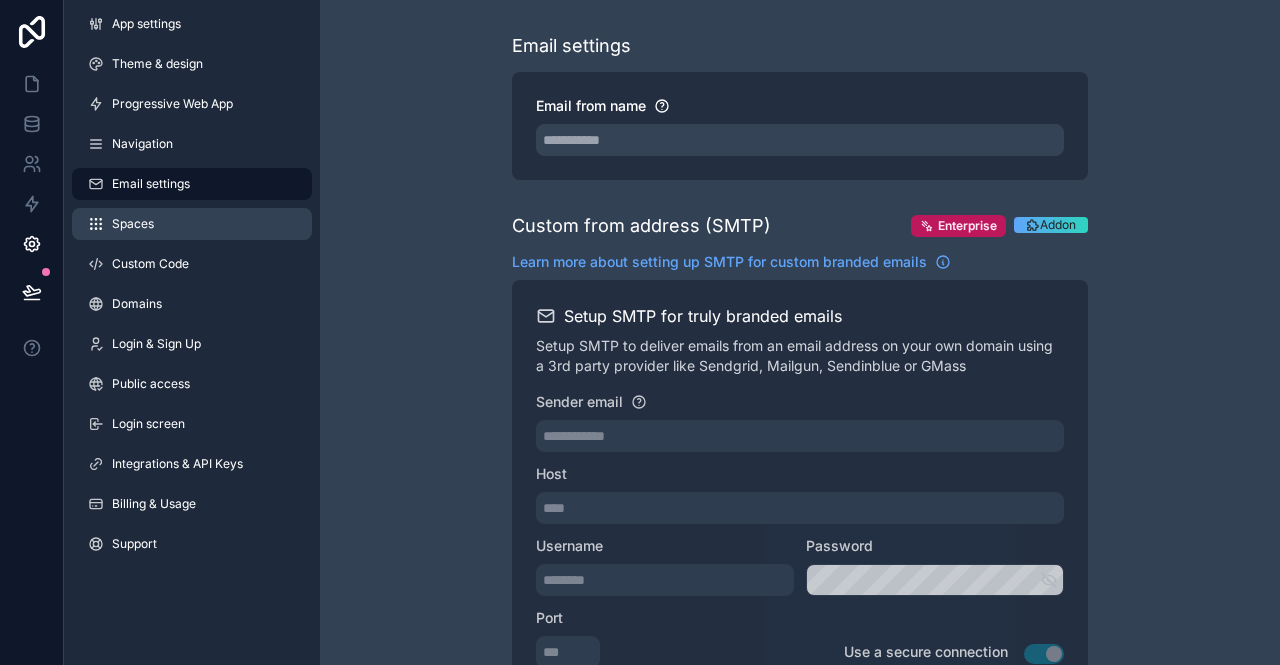 click on "Spaces" at bounding box center (192, 224) 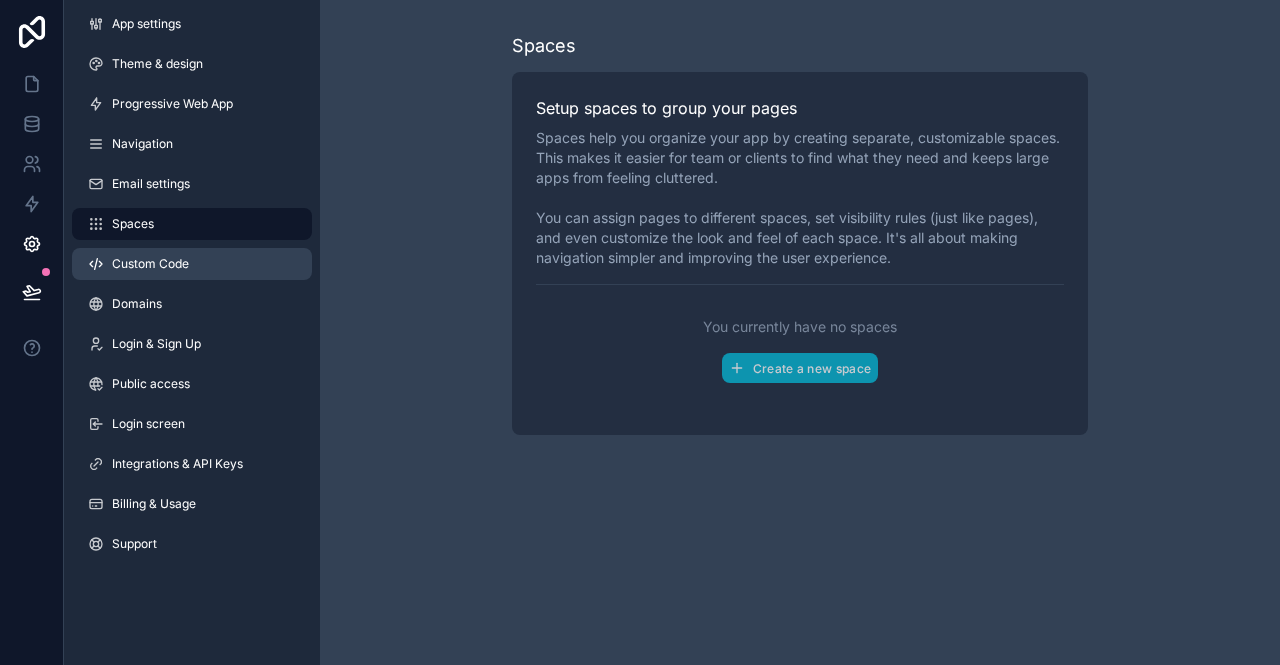 click on "Custom Code" at bounding box center [192, 264] 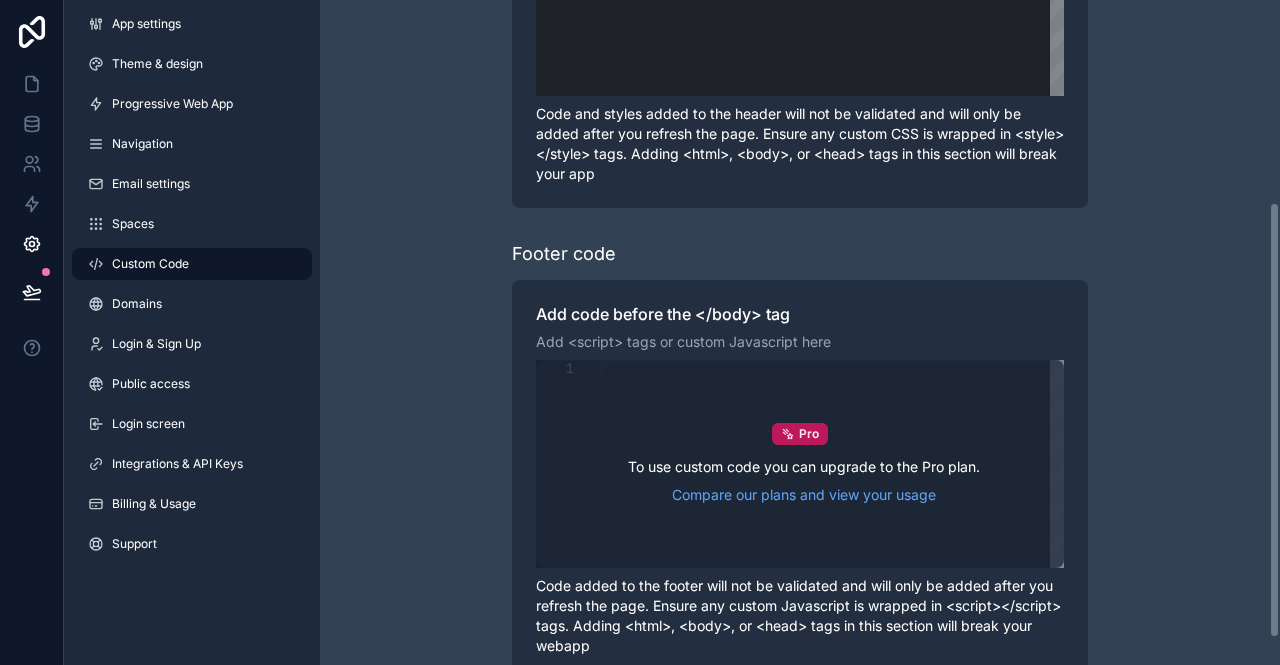 scroll, scrollTop: 346, scrollLeft: 0, axis: vertical 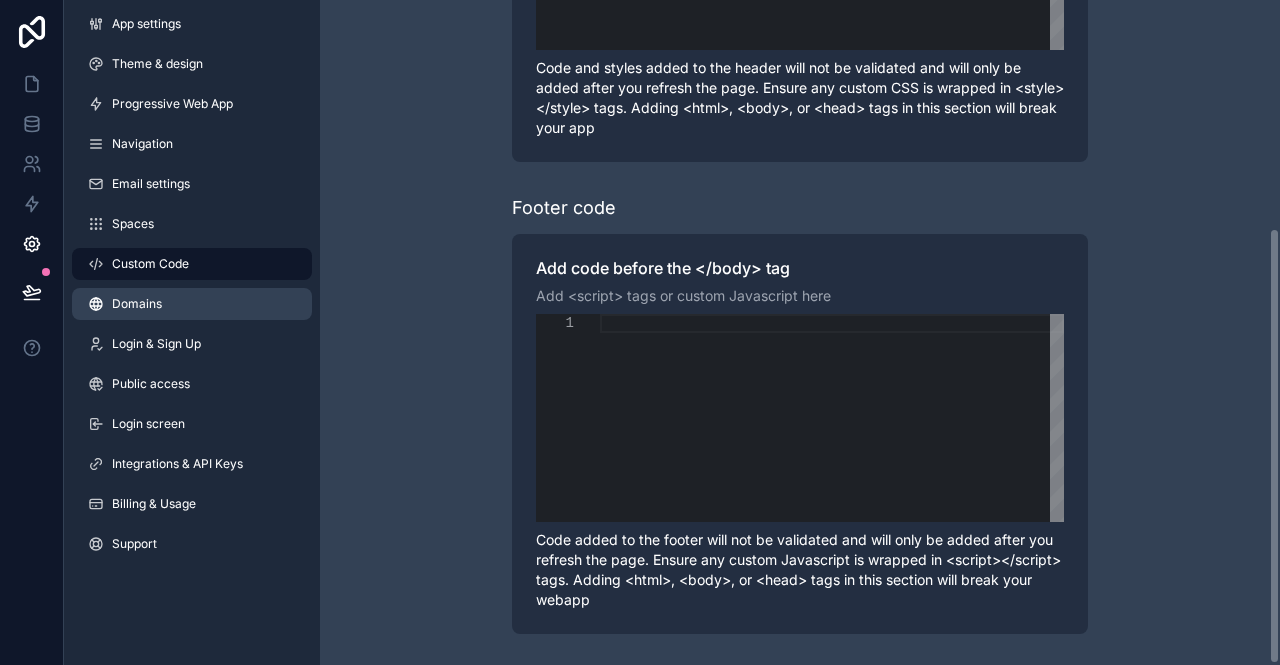 click on "Domains" at bounding box center [137, 304] 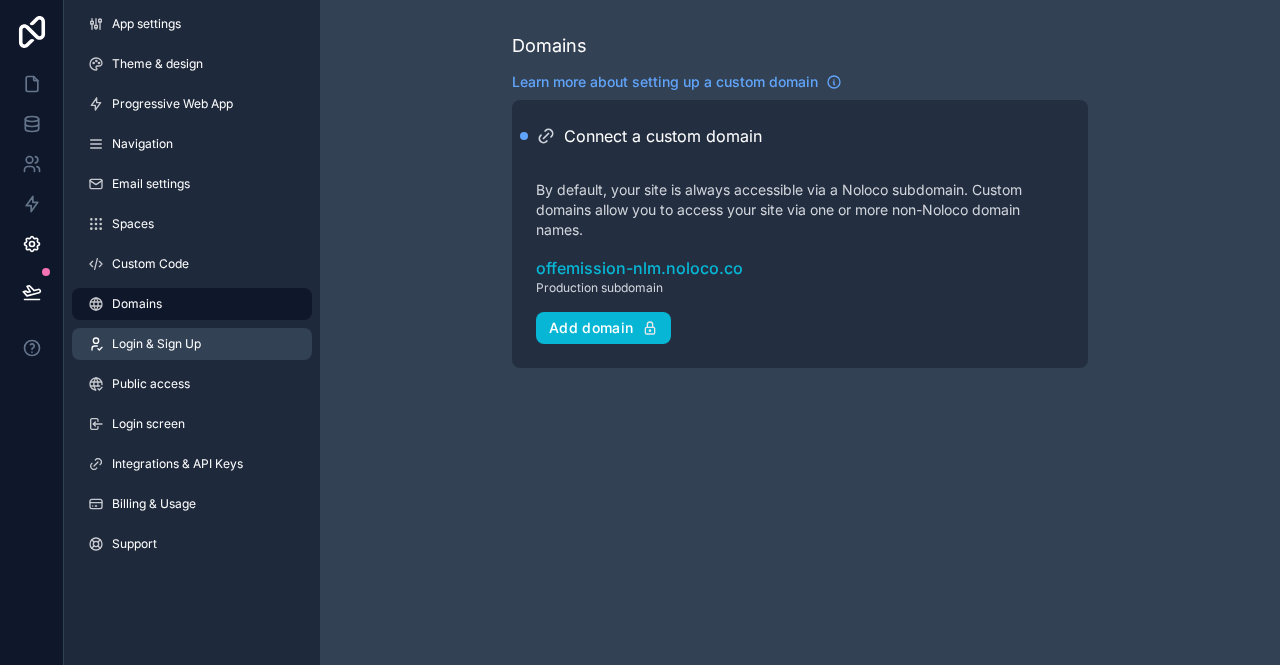 click on "Login & Sign Up" at bounding box center [156, 344] 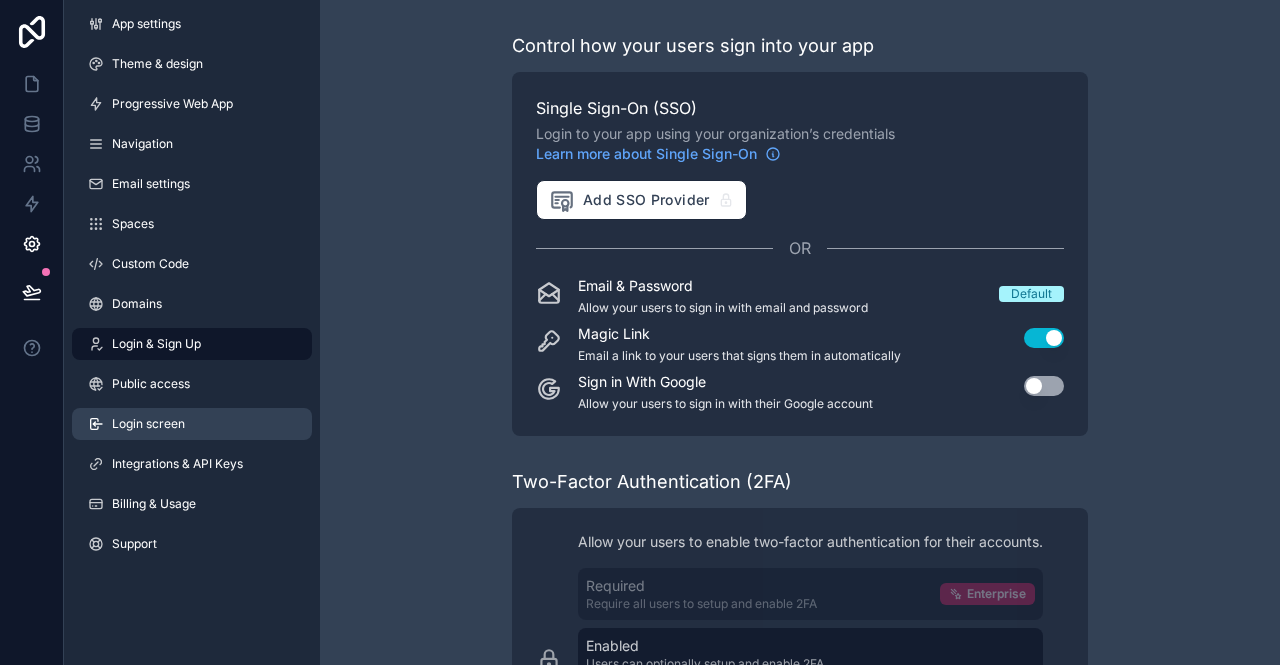 click on "Login screen" at bounding box center (148, 424) 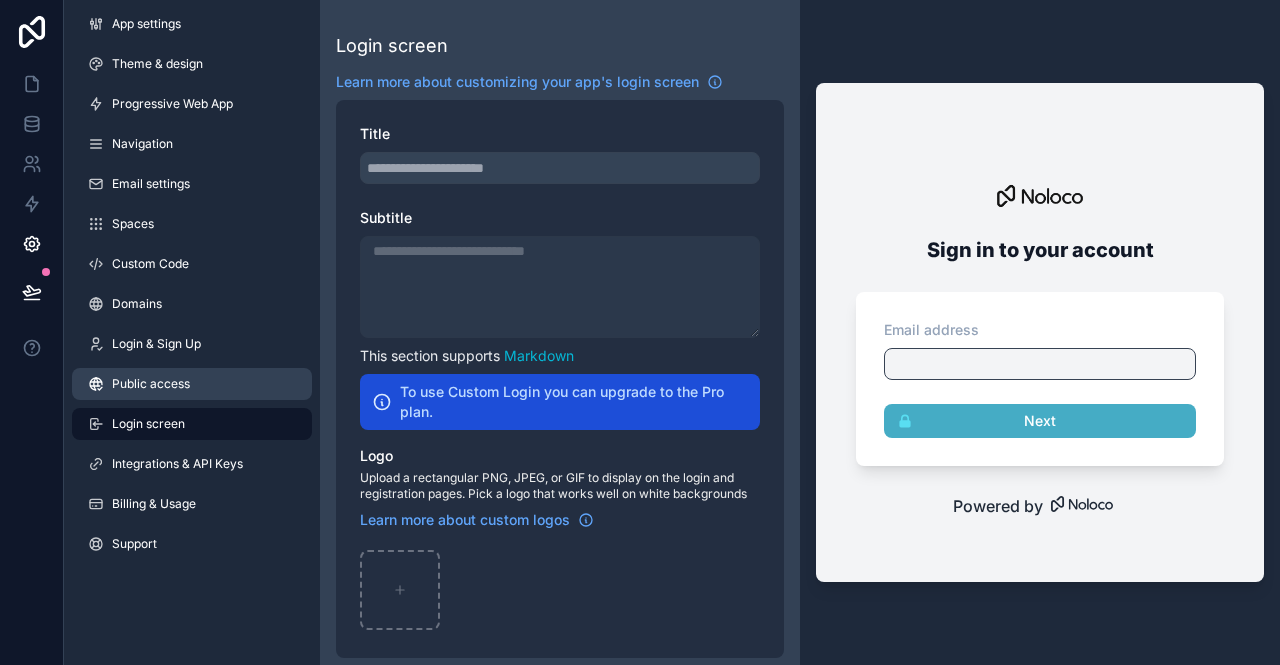 click on "Public access" at bounding box center [151, 384] 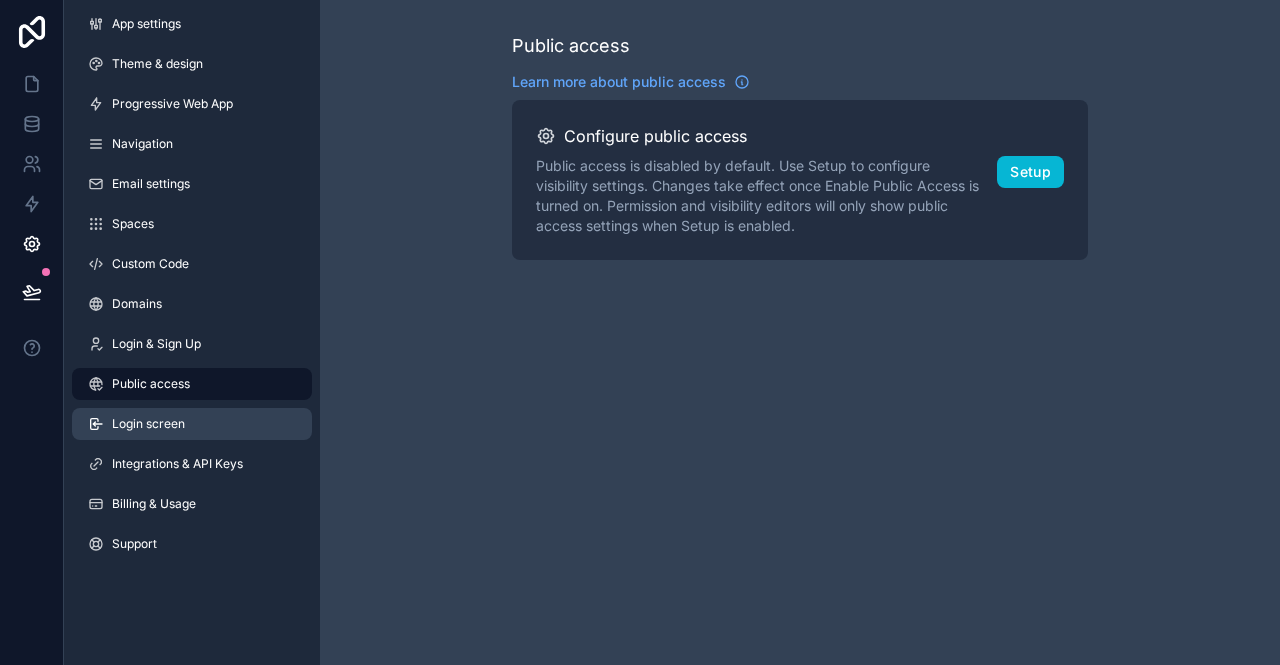 click on "Login screen" at bounding box center (148, 424) 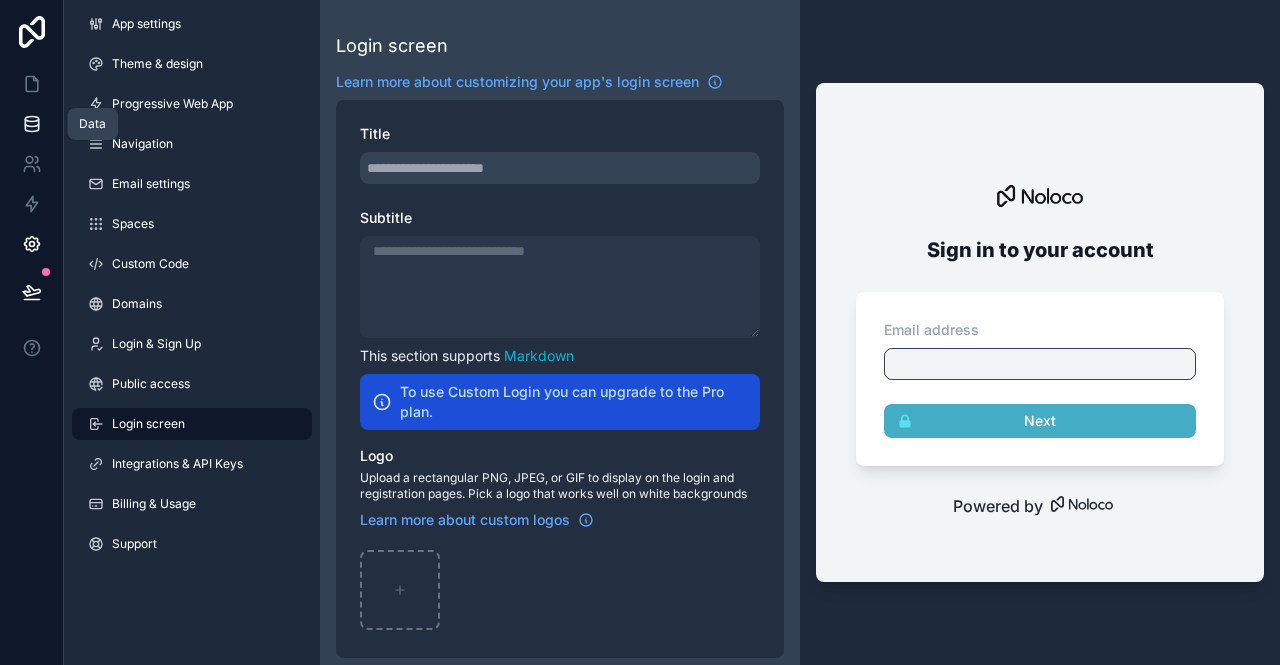 click 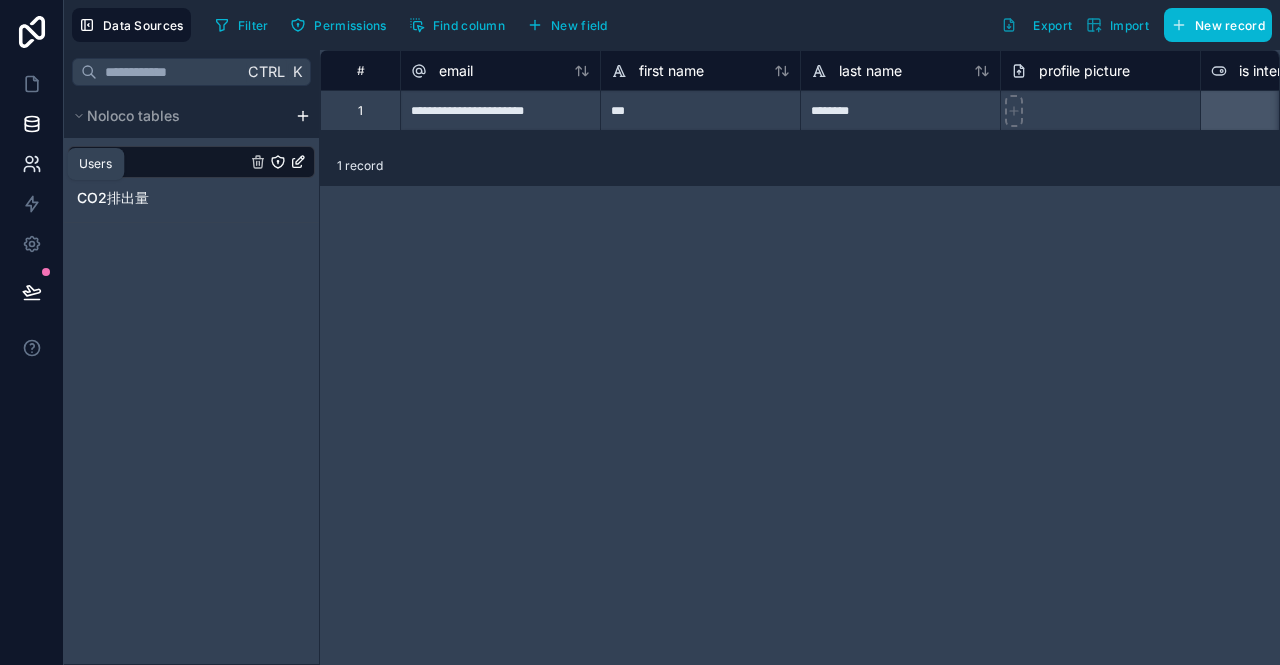 click 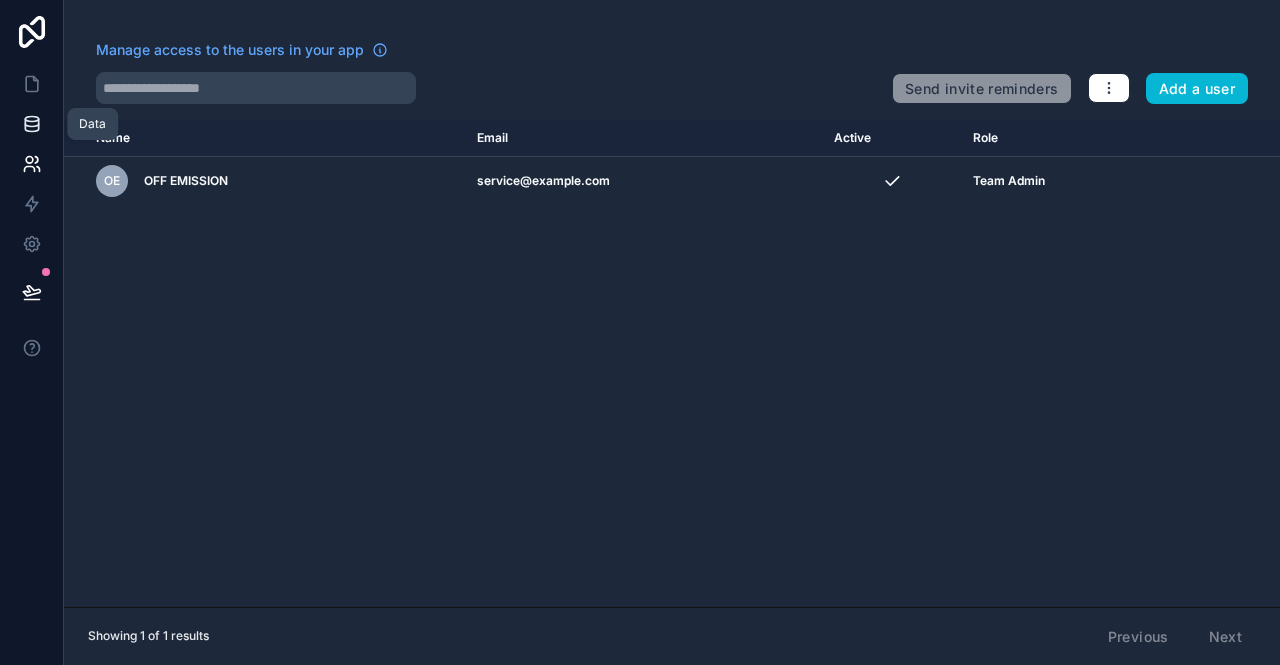 click 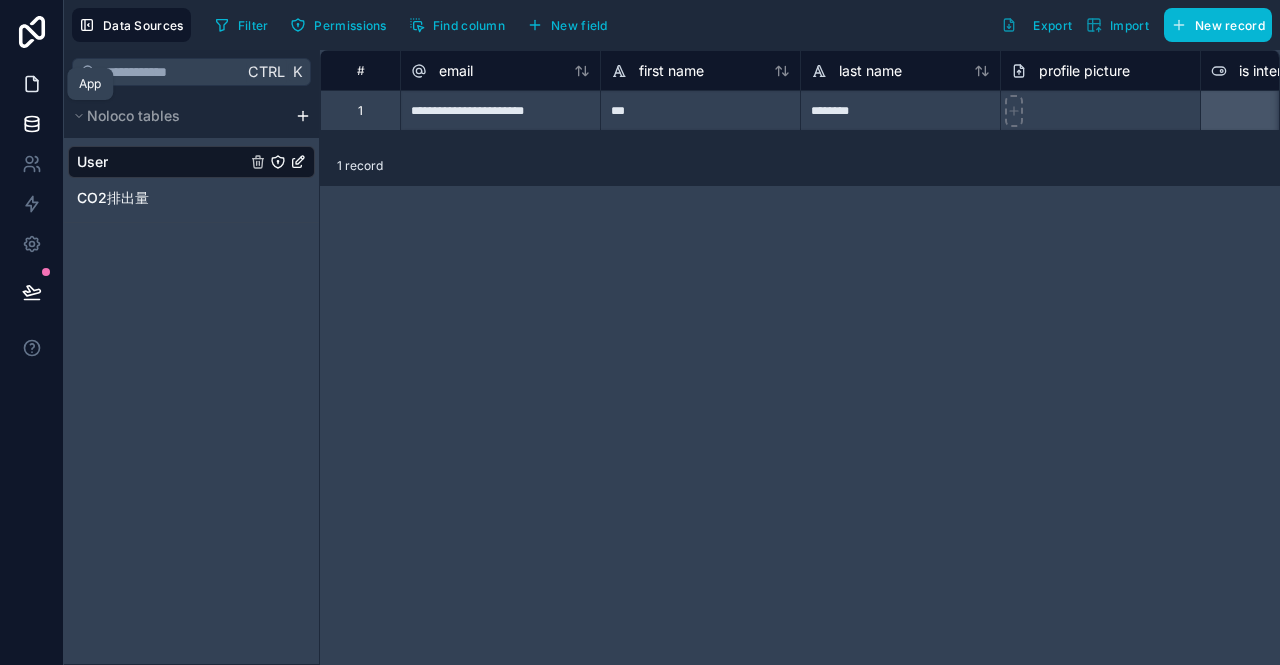 click 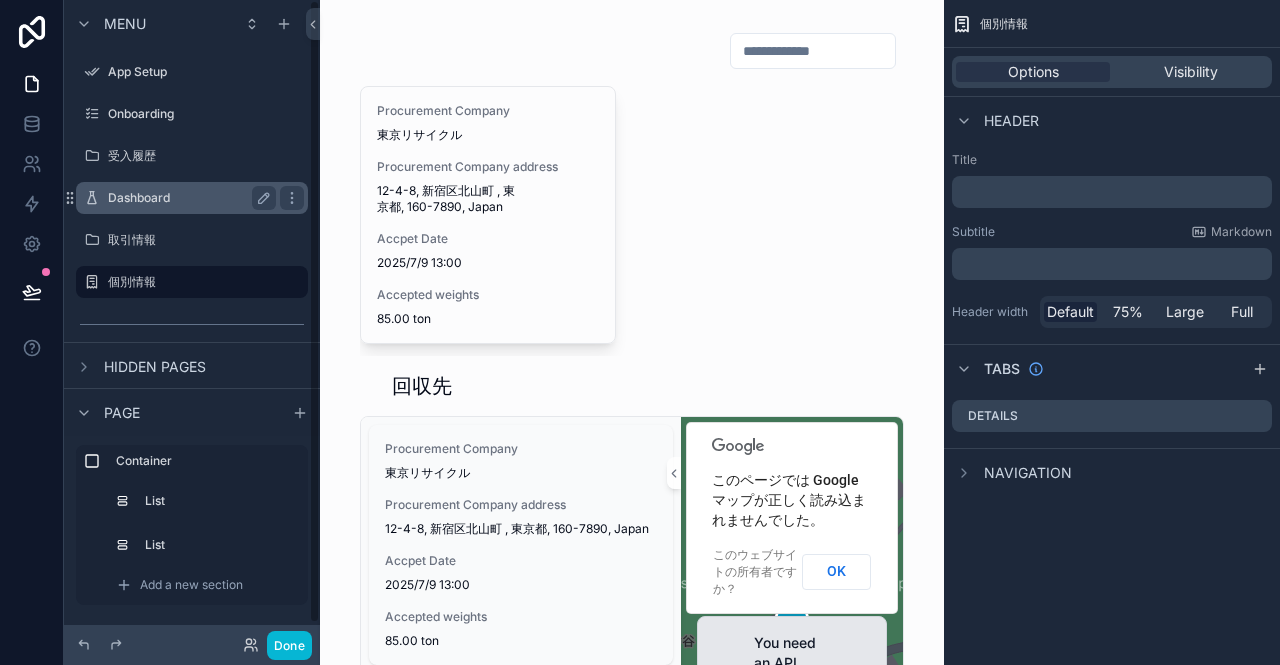 click on "Dashboard" at bounding box center [188, 198] 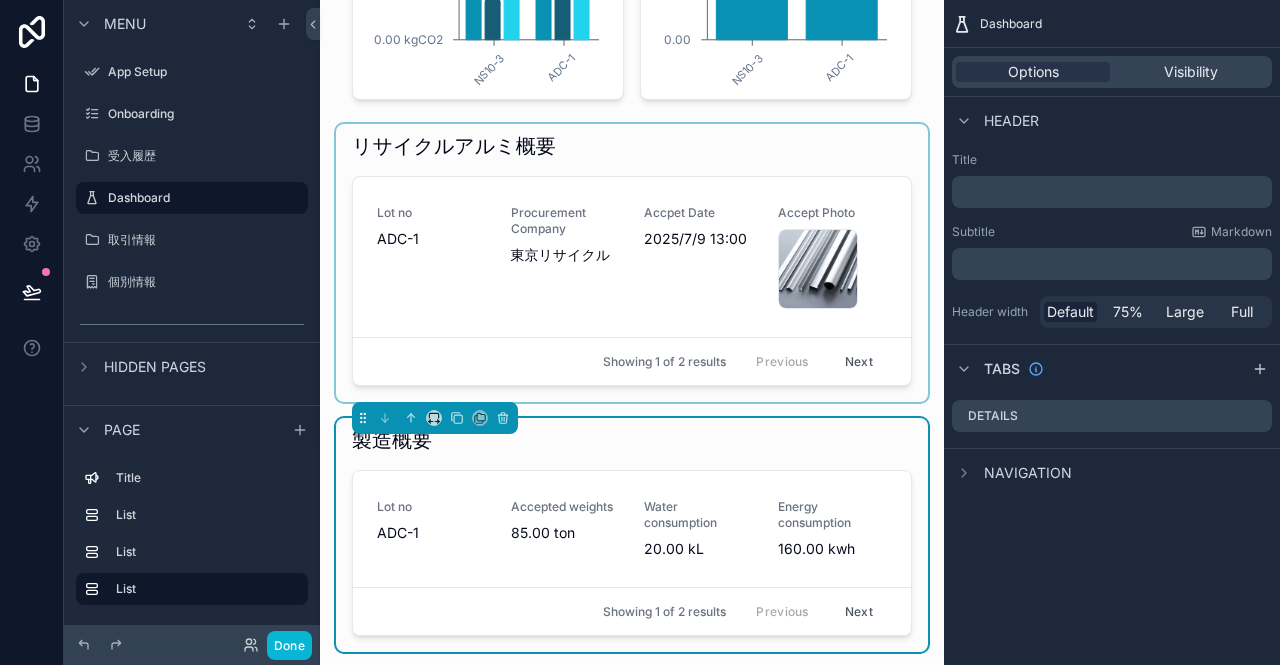 scroll, scrollTop: 500, scrollLeft: 0, axis: vertical 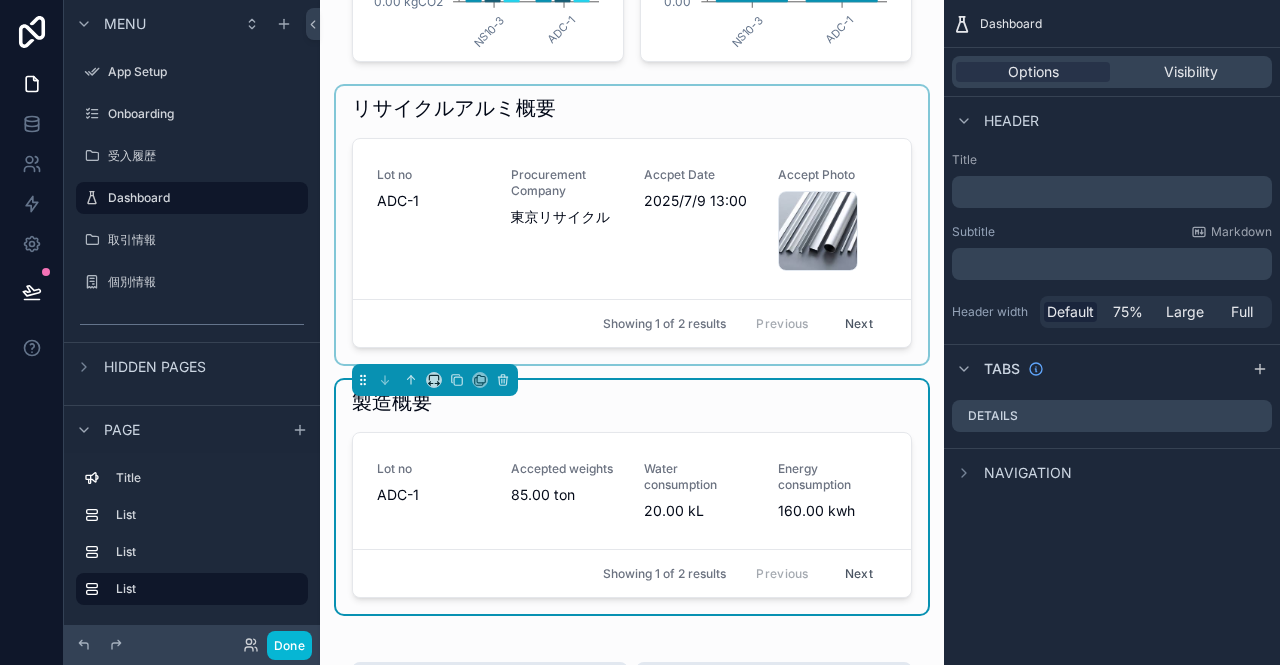 click at bounding box center [632, 225] 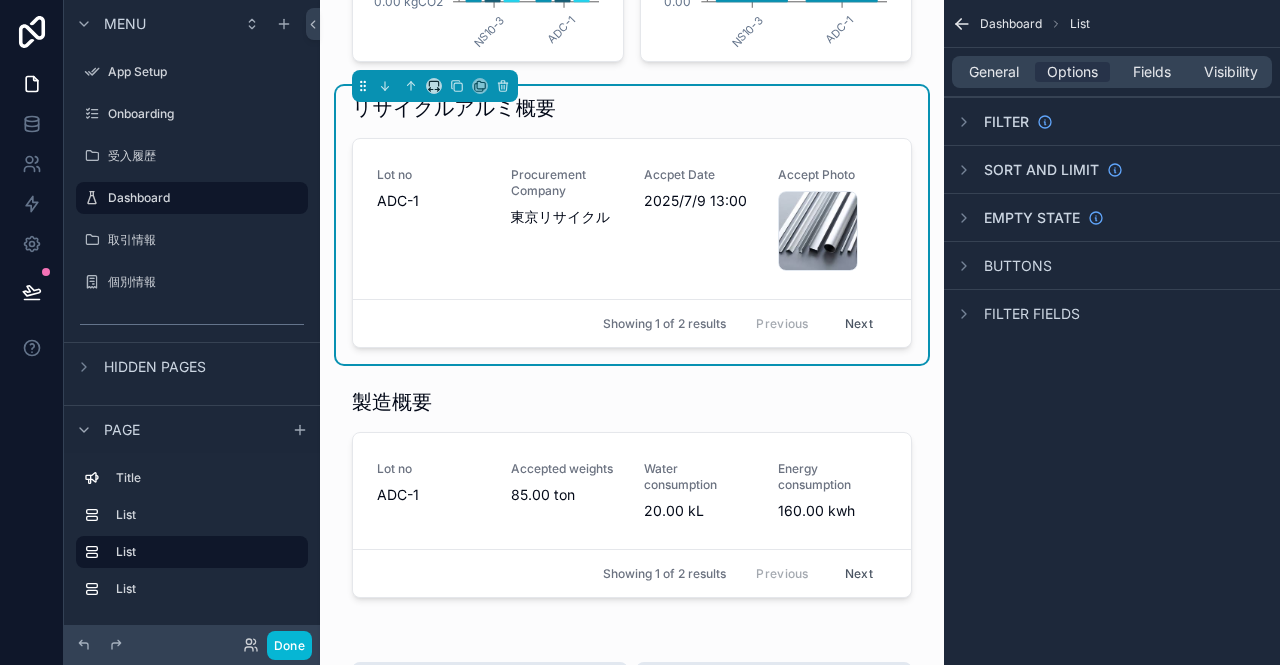 click on "Next" at bounding box center (859, 323) 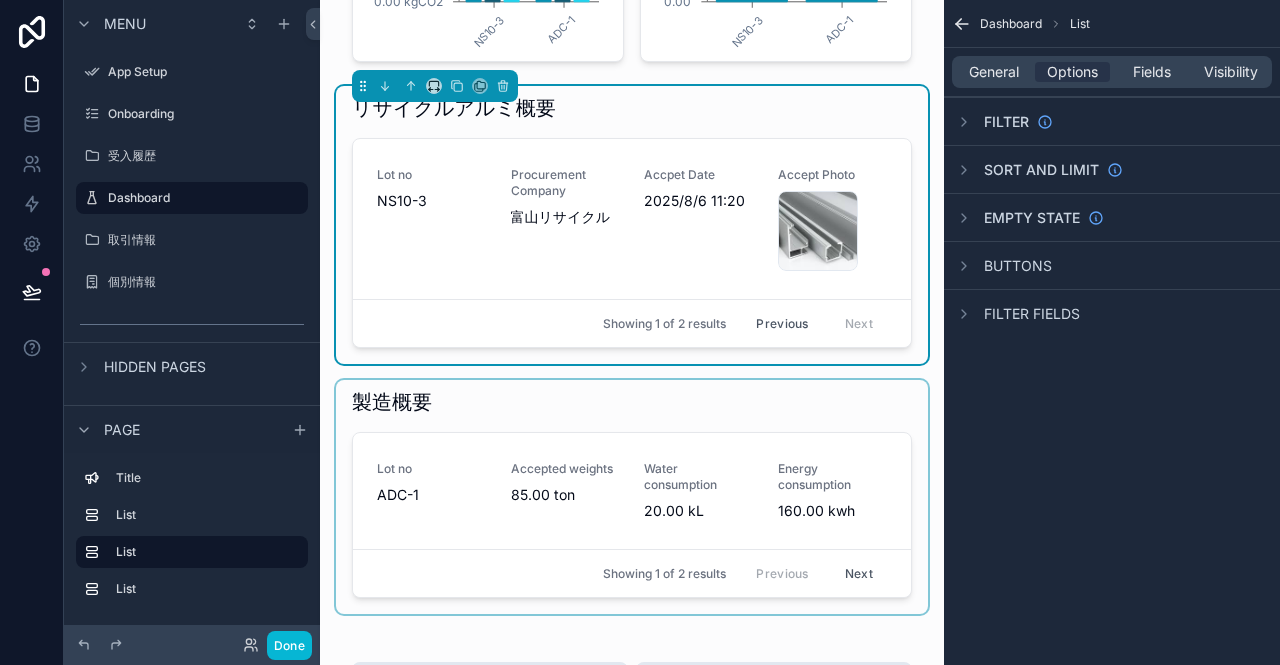 click at bounding box center (632, 497) 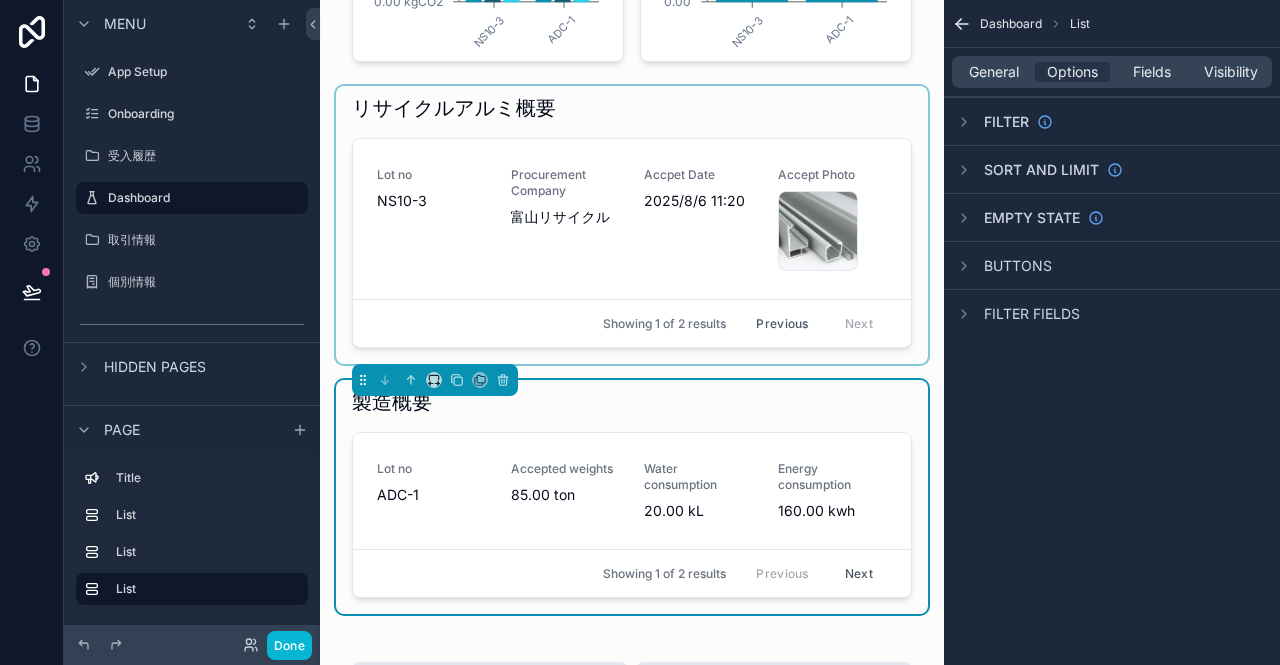 click on "Next" at bounding box center [859, 573] 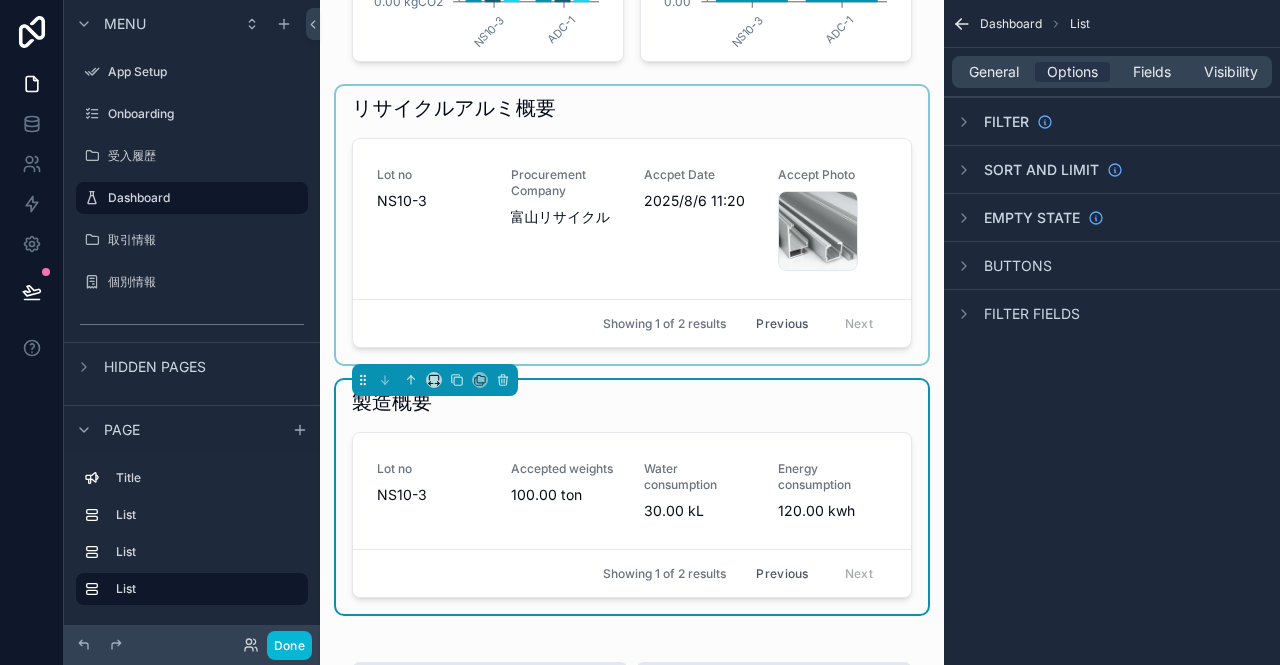 click on "Previous" at bounding box center [782, 573] 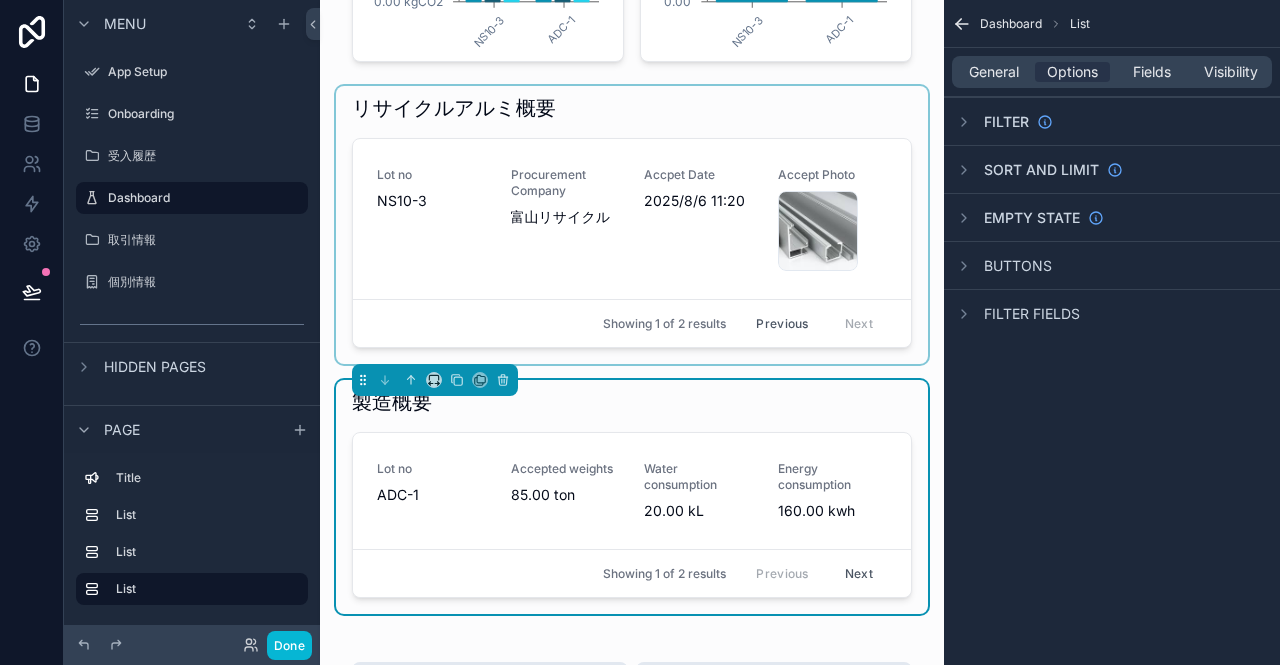 click at bounding box center (632, 225) 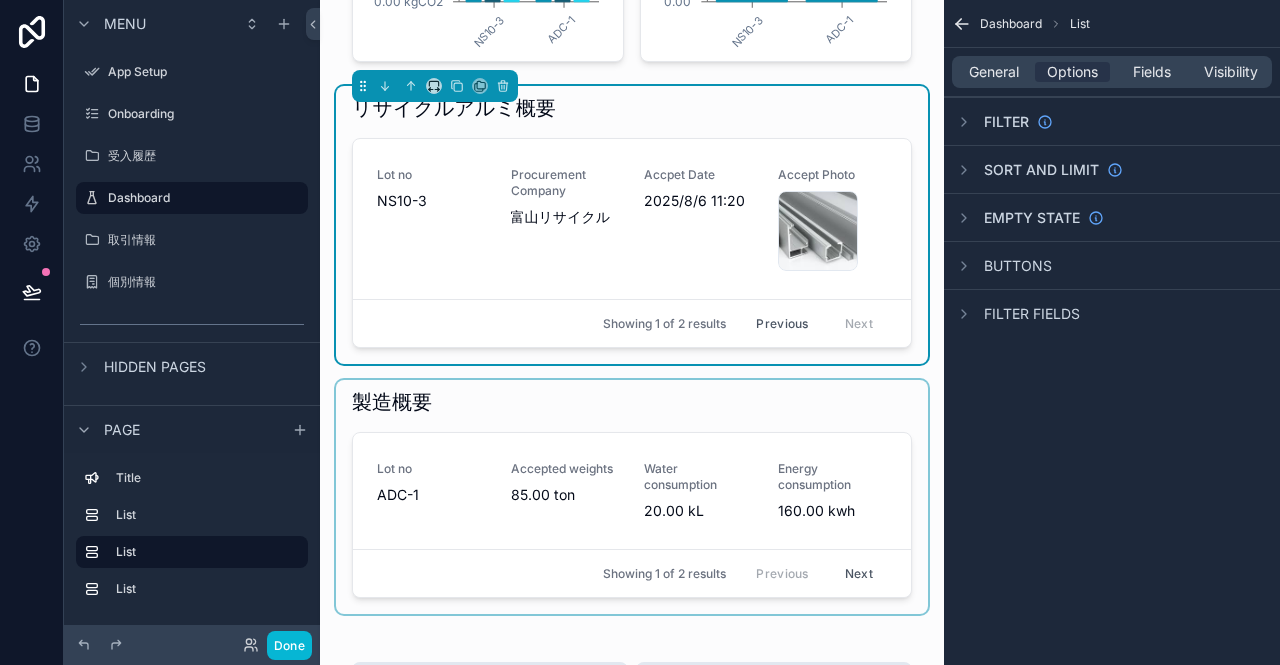 click on "Previous" at bounding box center (782, 323) 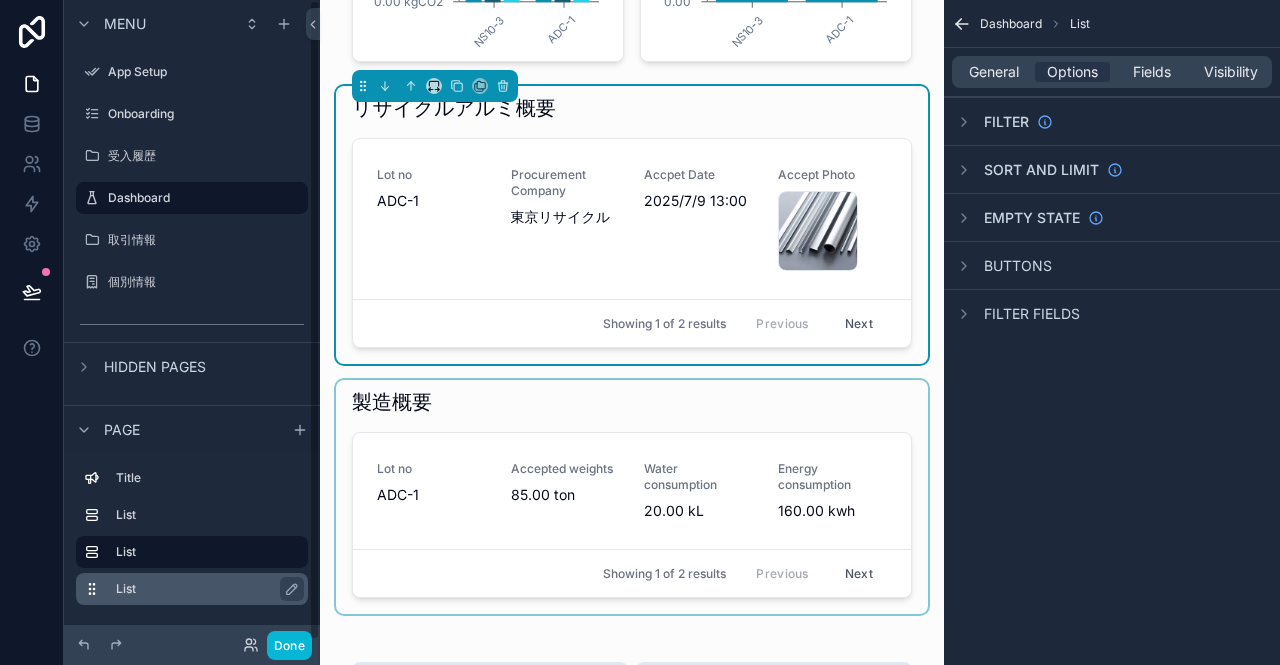 click on "List" at bounding box center (204, 589) 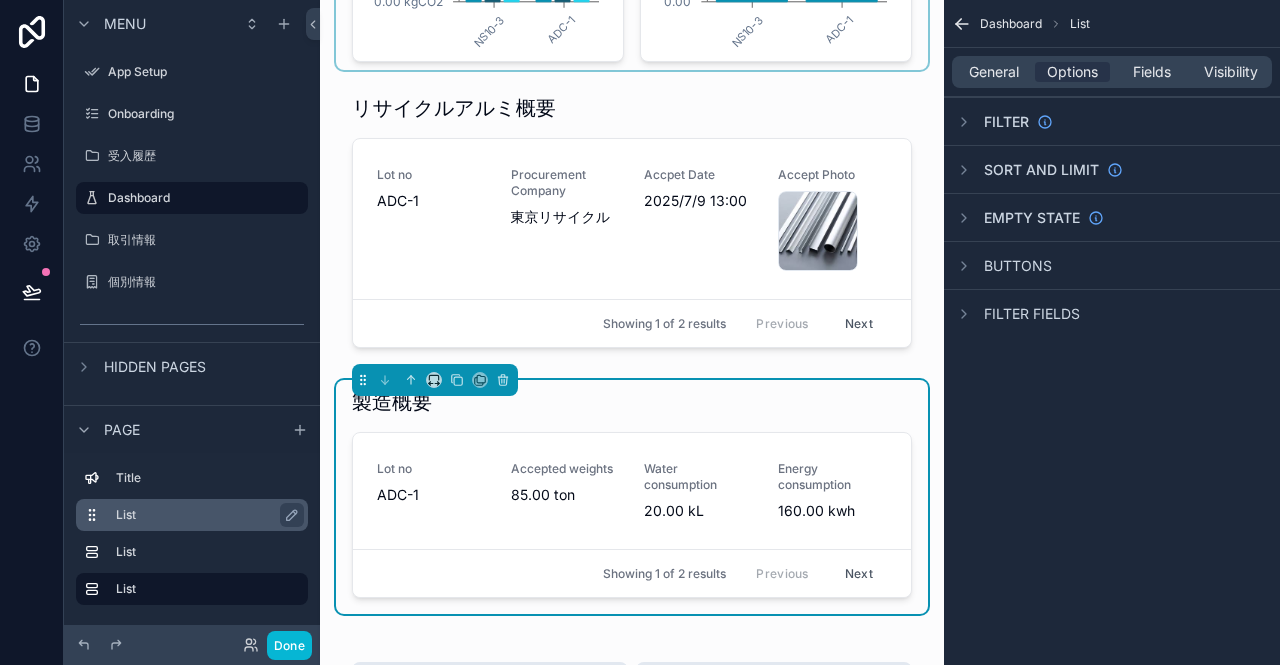 click on "List" at bounding box center [204, 515] 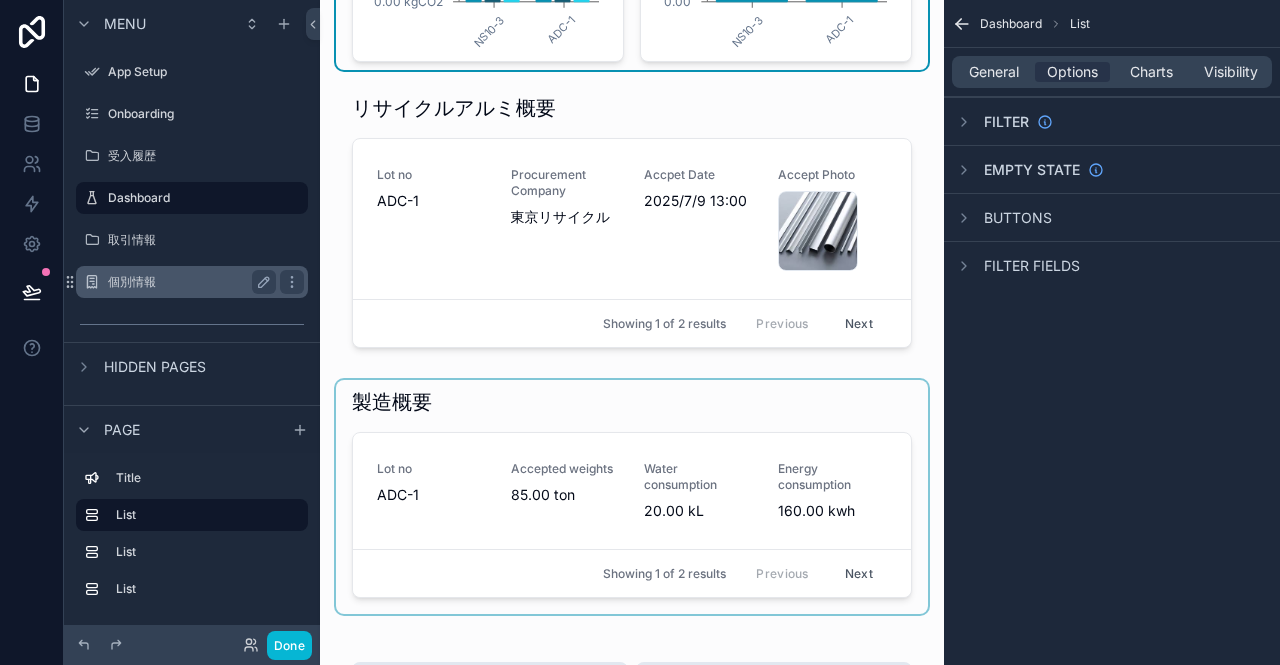 click on "個別情報" at bounding box center [188, 282] 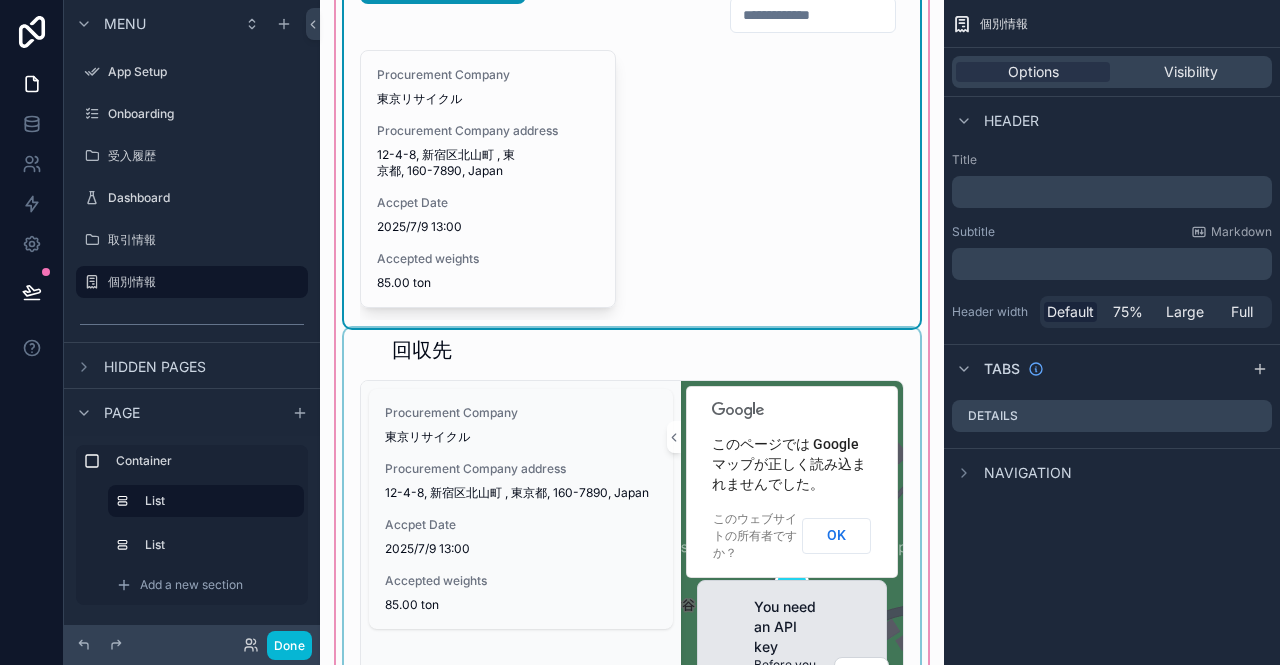 scroll, scrollTop: 0, scrollLeft: 0, axis: both 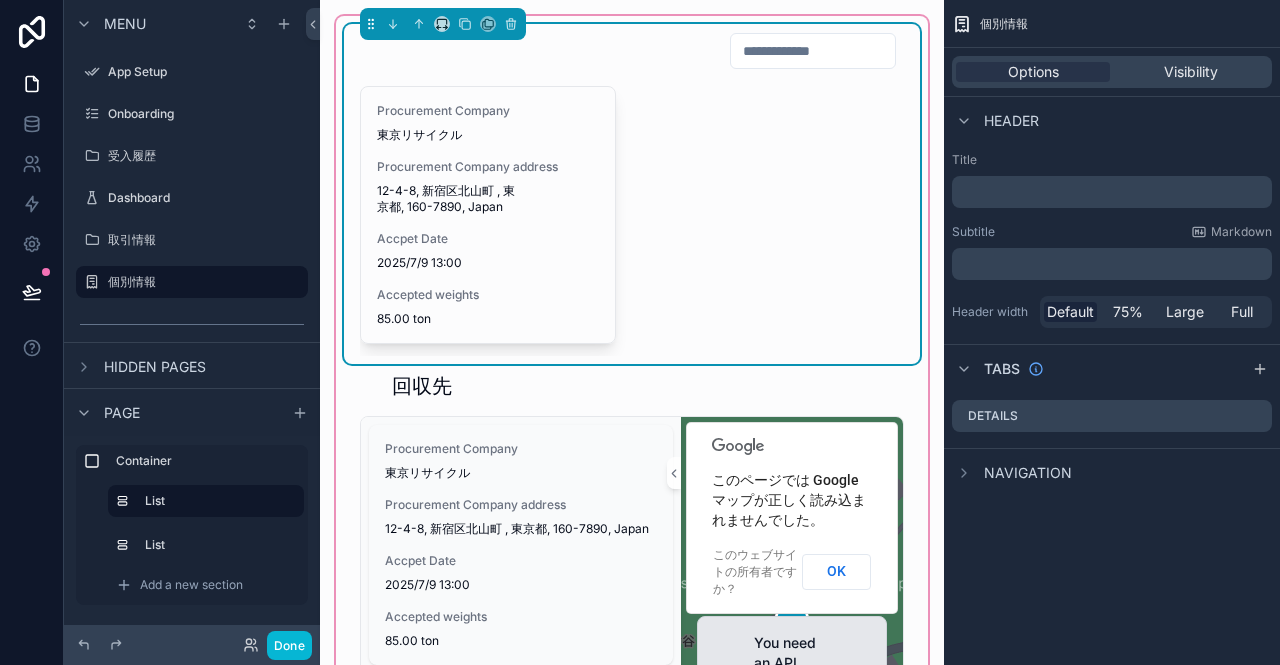 click at bounding box center [813, 51] 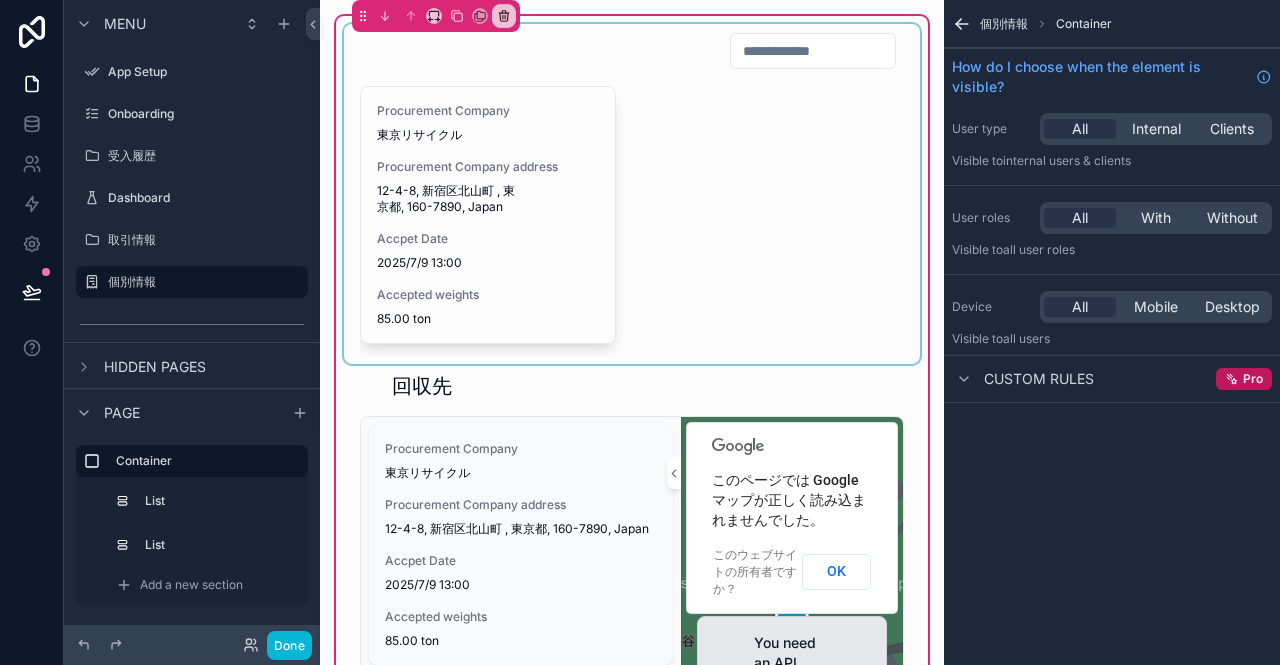 click at bounding box center [632, 194] 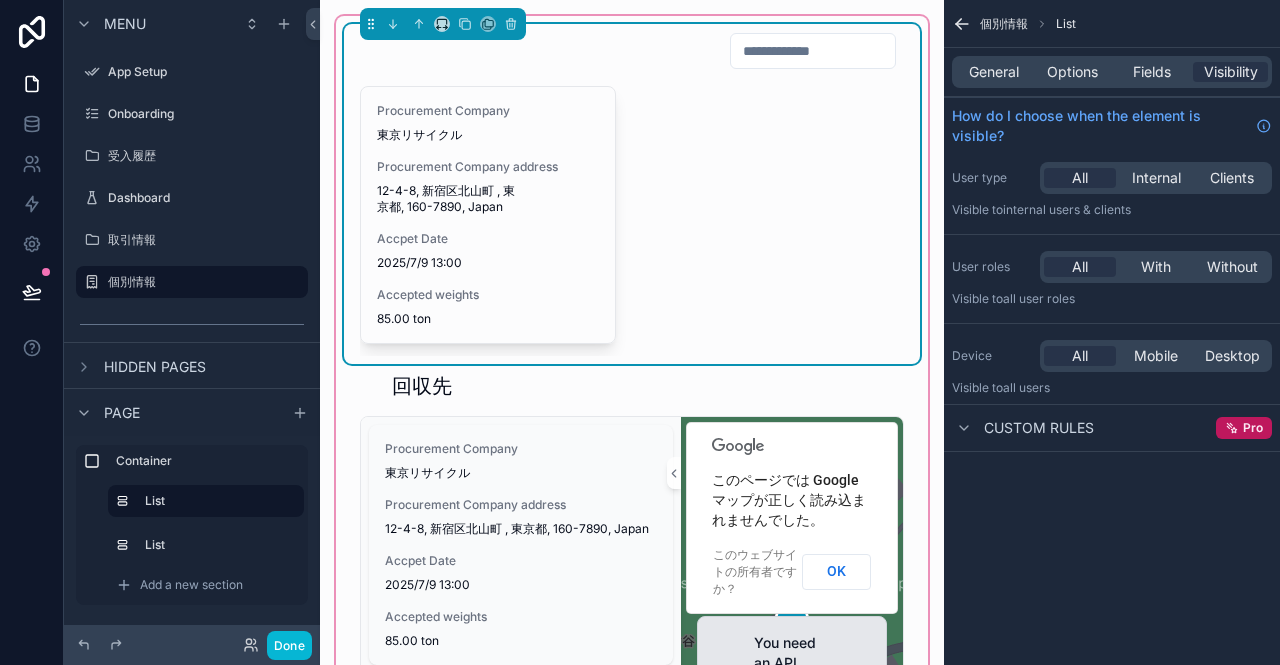 click at bounding box center (813, 51) 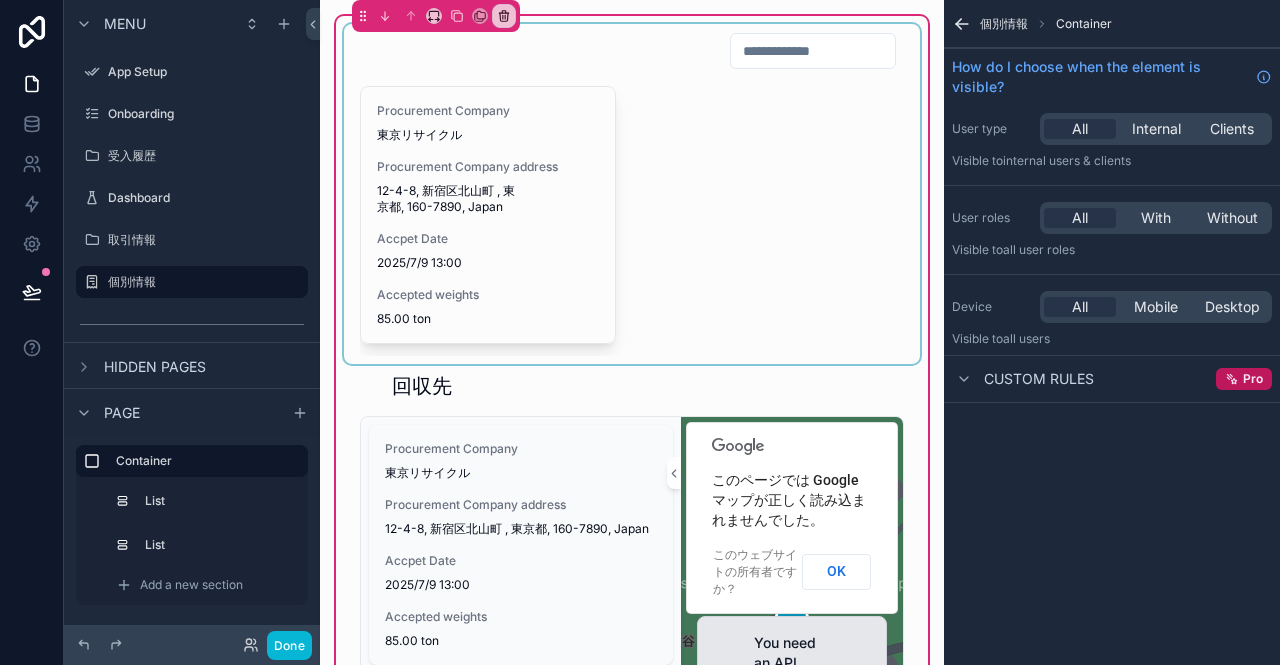 type on "*" 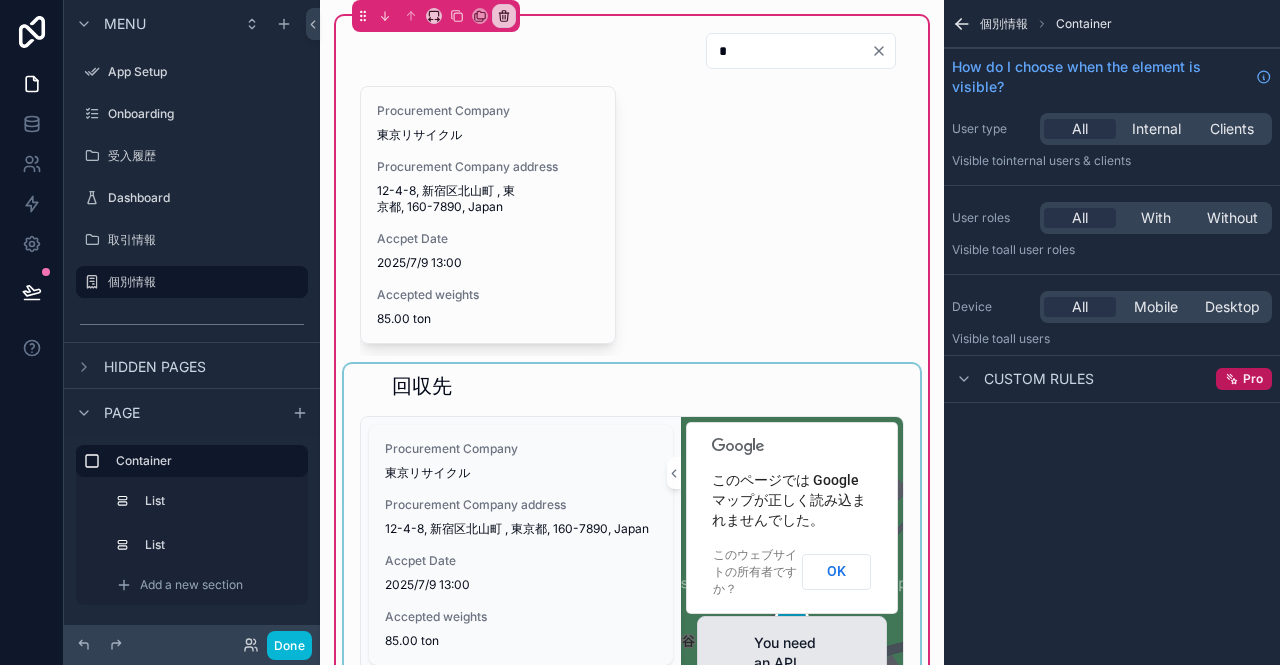 type on "*" 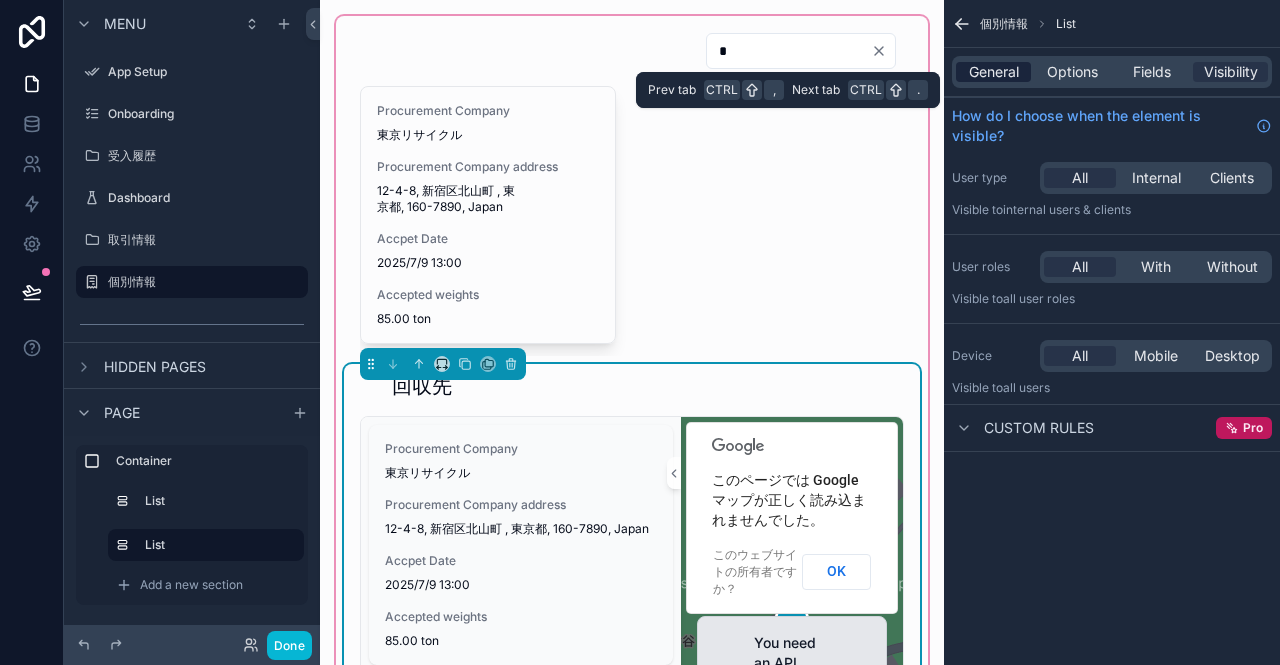 click on "General" at bounding box center (994, 72) 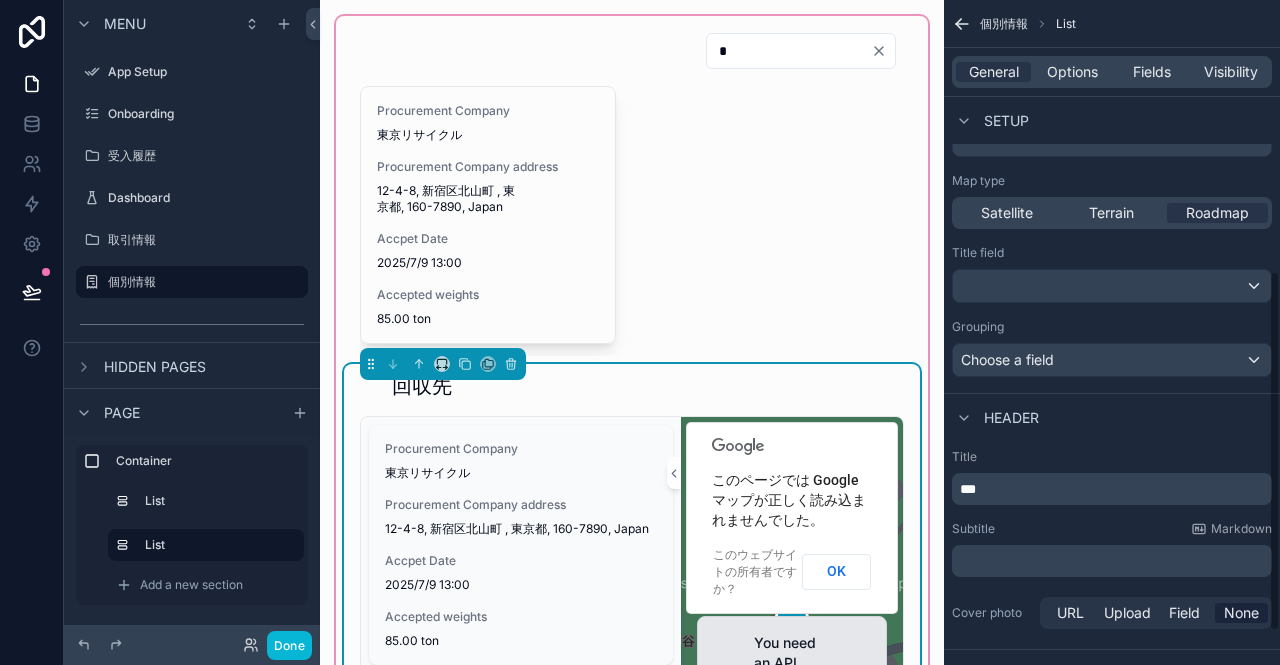 scroll, scrollTop: 560, scrollLeft: 0, axis: vertical 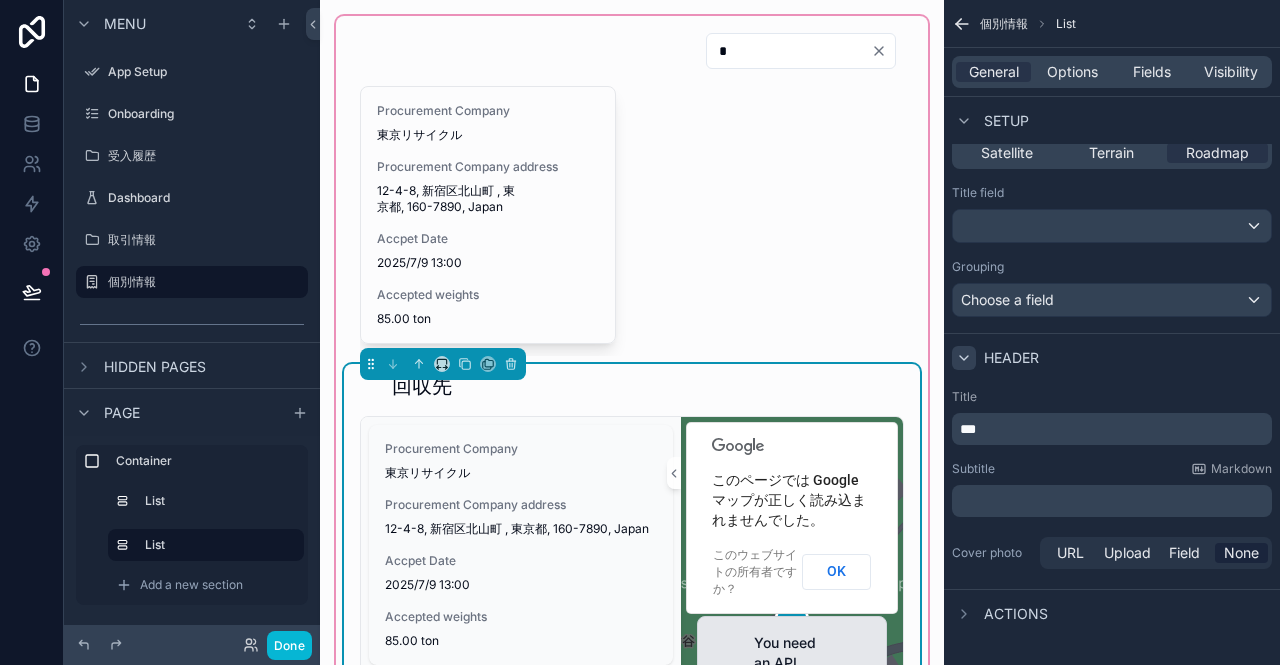 click 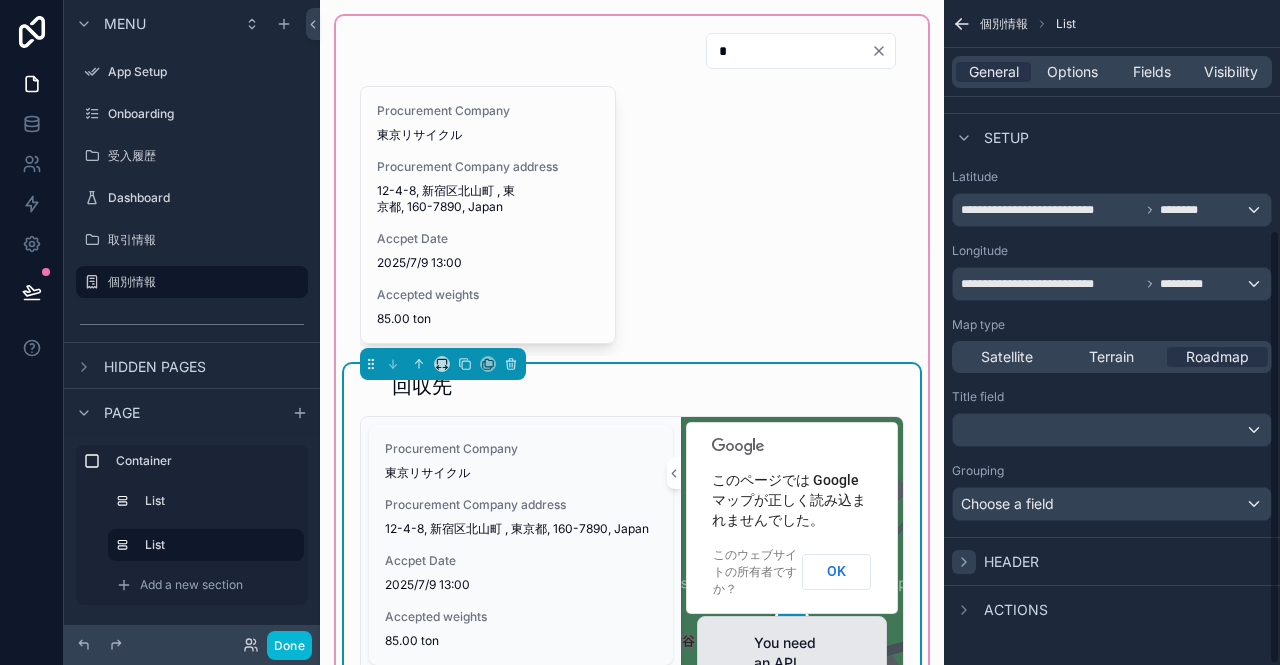 scroll, scrollTop: 352, scrollLeft: 0, axis: vertical 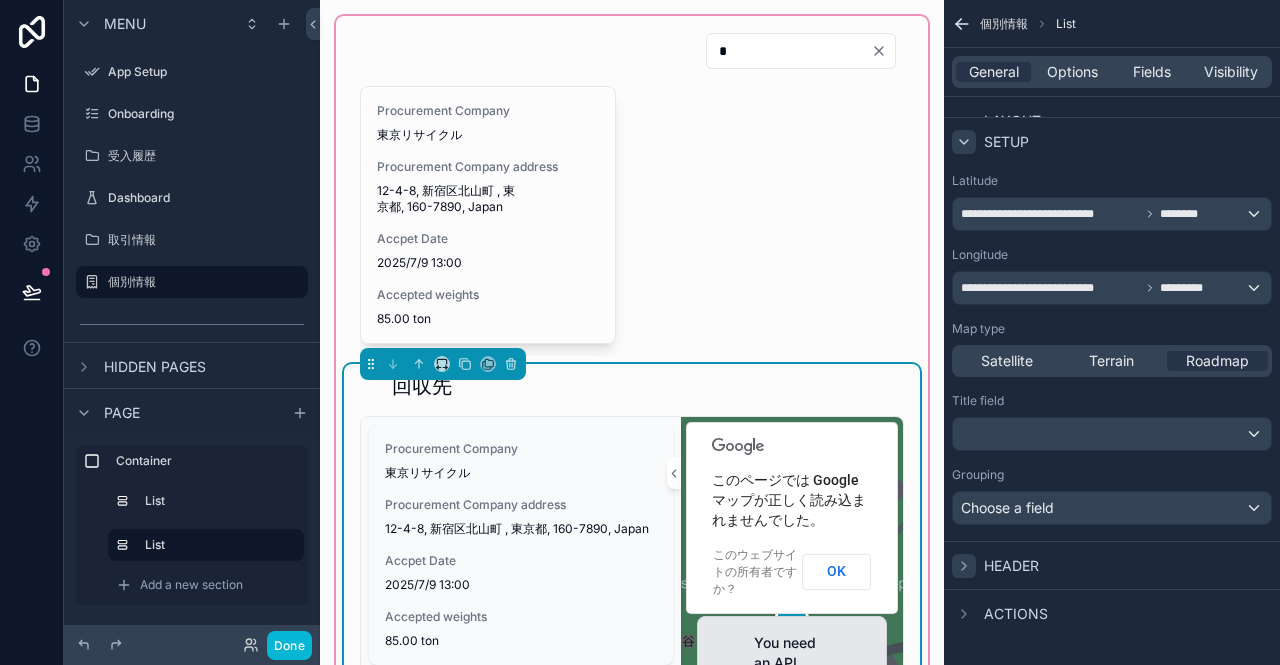 click 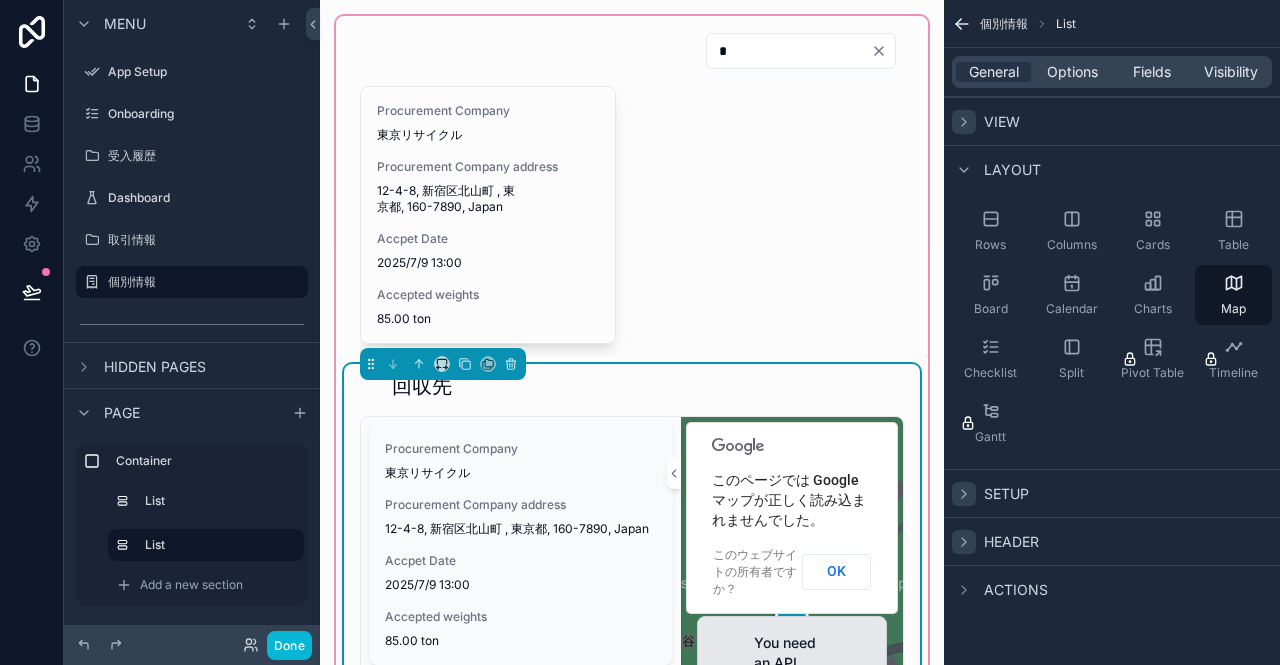 click 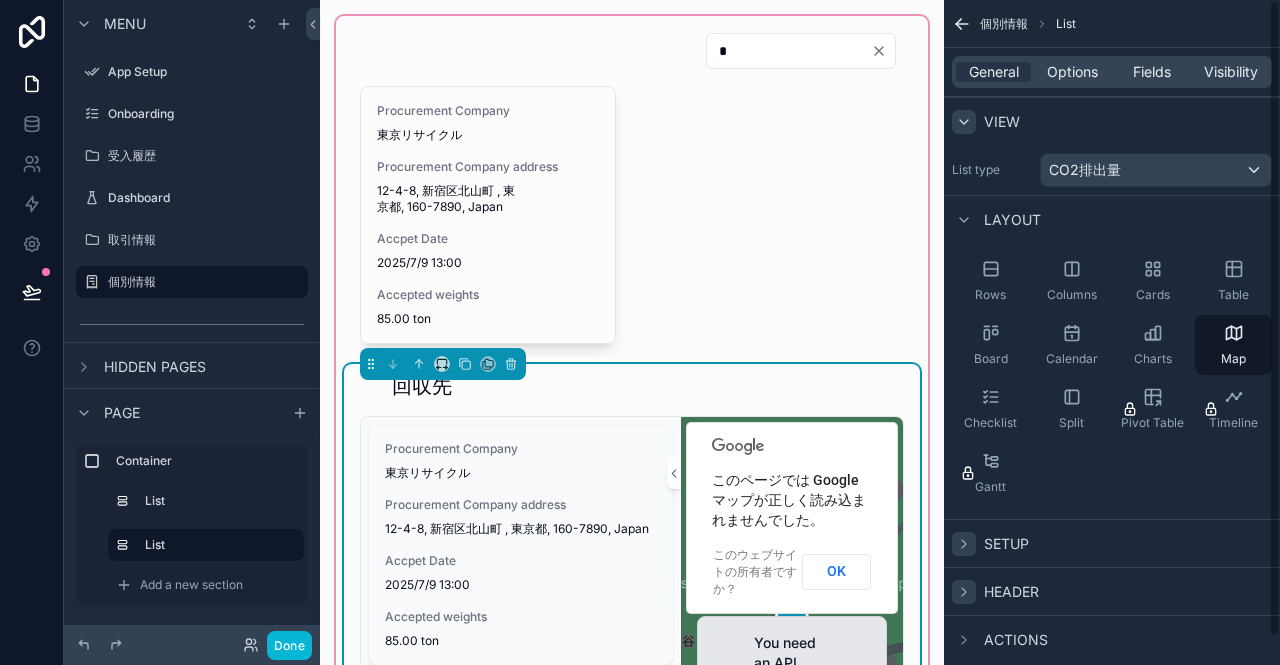 click 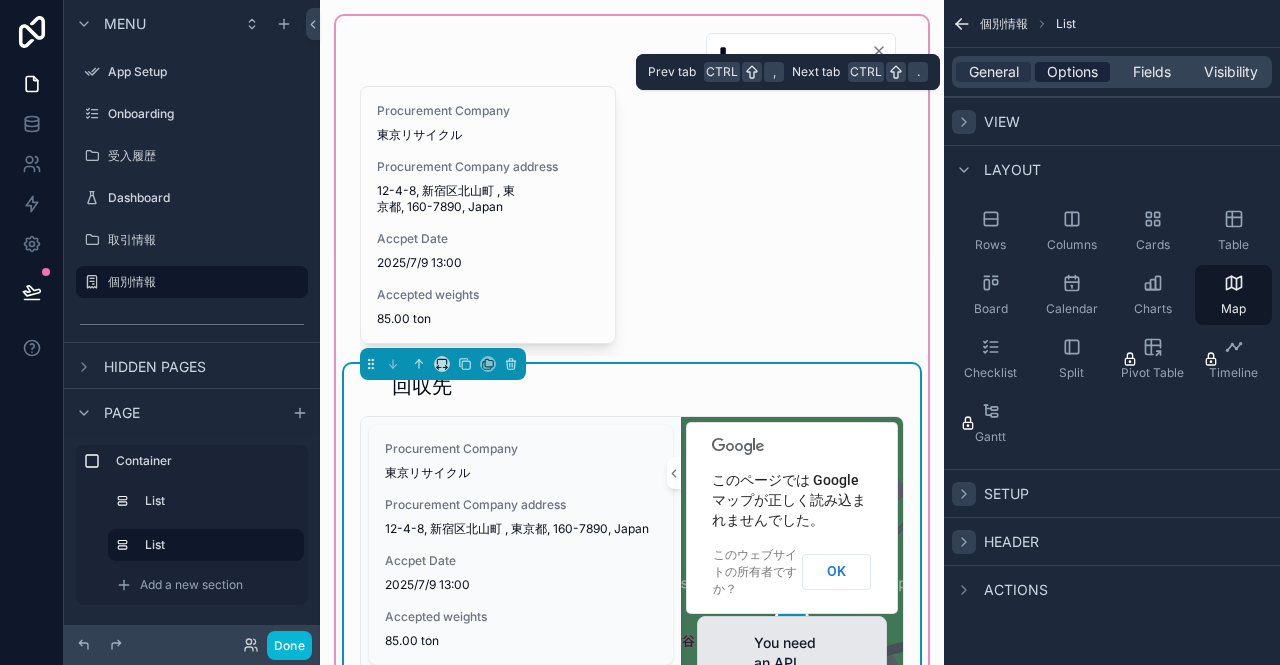 click on "Options" at bounding box center (1072, 72) 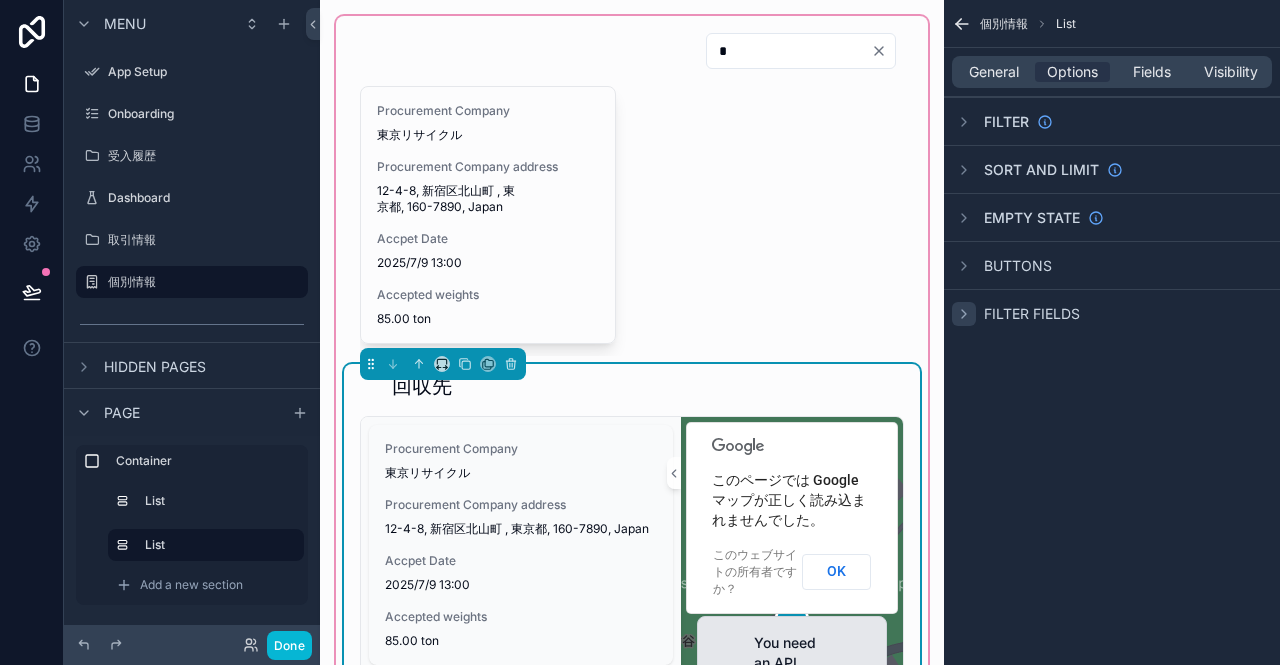 click at bounding box center (964, 314) 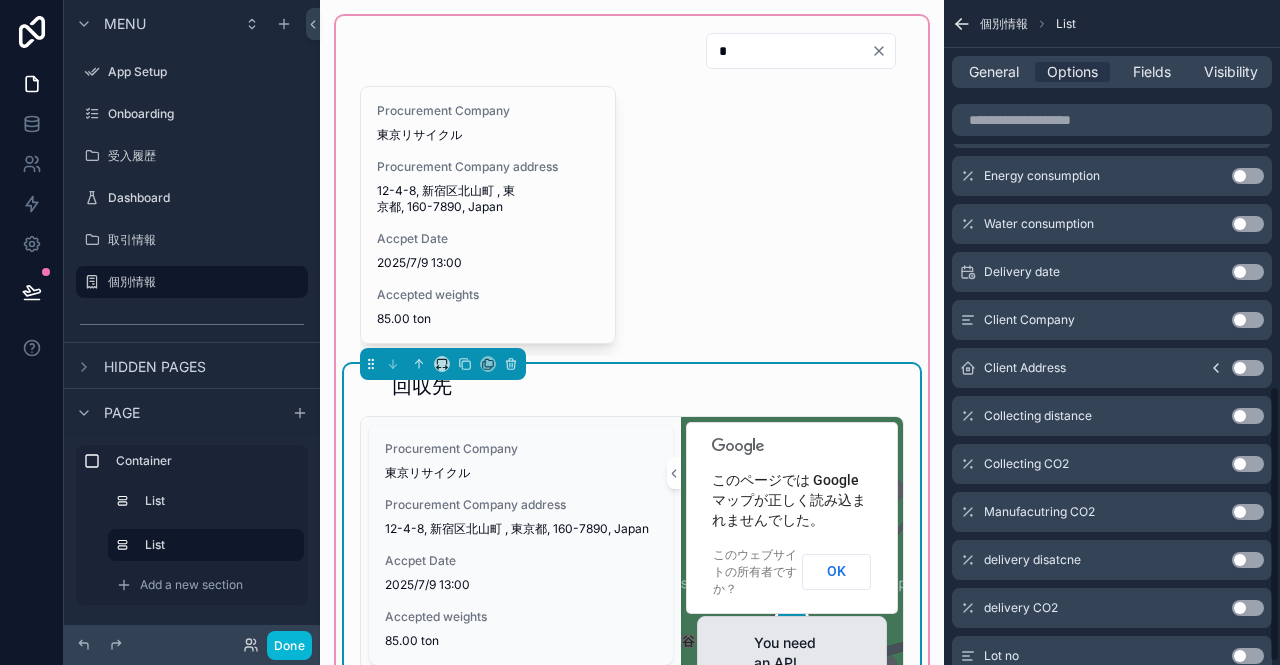 scroll, scrollTop: 936, scrollLeft: 0, axis: vertical 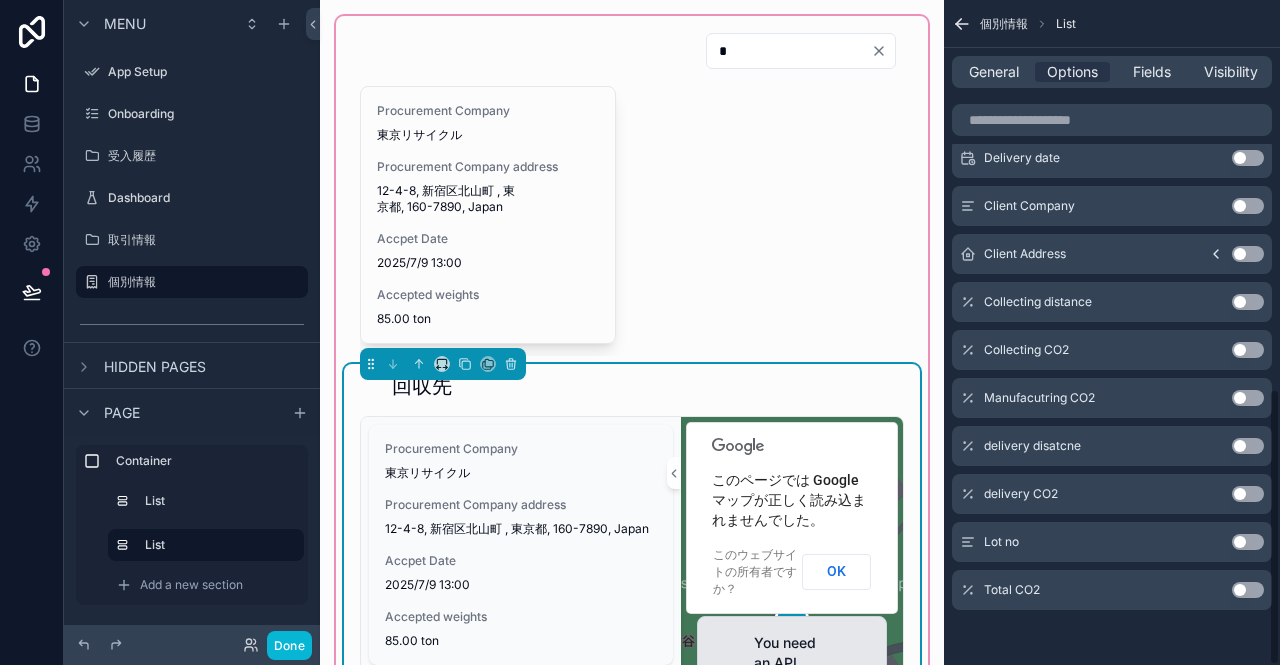 click on "Use setting" at bounding box center [1248, 542] 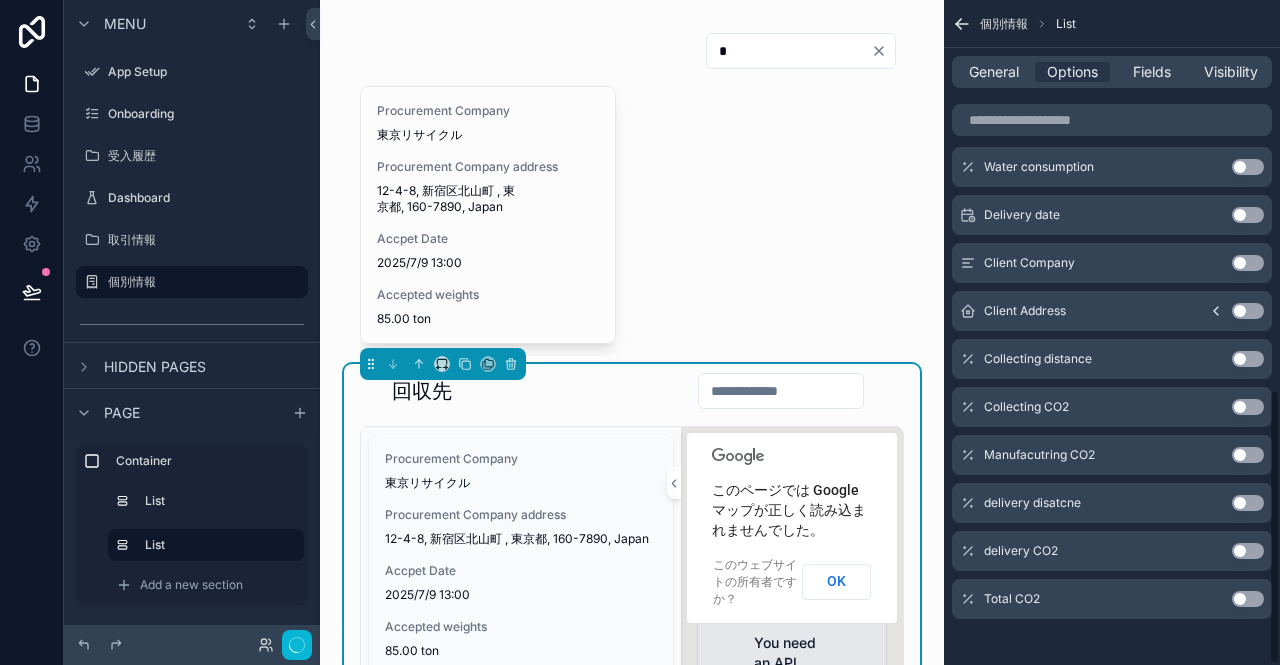 scroll, scrollTop: 944, scrollLeft: 0, axis: vertical 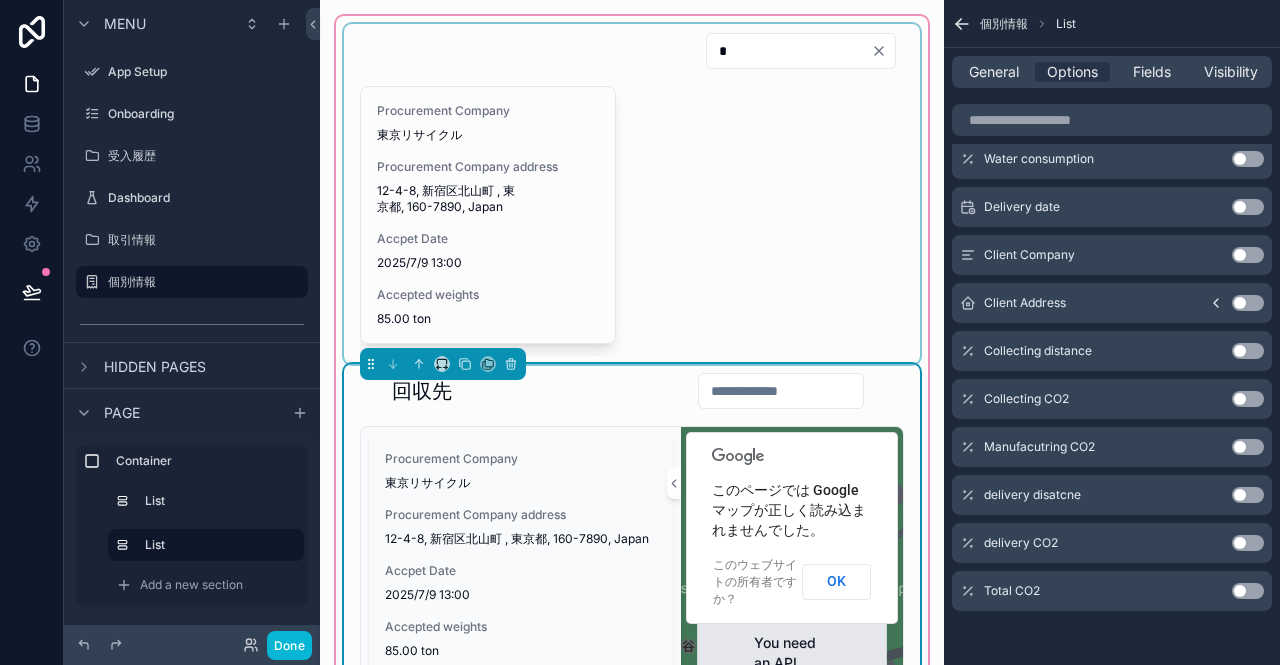 click at bounding box center [632, 194] 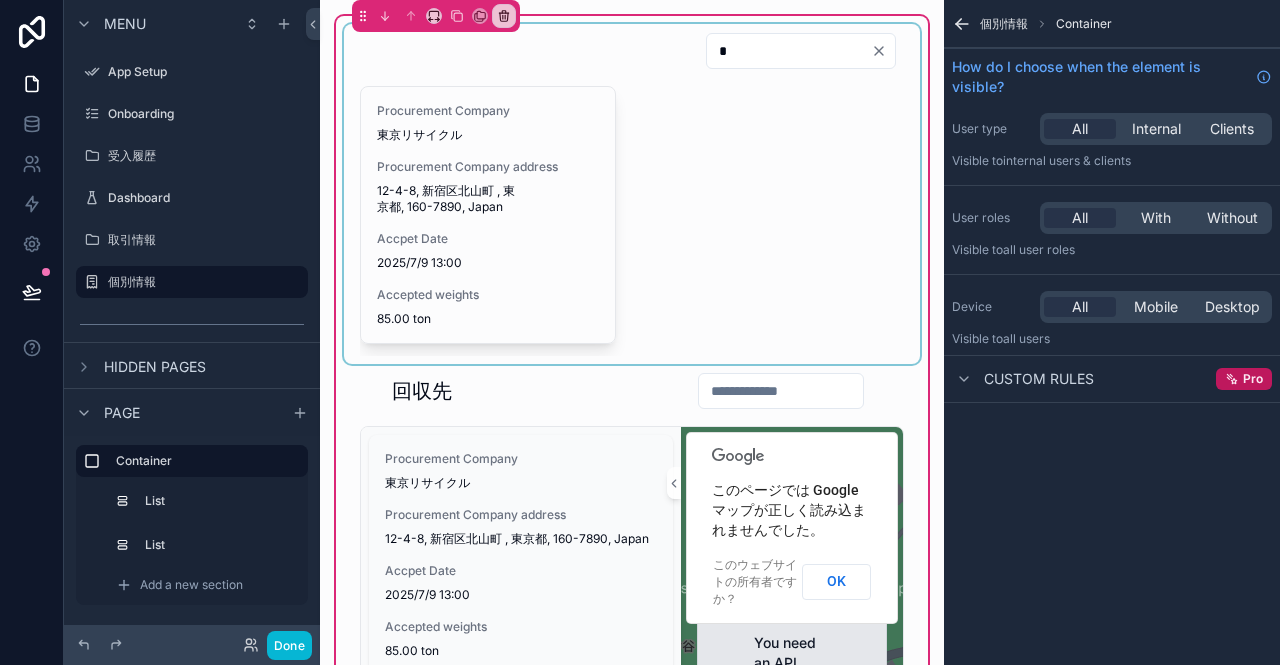 scroll, scrollTop: 0, scrollLeft: 0, axis: both 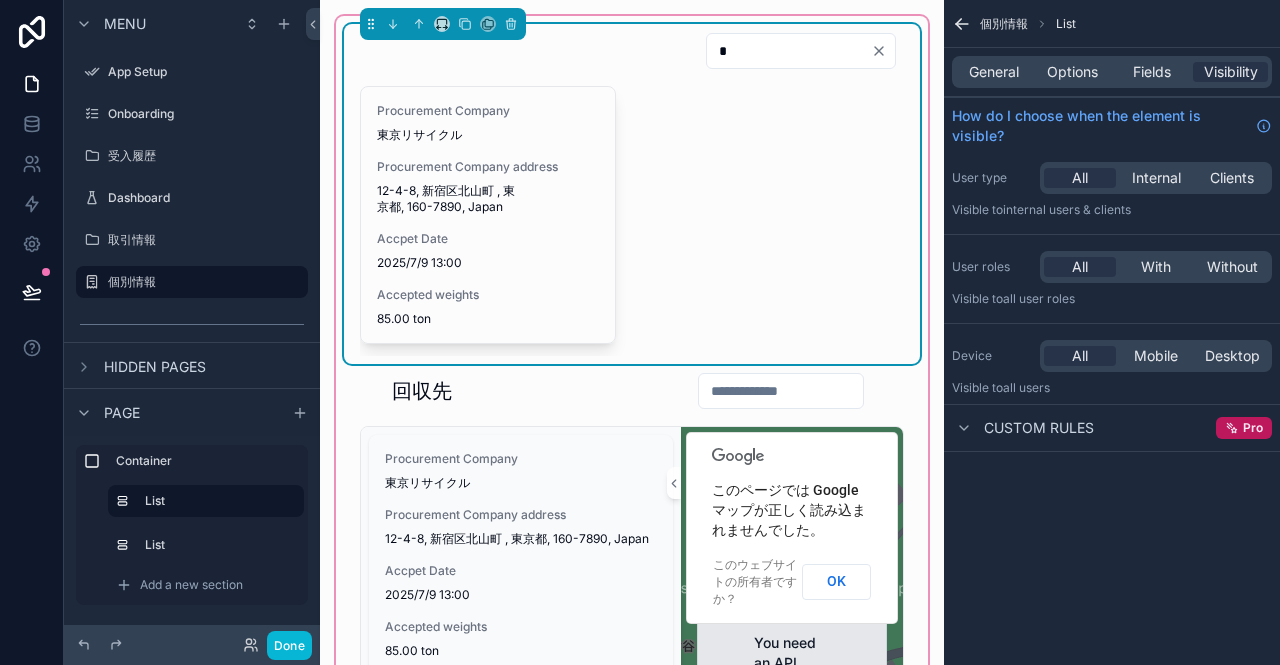 click 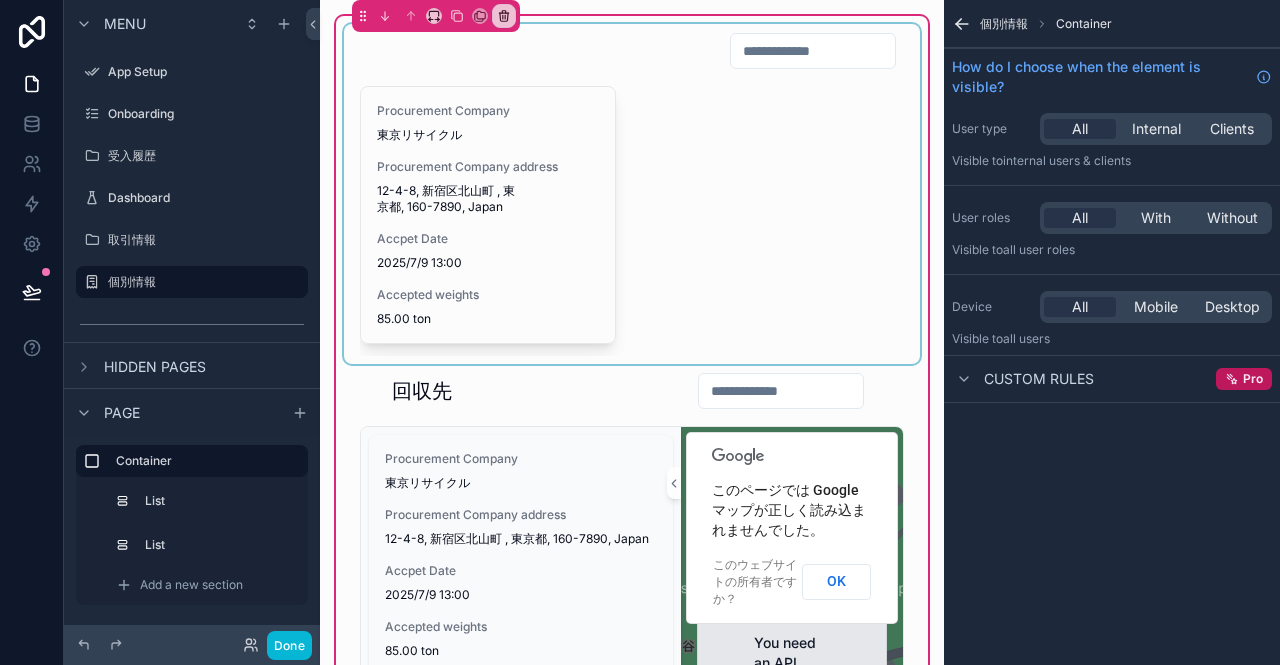 click at bounding box center (632, 194) 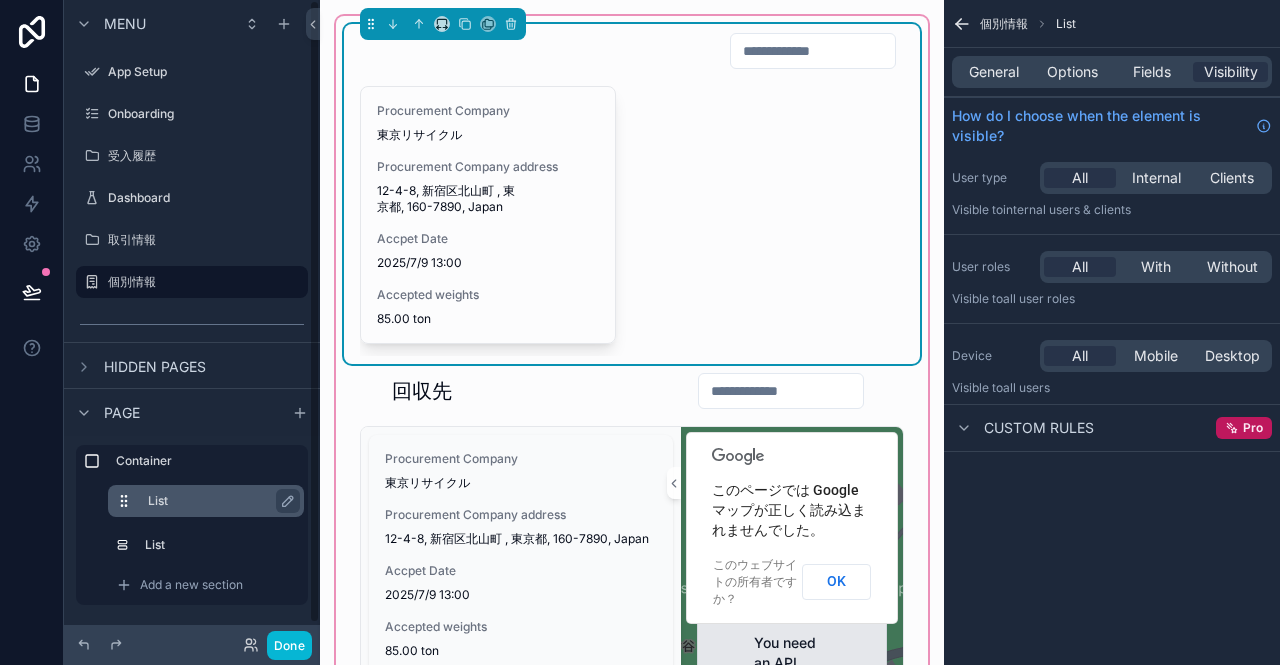 click on "List" at bounding box center (218, 501) 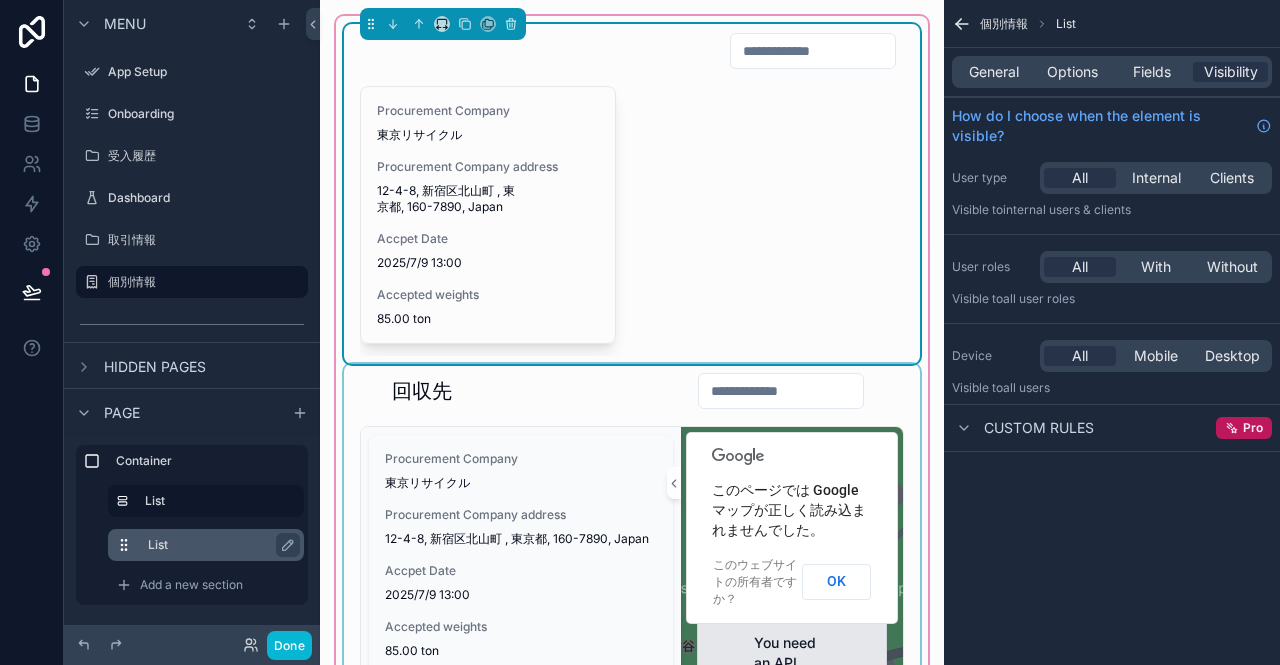 click on "List" at bounding box center (218, 545) 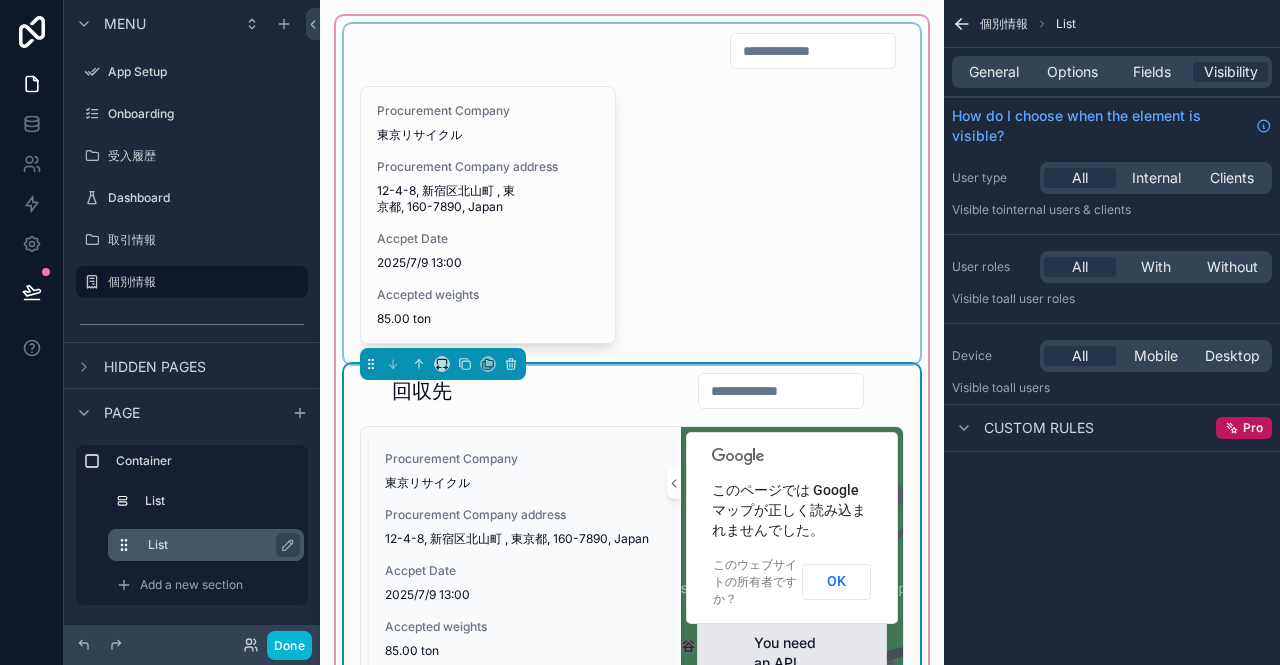 click on "List" at bounding box center [218, 545] 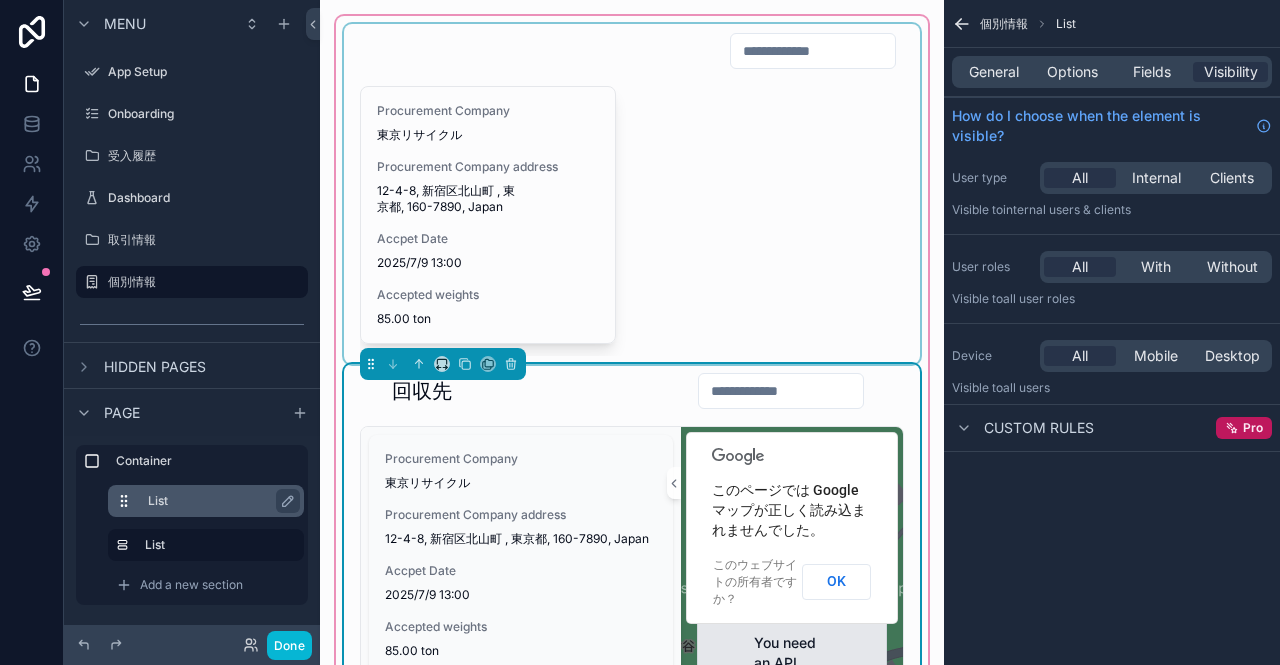 click on "List" at bounding box center [218, 501] 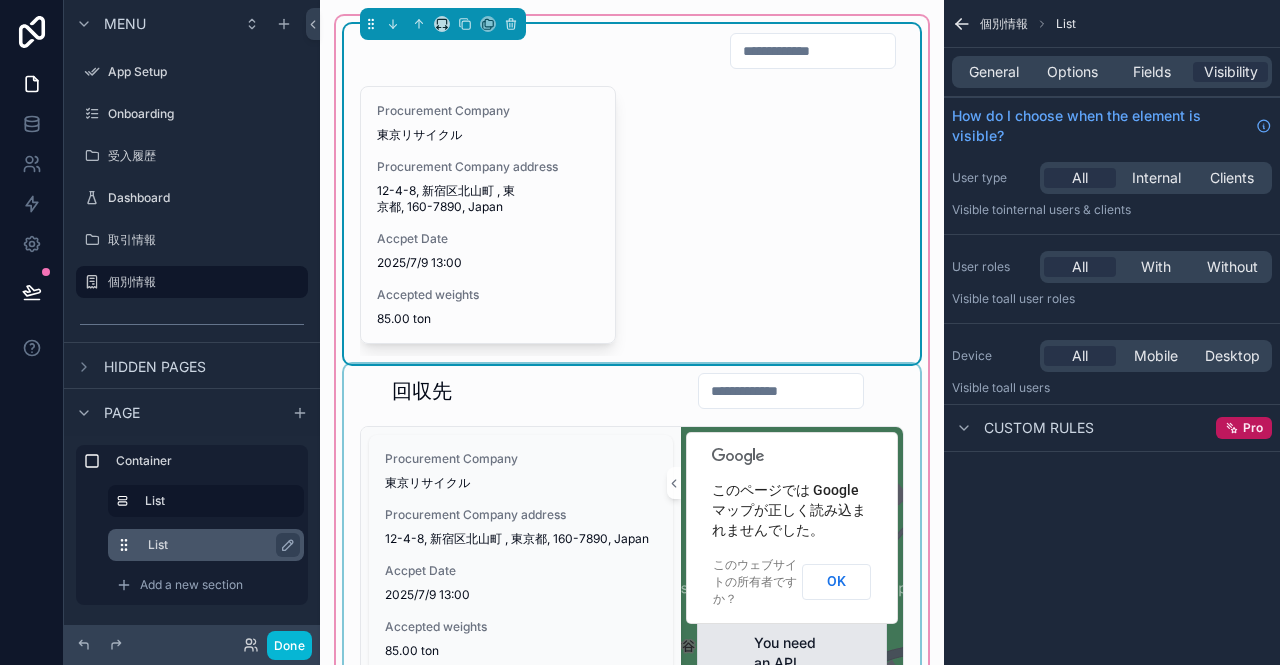 click on "List" at bounding box center (218, 545) 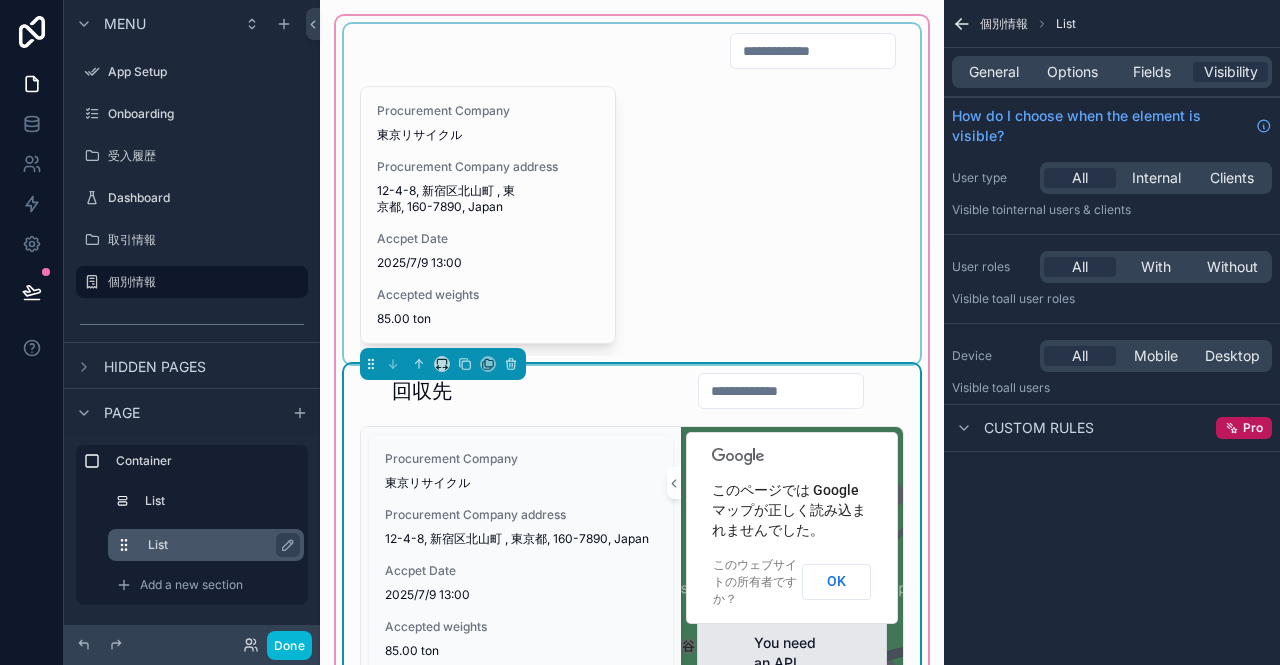 click on "List" at bounding box center (218, 545) 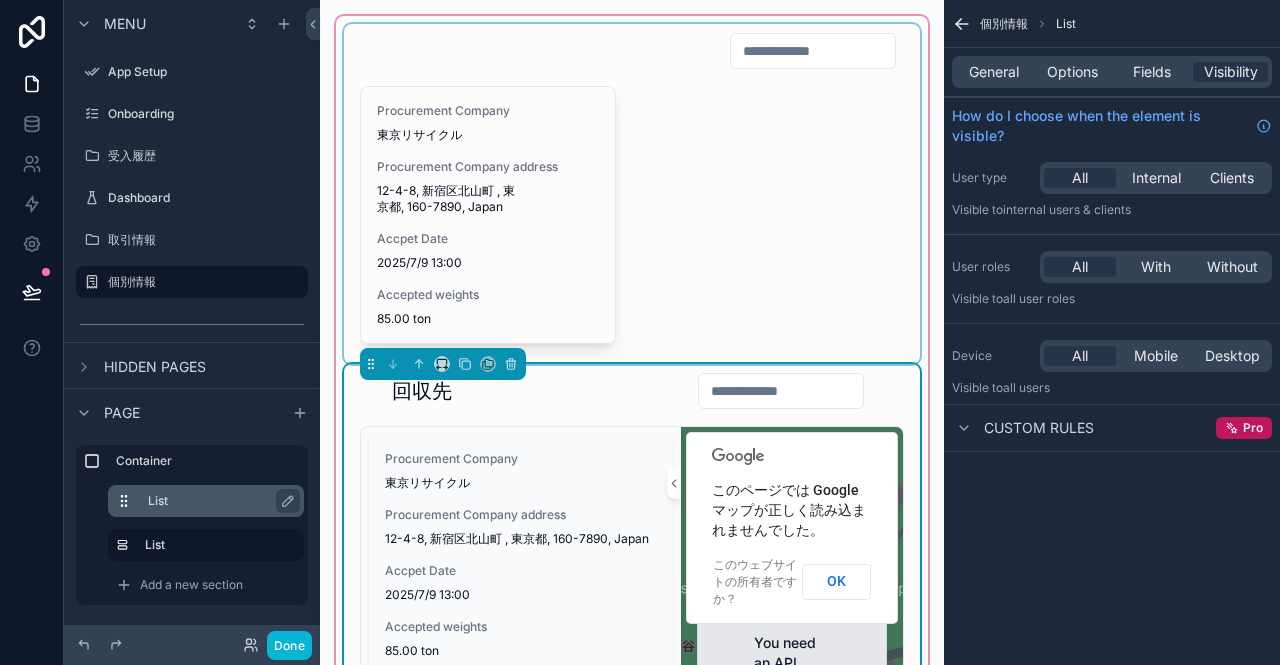 click on "List" at bounding box center (218, 501) 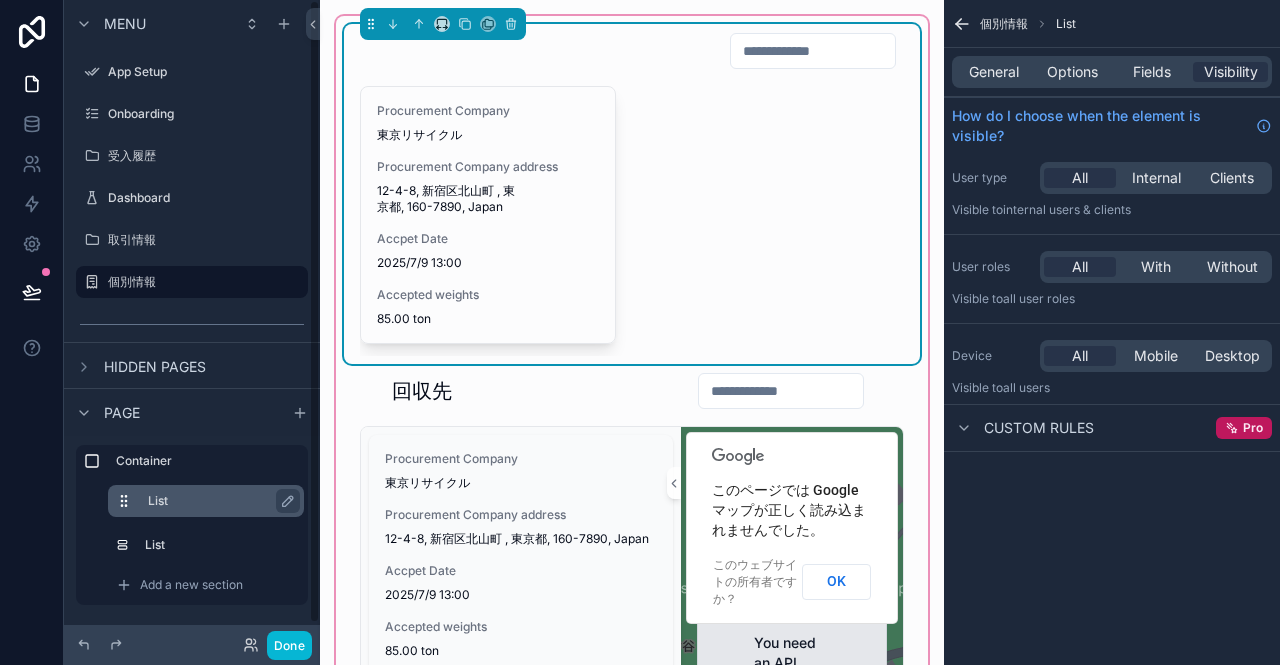 click on "List" at bounding box center (218, 501) 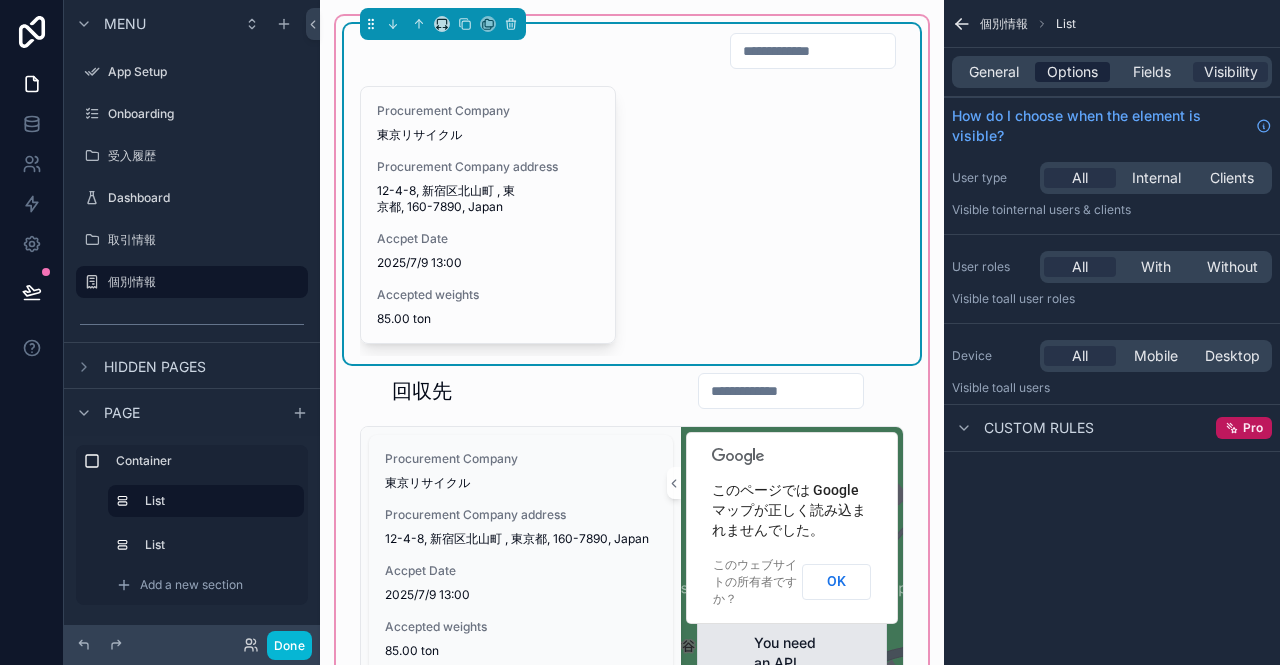 click on "Options" at bounding box center [1072, 72] 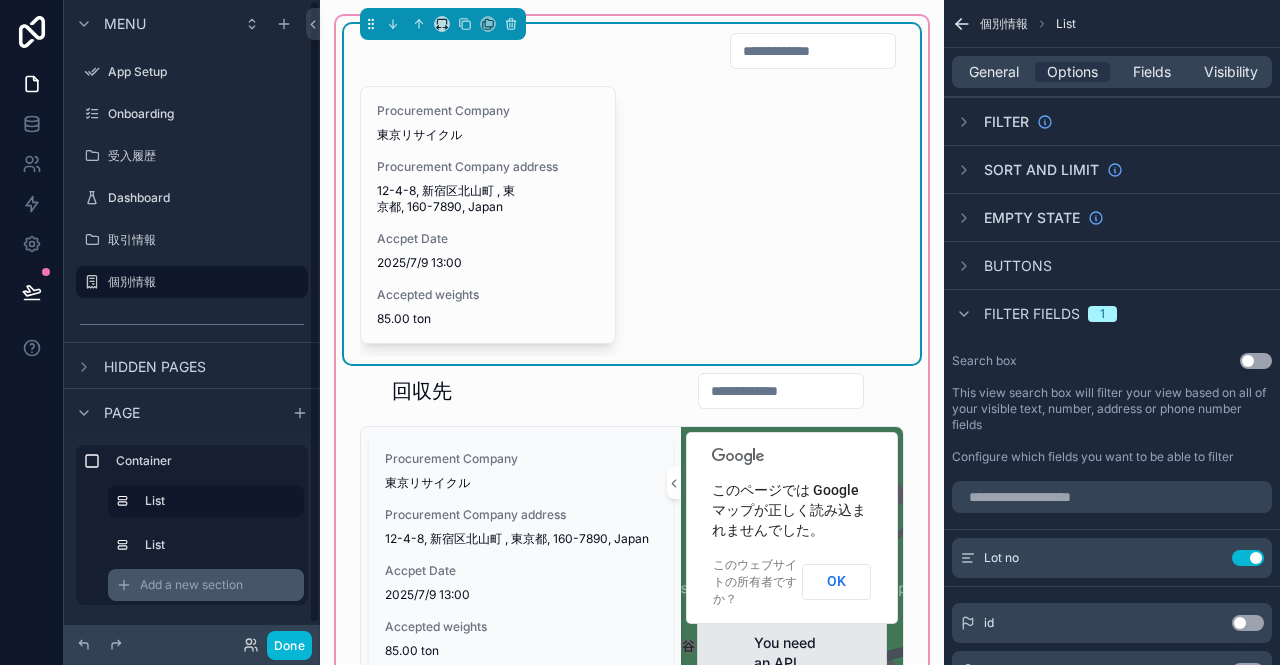 click on "Add a new section" at bounding box center [191, 585] 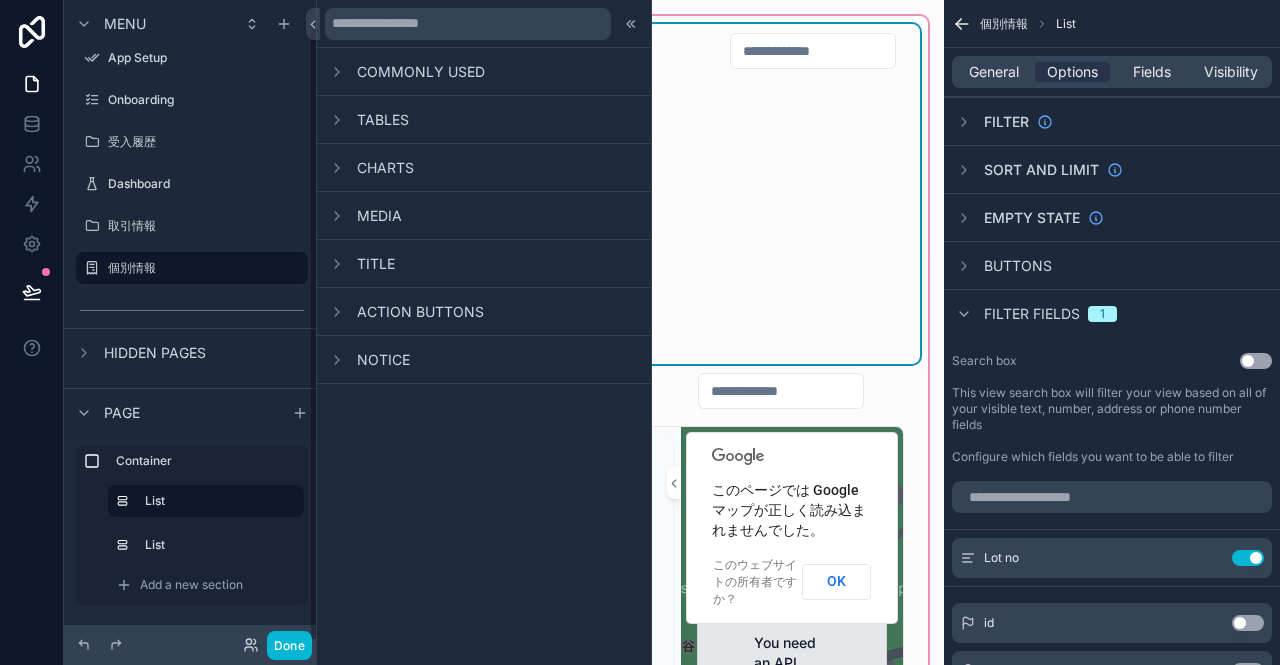 scroll, scrollTop: 18, scrollLeft: 0, axis: vertical 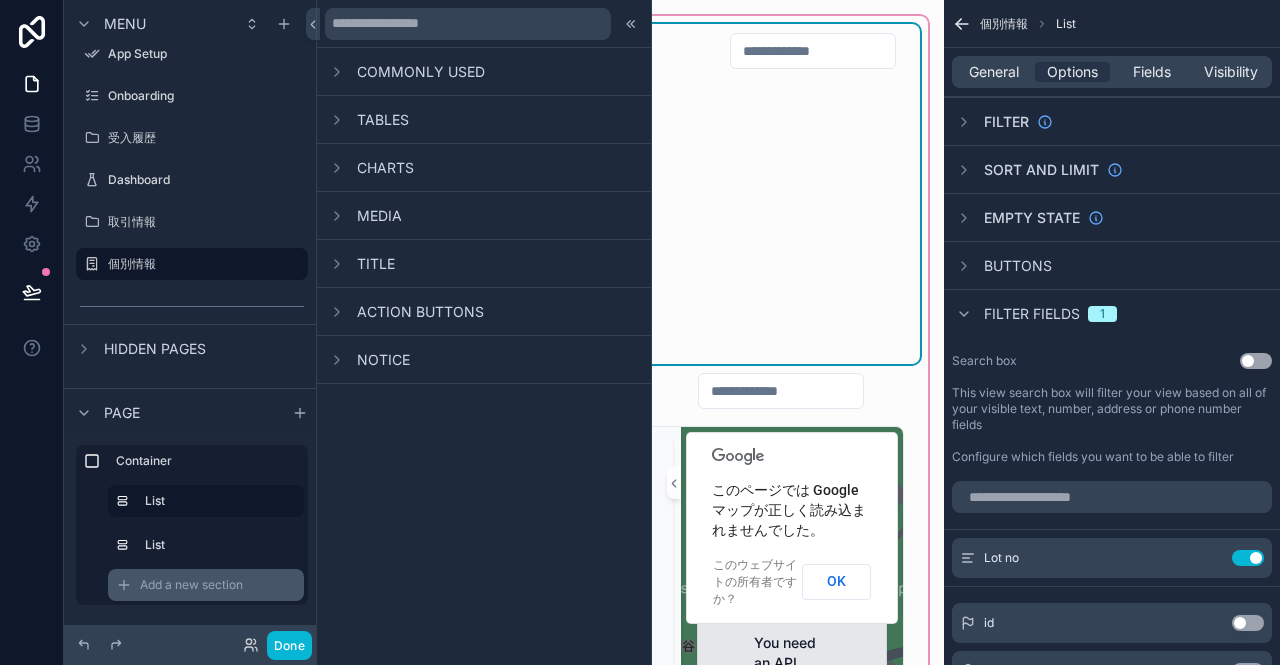 click on "Add a new section" at bounding box center [191, 585] 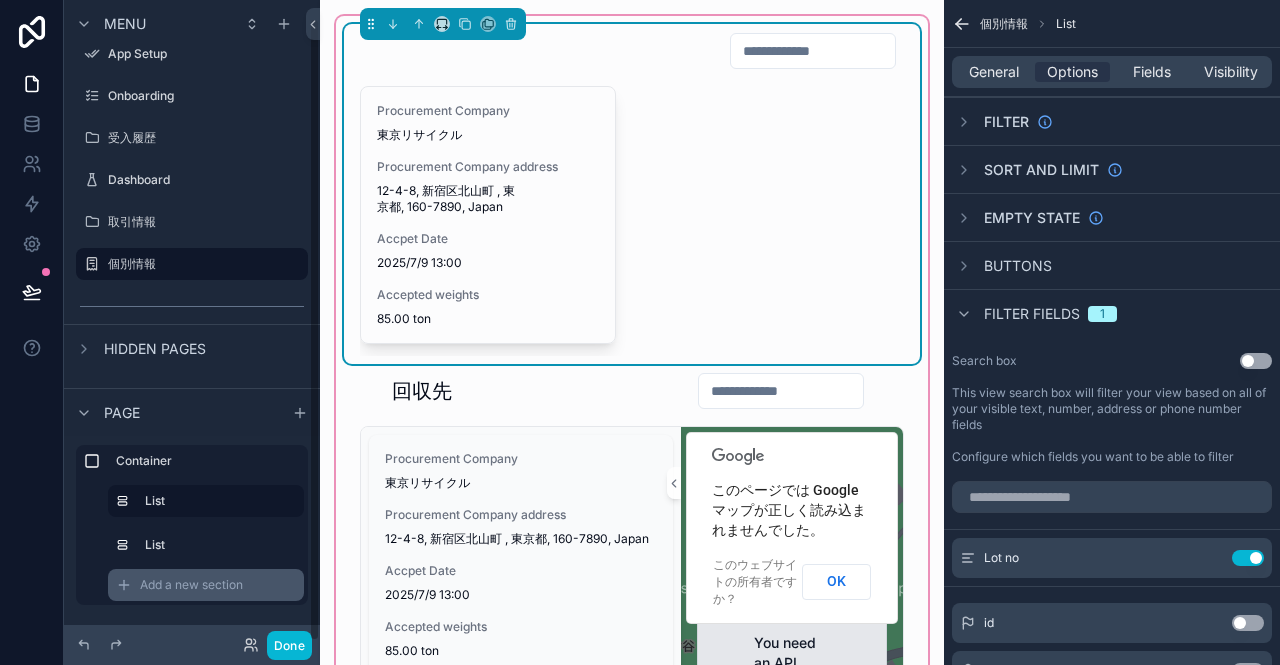 click on "Add a new section" at bounding box center [191, 585] 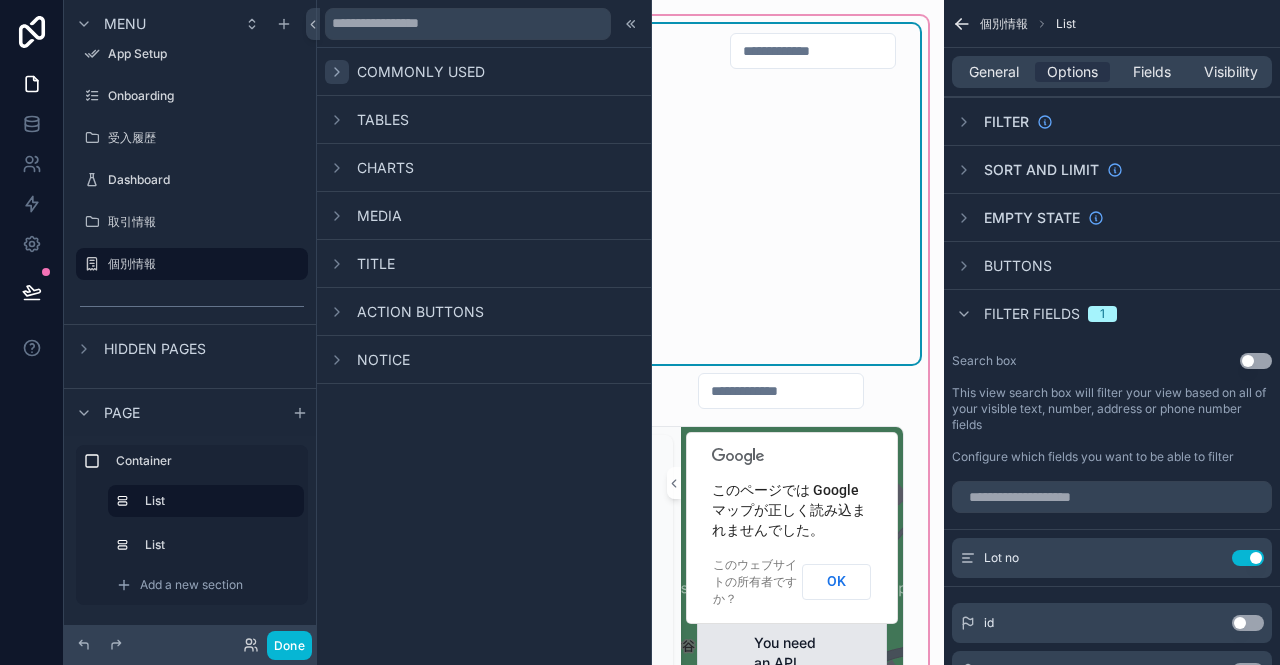 click 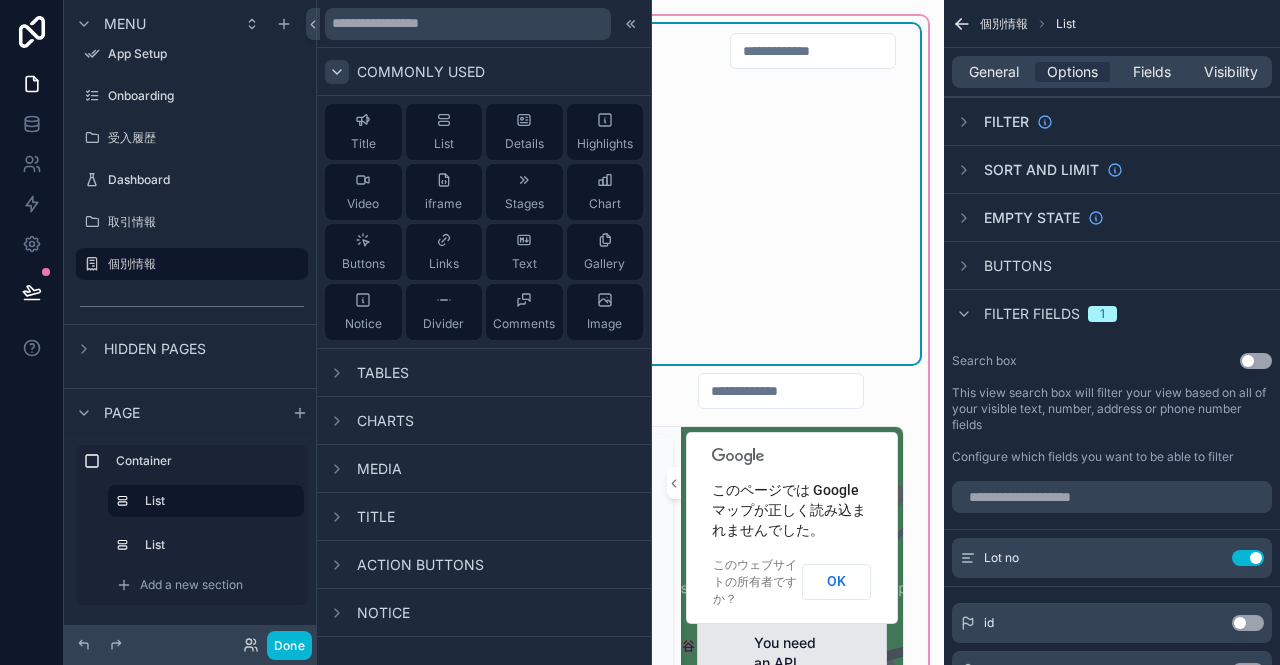 click 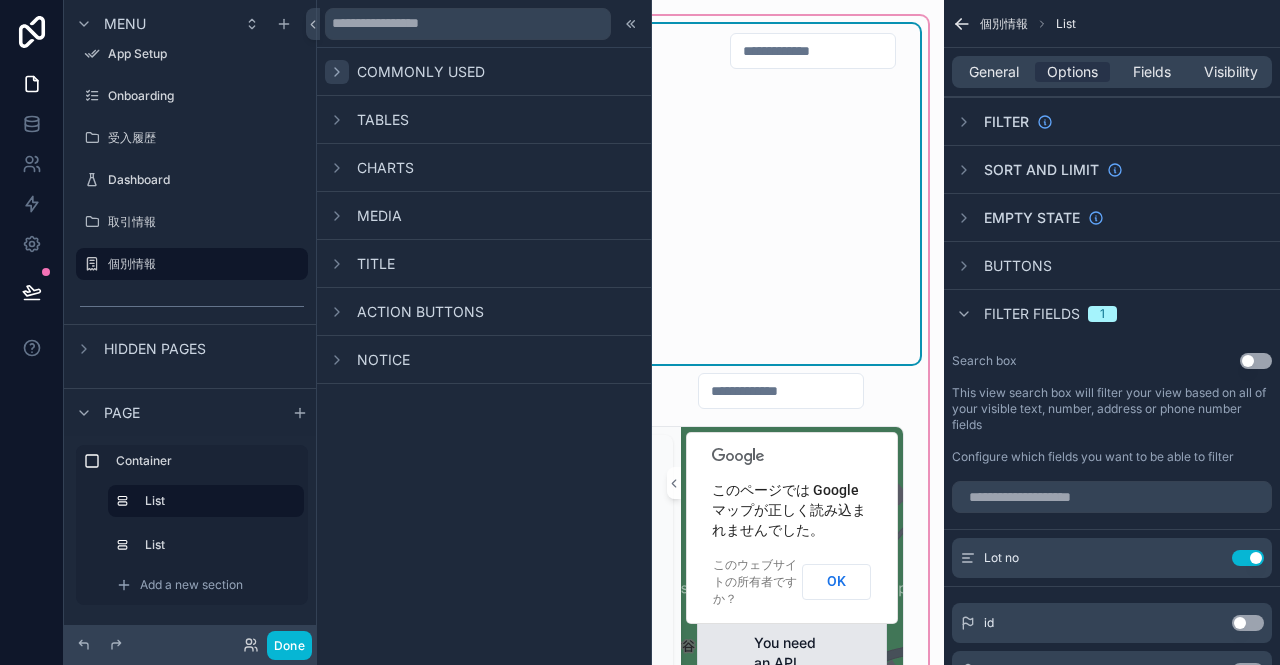 click on "Tables" at bounding box center [383, 120] 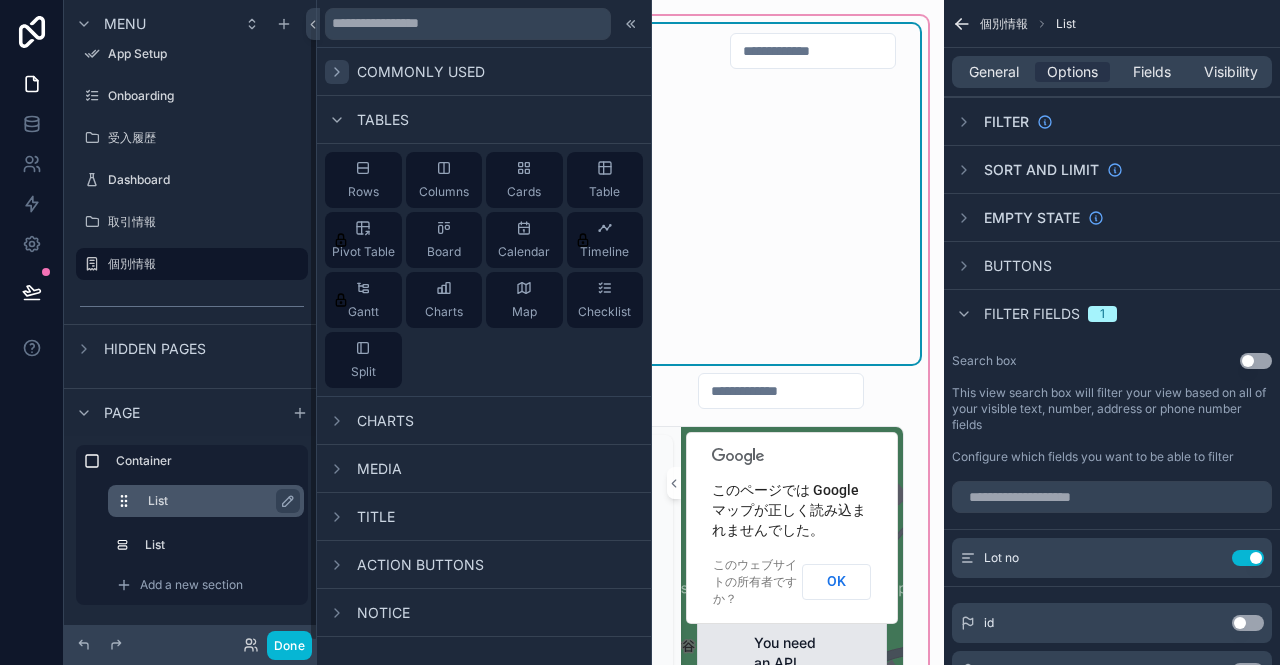 click on "List" at bounding box center (218, 501) 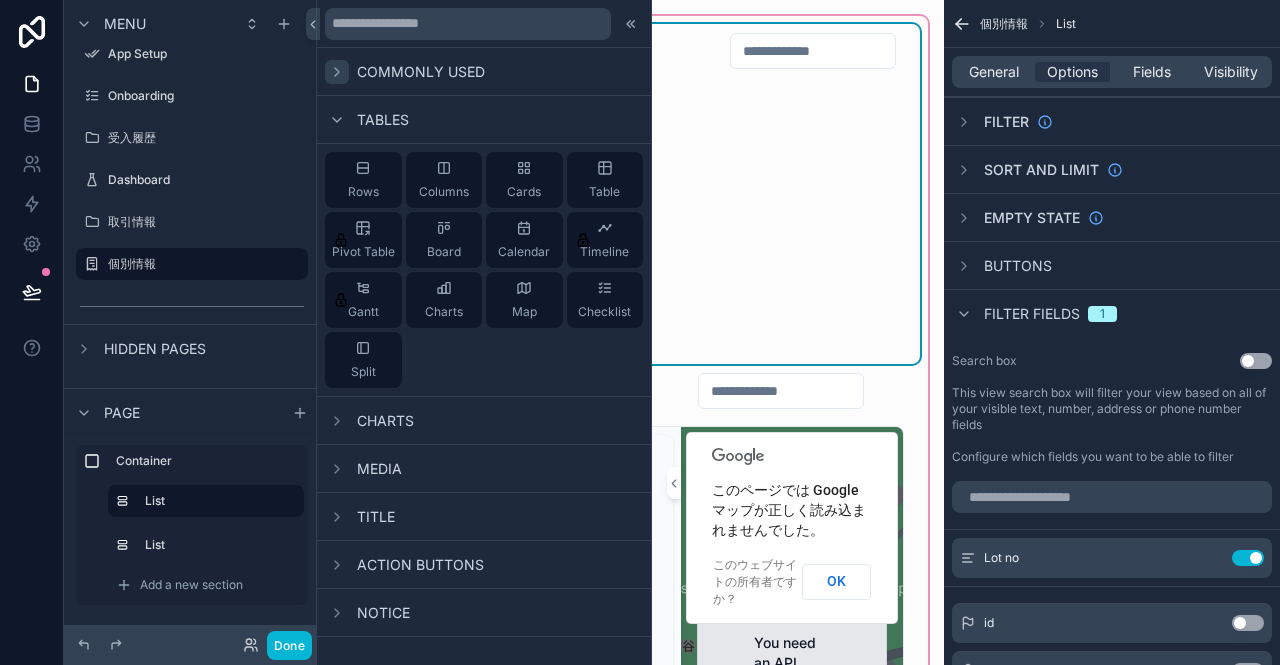 click on "Procurement Company 東京リサイクル Procurement Company address [NUMBER]-[NUMBER]-[NUMBER], [CITY_DISTRICT][CITY_DISTRICT_NAME] , [PREFECTURE], [POSTAL_CODE], Japan Accpet Date [DATE] [TIME] Accepted weights 85.00 ton" at bounding box center (632, 221) 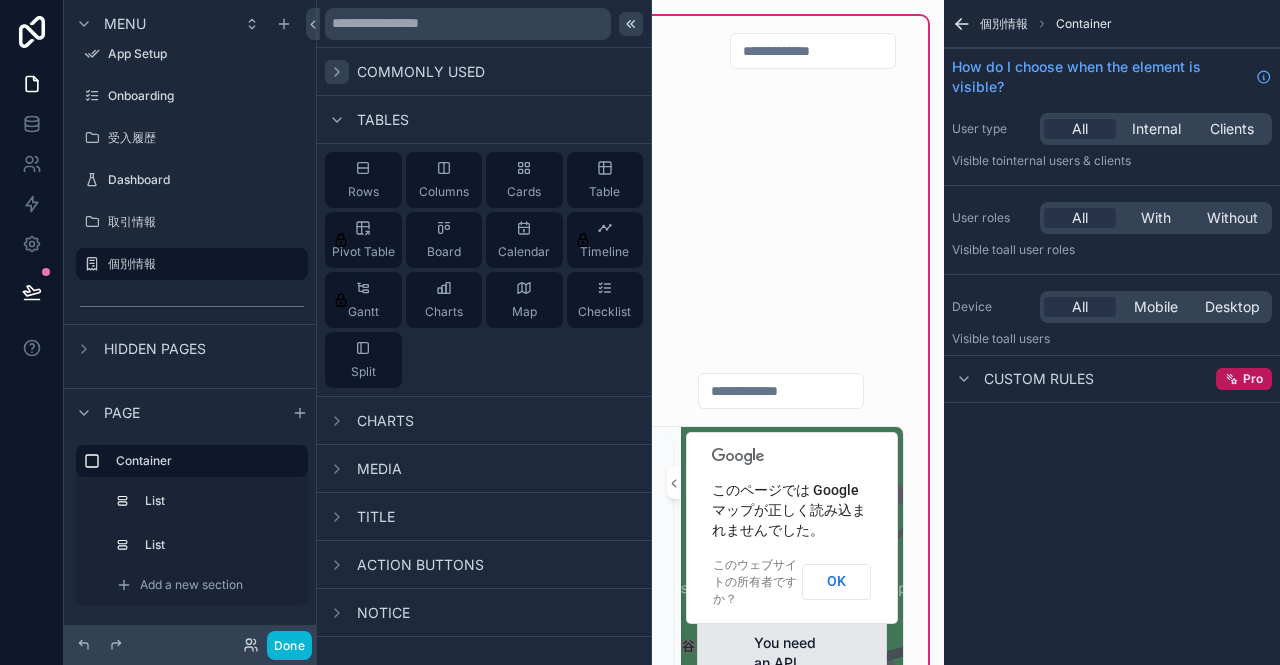 click 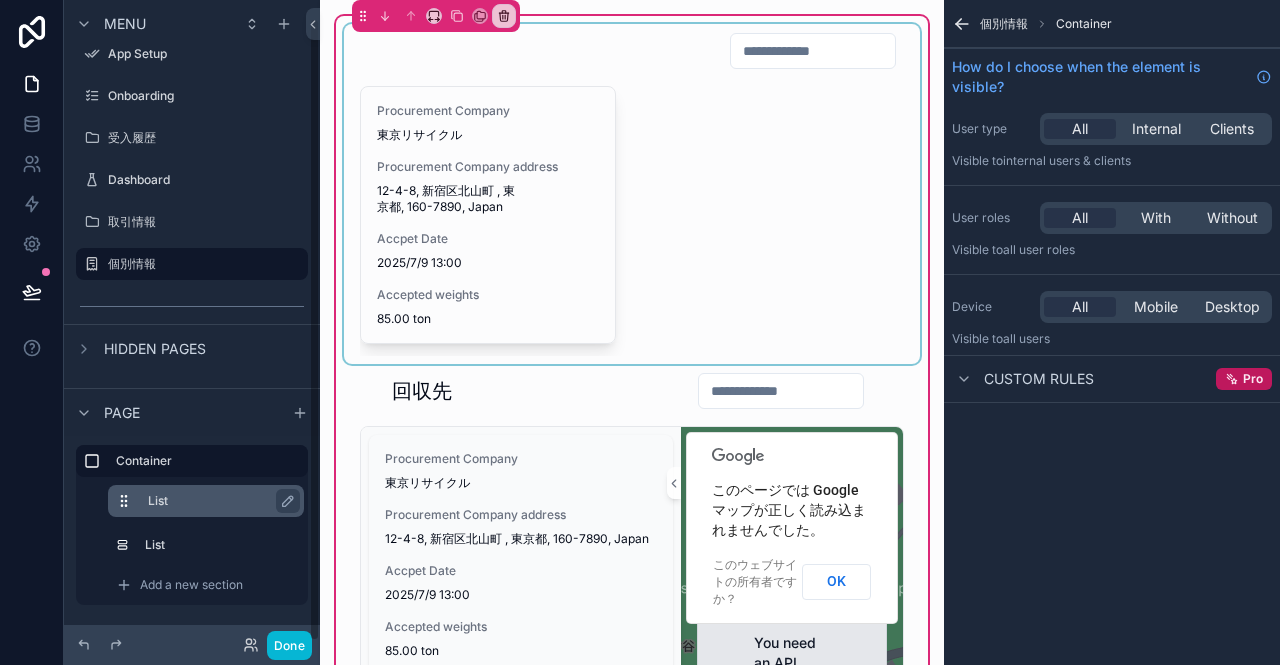 click at bounding box center (132, 501) 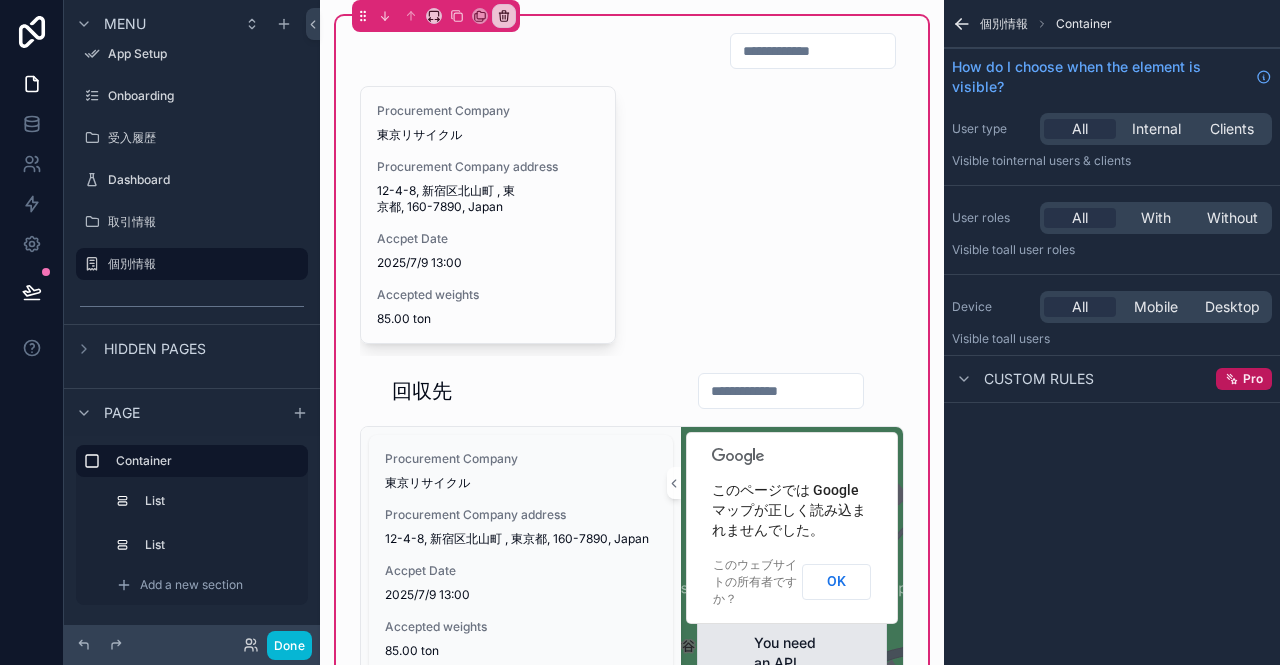 click on "個別情報" at bounding box center (1004, 24) 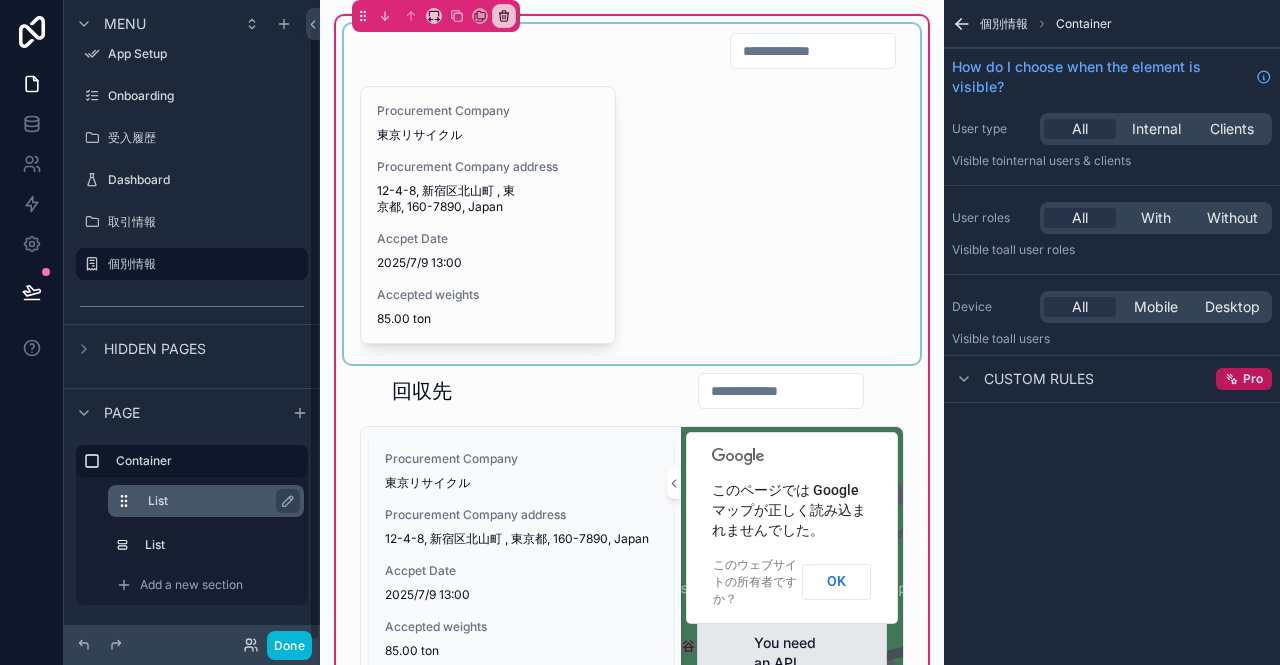 click on "List" at bounding box center [218, 501] 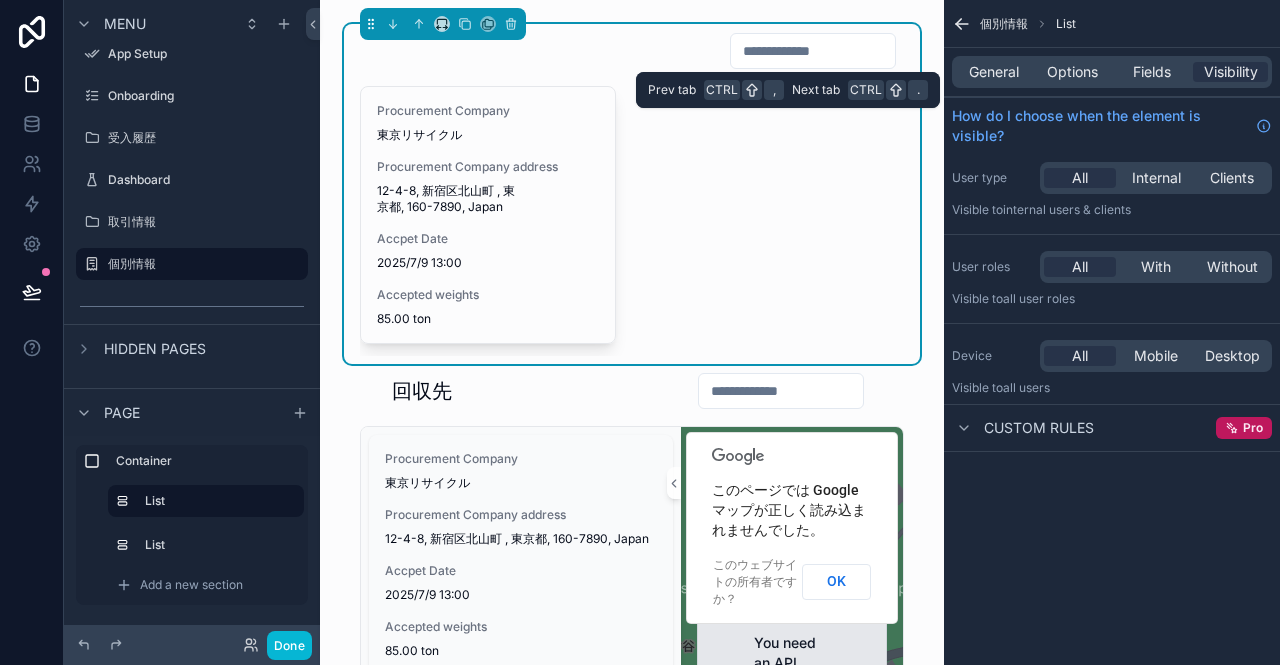 click on "General Options Fields Visibility" at bounding box center (1112, 72) 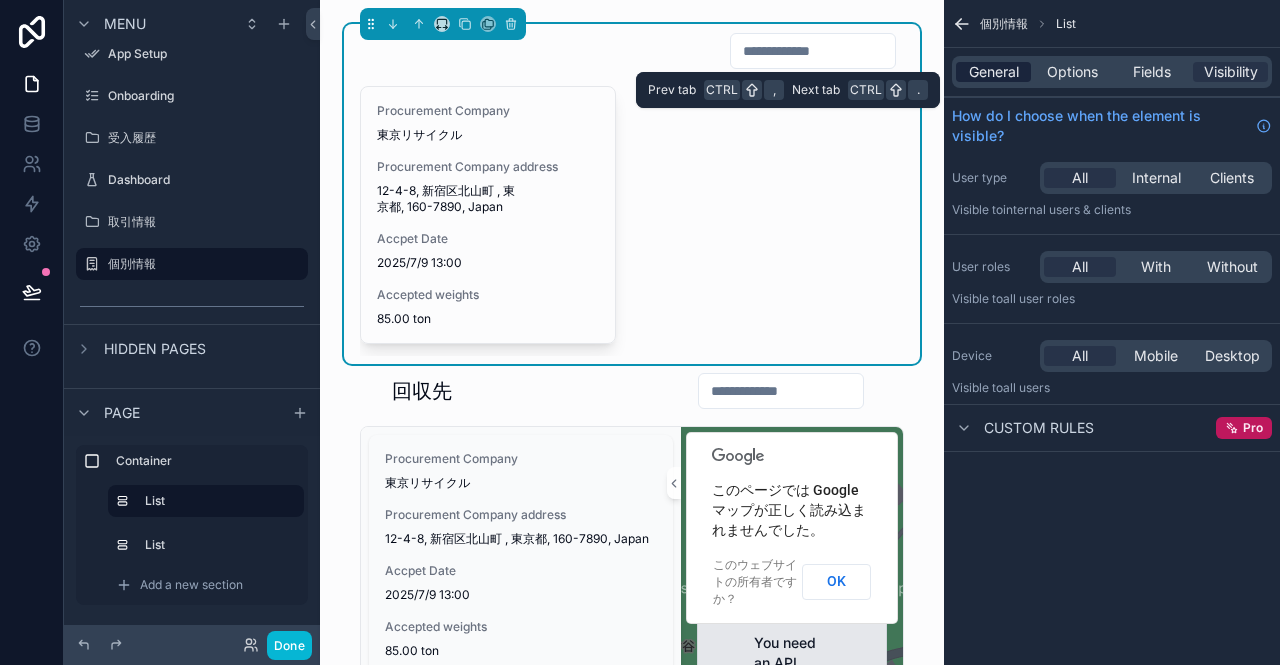 click on "General" at bounding box center [994, 72] 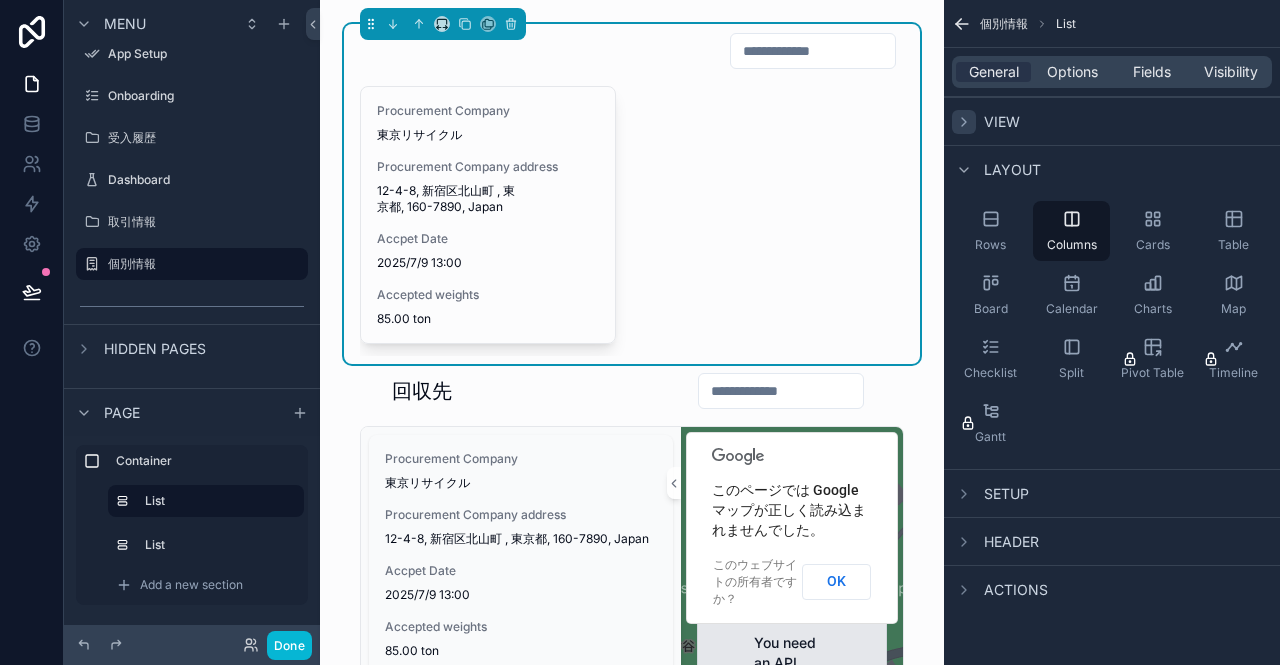 click 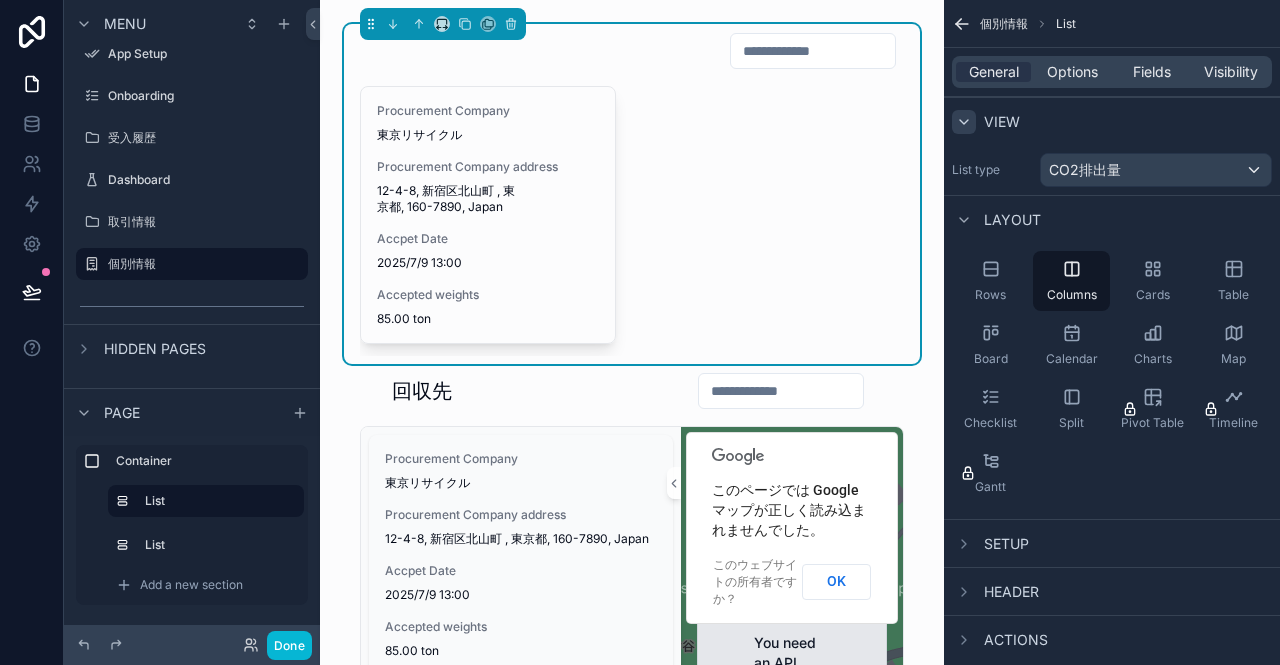 click 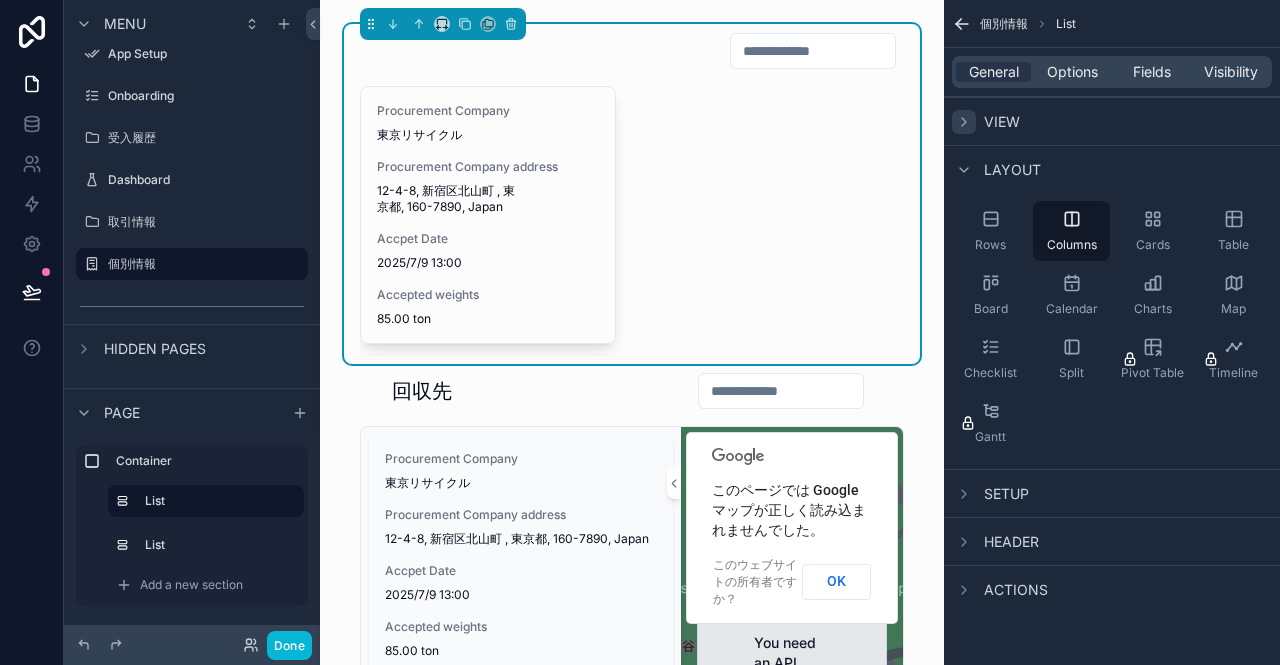 click on "Setup" at bounding box center (1006, 494) 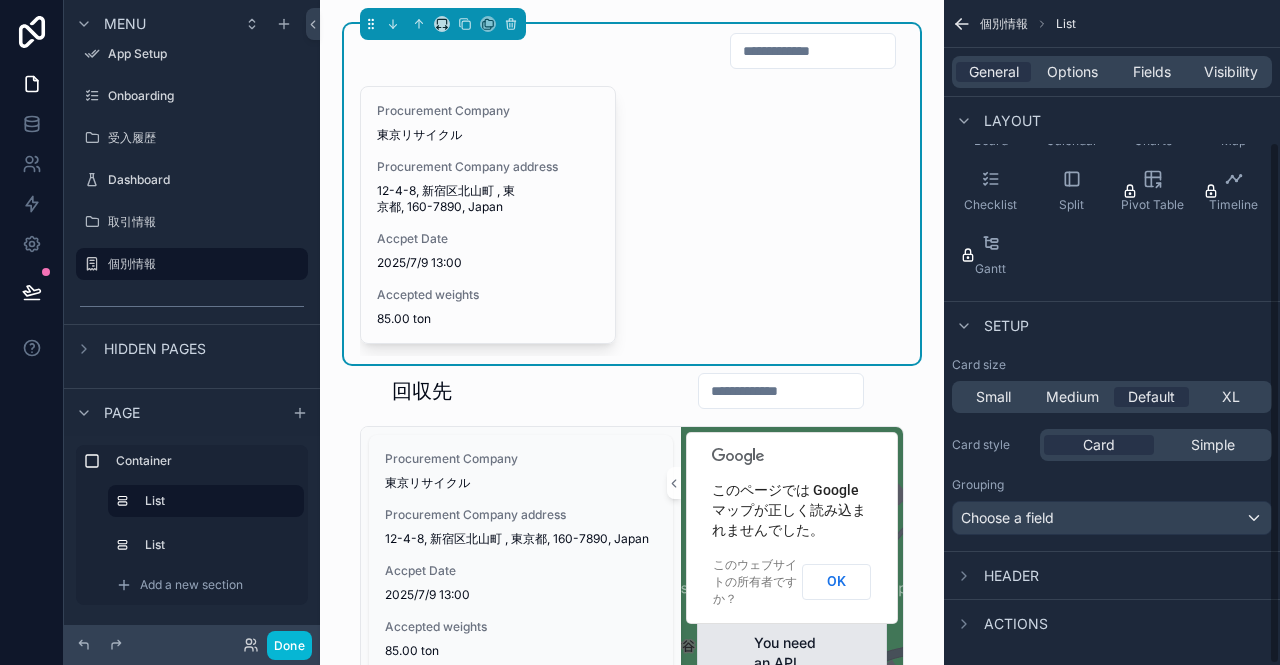 scroll, scrollTop: 180, scrollLeft: 0, axis: vertical 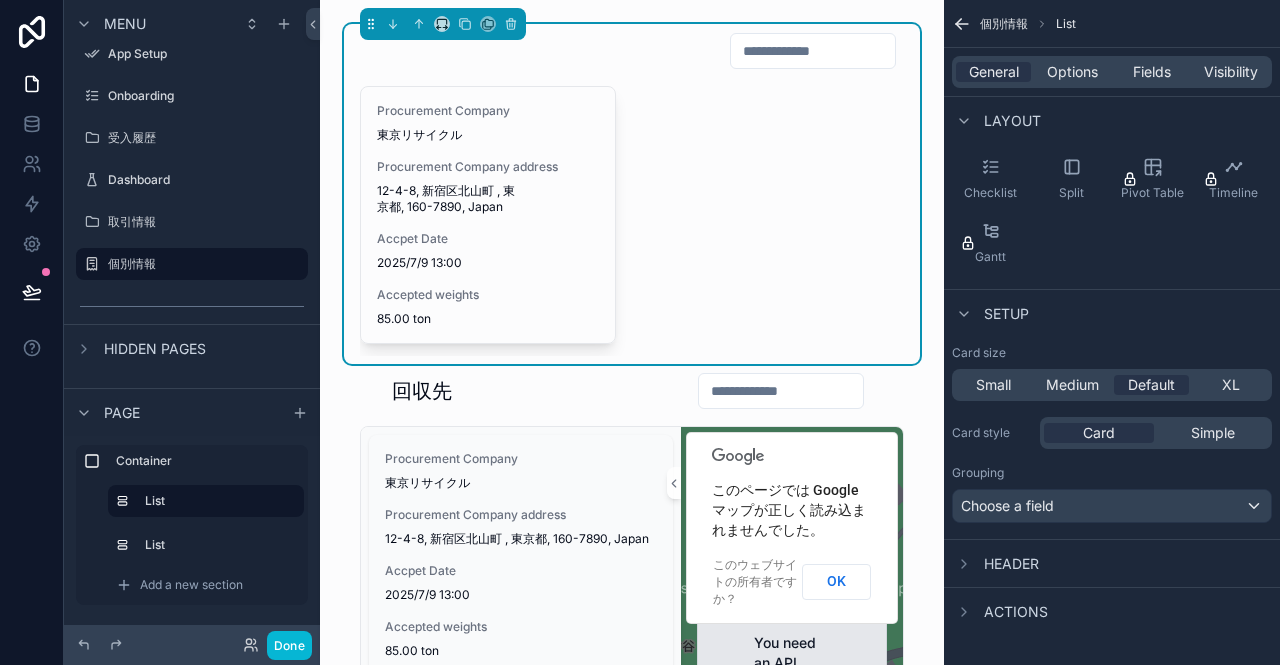 click on "Header" at bounding box center (1011, 564) 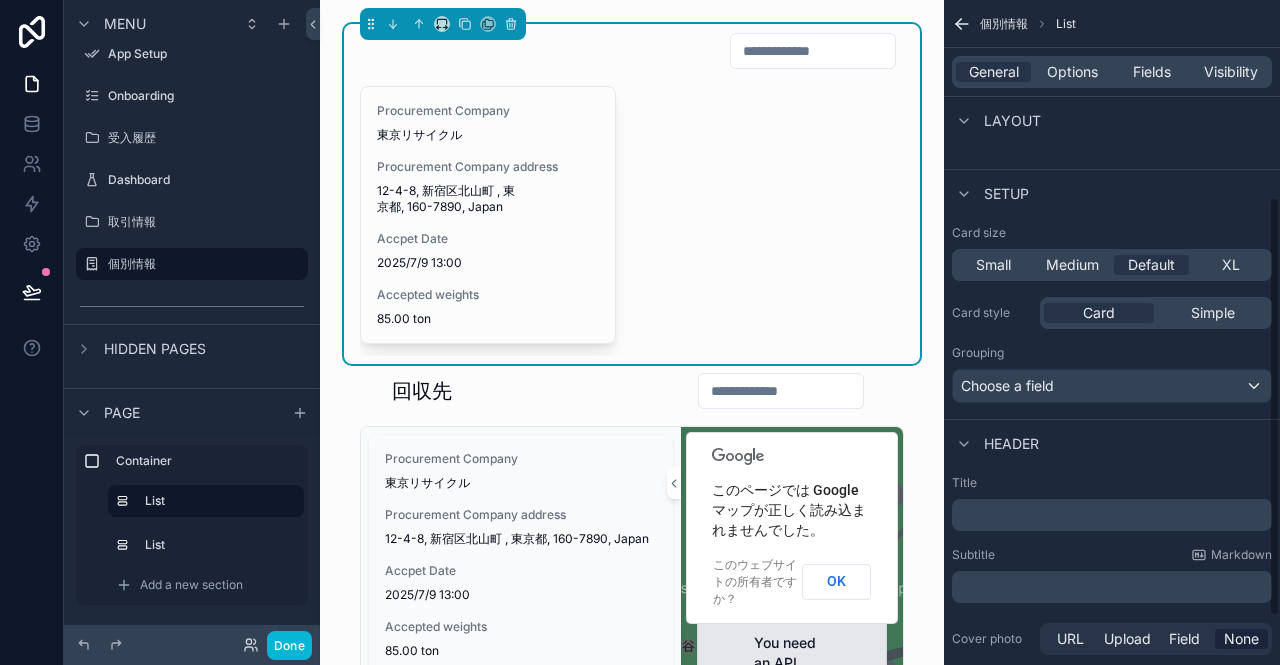 scroll, scrollTop: 388, scrollLeft: 0, axis: vertical 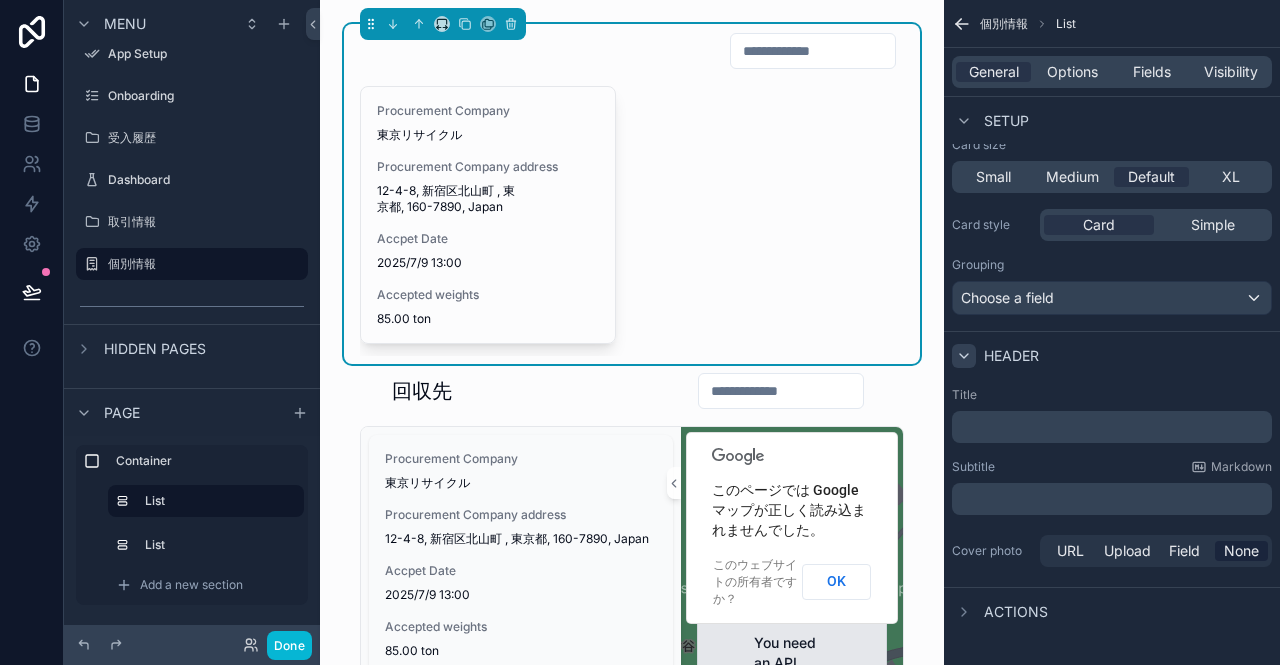 click 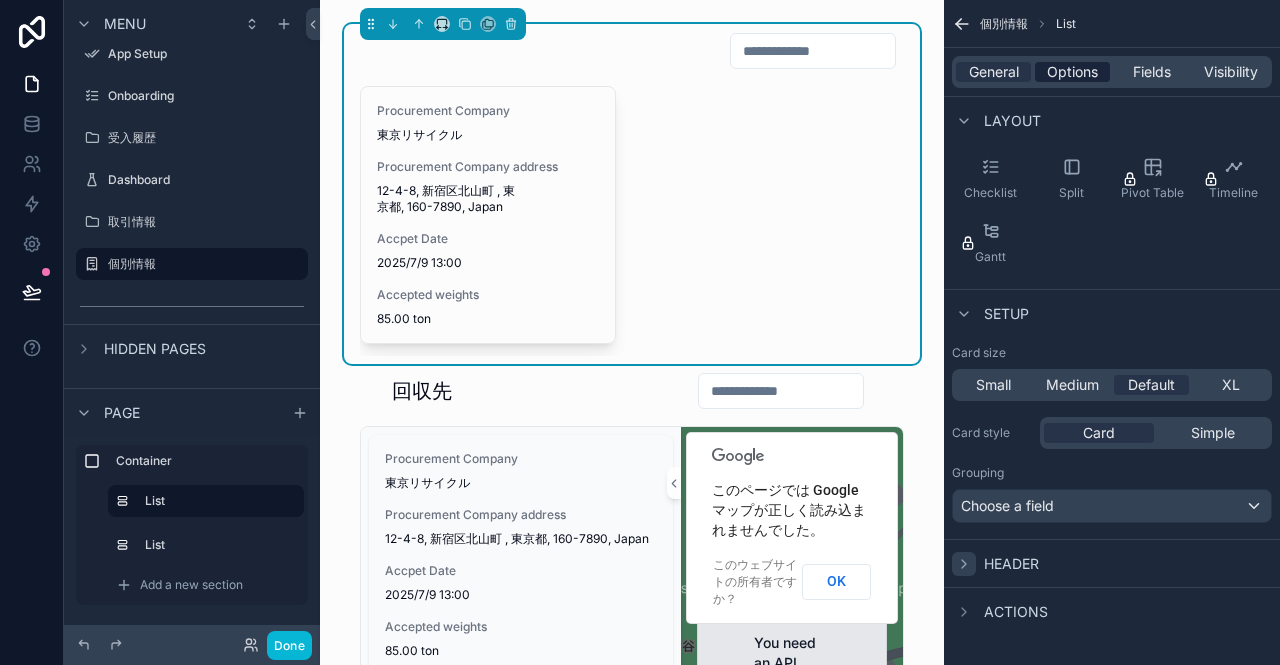 click on "Options" at bounding box center (1072, 72) 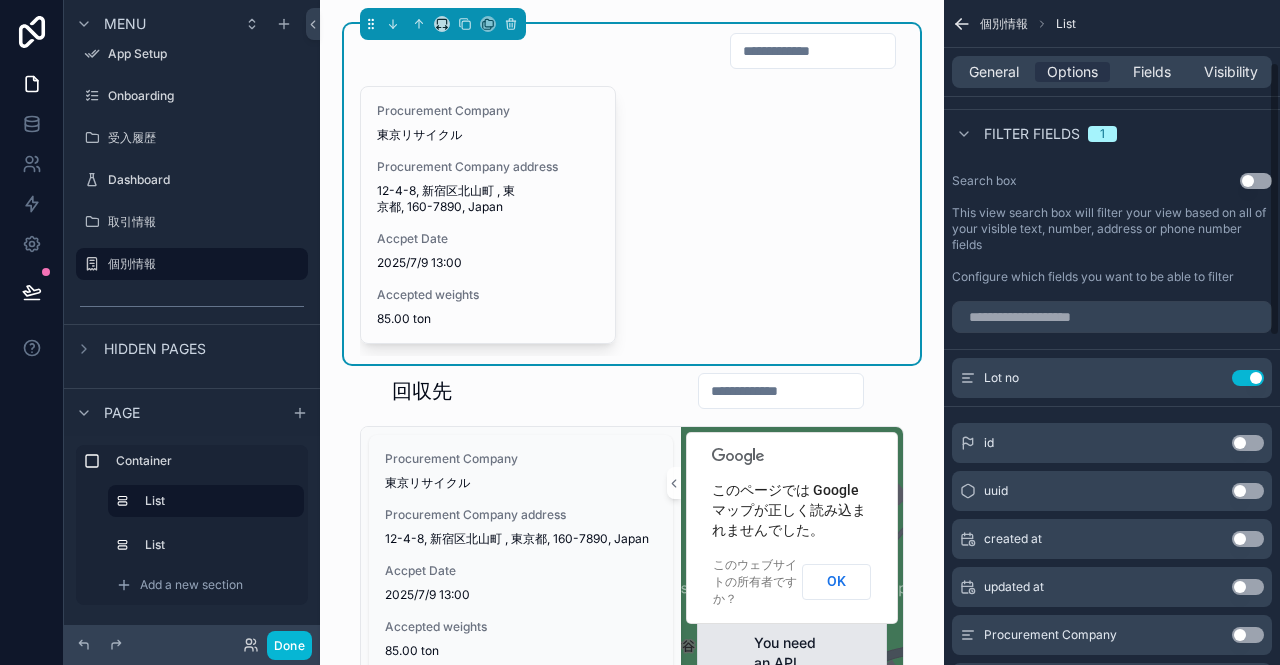 scroll, scrollTop: 0, scrollLeft: 0, axis: both 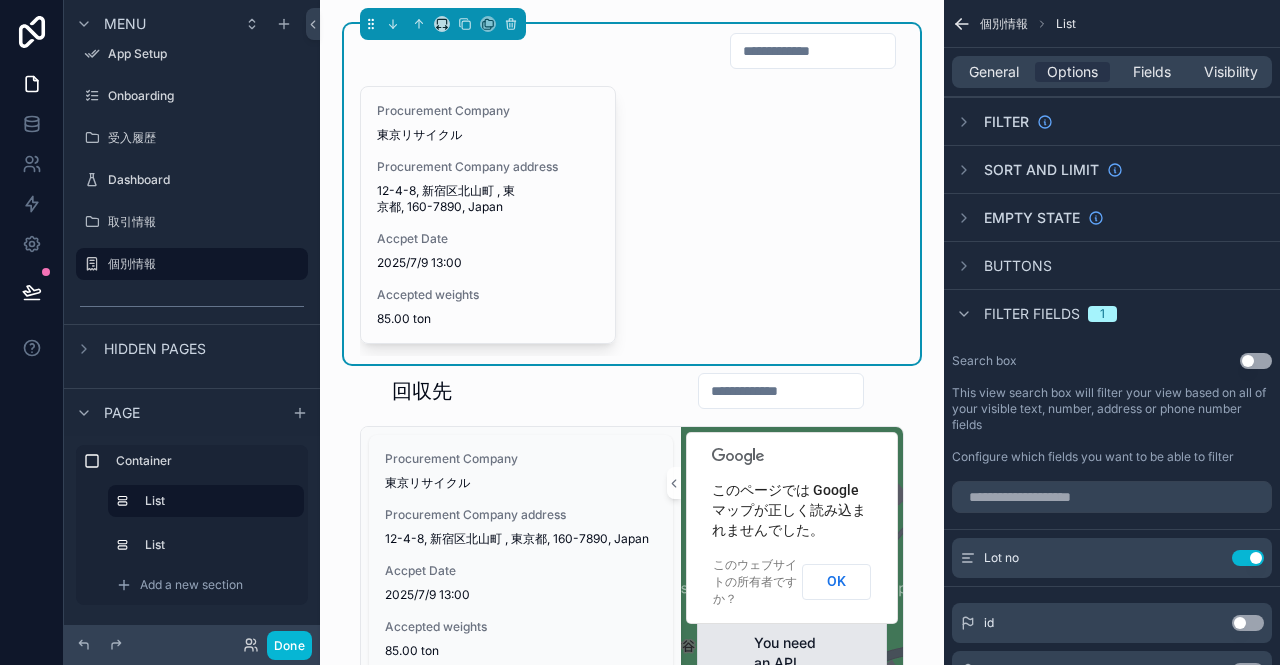 click on "Use setting" at bounding box center (1256, 361) 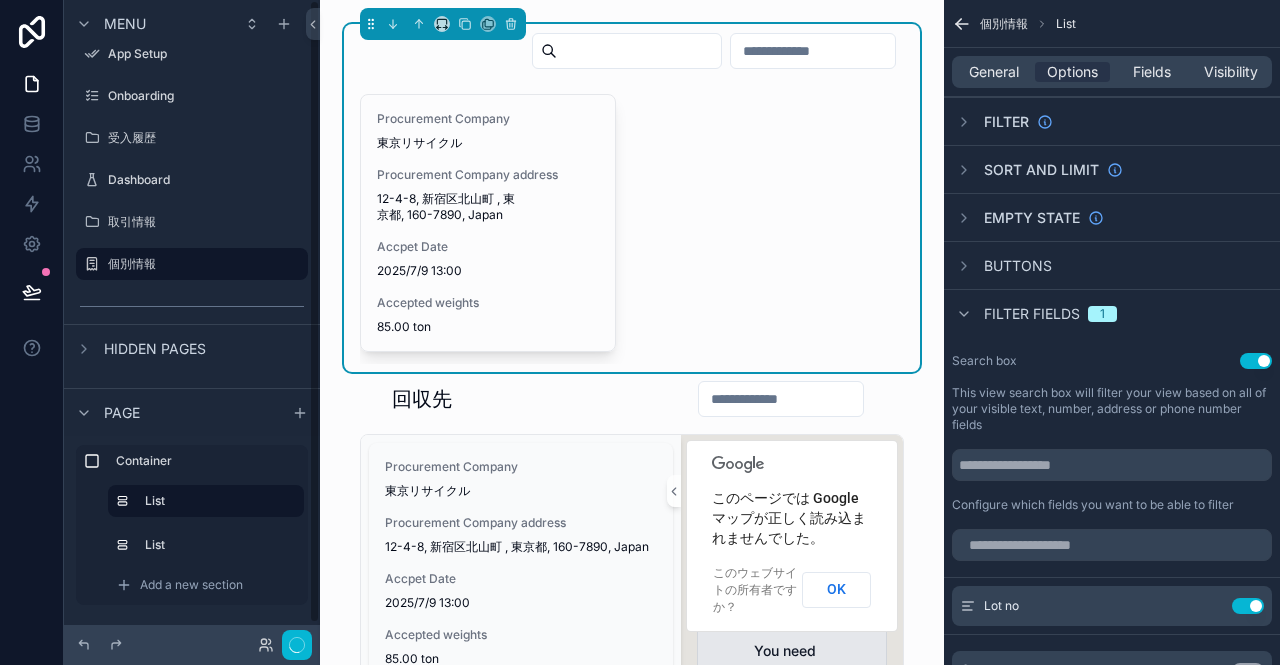 scroll, scrollTop: 0, scrollLeft: 0, axis: both 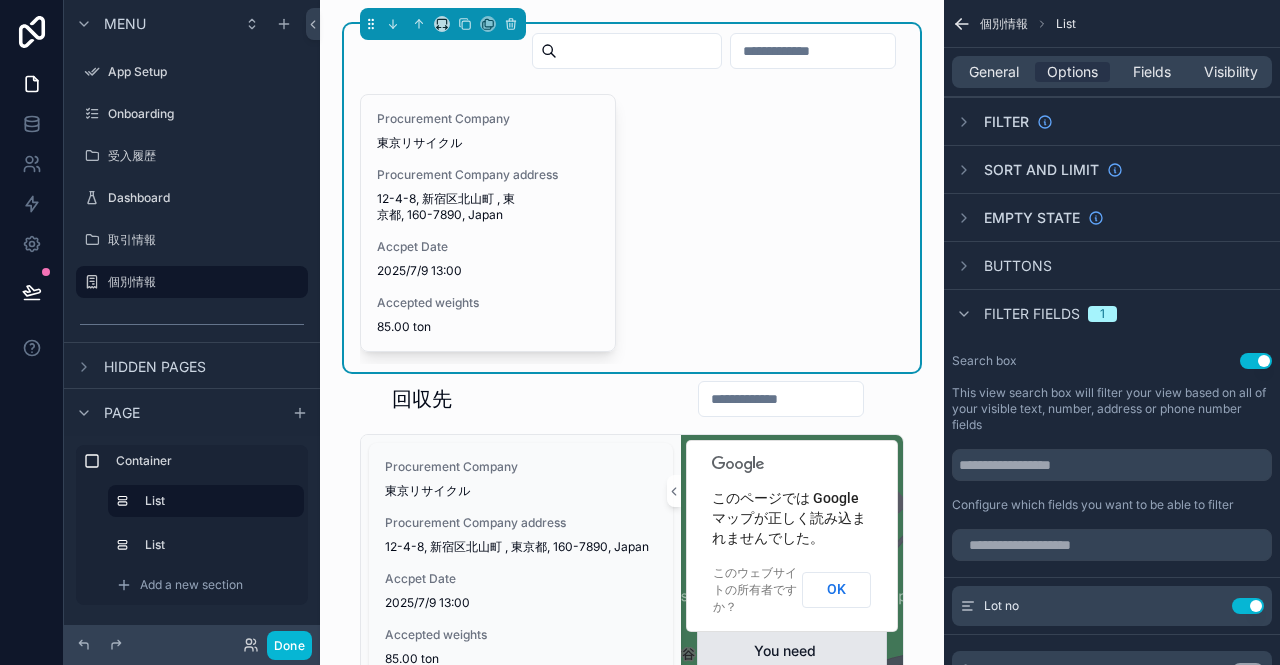 click on "Use setting" at bounding box center [1256, 361] 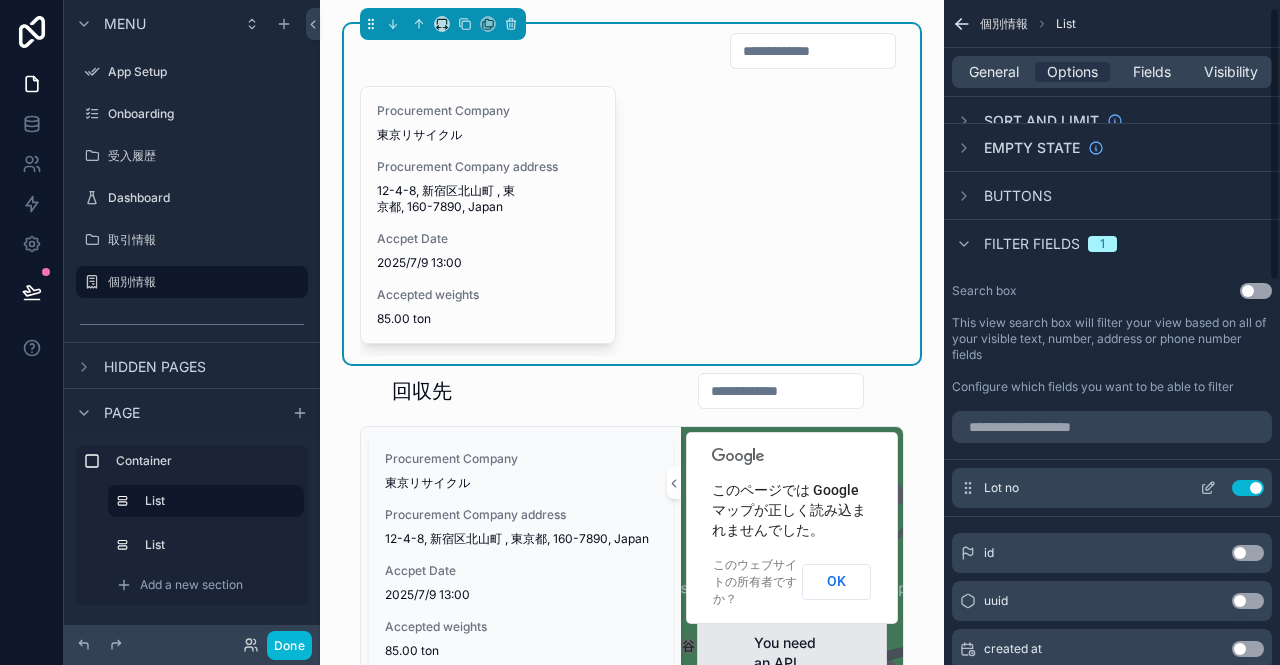scroll, scrollTop: 0, scrollLeft: 0, axis: both 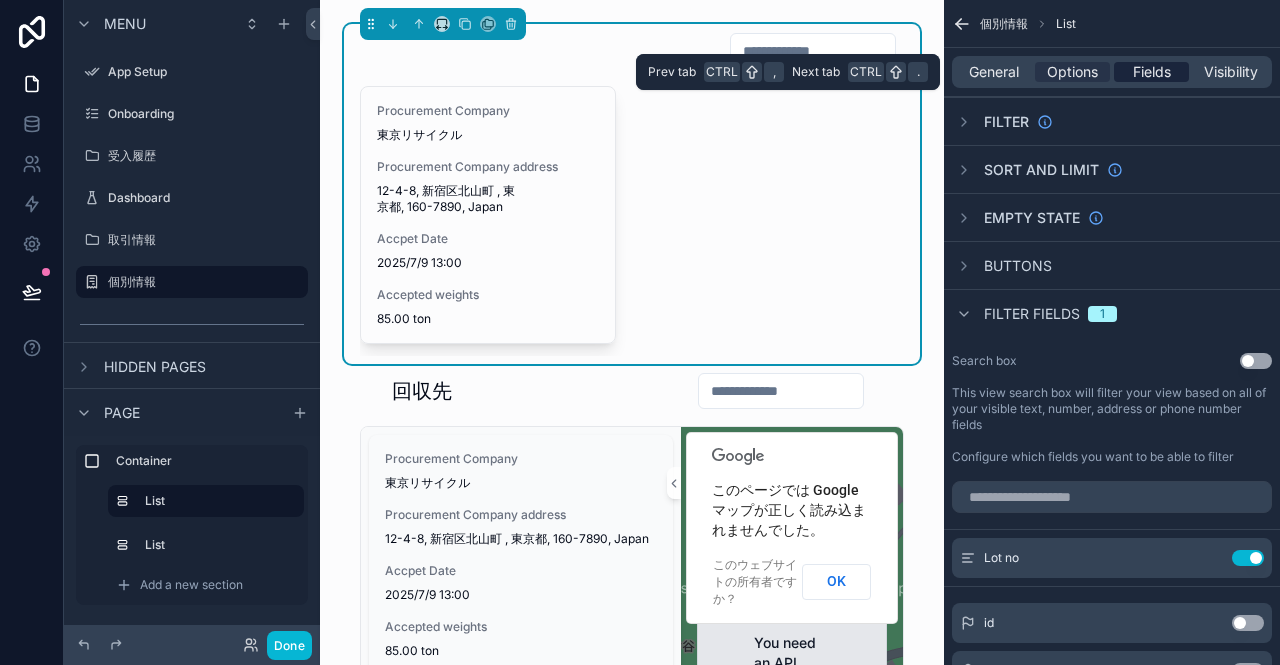 click on "Fields" at bounding box center (1152, 72) 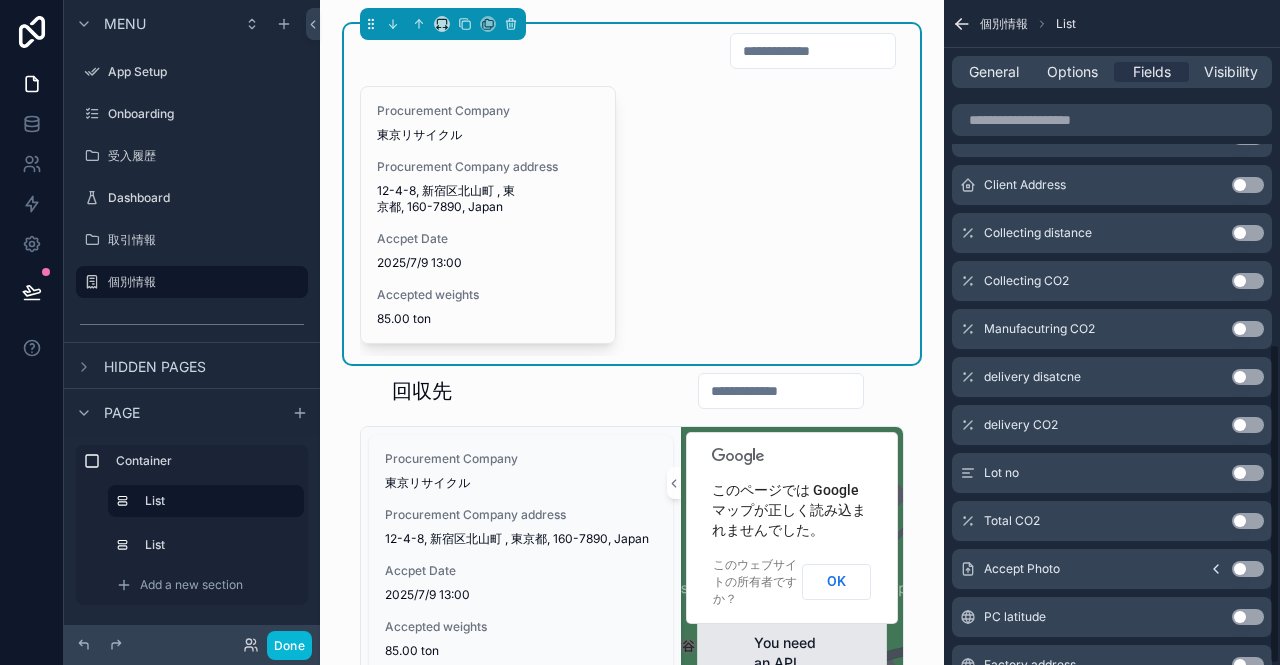 scroll, scrollTop: 712, scrollLeft: 0, axis: vertical 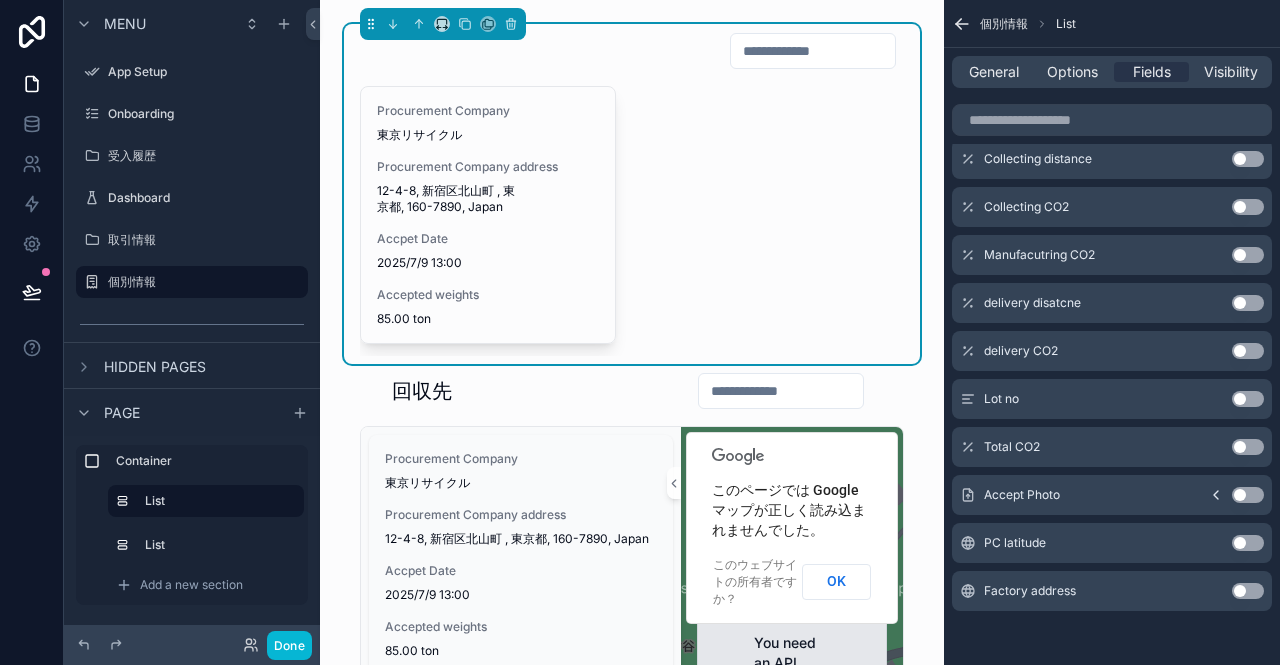 click on "Use setting" at bounding box center (1248, 543) 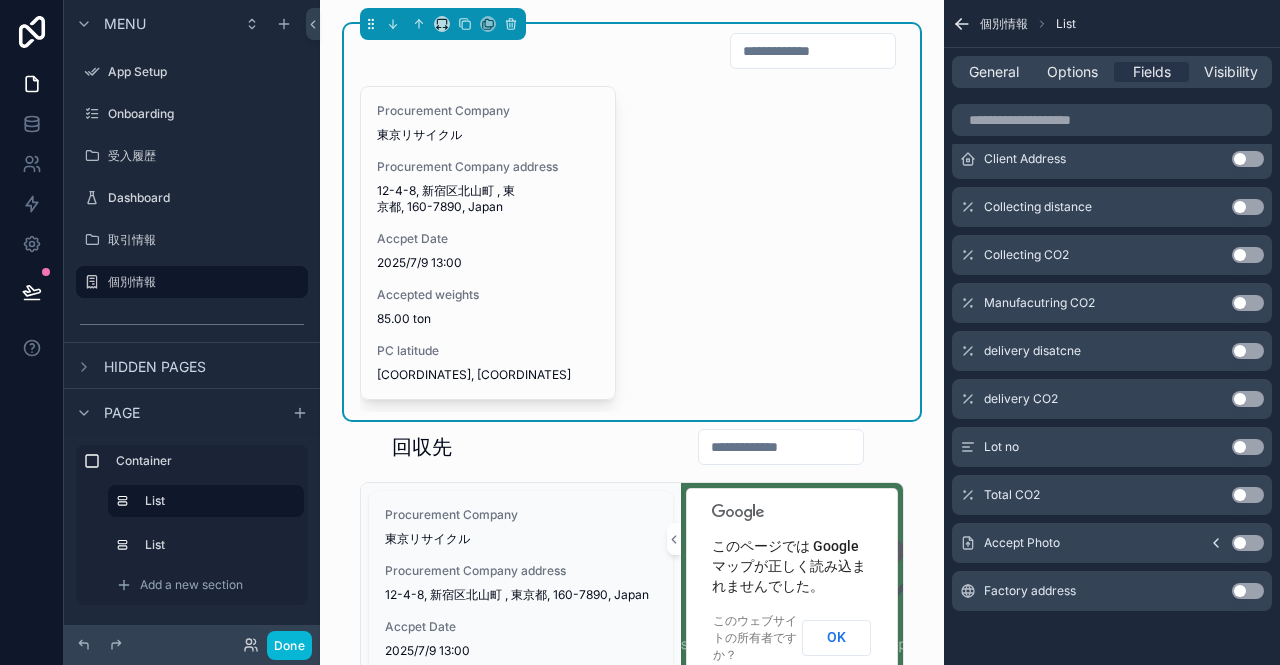 click on "Use setting" at bounding box center (1248, 543) 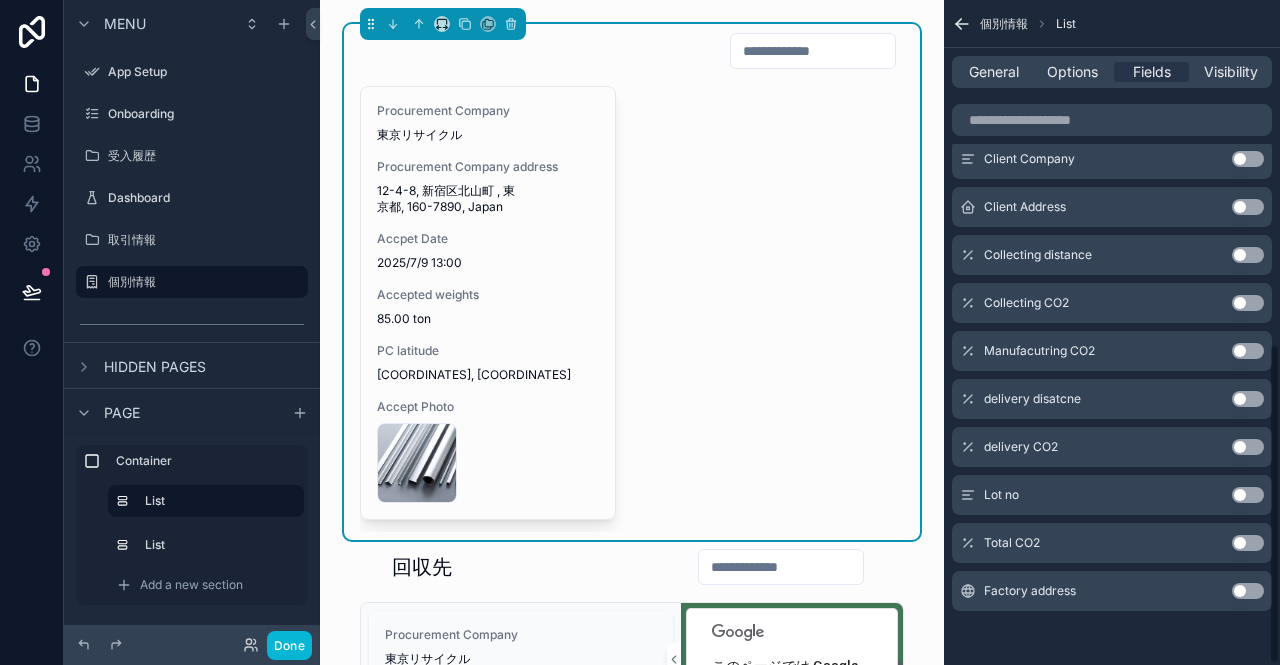click on "Use setting" at bounding box center (1248, 543) 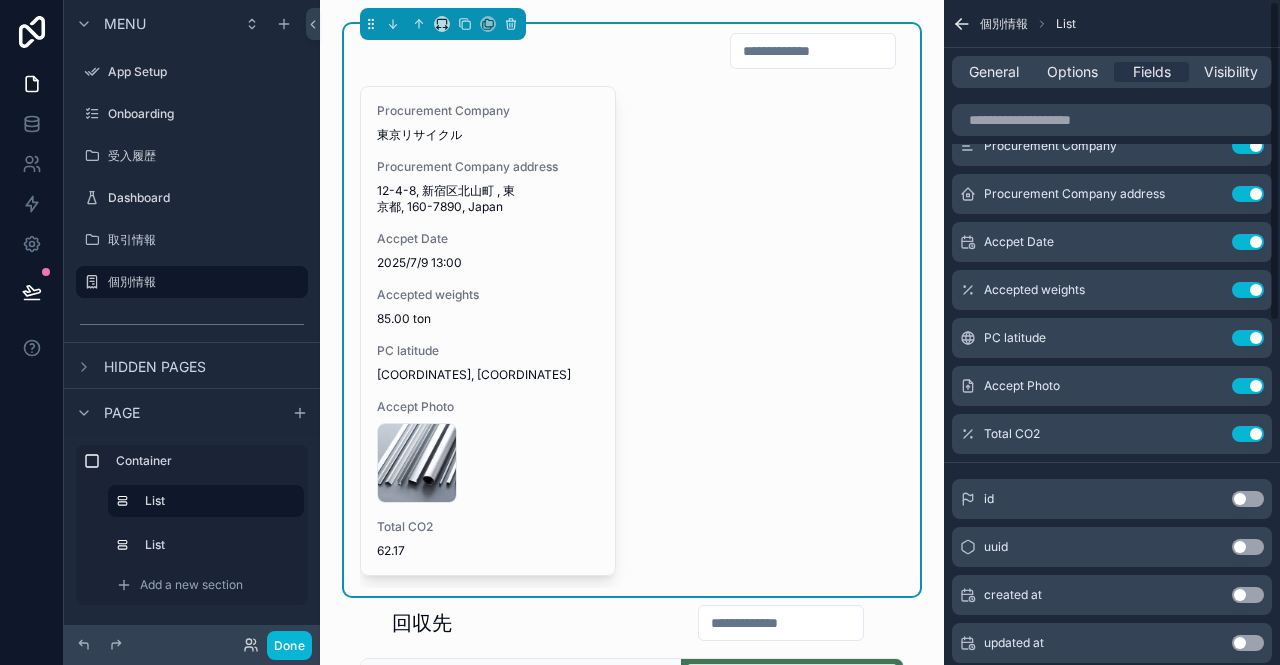 scroll, scrollTop: 0, scrollLeft: 0, axis: both 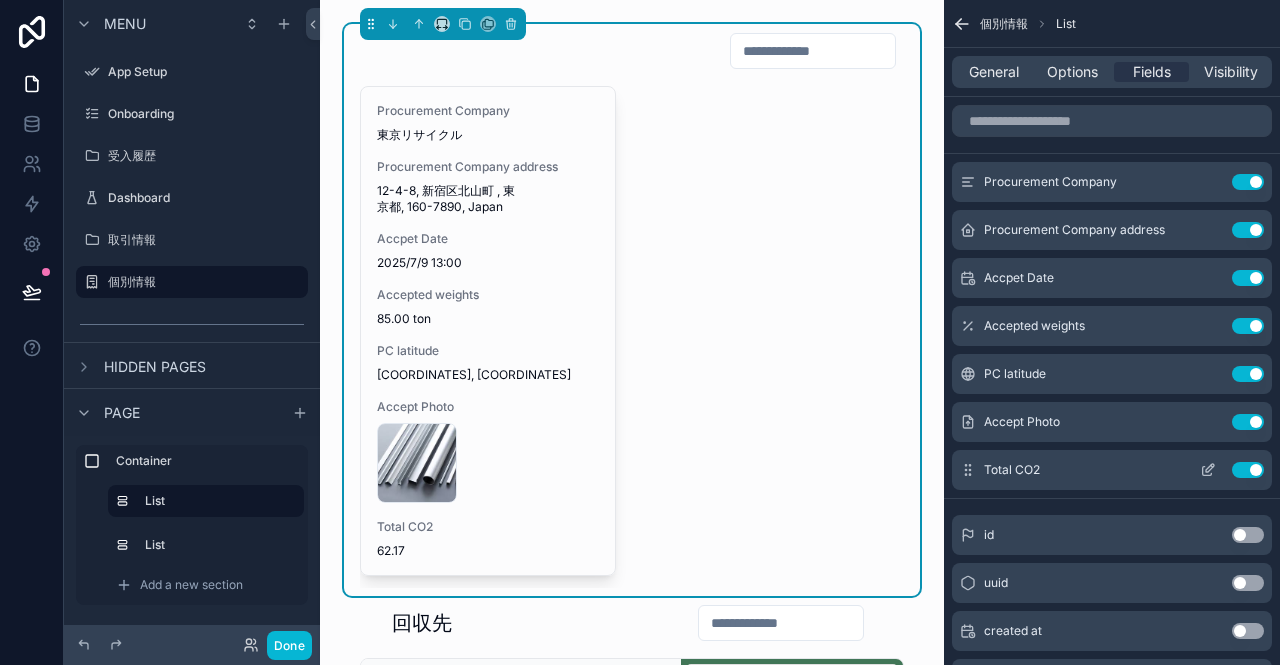click on "Use setting" at bounding box center [1248, 470] 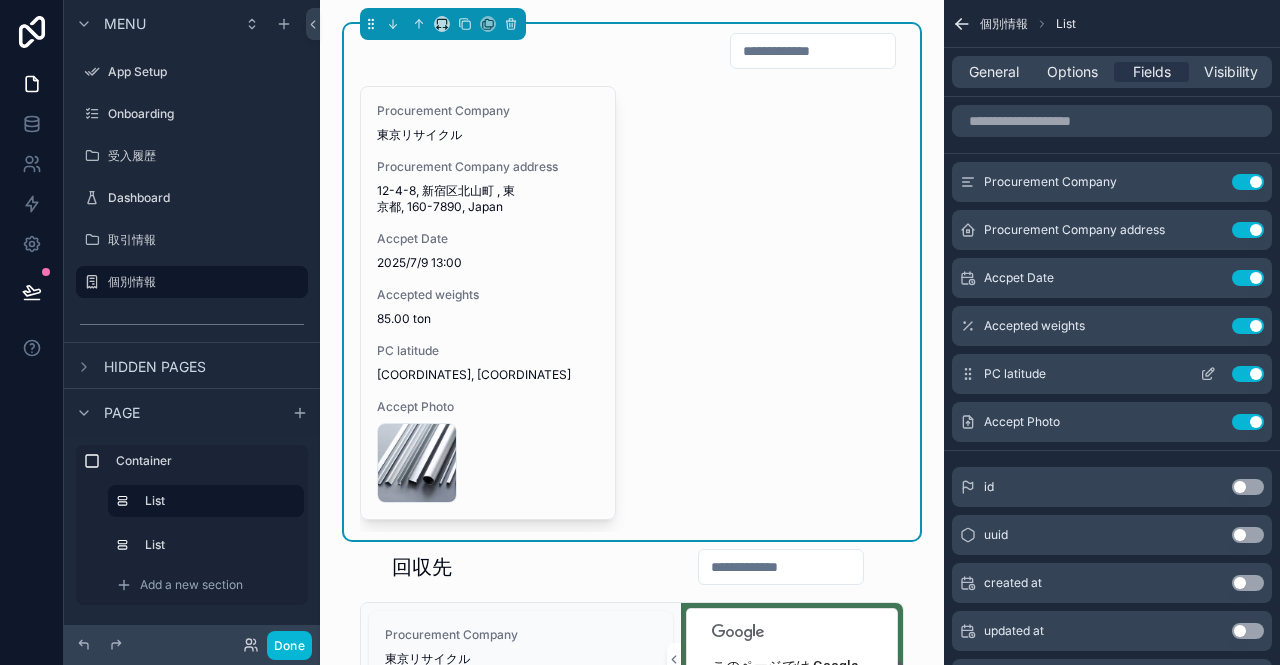 click on "Use setting" at bounding box center (1248, 374) 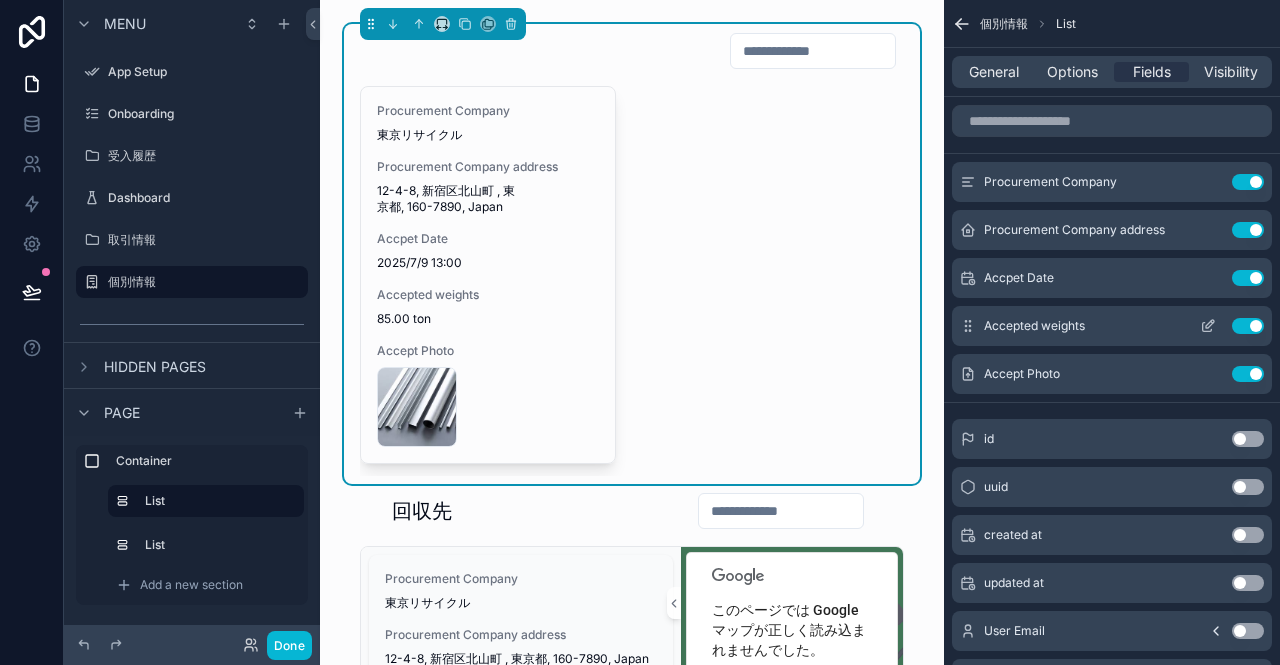 click on "Use setting" at bounding box center [1248, 326] 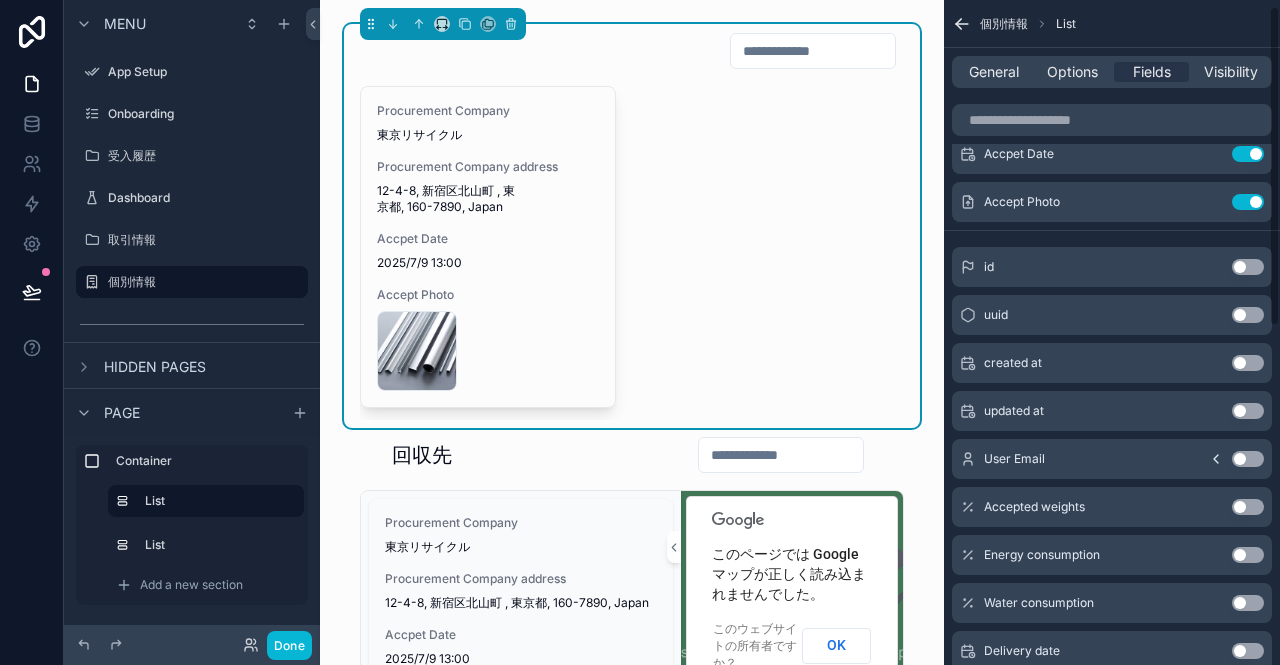 scroll, scrollTop: 0, scrollLeft: 0, axis: both 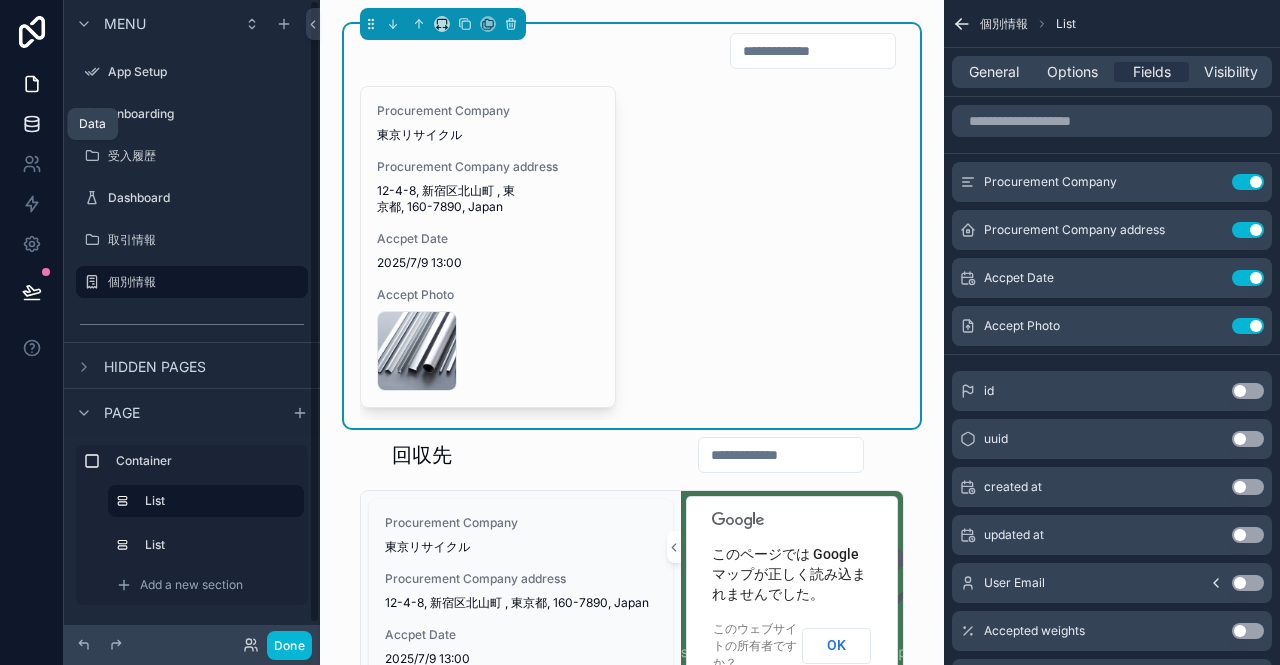 click 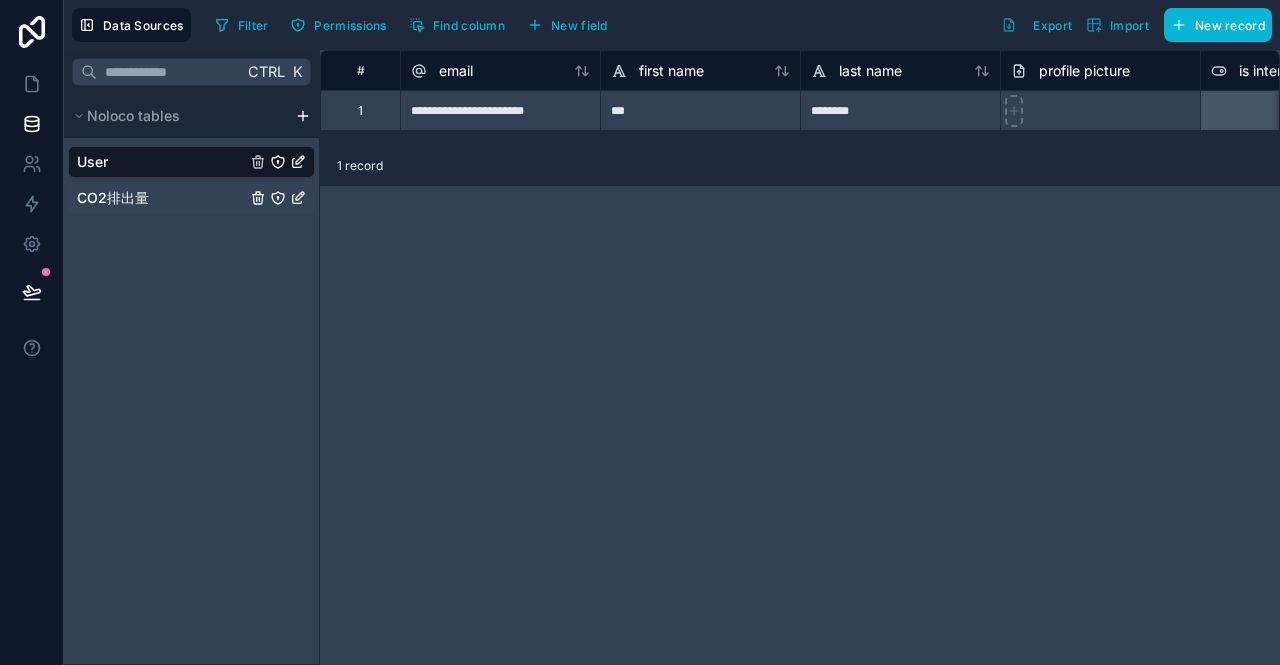 click on "CO2排出量" at bounding box center [113, 198] 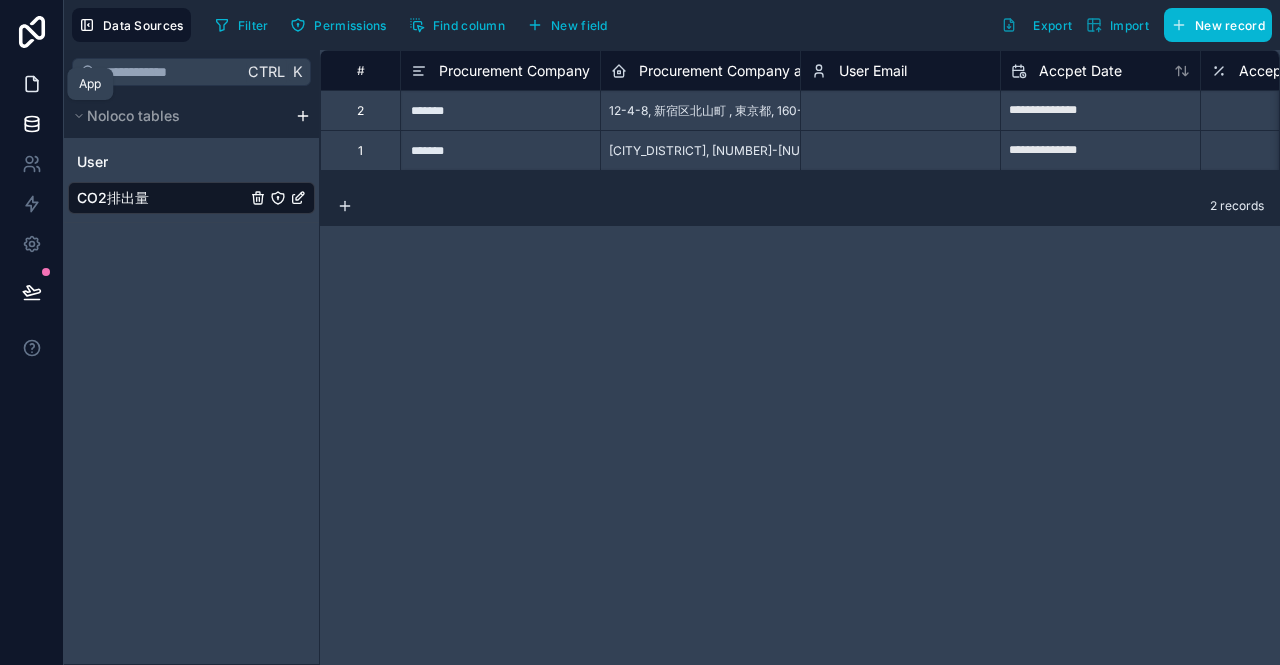 click 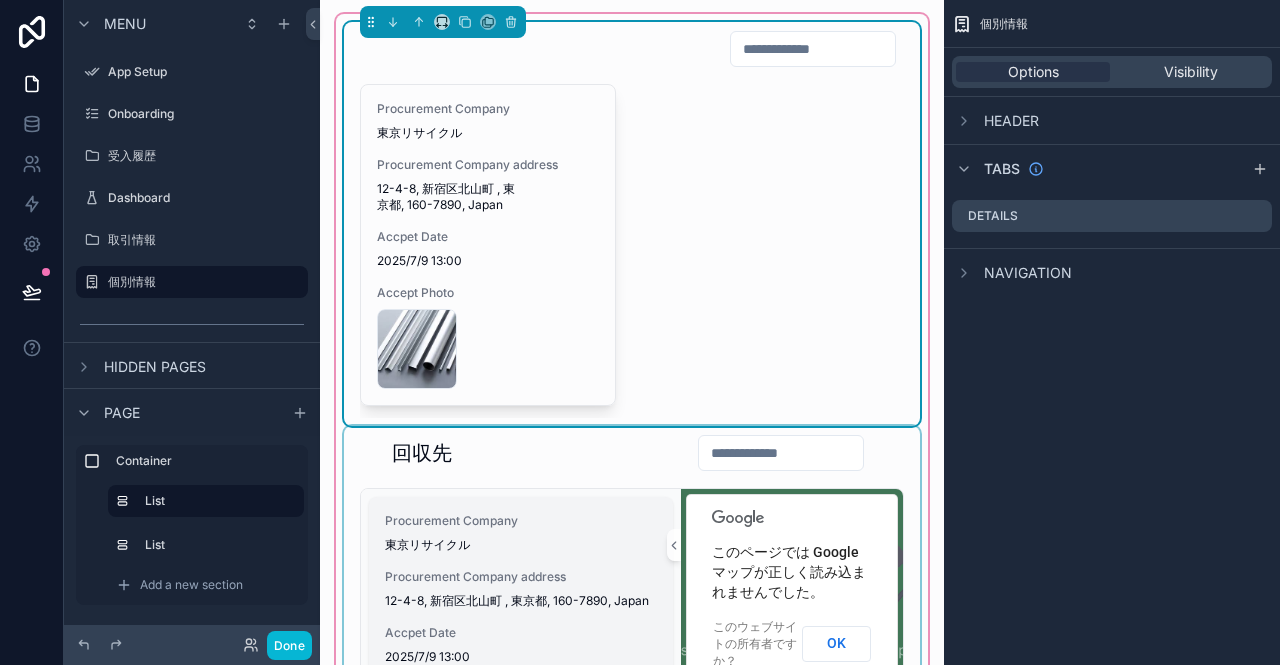 scroll, scrollTop: 0, scrollLeft: 0, axis: both 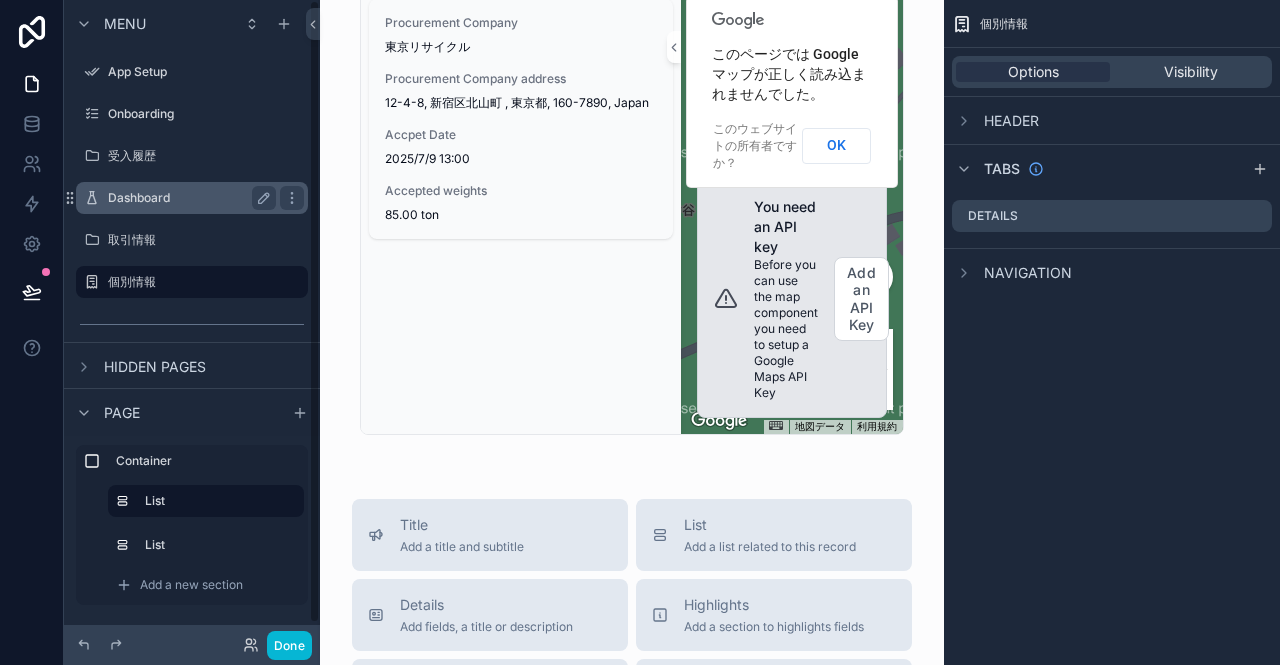 click on "Dashboard" at bounding box center [188, 198] 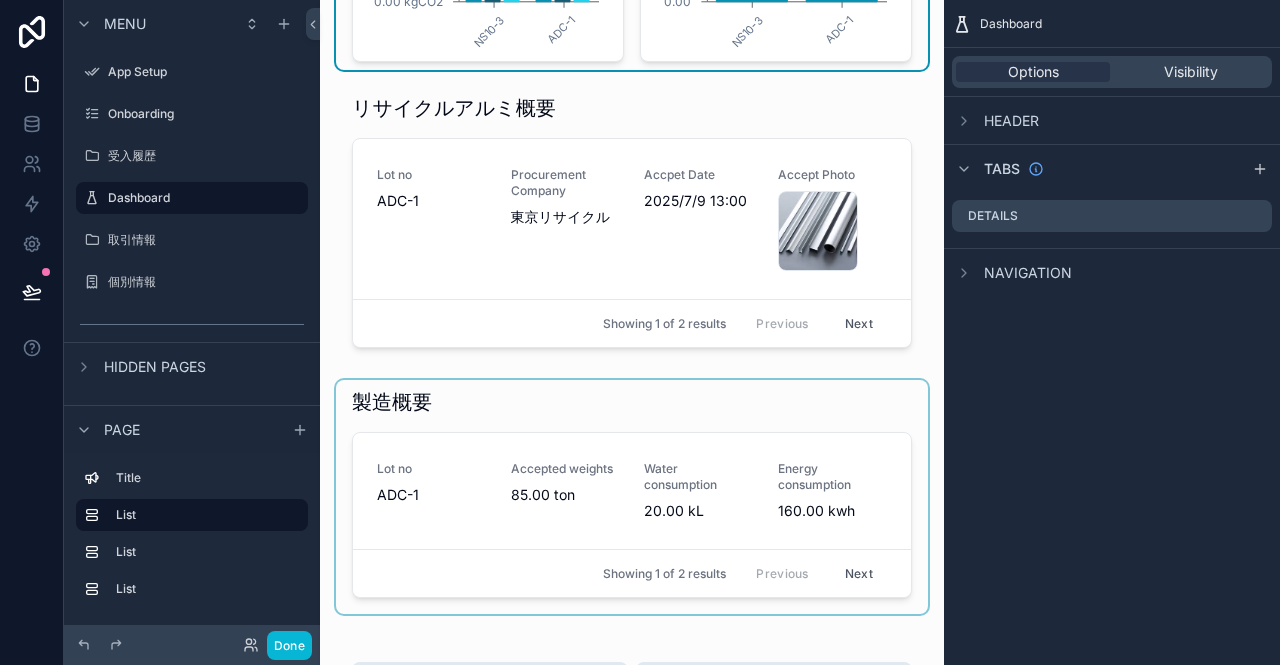 scroll, scrollTop: 400, scrollLeft: 0, axis: vertical 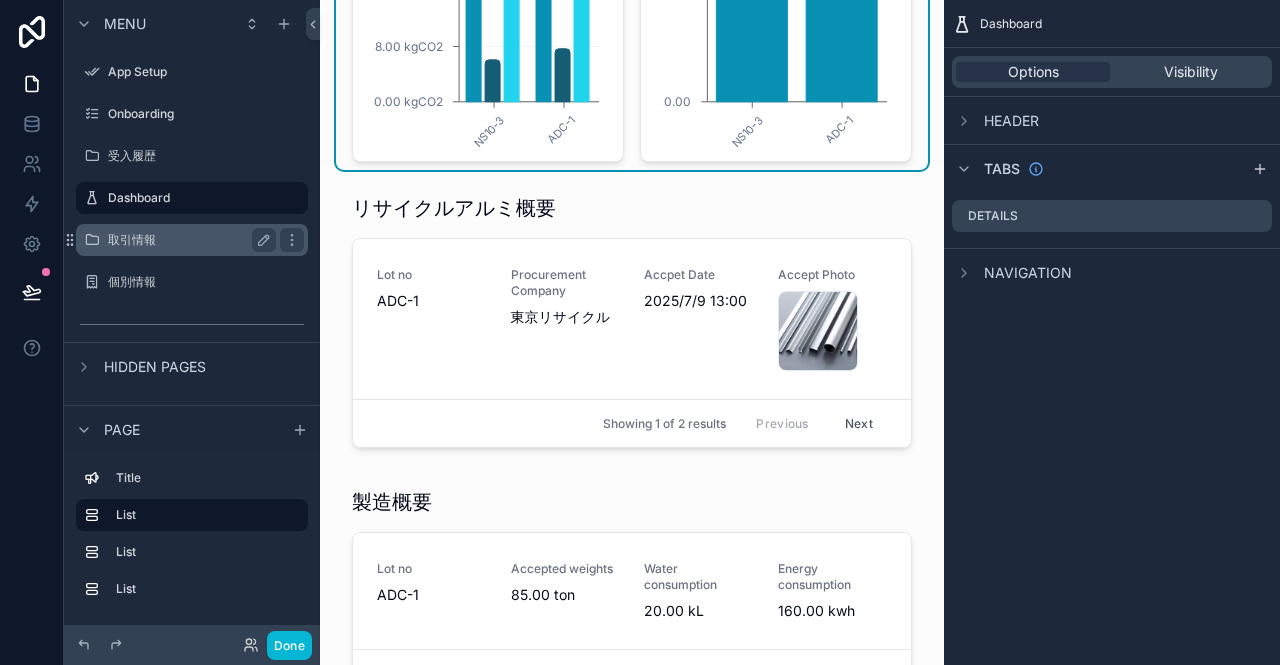 click on "取引情報" at bounding box center (188, 240) 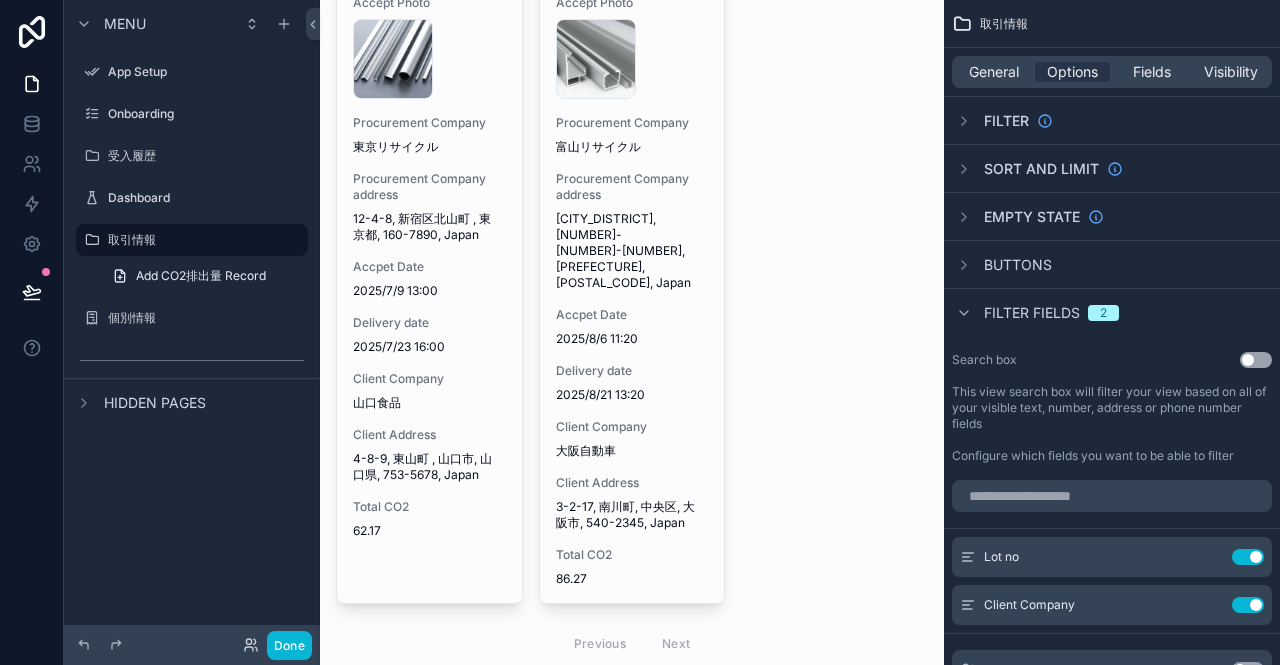 scroll, scrollTop: 0, scrollLeft: 0, axis: both 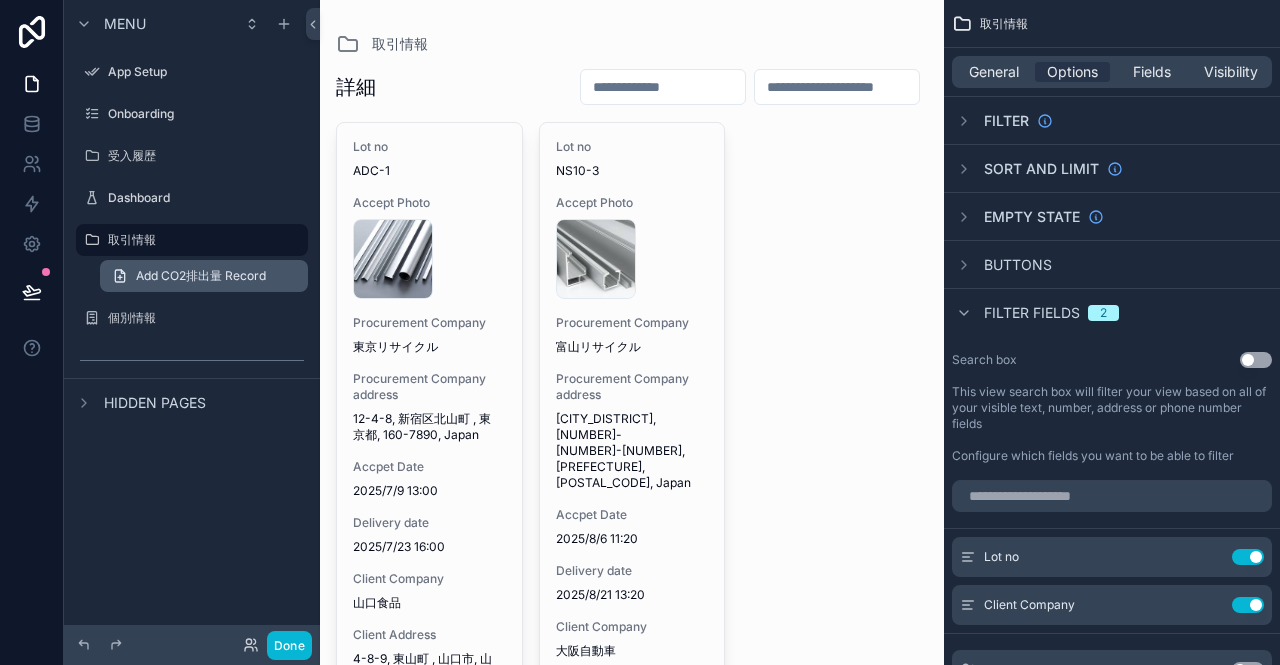 click on "Add CO2排出量 Record" at bounding box center [201, 276] 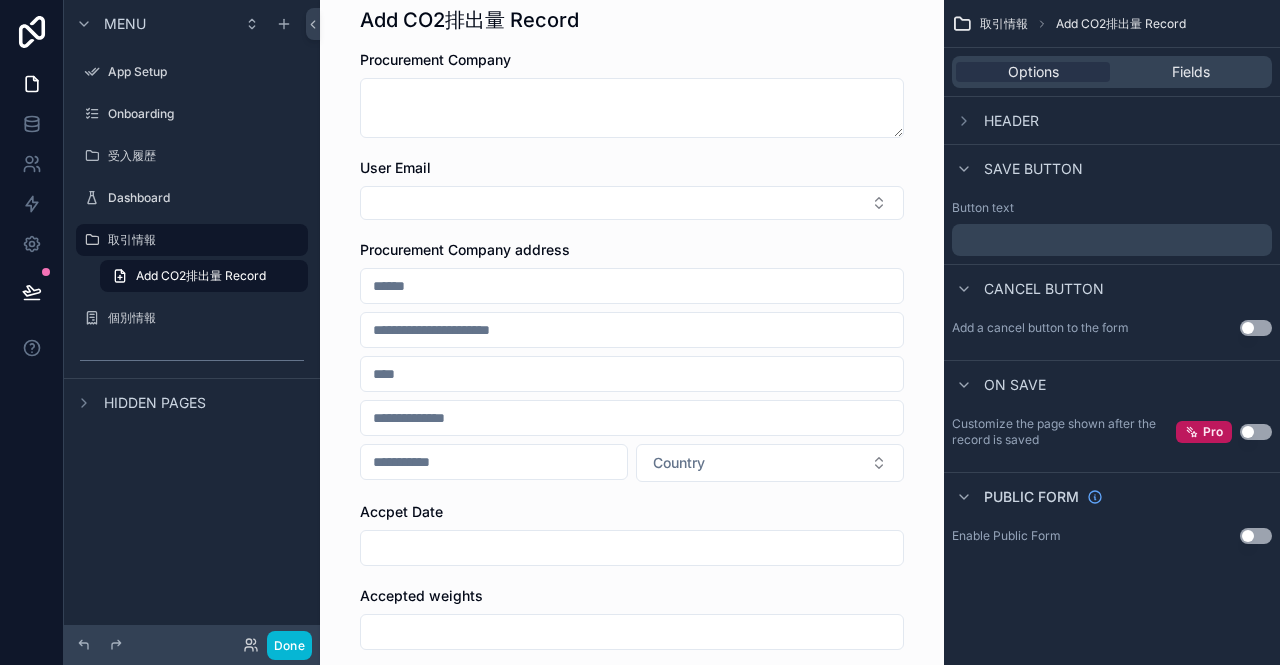 scroll, scrollTop: 0, scrollLeft: 0, axis: both 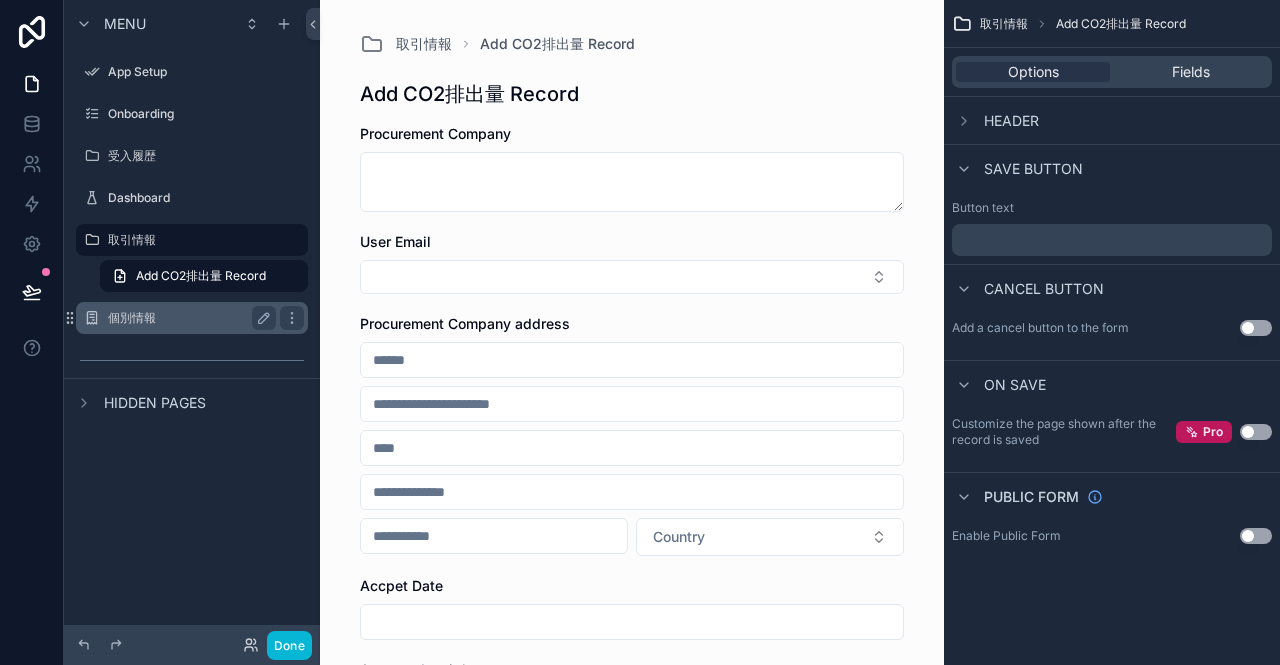 click on "個別情報" at bounding box center (192, 318) 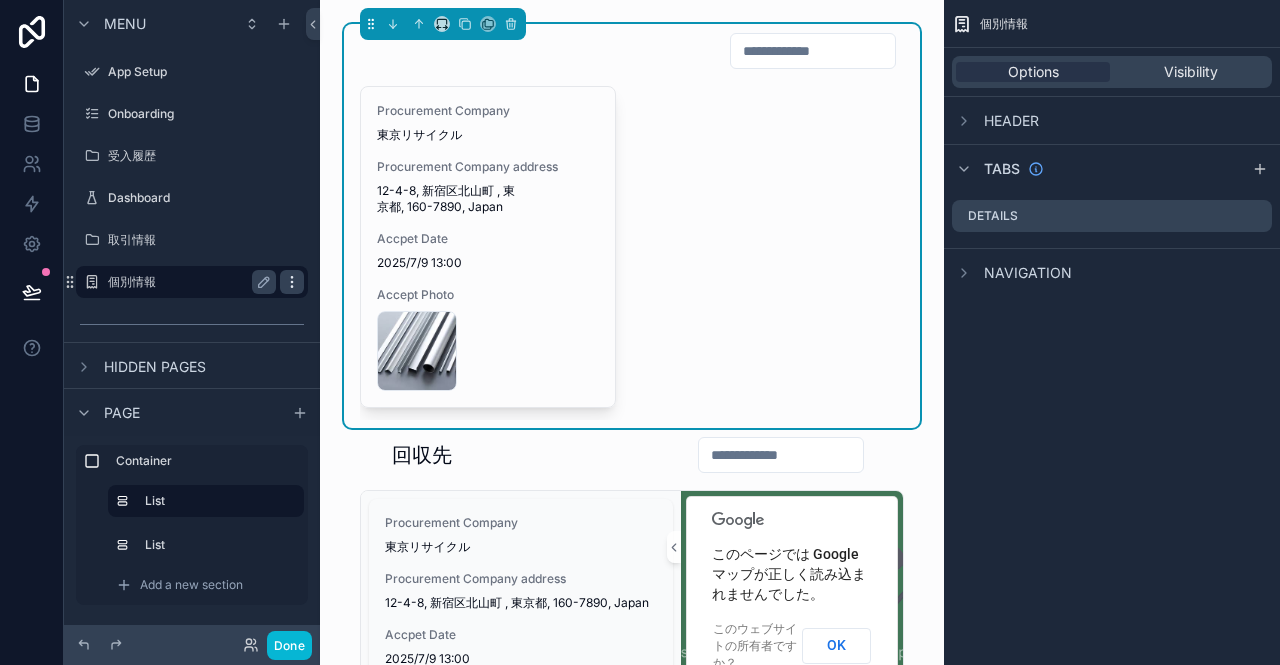 click 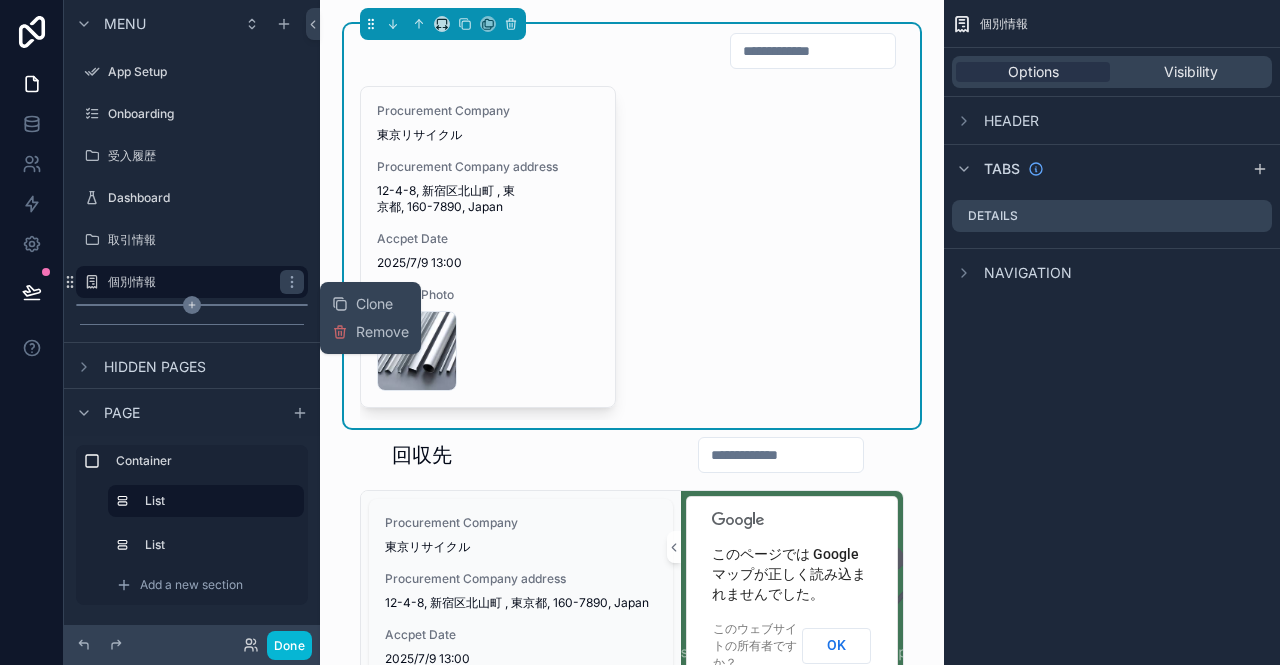 drag, startPoint x: 368, startPoint y: 333, endPoint x: 147, endPoint y: 262, distance: 232.12497 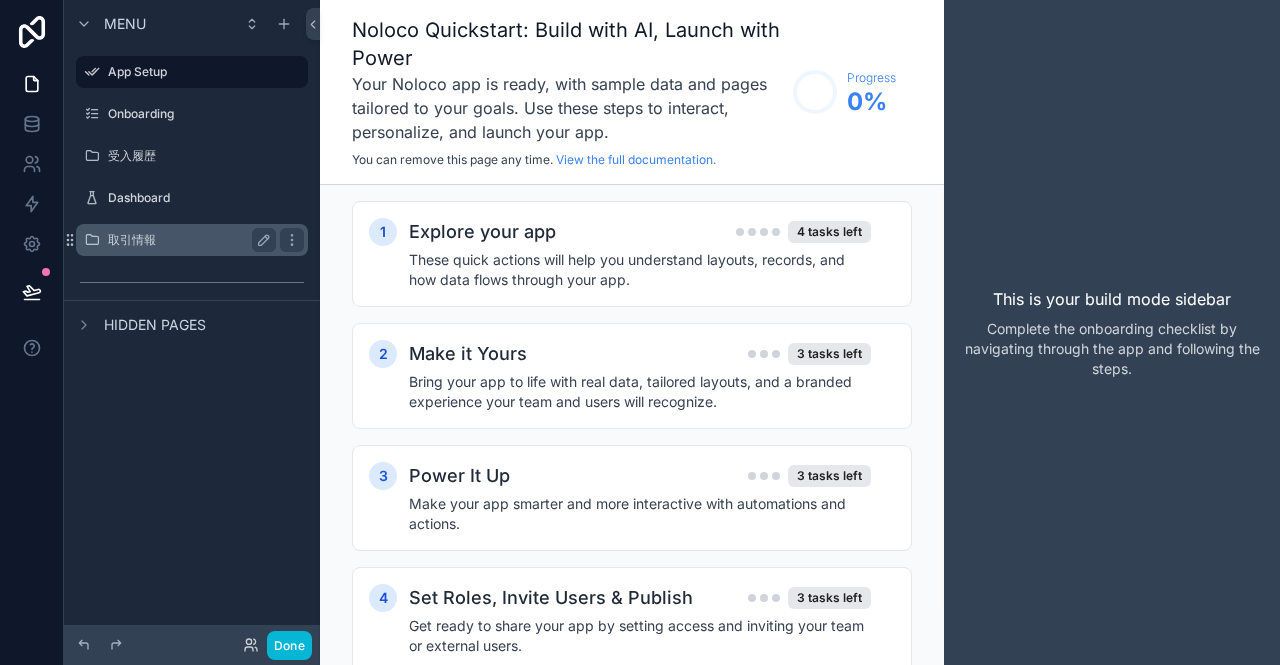 click on "取引情報" at bounding box center [188, 240] 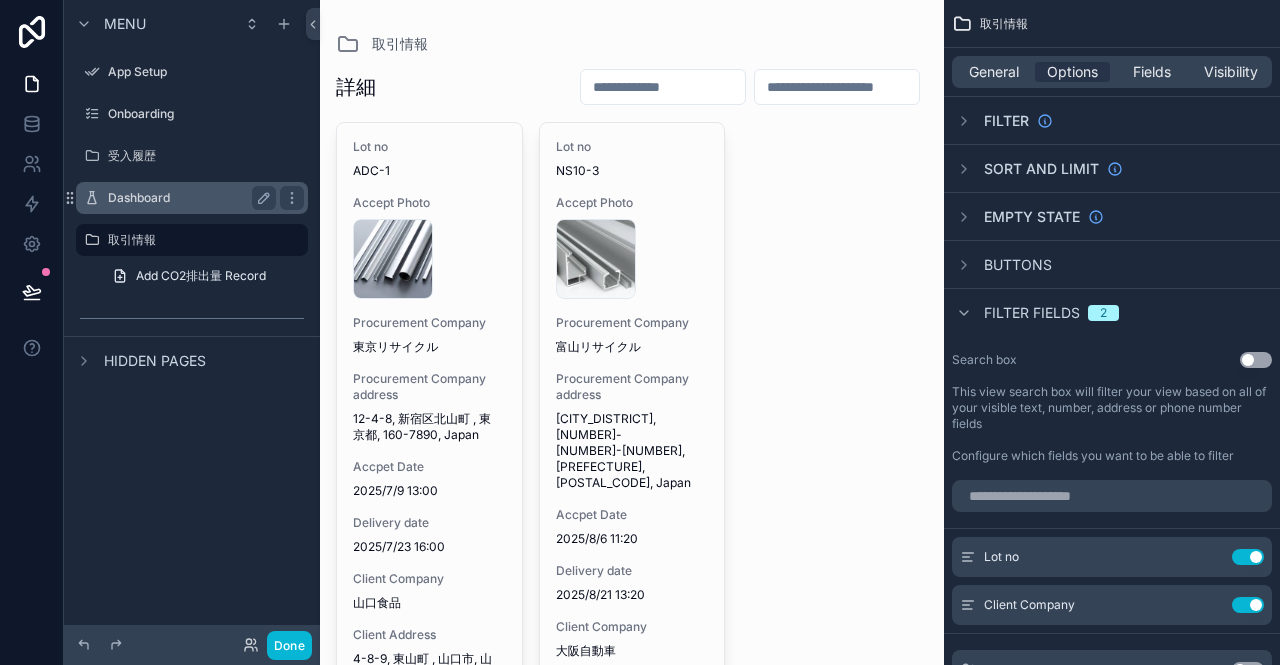 click on "Dashboard" at bounding box center (188, 198) 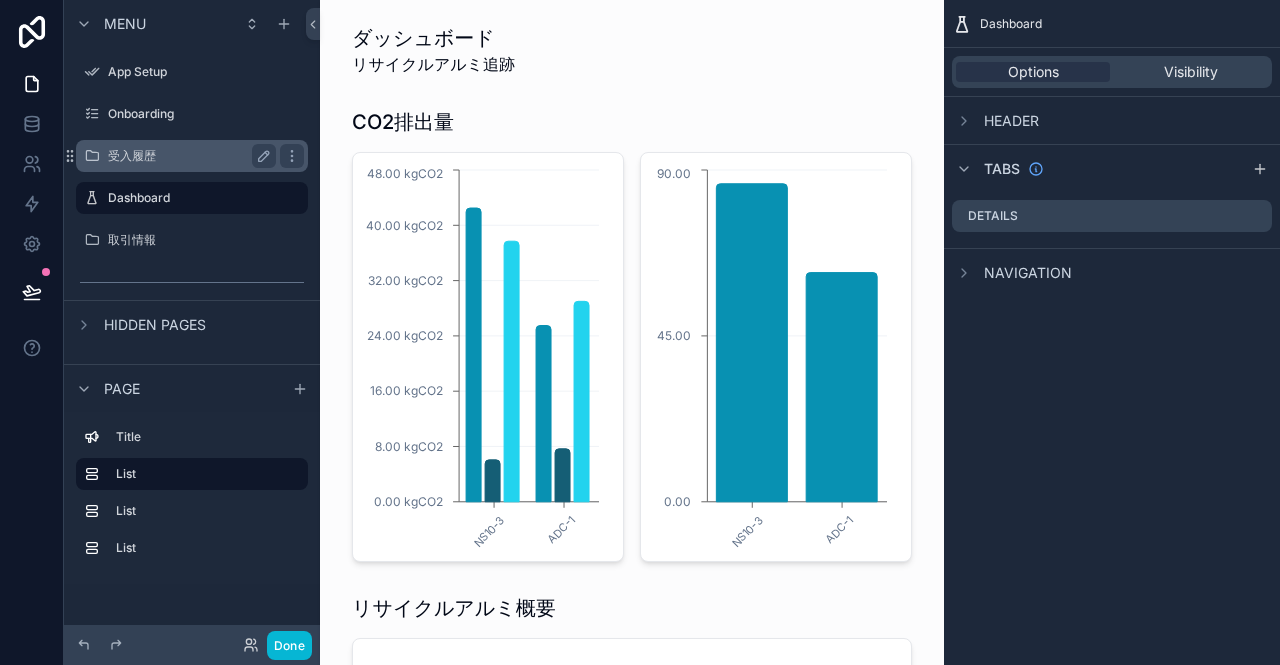click on "受入履歴" at bounding box center (188, 156) 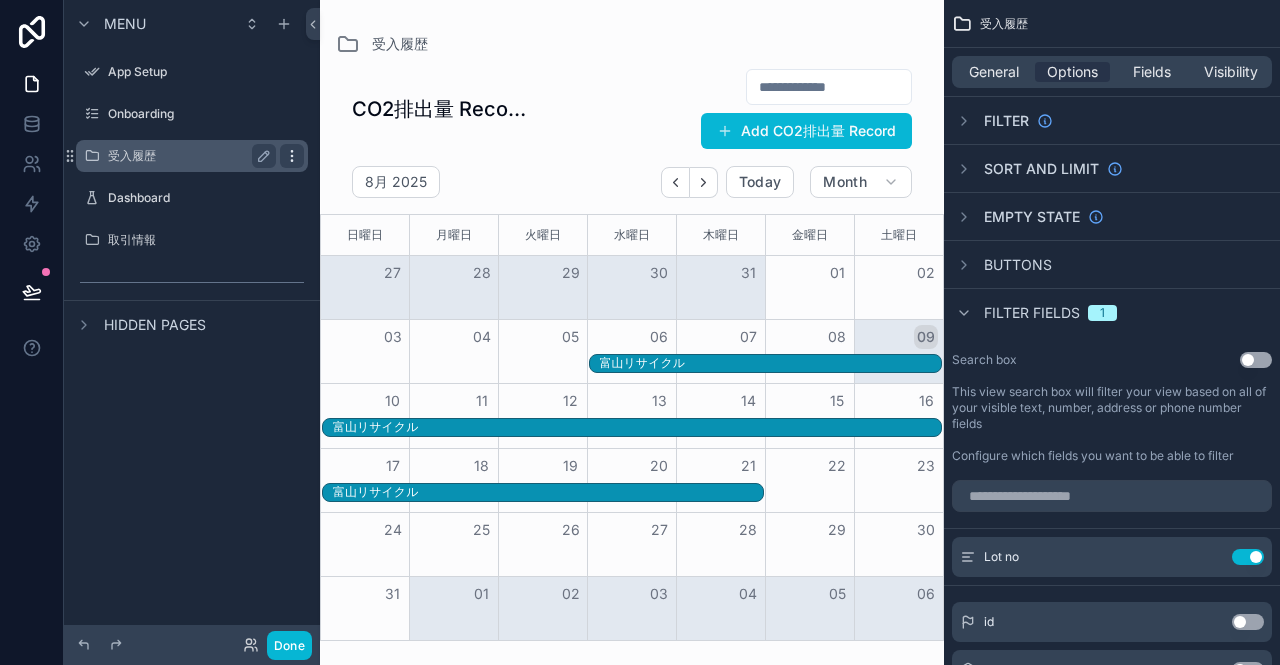 click at bounding box center [292, 156] 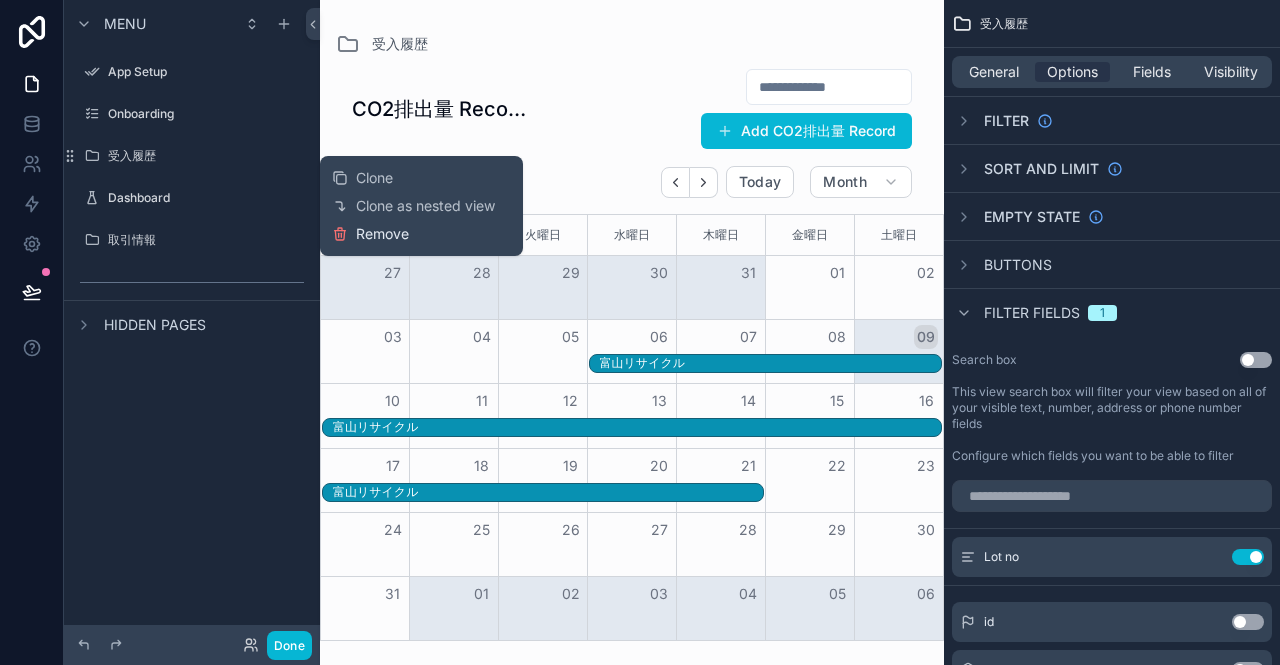 click on "Remove" at bounding box center (382, 234) 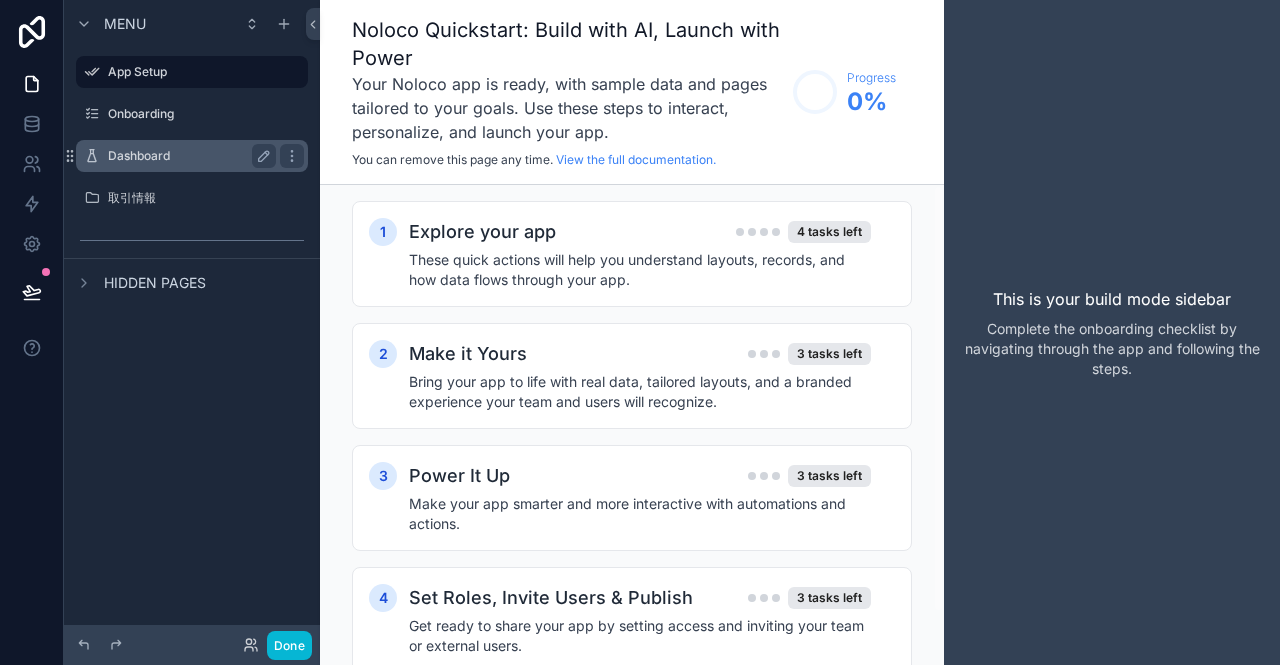 click on "Dashboard" at bounding box center (188, 156) 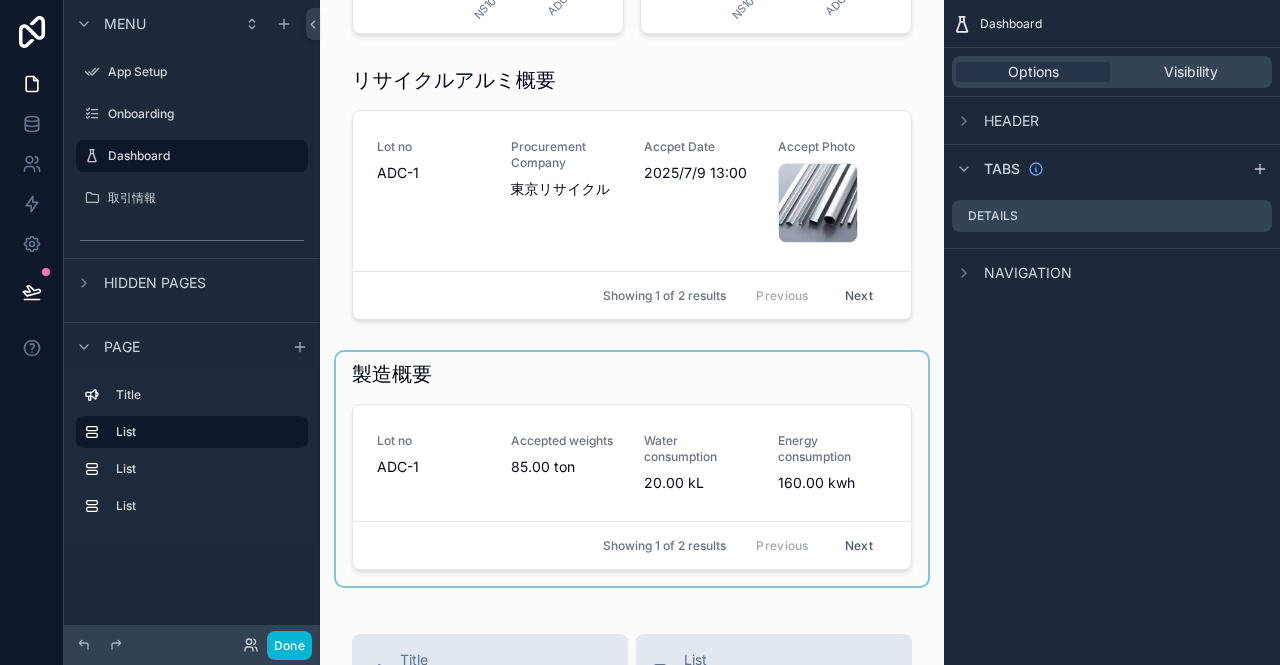 scroll, scrollTop: 600, scrollLeft: 0, axis: vertical 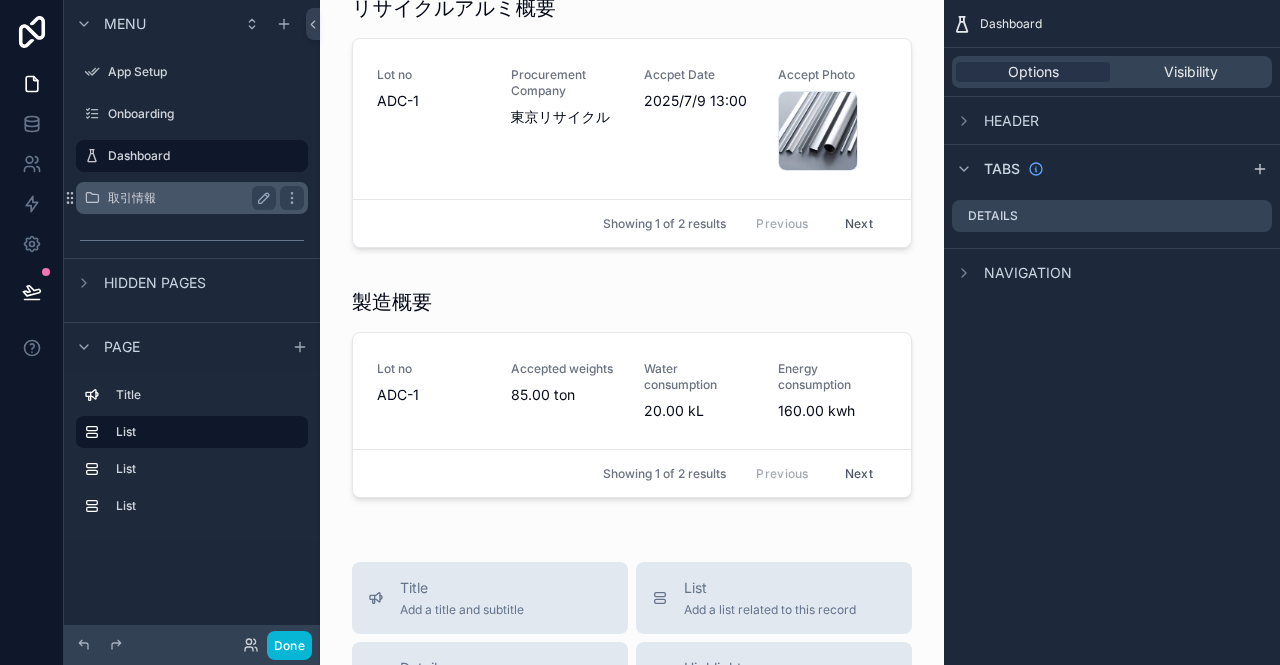 click on "取引情報" at bounding box center (188, 198) 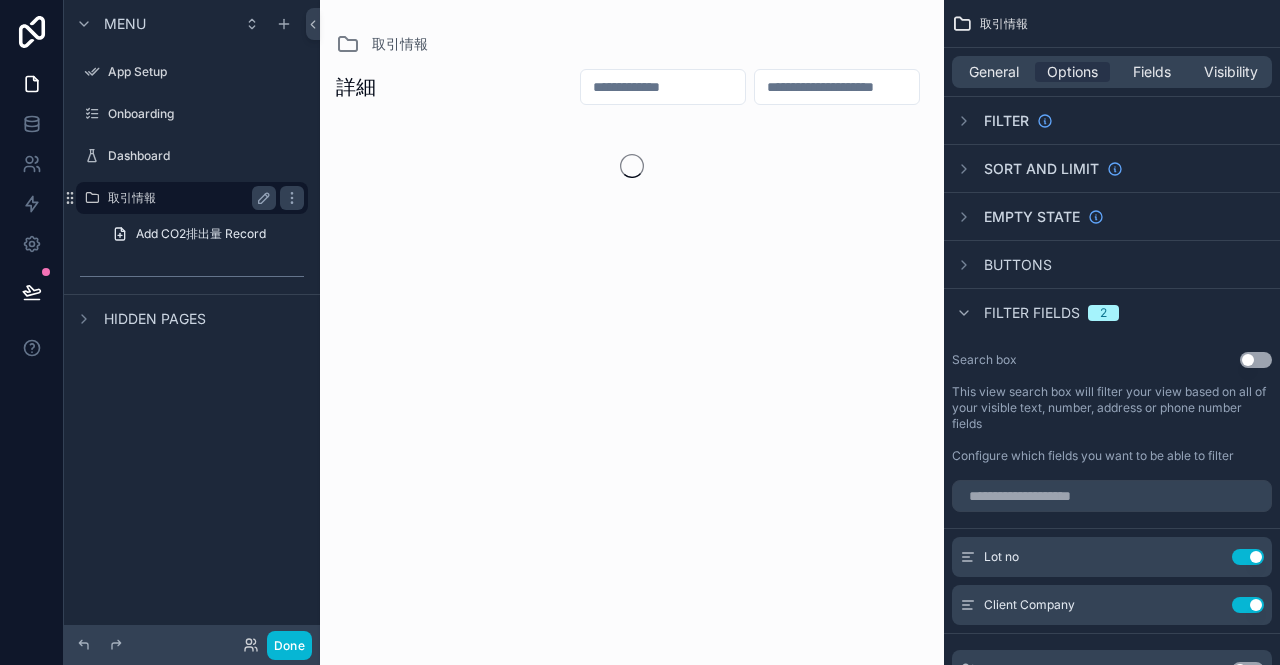 scroll, scrollTop: 0, scrollLeft: 0, axis: both 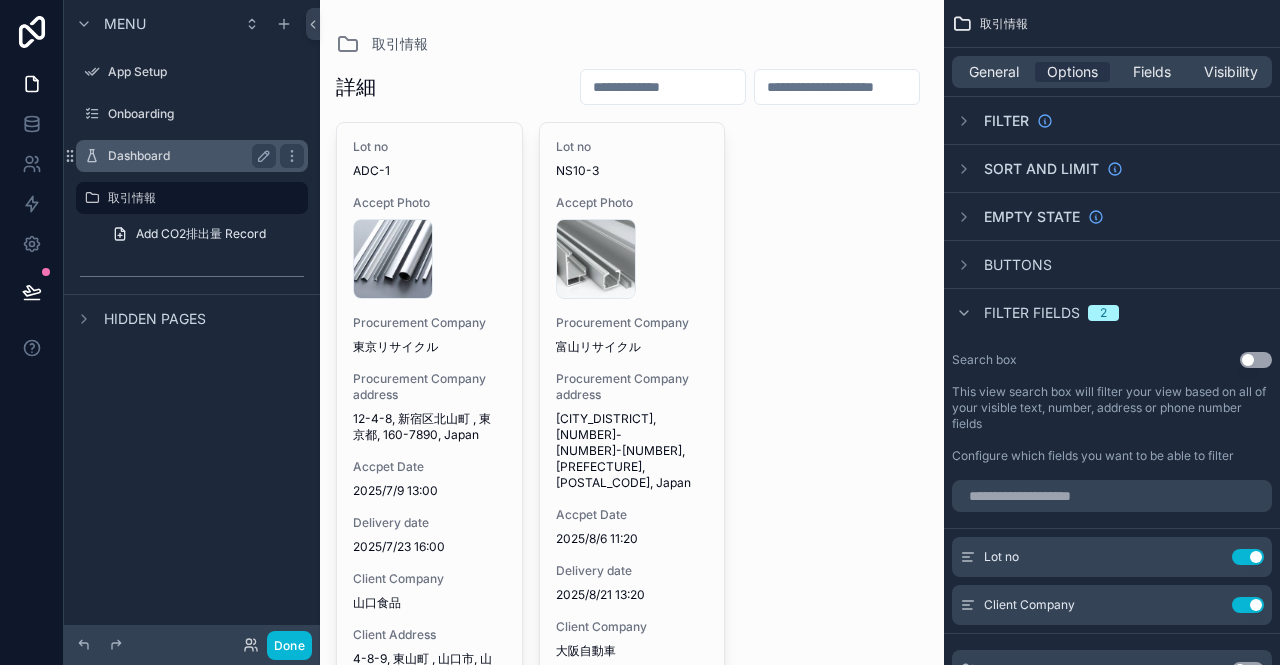click on "Dashboard" at bounding box center [188, 156] 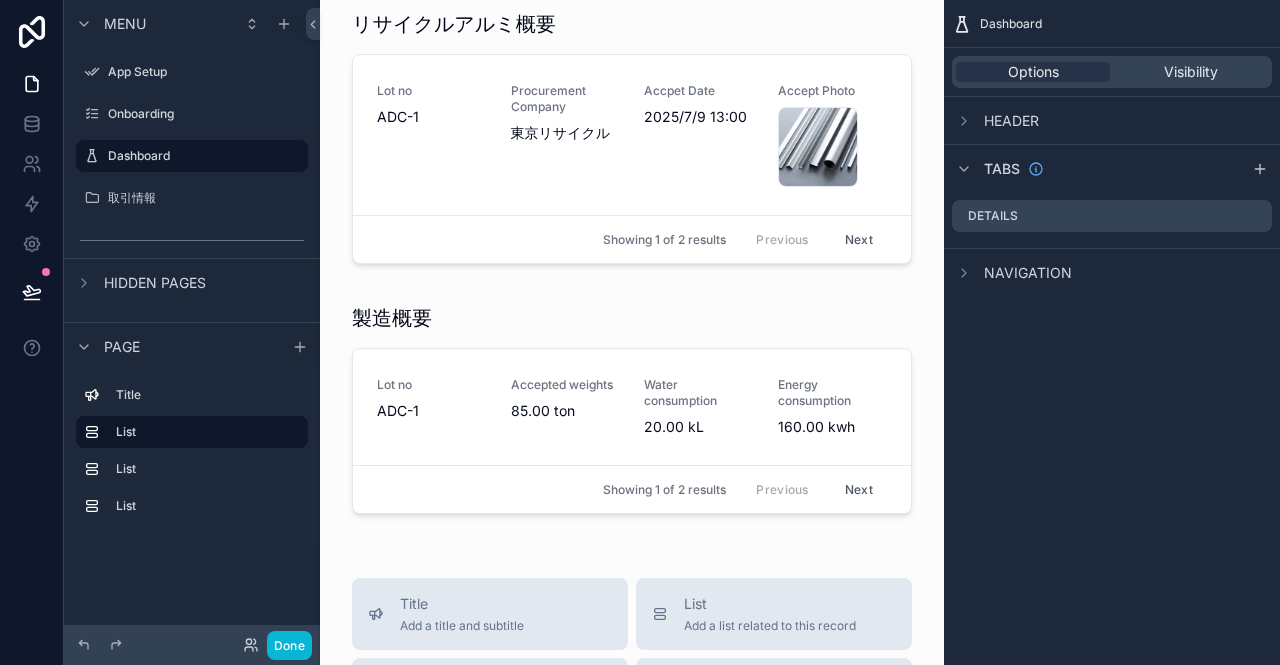scroll, scrollTop: 800, scrollLeft: 0, axis: vertical 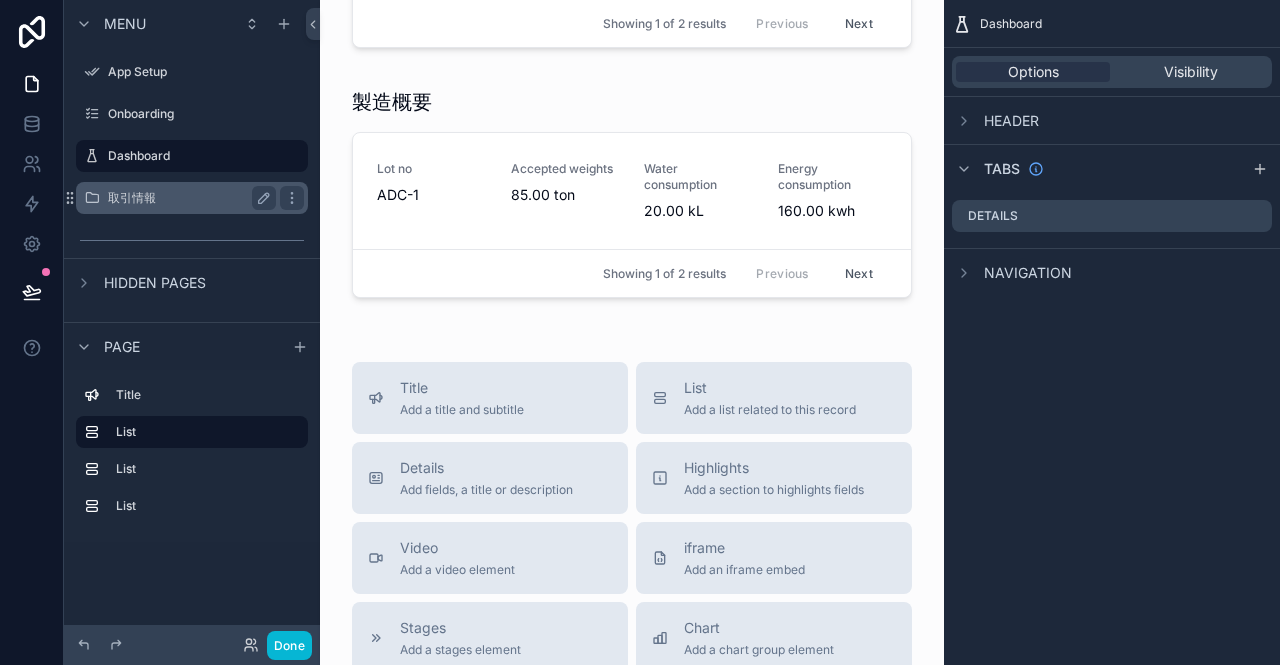 click on "取引情報" at bounding box center (188, 198) 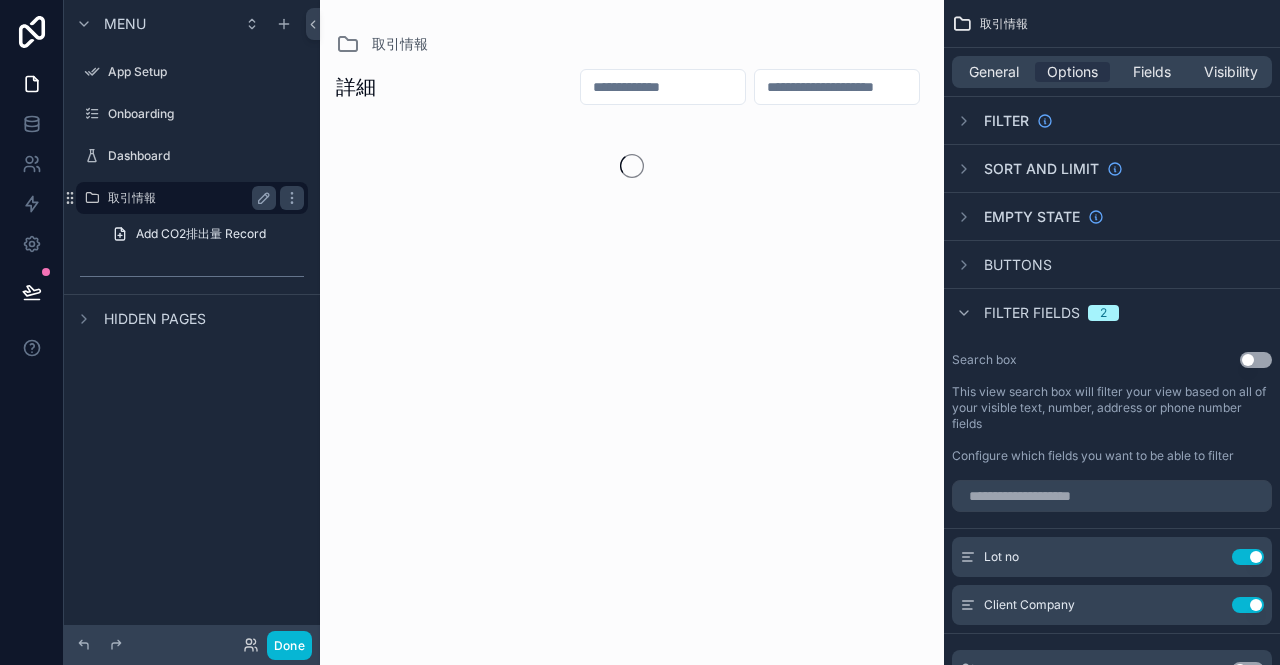 scroll, scrollTop: 0, scrollLeft: 0, axis: both 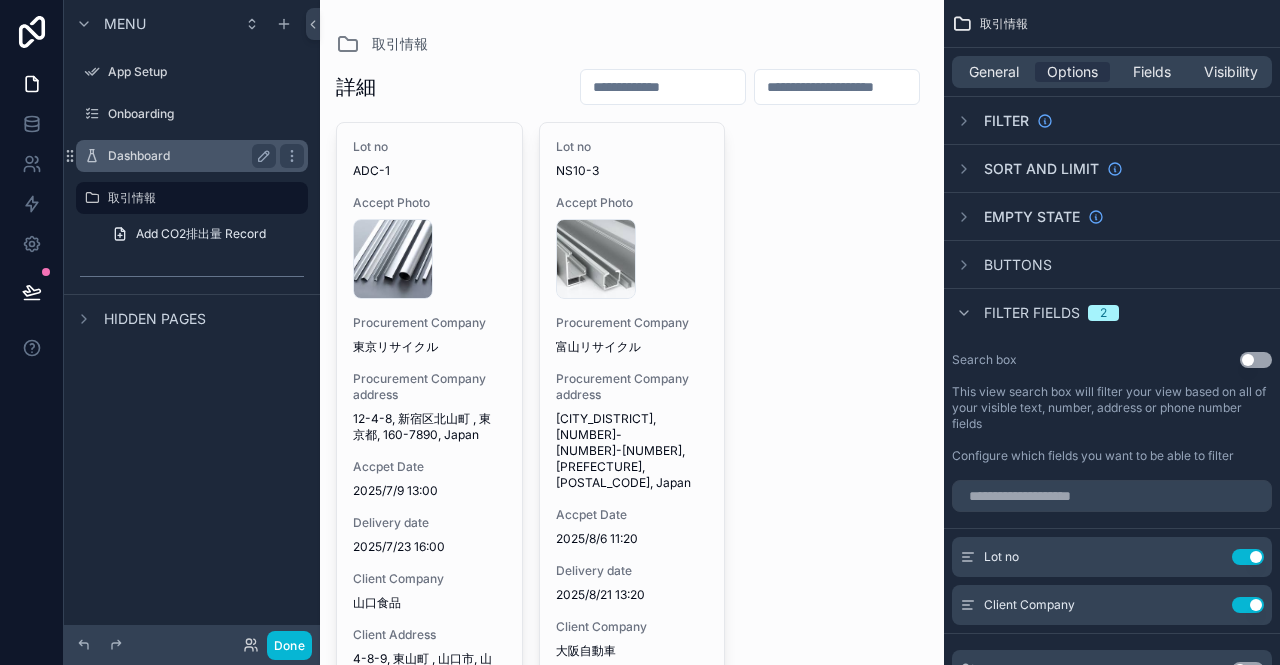 click on "Dashboard" at bounding box center [188, 156] 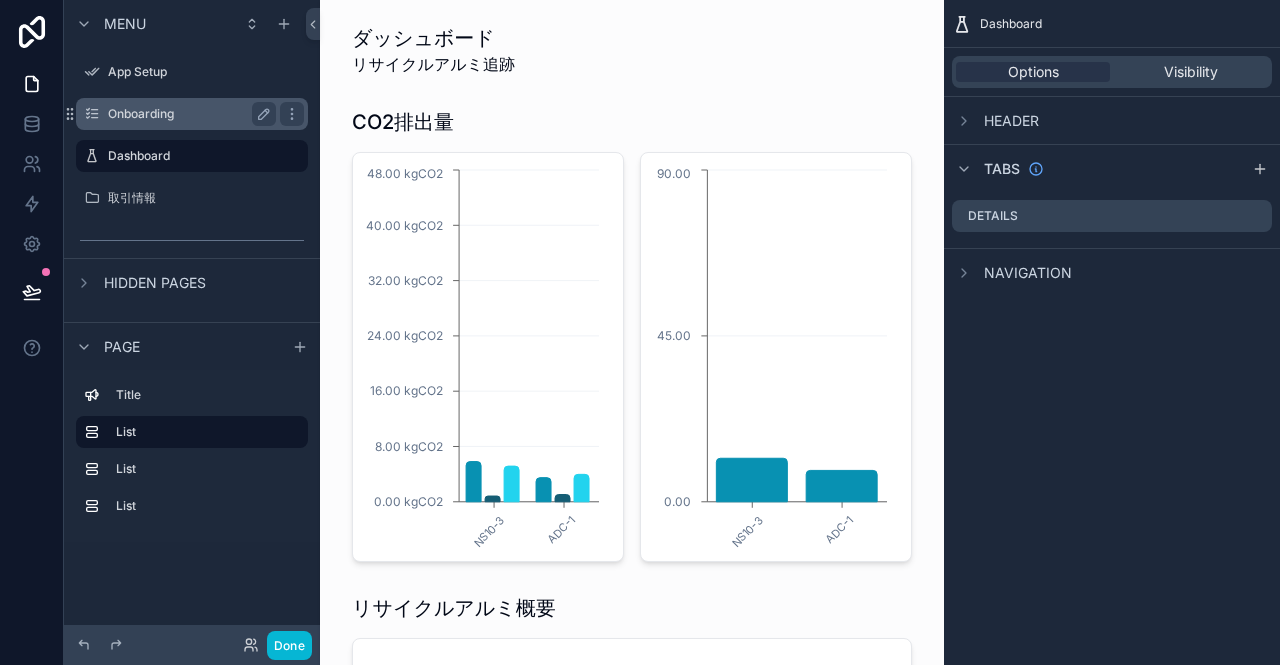 click on "Onboarding" at bounding box center [188, 114] 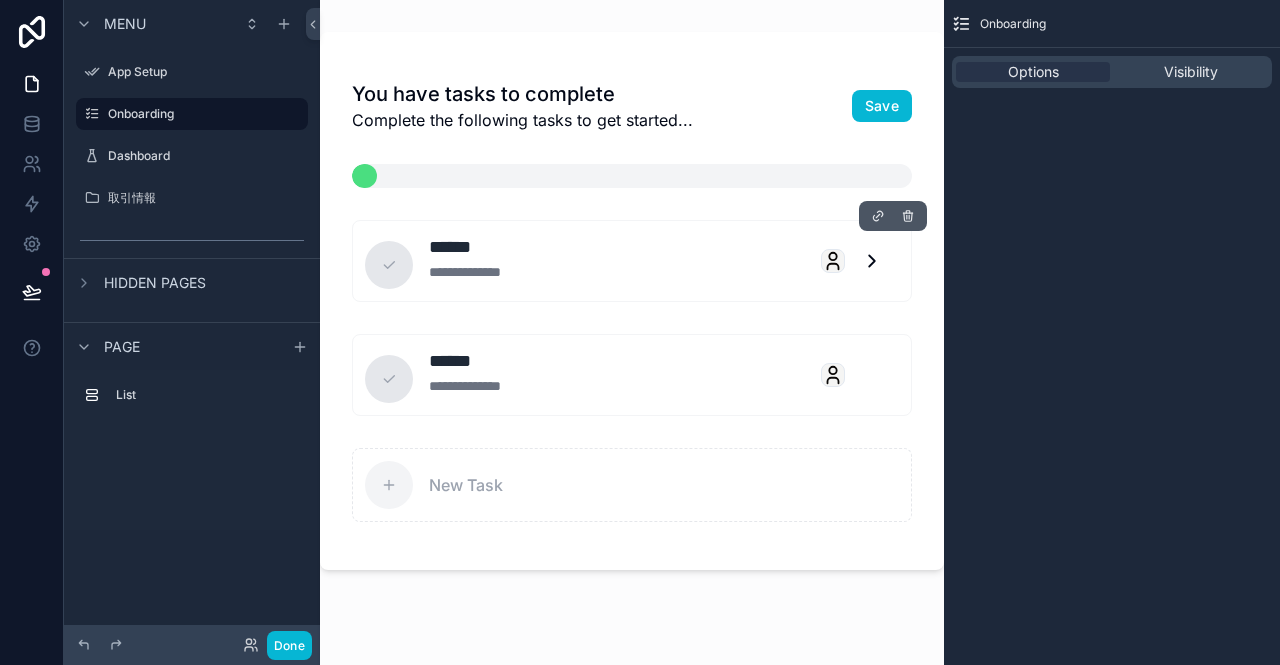 click on "**********" at bounding box center (617, 272) 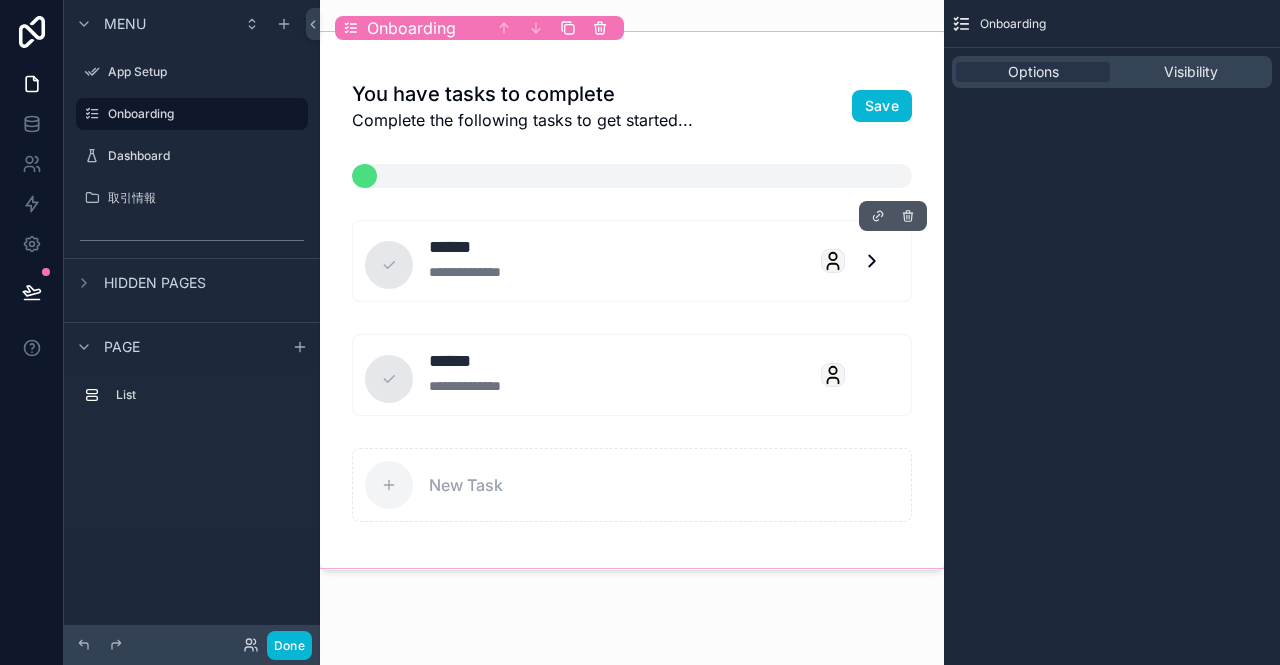 click 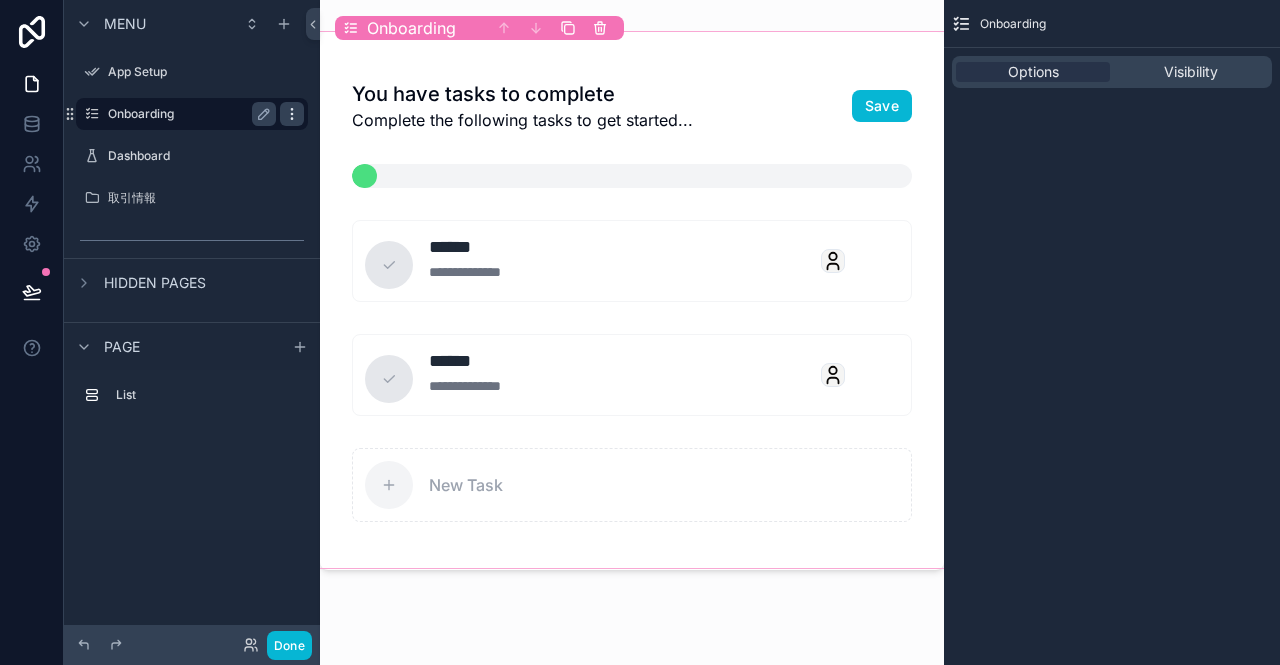 click 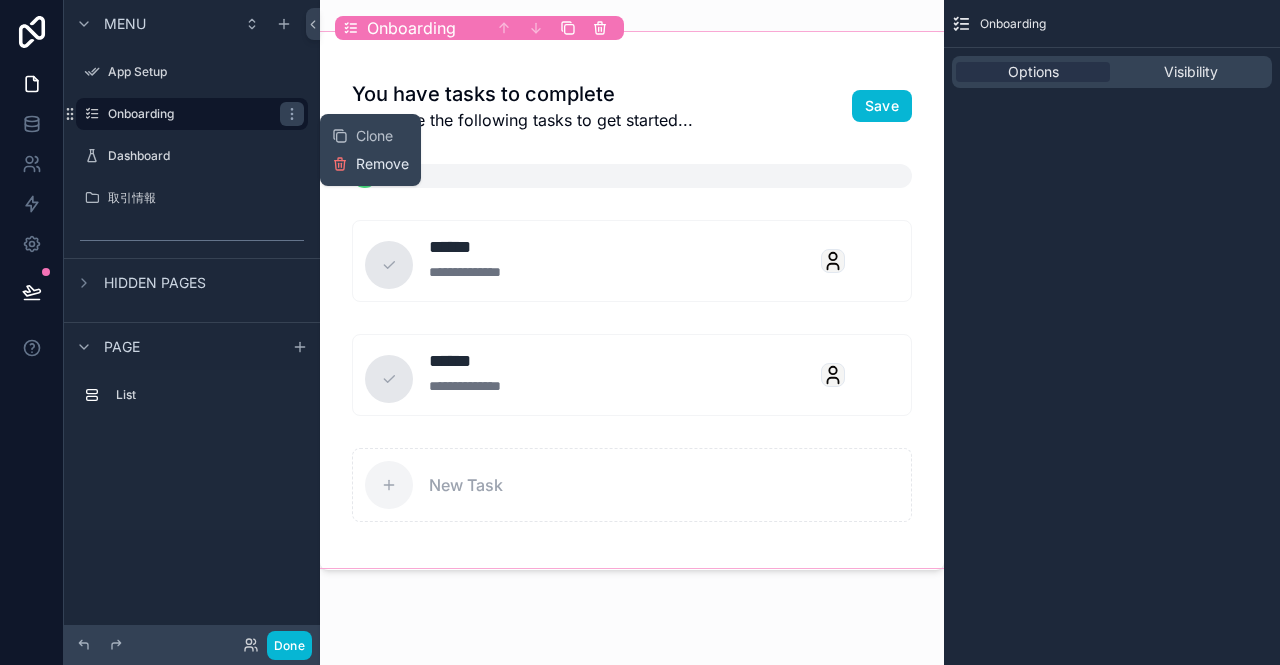click on "Remove" at bounding box center (382, 164) 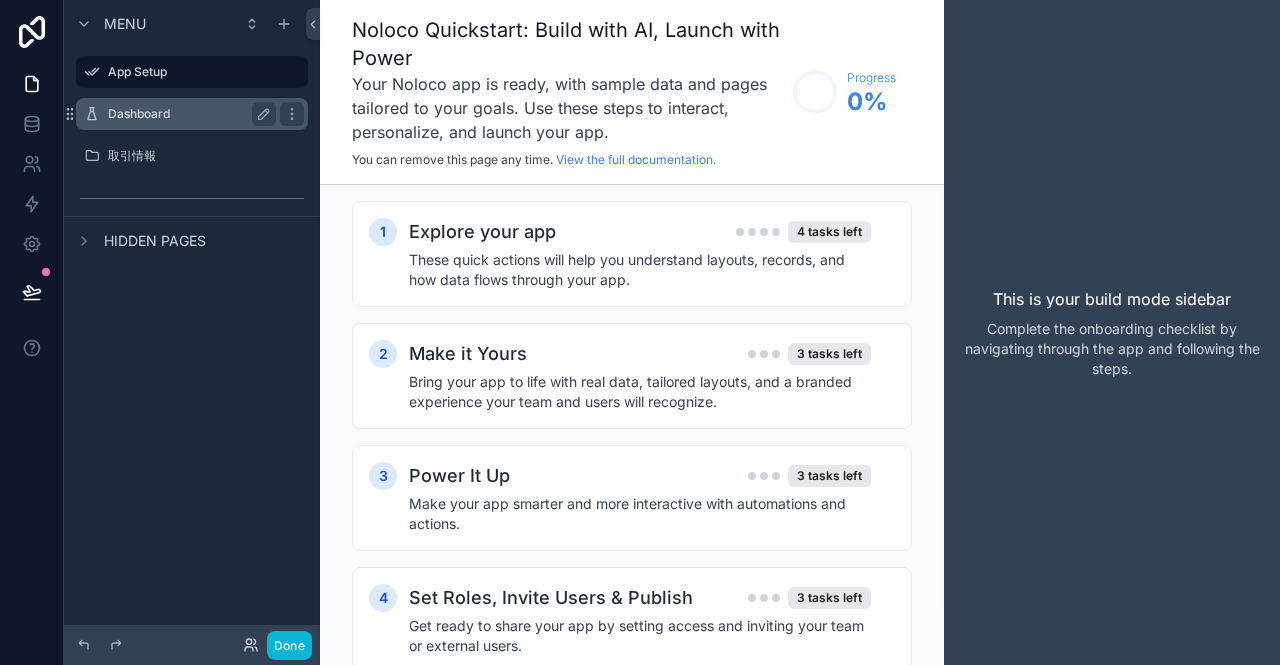 click on "Dashboard" at bounding box center (188, 114) 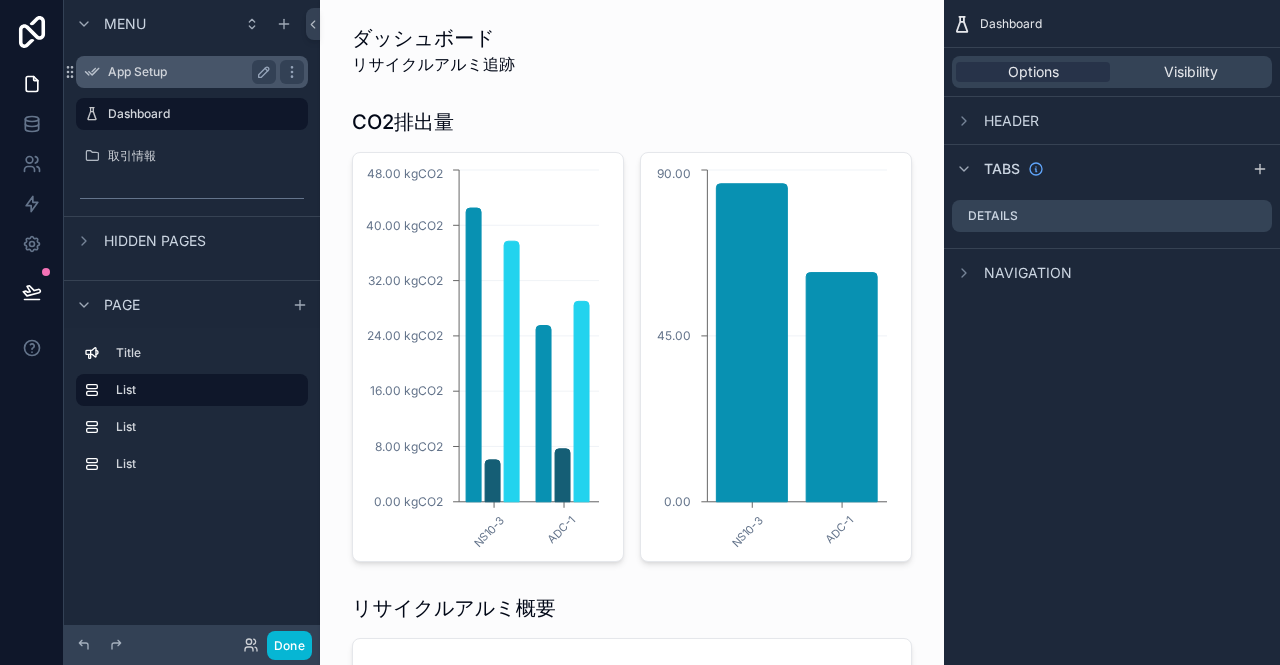 click on "App Setup" at bounding box center (188, 72) 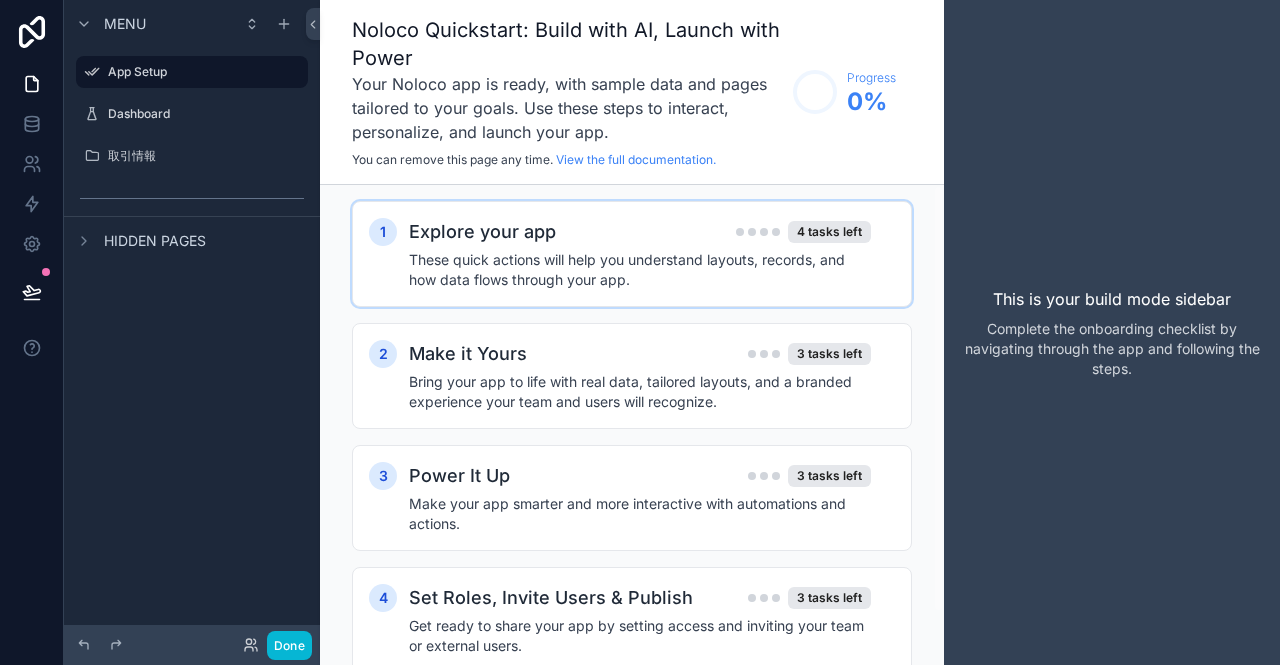 click on "Explore your app 4 tasks left" at bounding box center (640, 232) 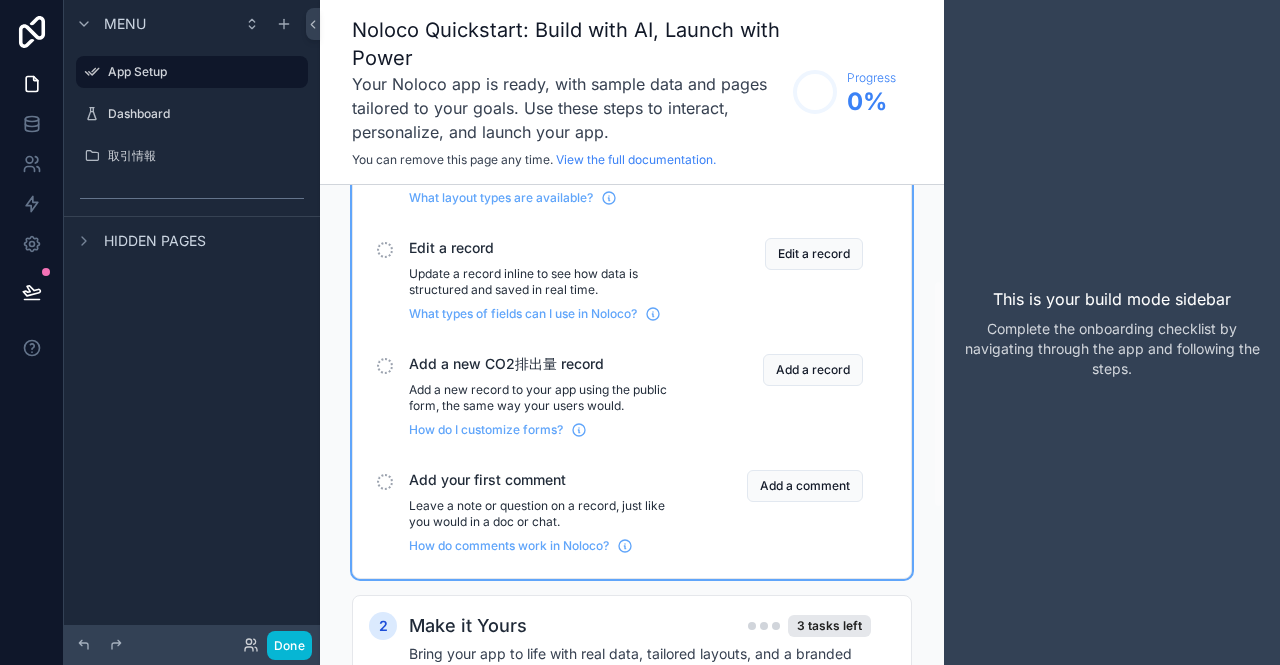 scroll, scrollTop: 532, scrollLeft: 0, axis: vertical 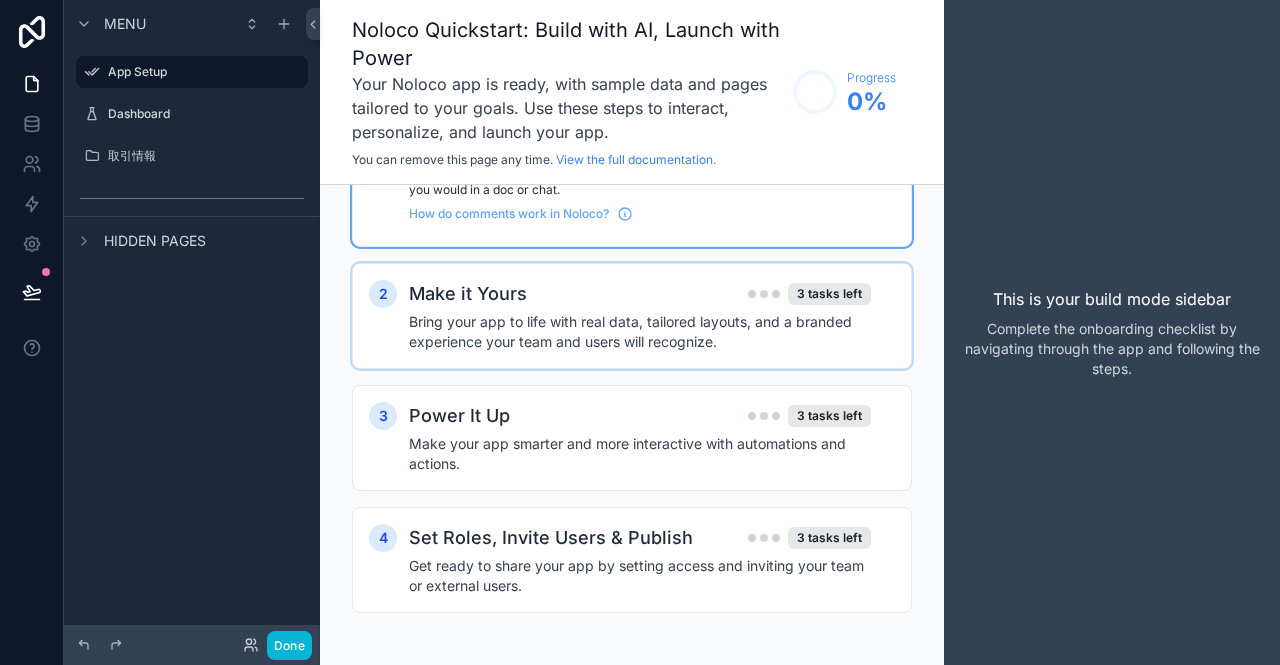 click on "Make it Yours 3 tasks left Bring your app to life with real data, tailored layouts, and a branded experience your team and users will recognize." at bounding box center (652, 316) 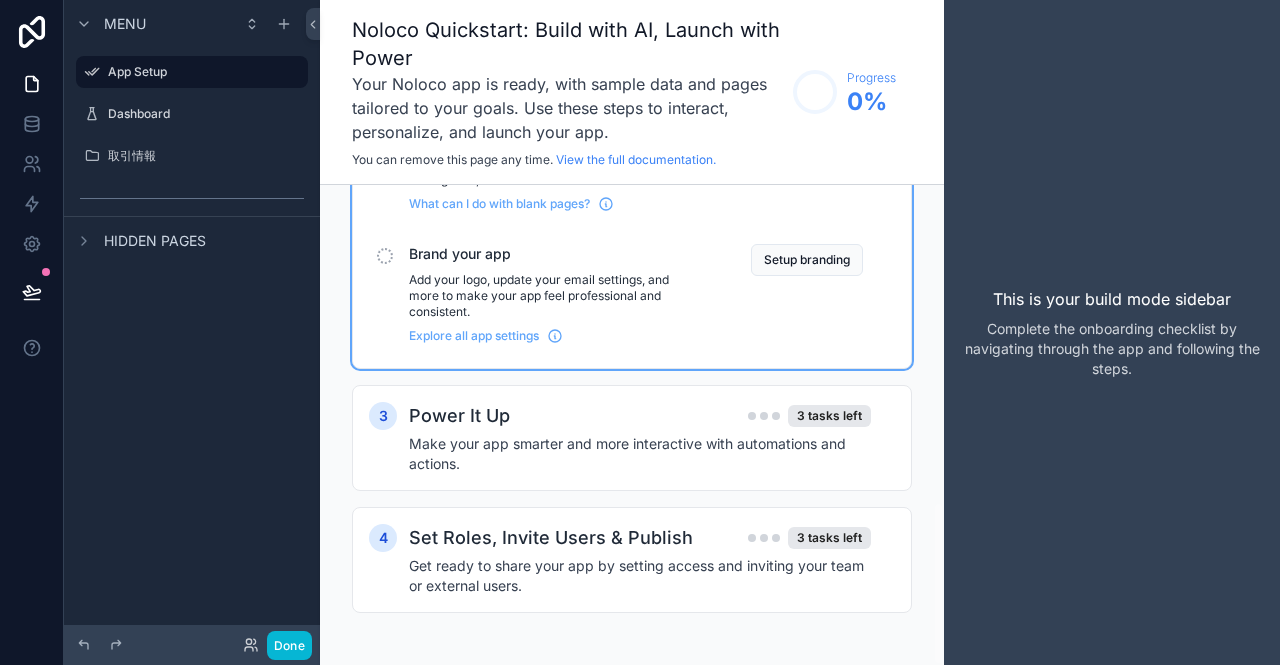 scroll, scrollTop: 936, scrollLeft: 0, axis: vertical 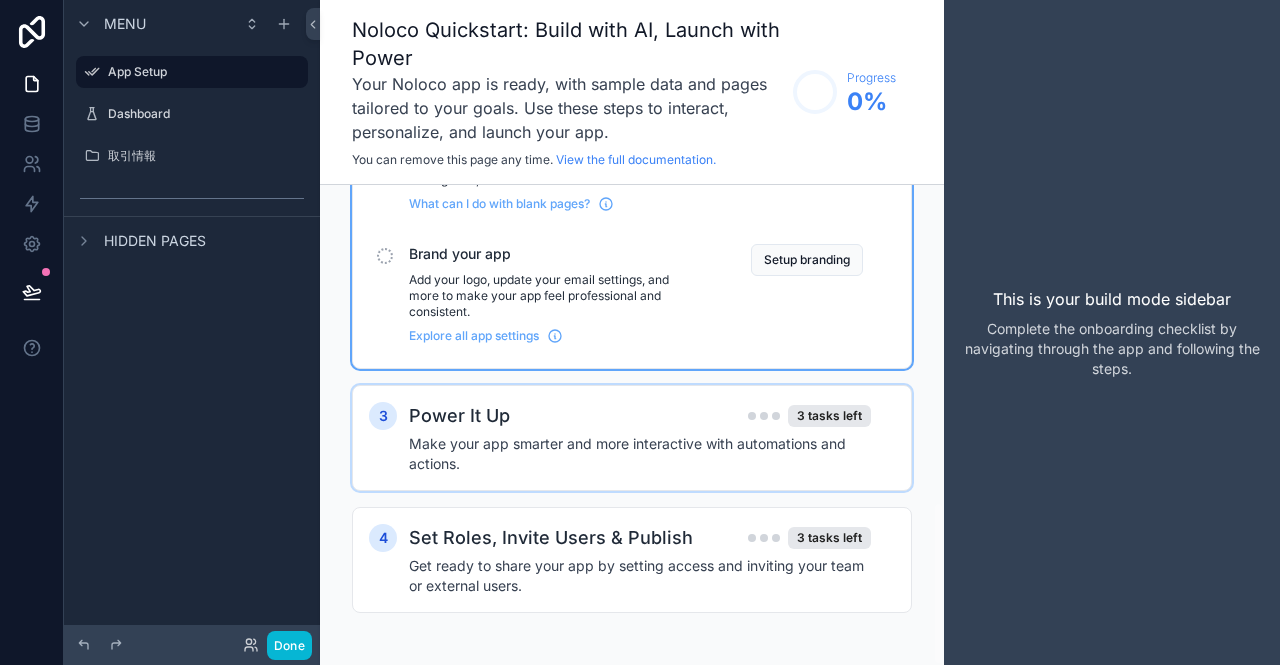 click on "Power It Up 3 tasks left" at bounding box center (640, 416) 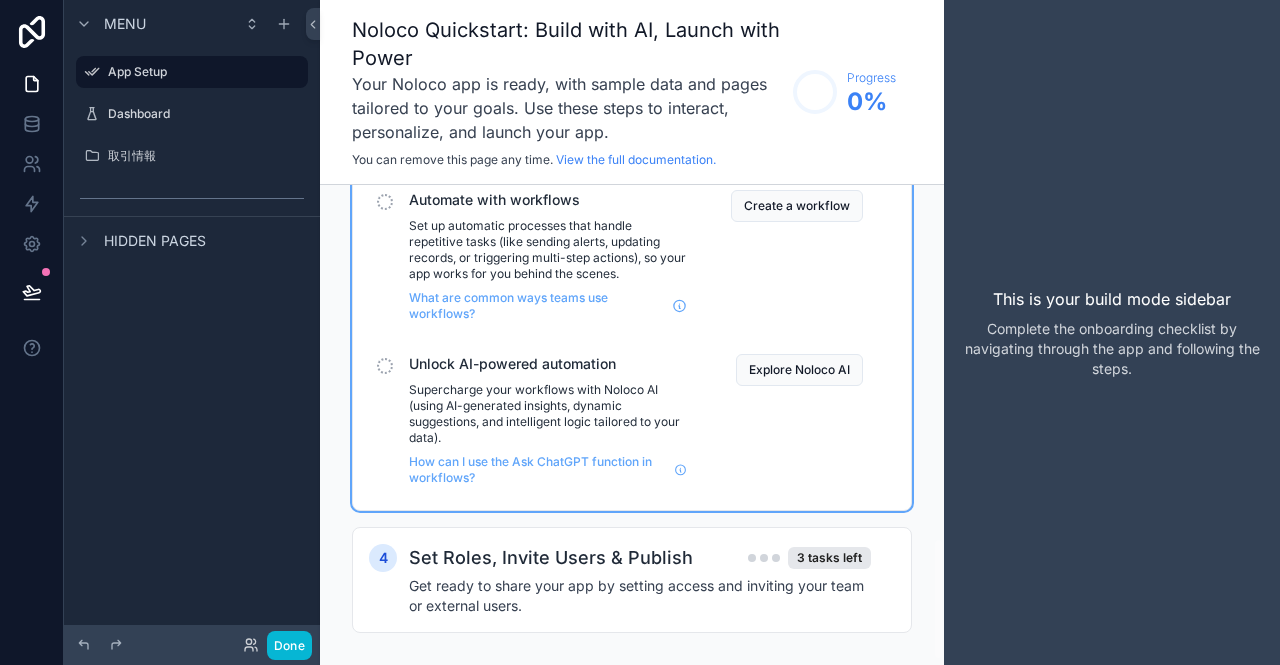 scroll, scrollTop: 1404, scrollLeft: 0, axis: vertical 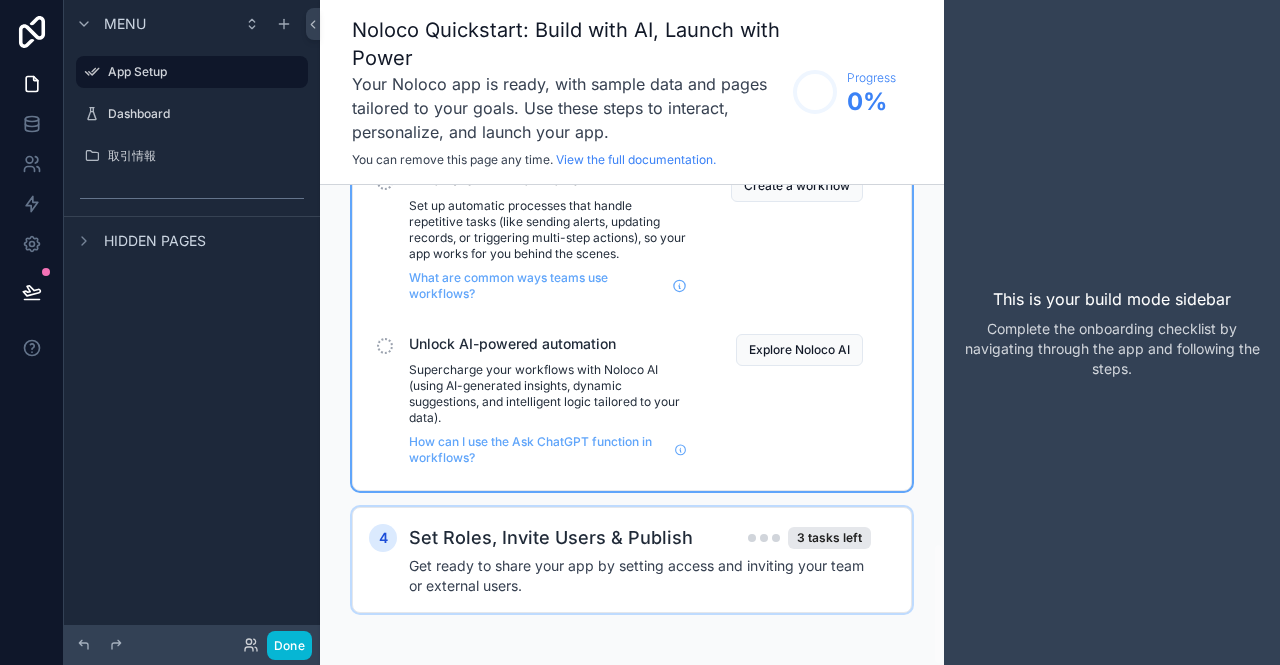 click on "Set Roles, Invite Users & Publish" at bounding box center [551, 538] 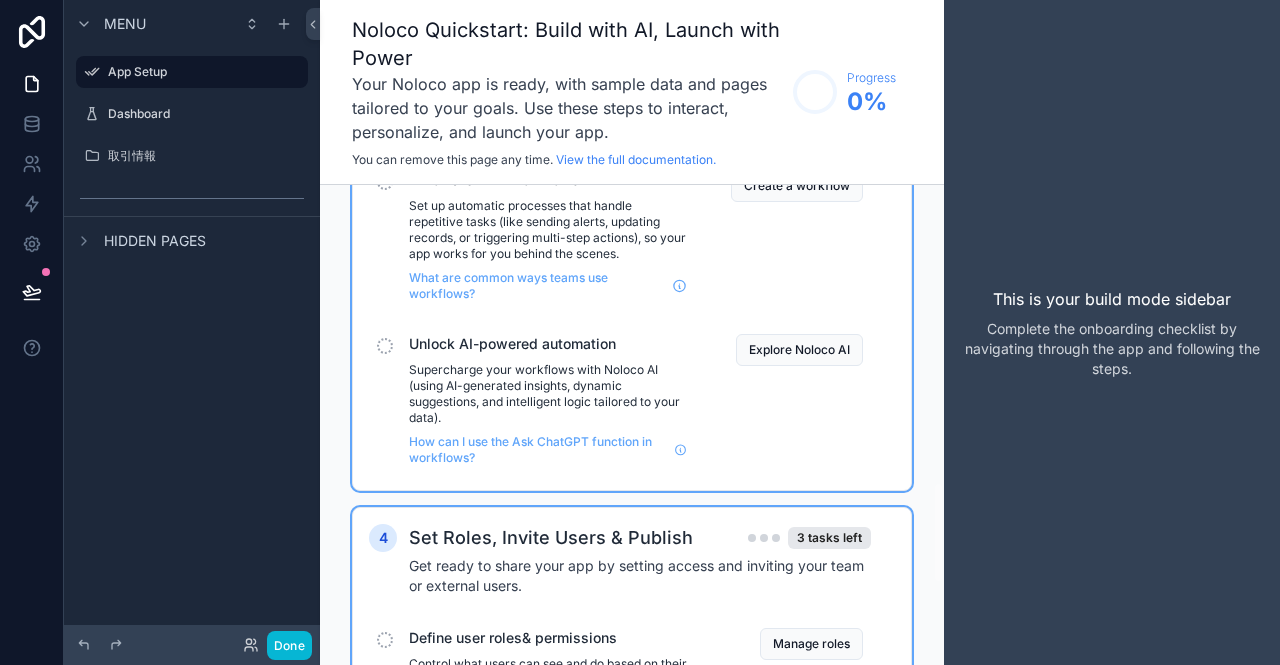 click on "Set Roles, Invite Users & Publish" at bounding box center (551, 538) 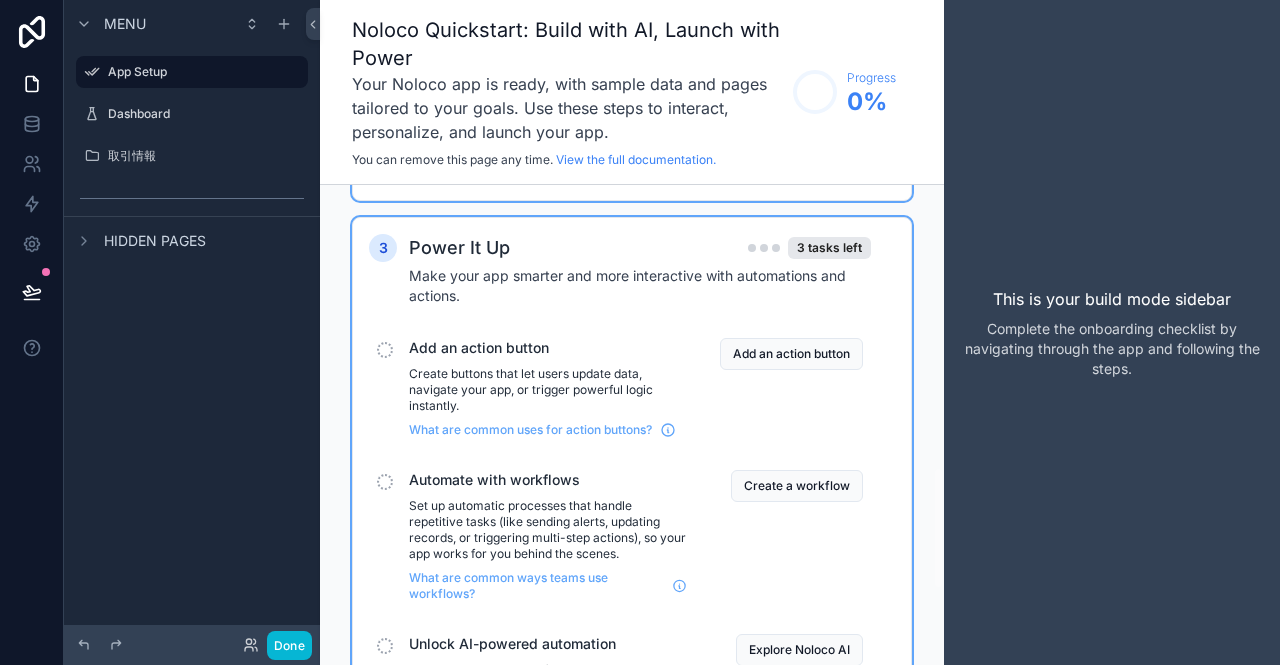 click on "Power It Up" at bounding box center [459, 248] 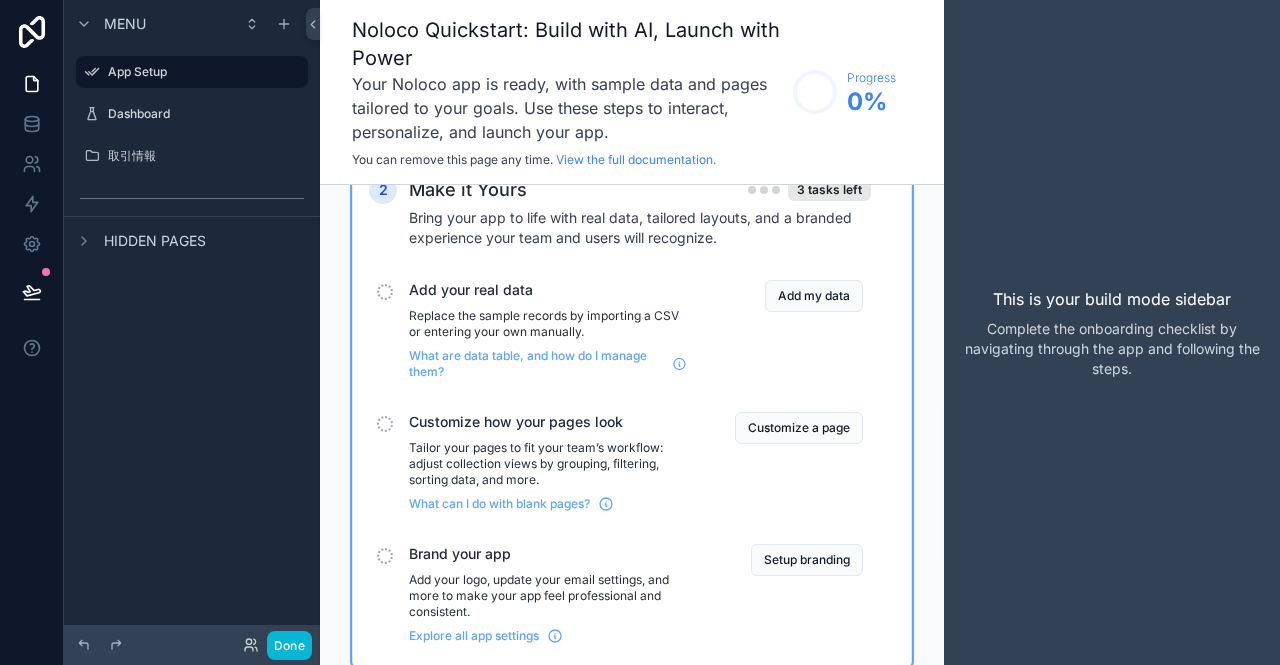 click on "2 Make it Yours 3 tasks left Bring your app to life with real data, tailored layouts, and a branded experience your team and users will recognize. Add your real data Replace the sample records by importing a CSV or entering your own manually. What are data table, and how do I manage them? Add my data Customize how your pages look Tailor your pages to fit your team’s workflow: adjust collection views by grouping, filtering, sorting data, and more. What can I do with blank pages? Customize a page Brand your app Add your logo, update your email settings, and more to make your app feel professional and consistent. Explore all app settings Setup branding" at bounding box center (632, 414) 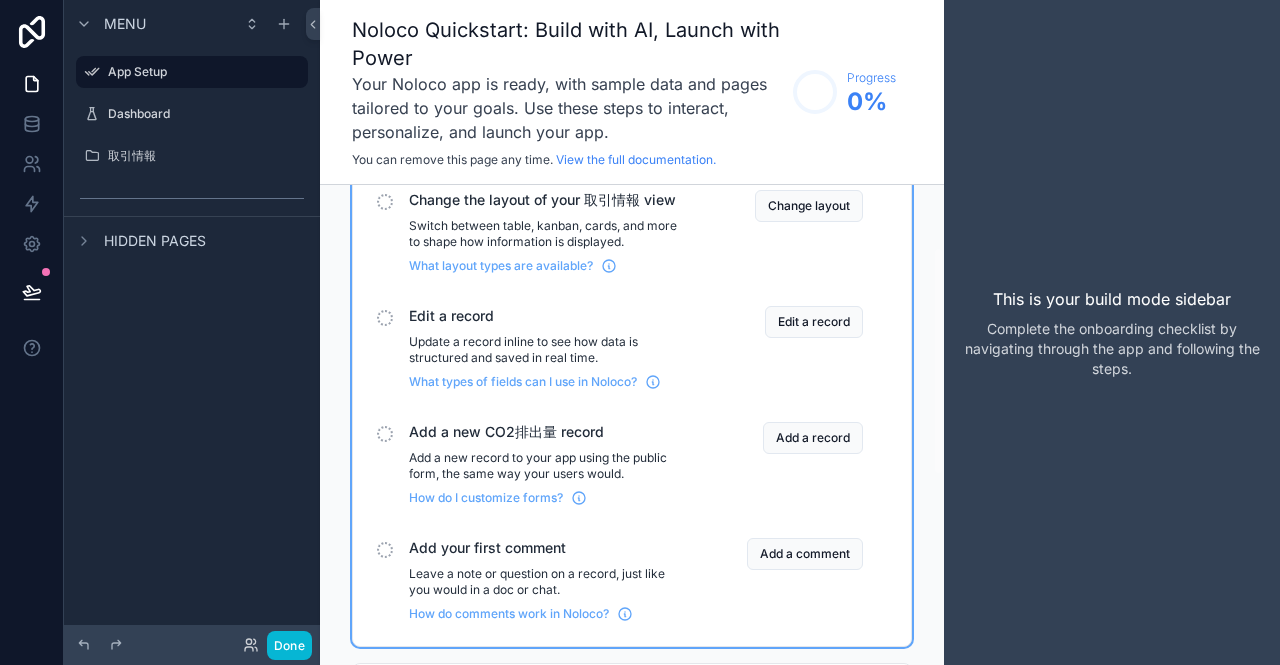 click on "Switch between table, kanban, cards, and more to shape how information is displayed." at bounding box center (548, 234) 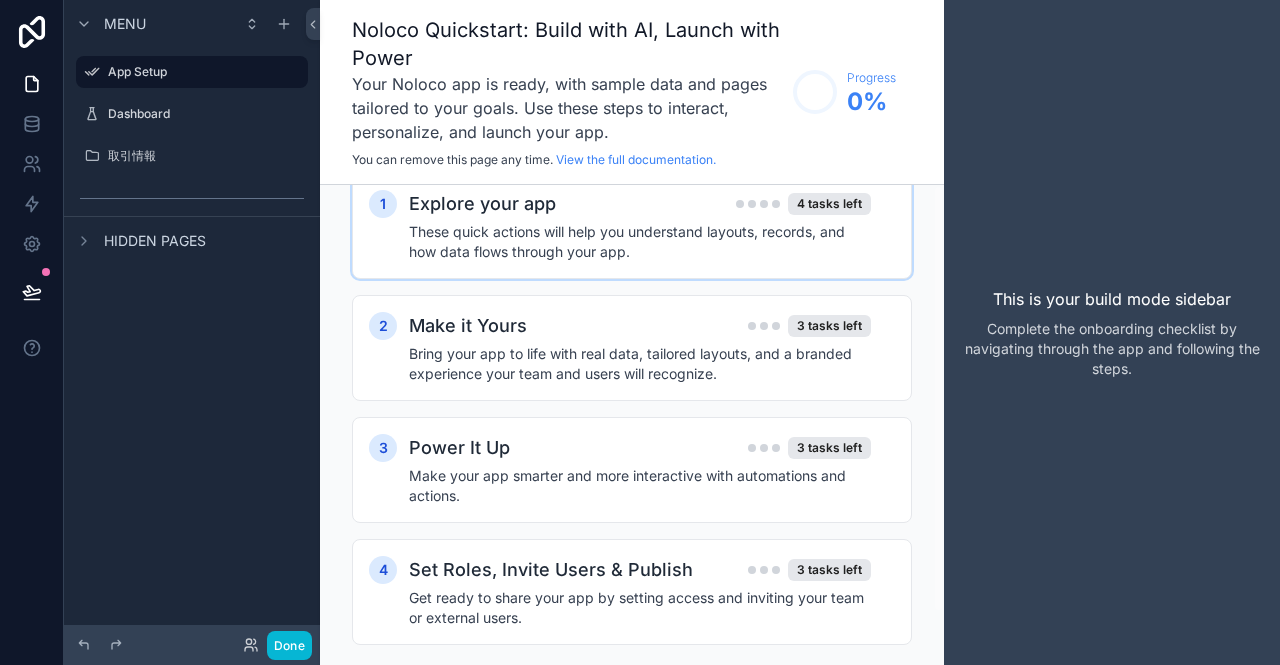 scroll, scrollTop: 0, scrollLeft: 0, axis: both 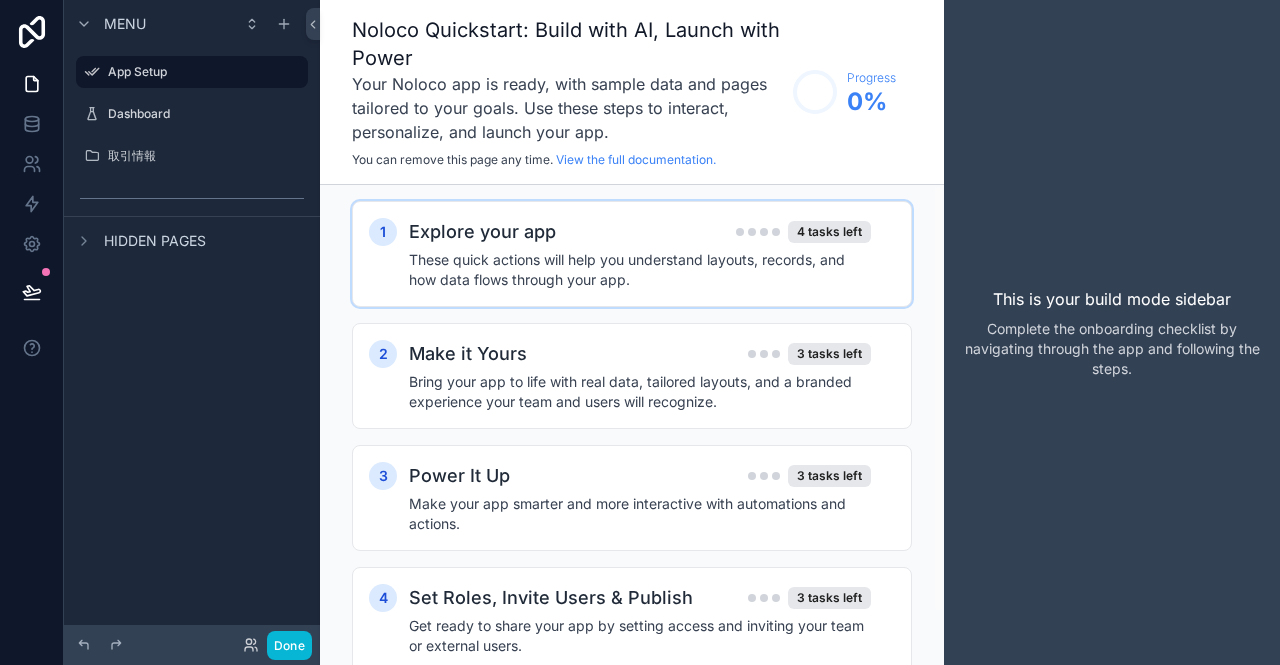 click on "These quick actions will help you understand layouts, records, and how data flows through your app." at bounding box center [640, 270] 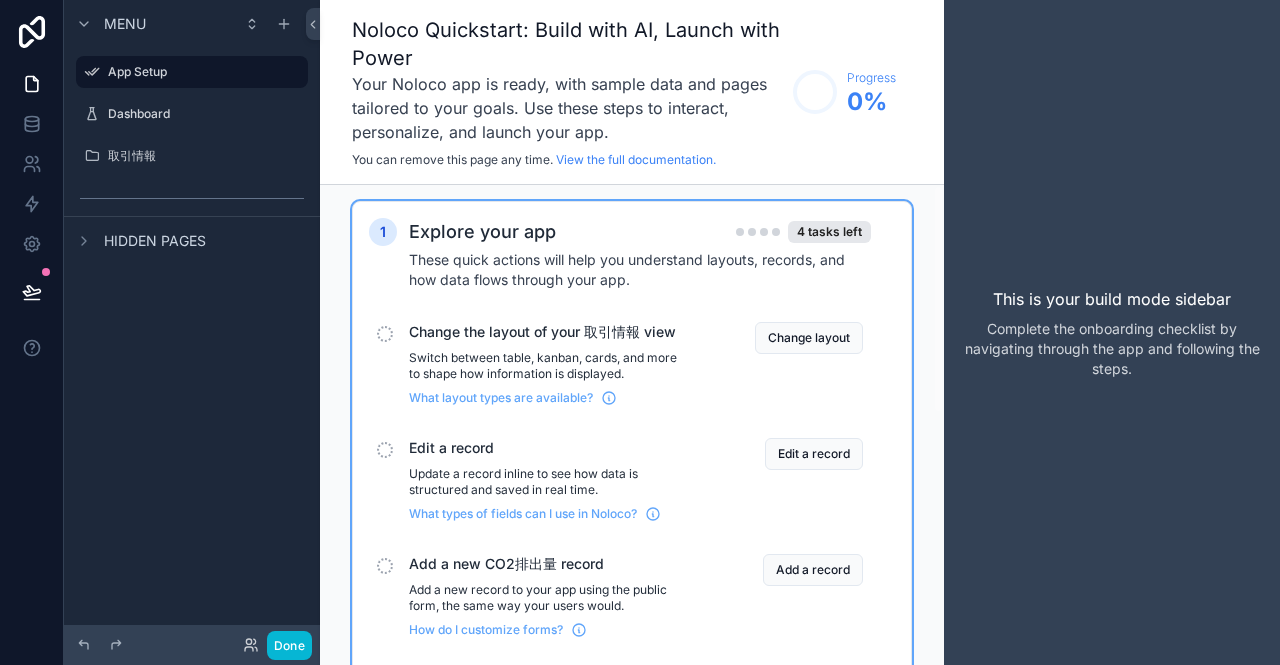 click at bounding box center [385, 334] 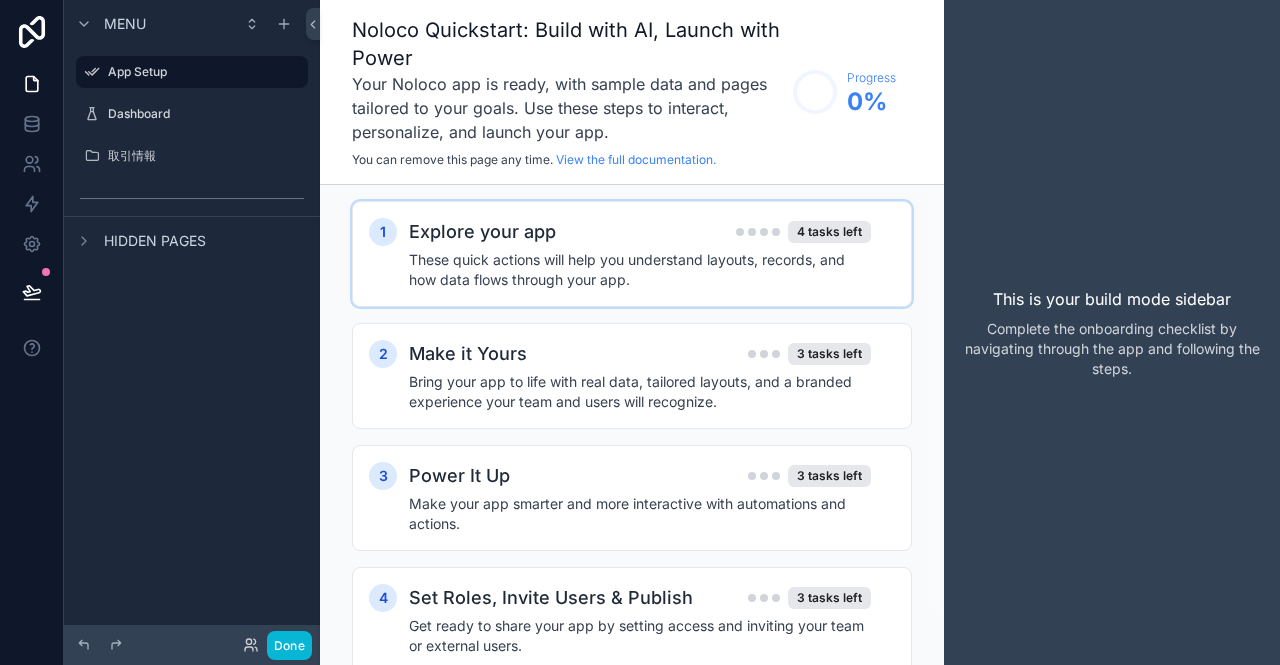 click on "These quick actions will help you understand layouts, records, and how data flows through your app." at bounding box center (640, 270) 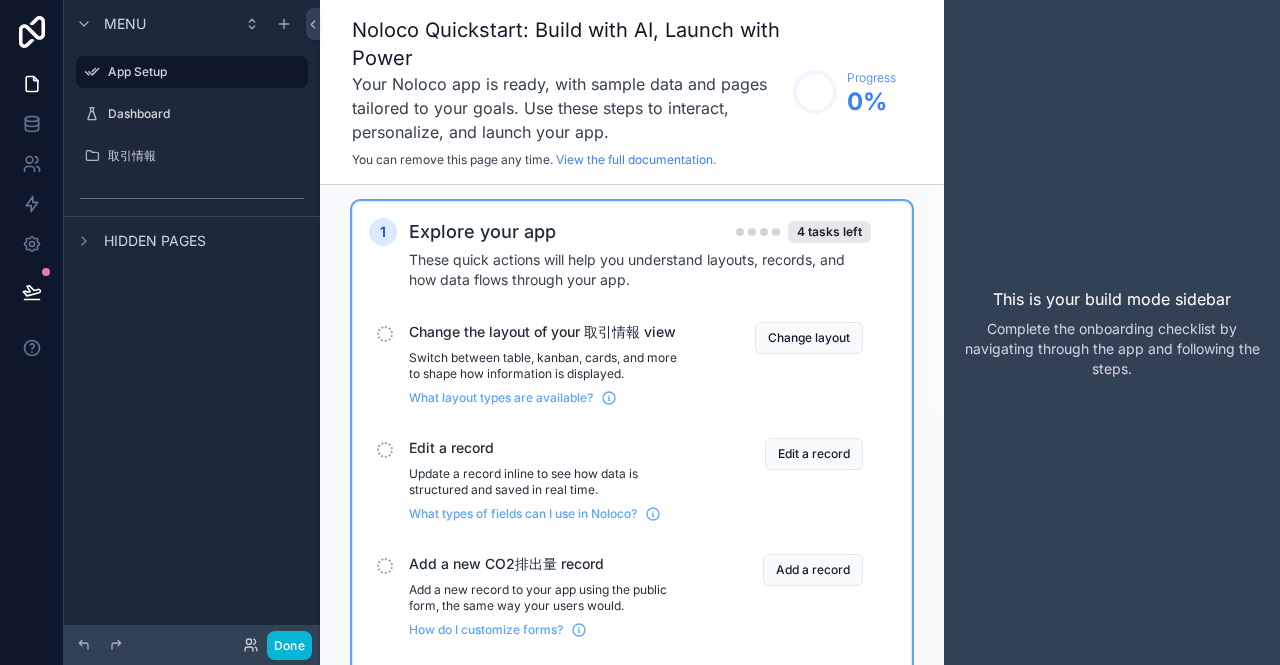 click at bounding box center [385, 334] 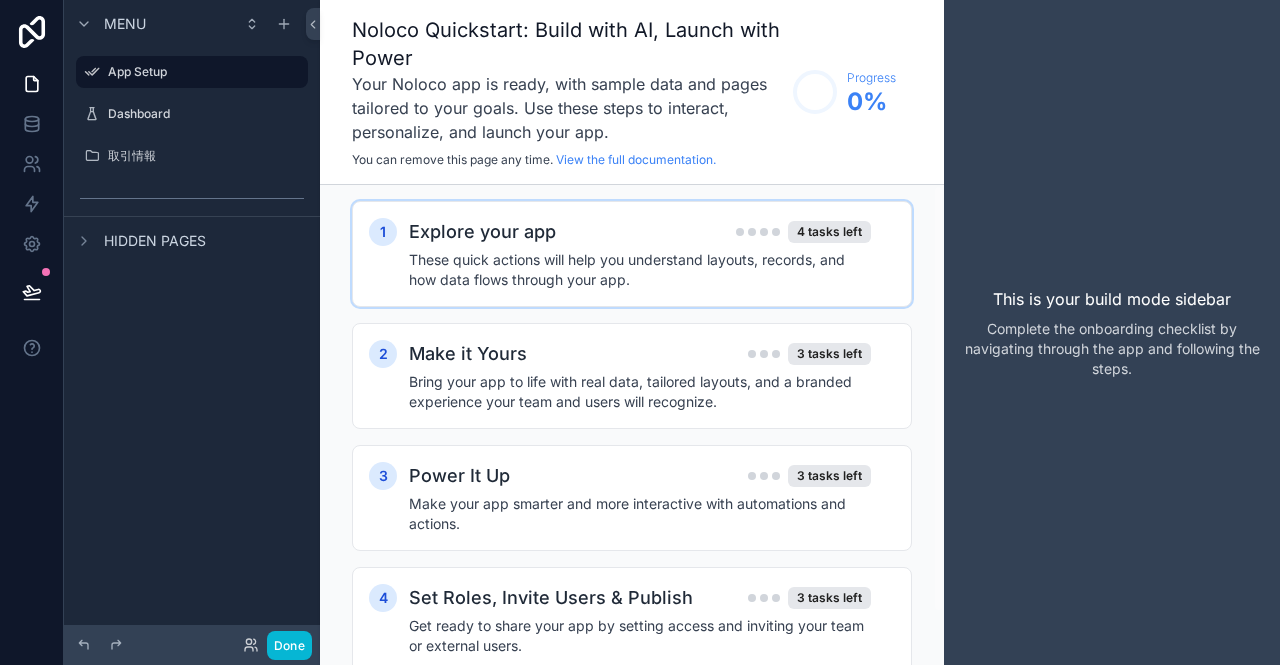 click on "These quick actions will help you understand layouts, records, and how data flows through your app." at bounding box center [640, 270] 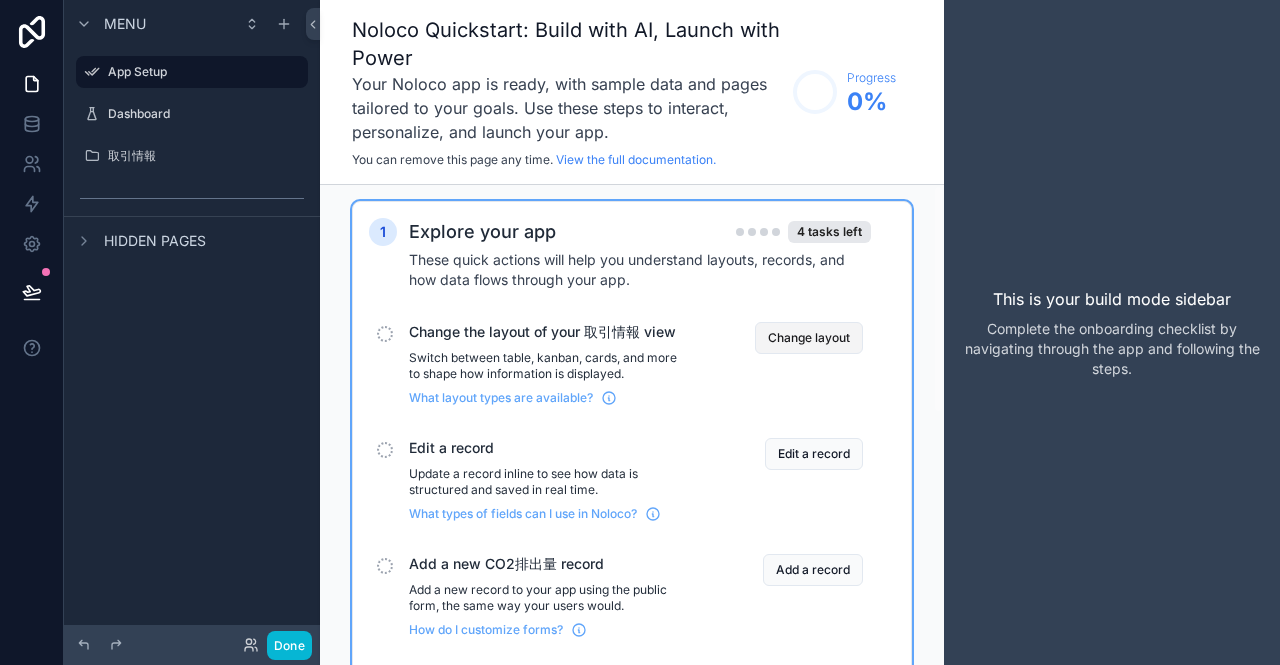 click on "Change layout" at bounding box center [809, 338] 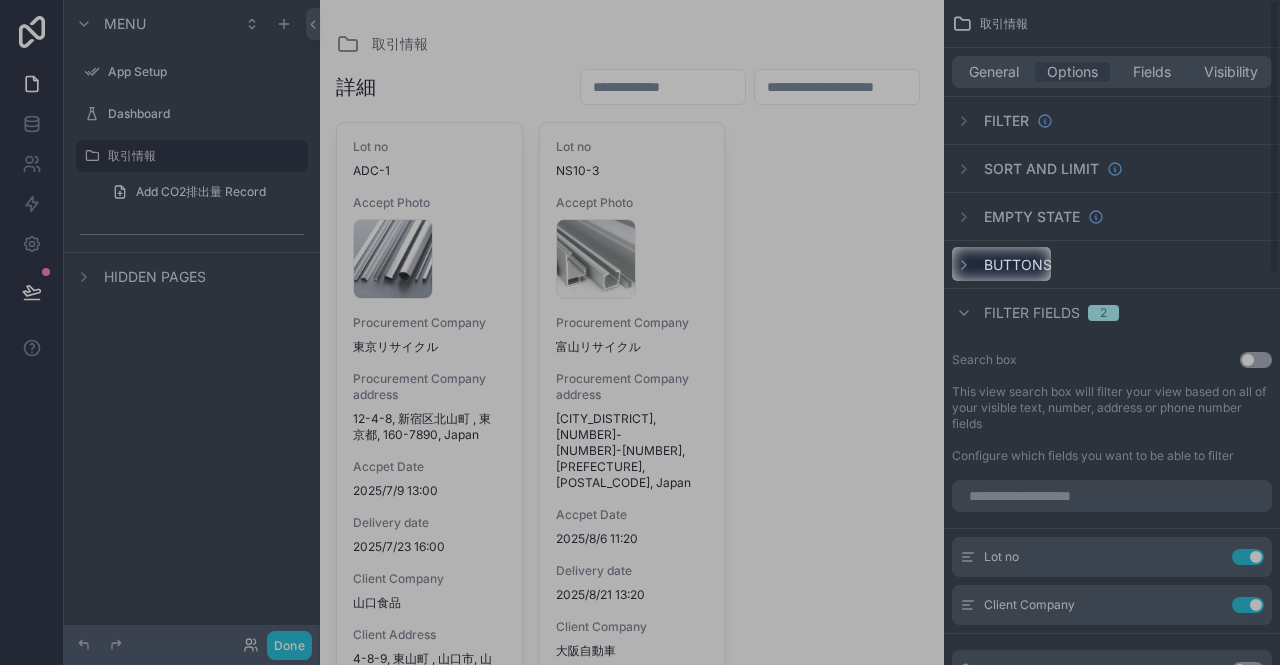click on "Buttons" at bounding box center (1002, 265) 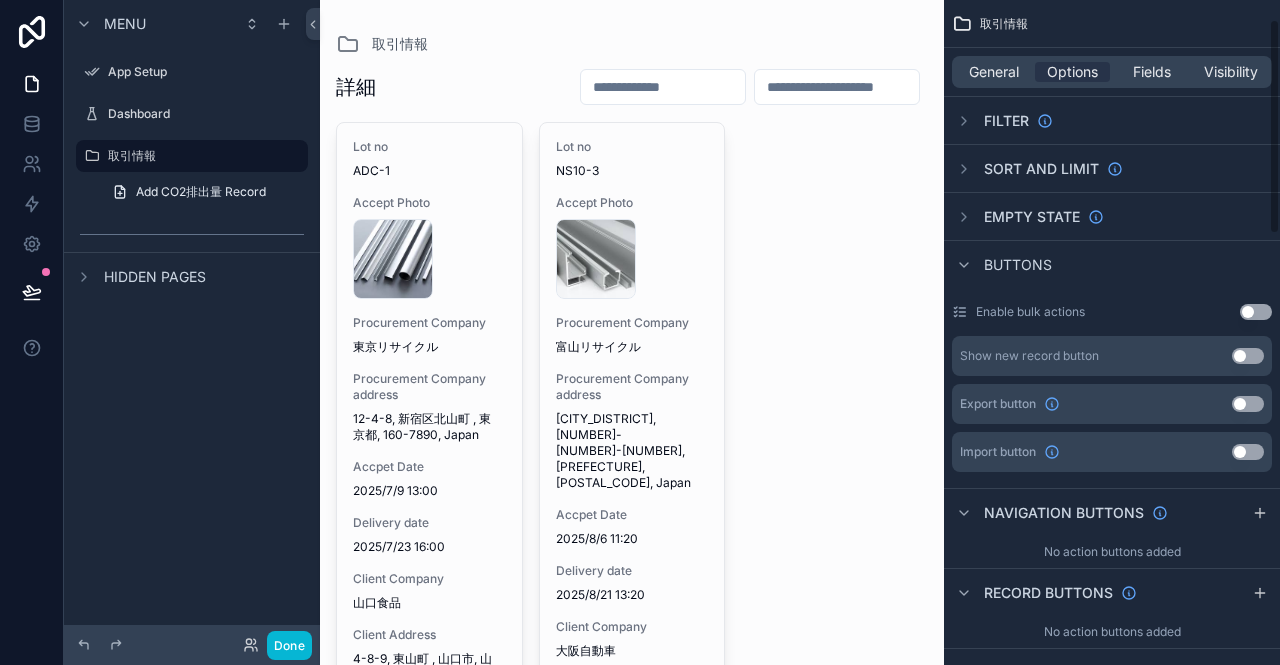 scroll, scrollTop: 62, scrollLeft: 0, axis: vertical 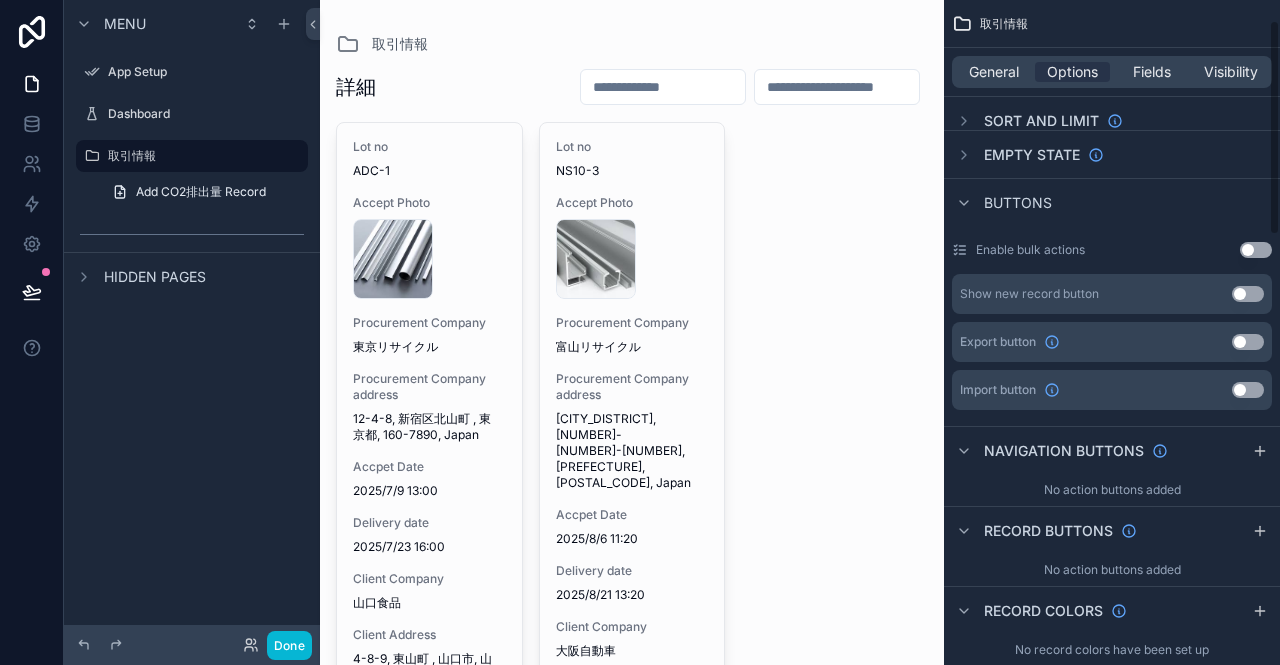 click on "Use setting" at bounding box center [1256, 250] 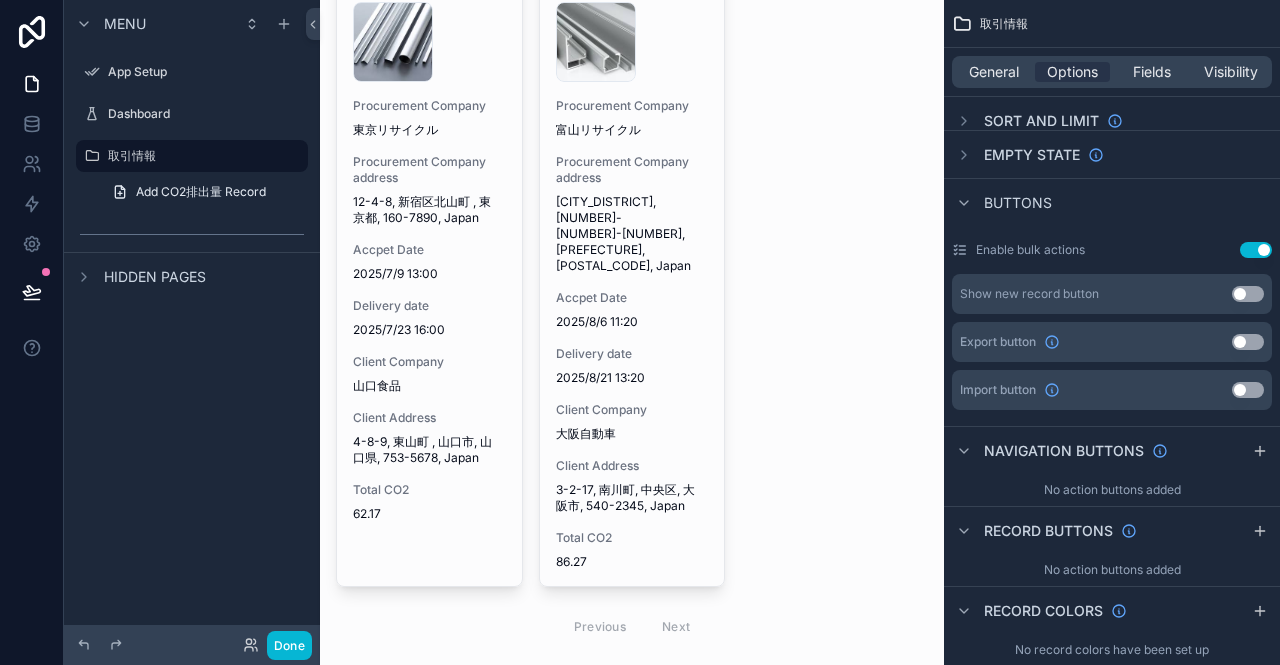 scroll, scrollTop: 17, scrollLeft: 0, axis: vertical 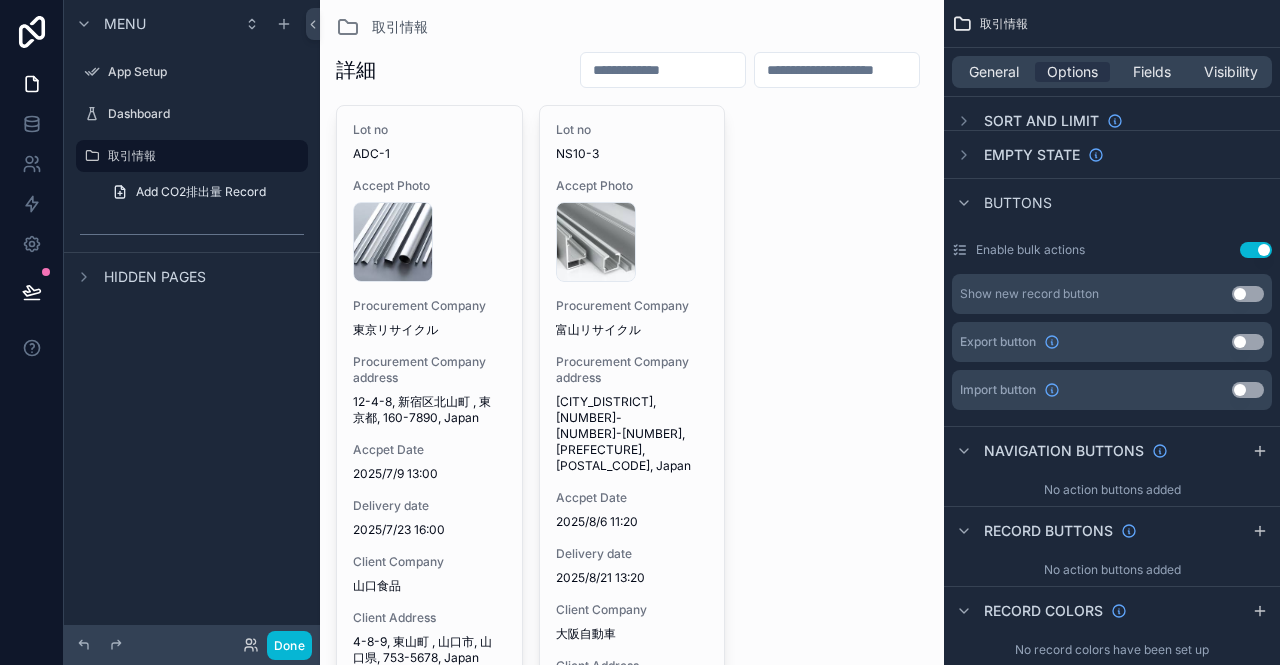 click on "Use setting" at bounding box center [1256, 250] 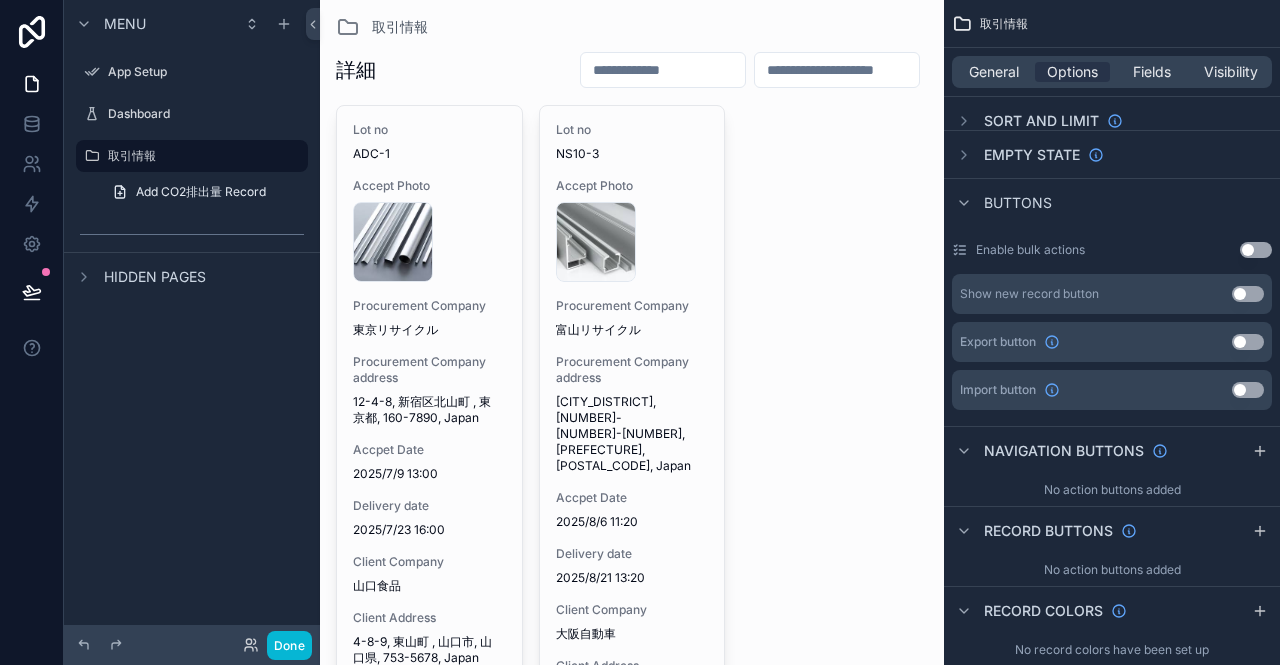 click on "Use setting" at bounding box center (1248, 294) 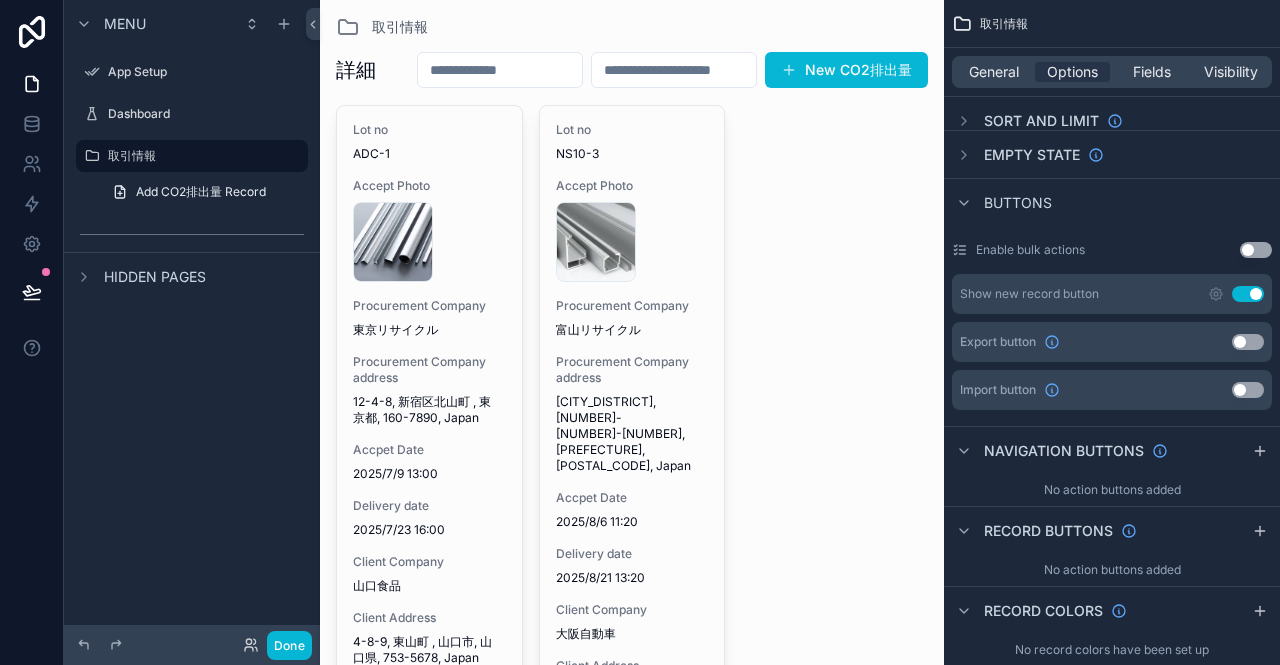 click on "Use setting" at bounding box center [1248, 294] 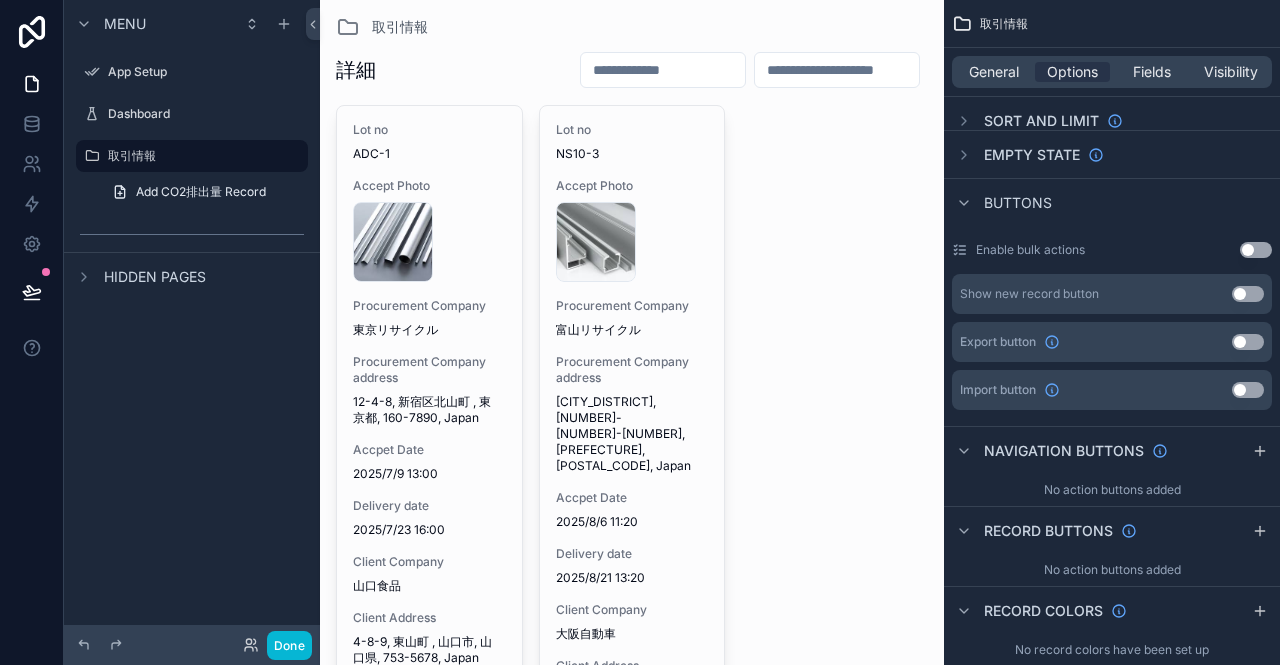 click on "Use setting" at bounding box center [1248, 294] 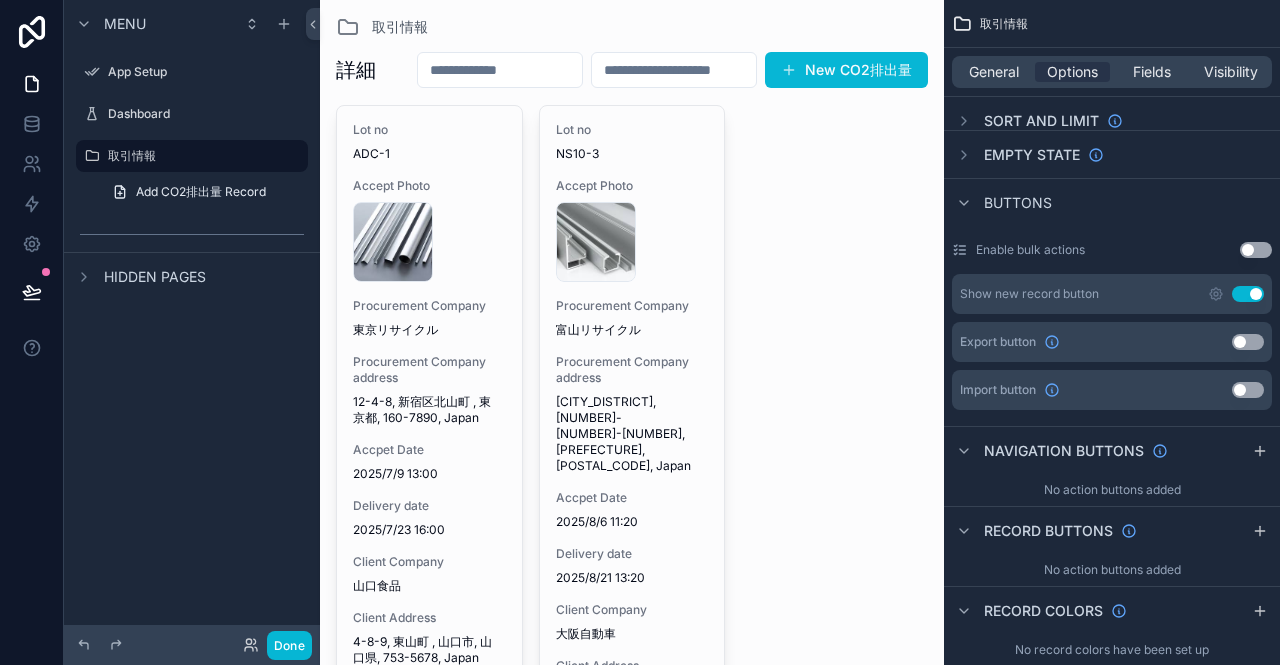click on "Use setting" at bounding box center [1248, 294] 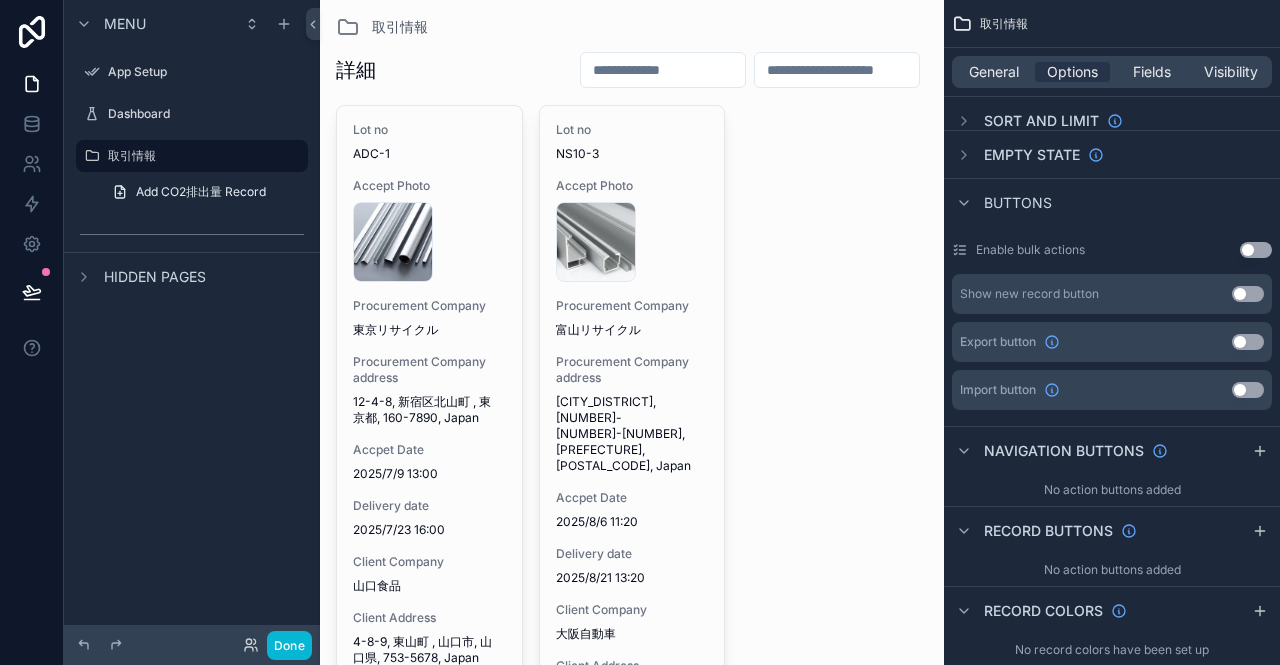 click on "Use setting" at bounding box center (1248, 294) 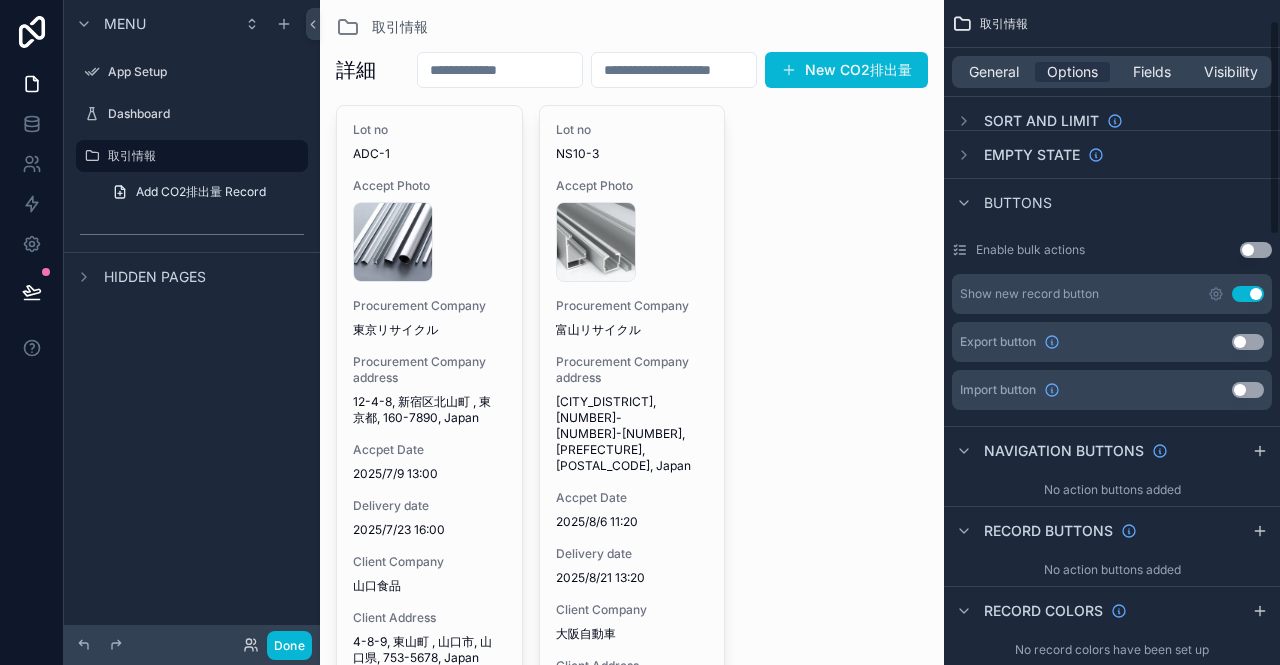 click on "Use setting" at bounding box center [1248, 342] 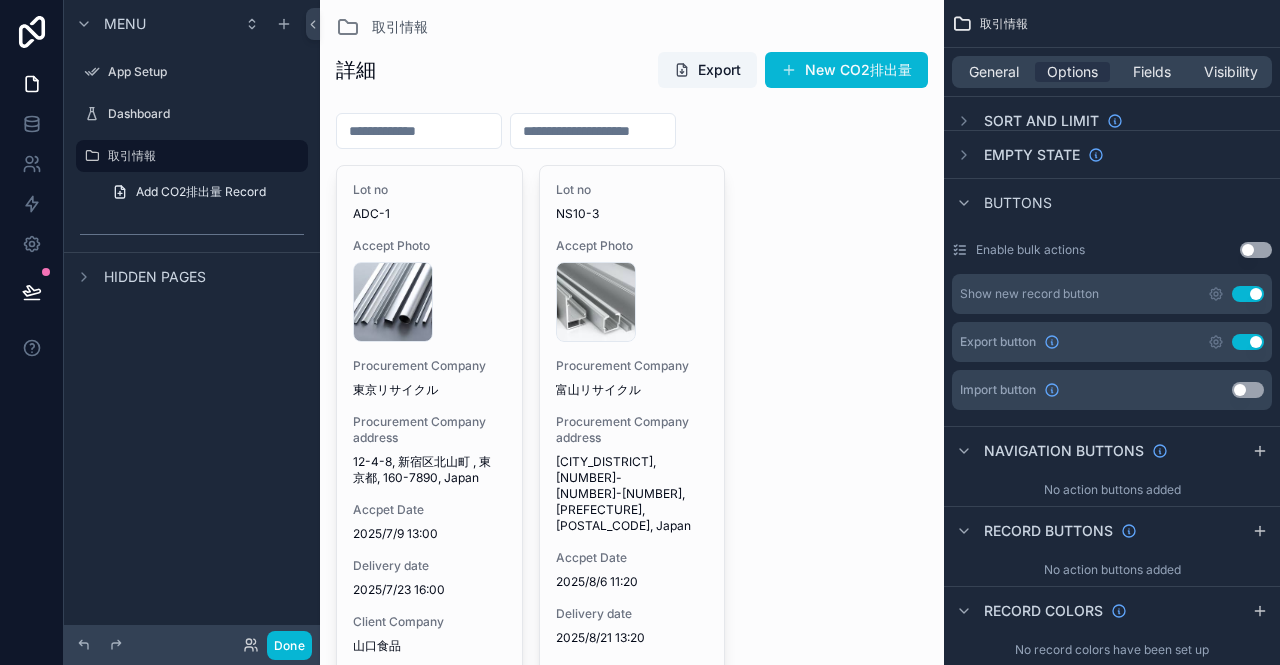 click on "Use setting" at bounding box center [1248, 342] 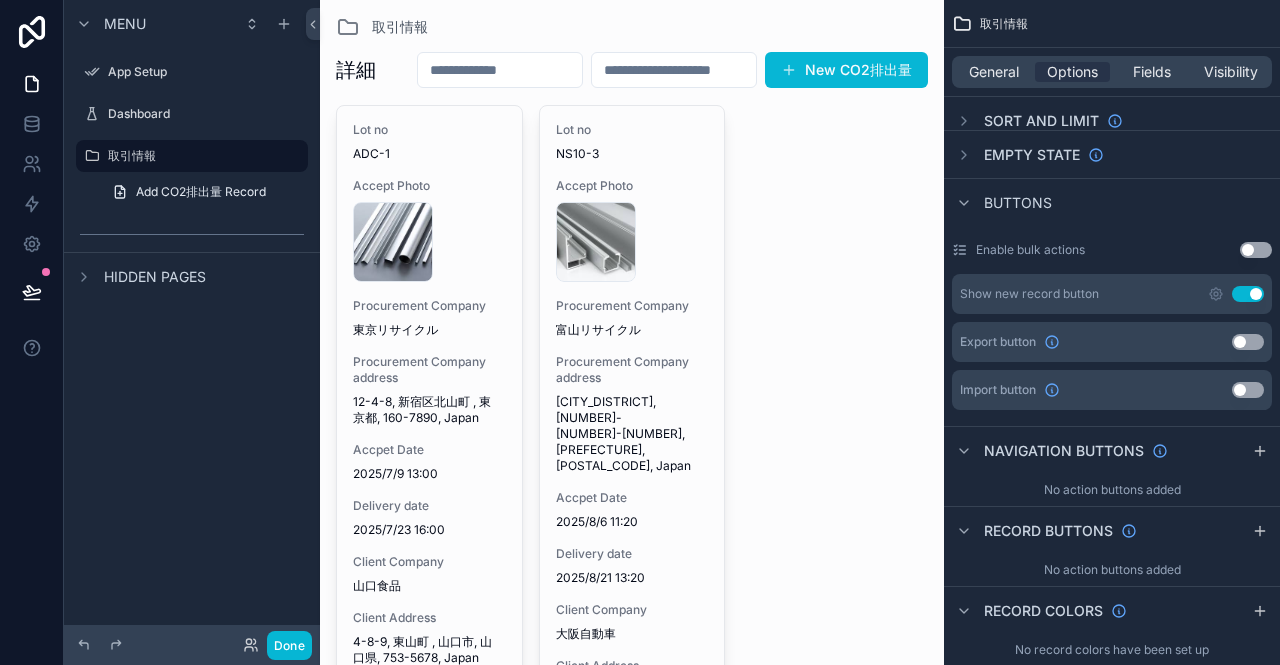 click at bounding box center (632, 448) 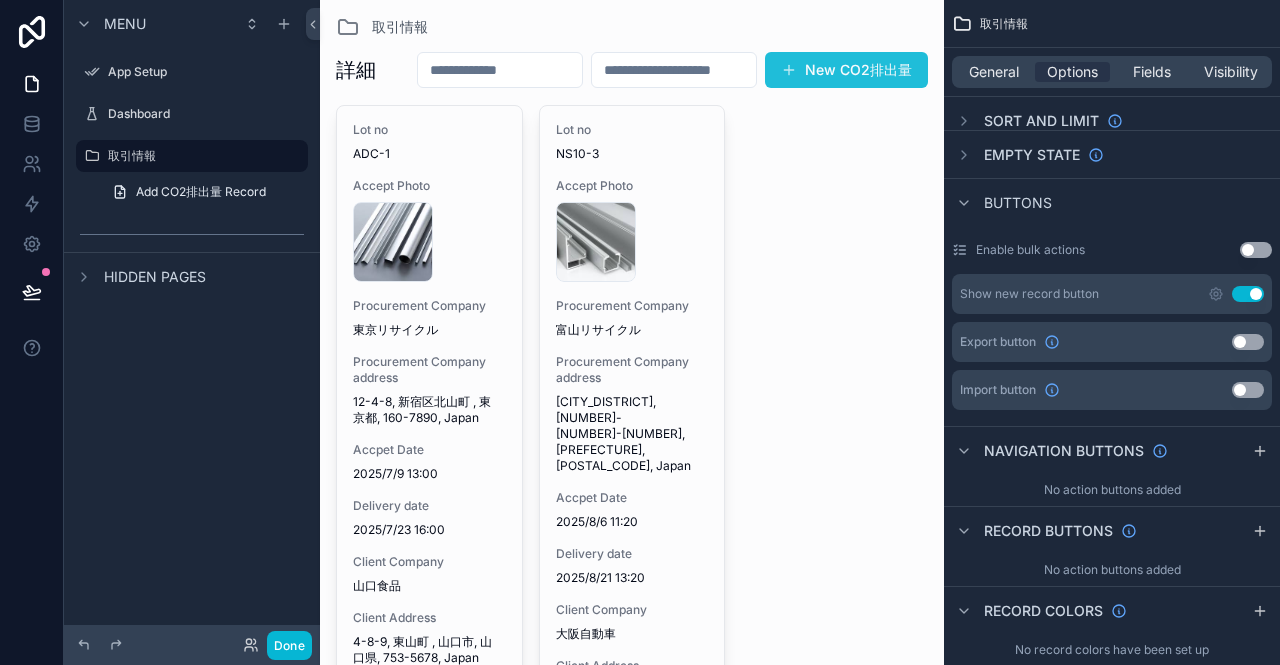 click on "New CO2排出量" at bounding box center (846, 70) 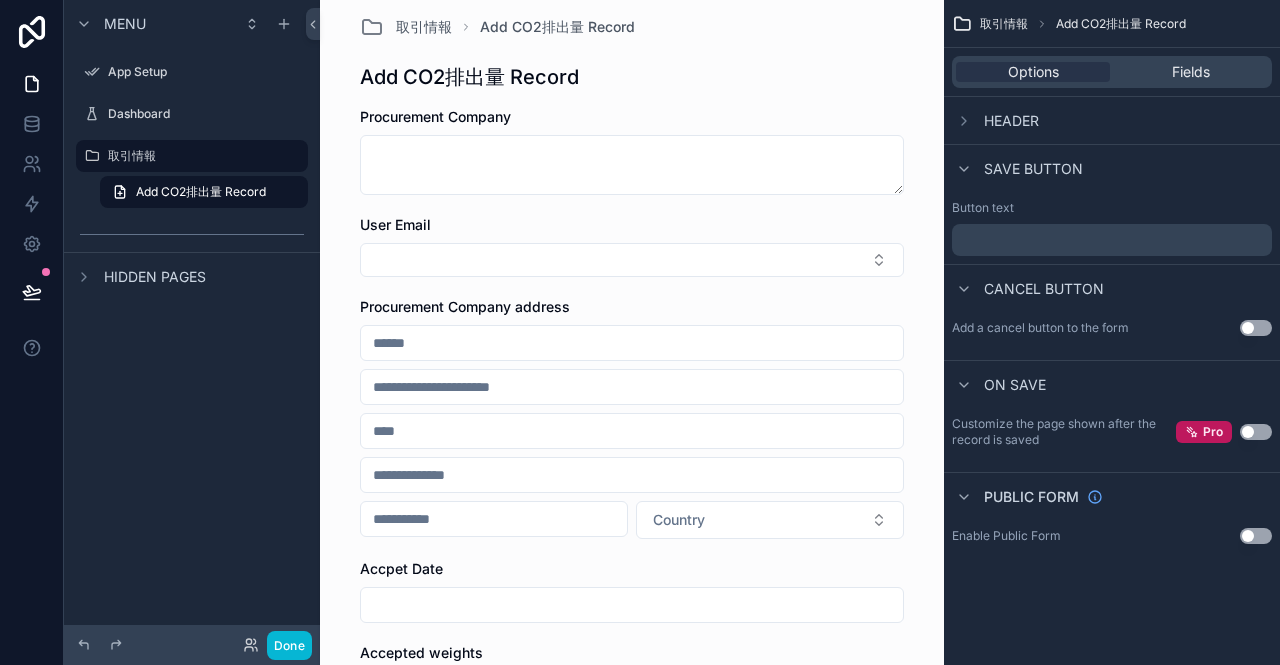 scroll, scrollTop: 0, scrollLeft: 0, axis: both 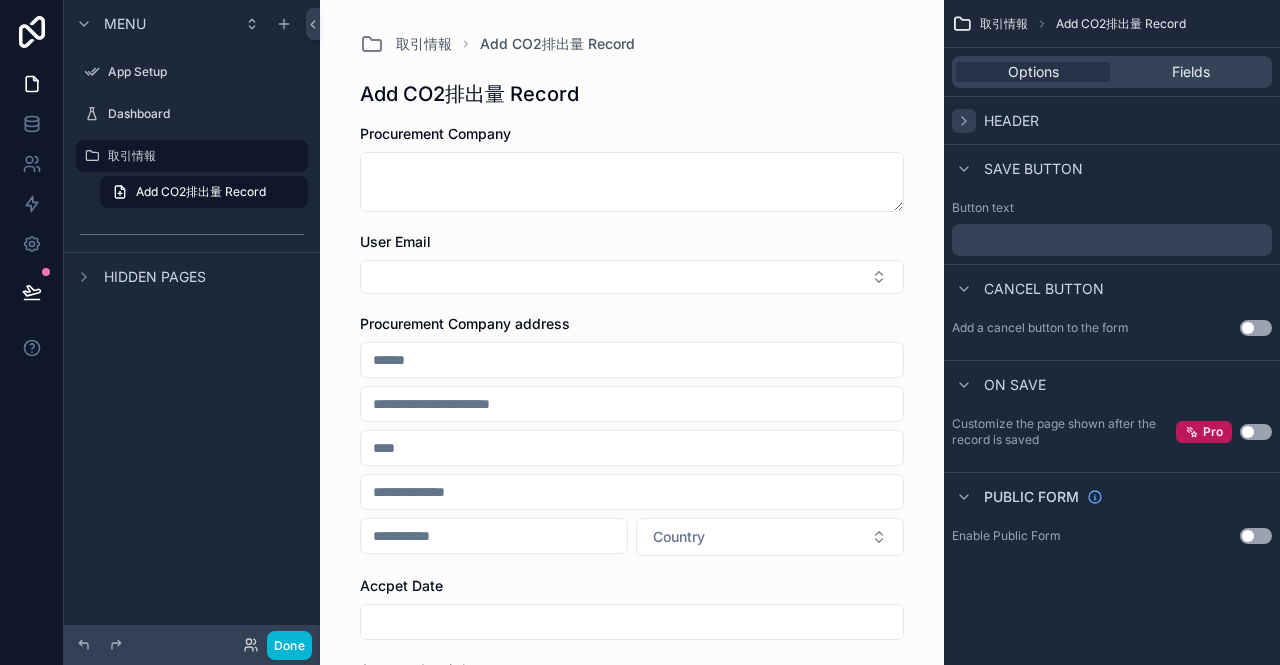 click 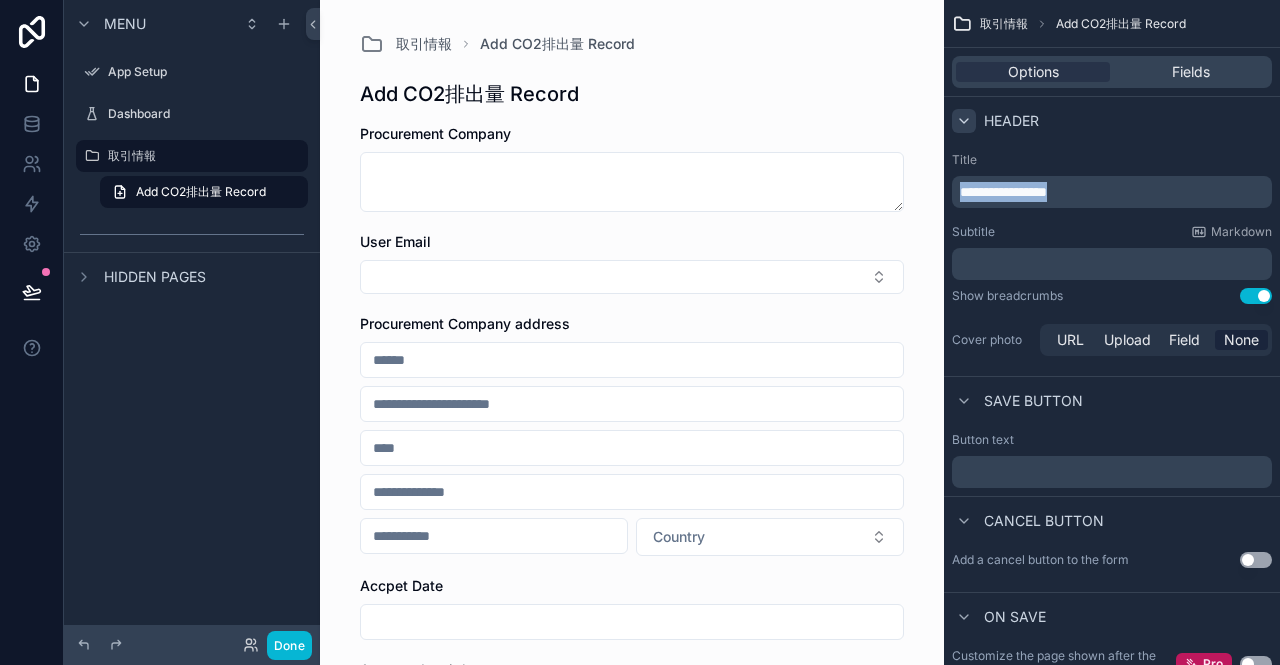 drag, startPoint x: 964, startPoint y: 192, endPoint x: 1161, endPoint y: 192, distance: 197 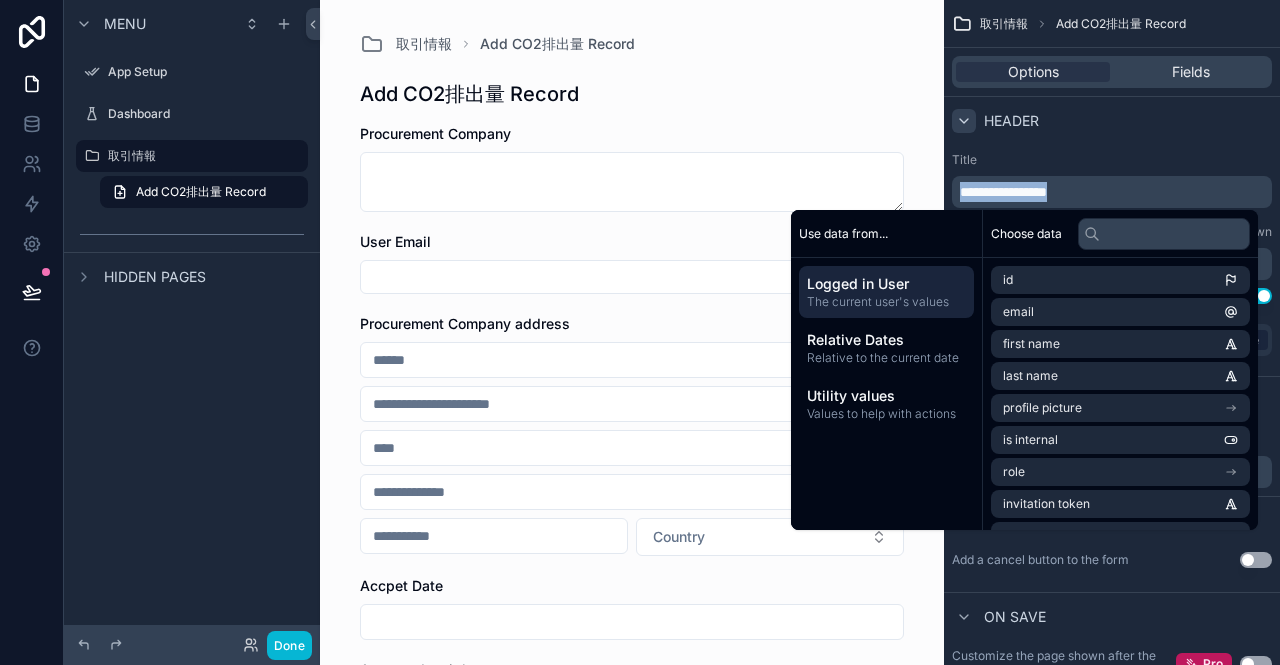 type 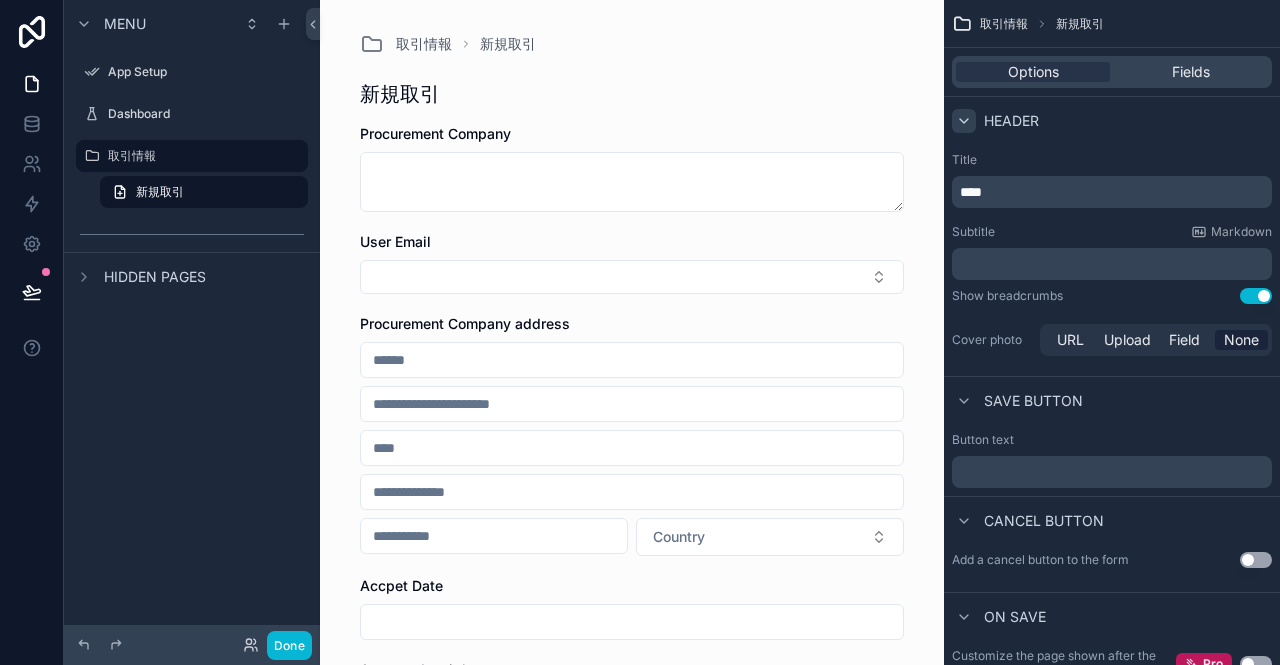 click on "Title **** Subtitle Markdown ﻿ Show breadcrumbs Use setting Cover photo URL Upload Field None" at bounding box center [1112, 256] 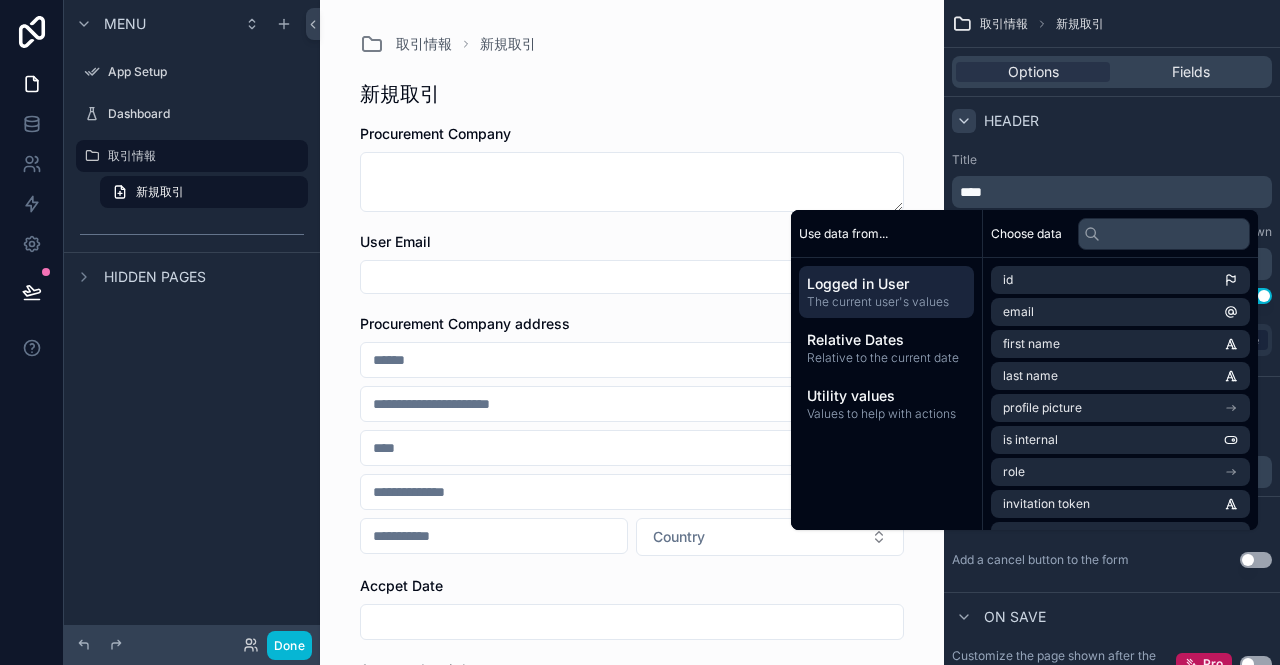 click on "Title **** Subtitle Markdown ﻿ Show breadcrumbs Use setting Cover photo URL Upload Field None" at bounding box center [1112, 256] 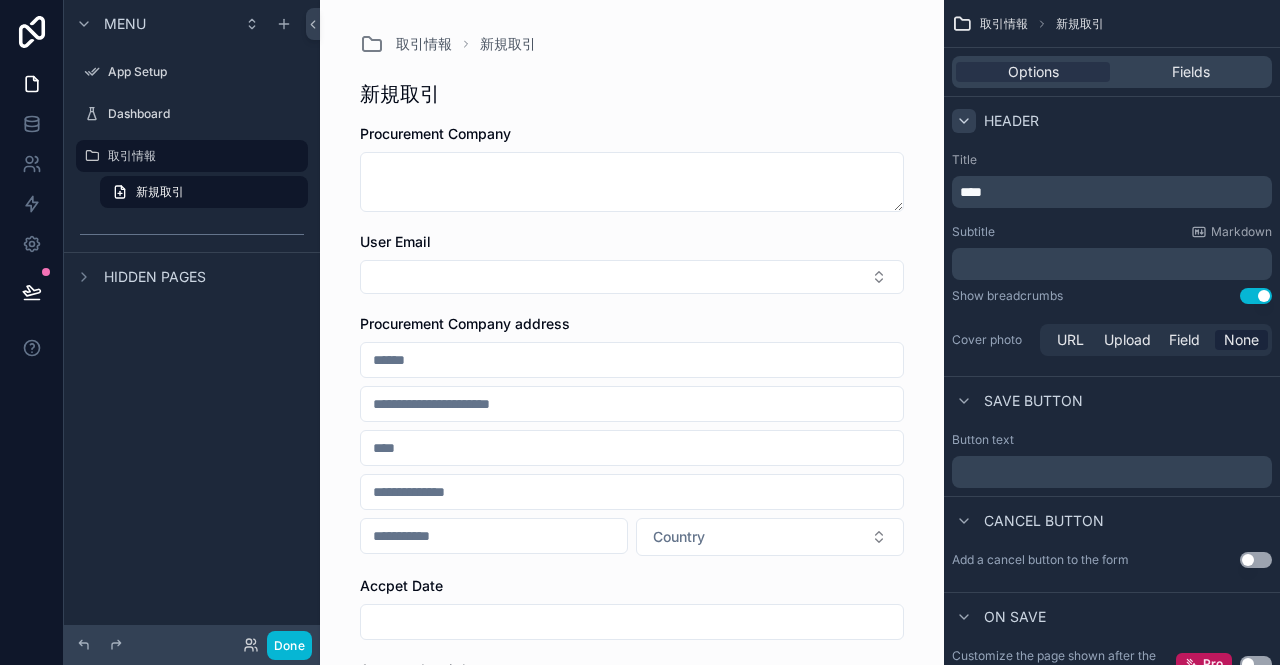 click 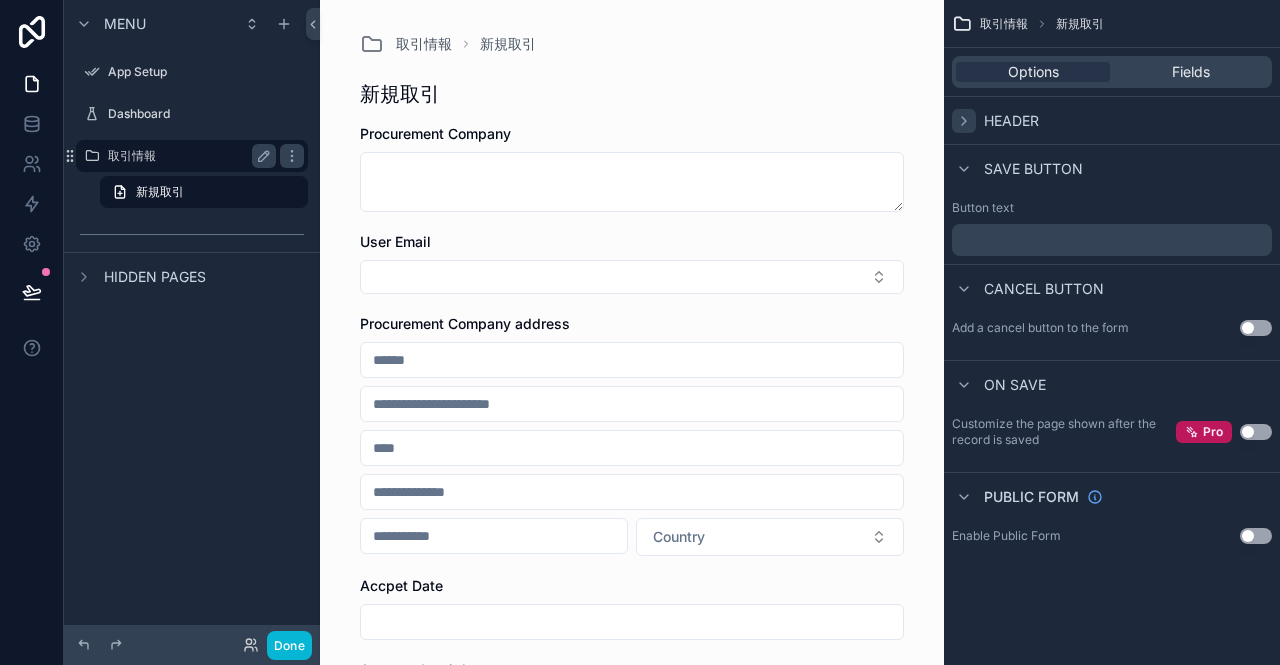 click on "取引情報" at bounding box center (188, 156) 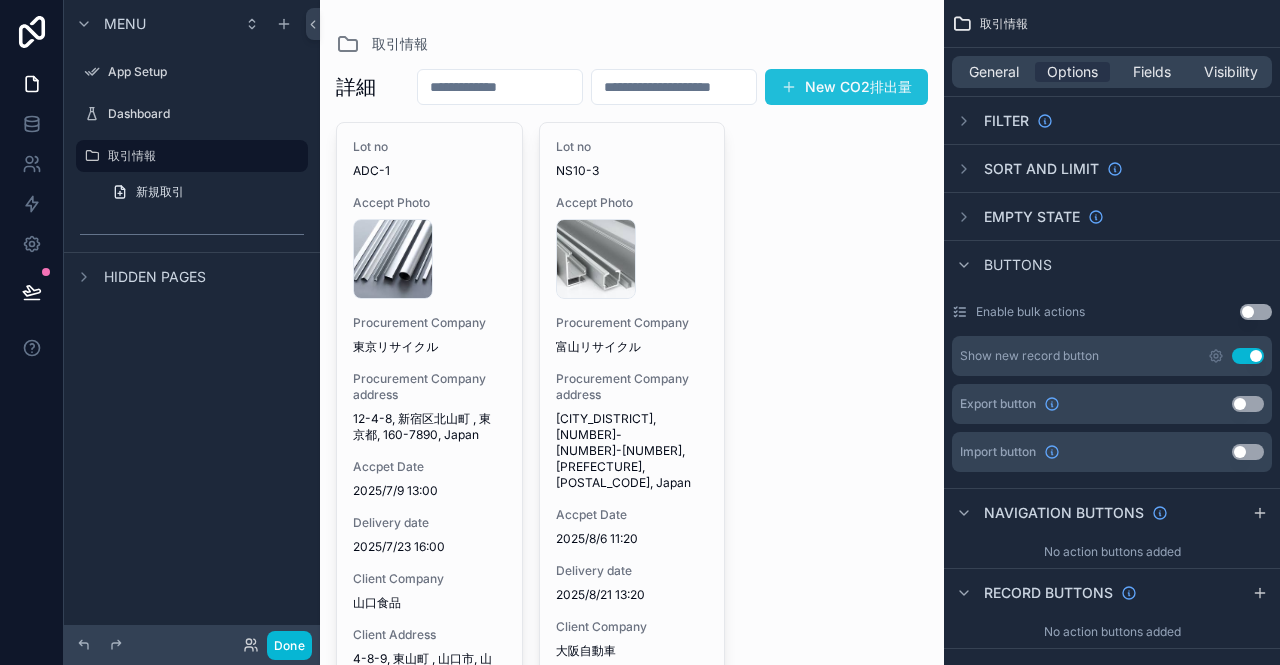 click on "New CO2排出量" at bounding box center (846, 87) 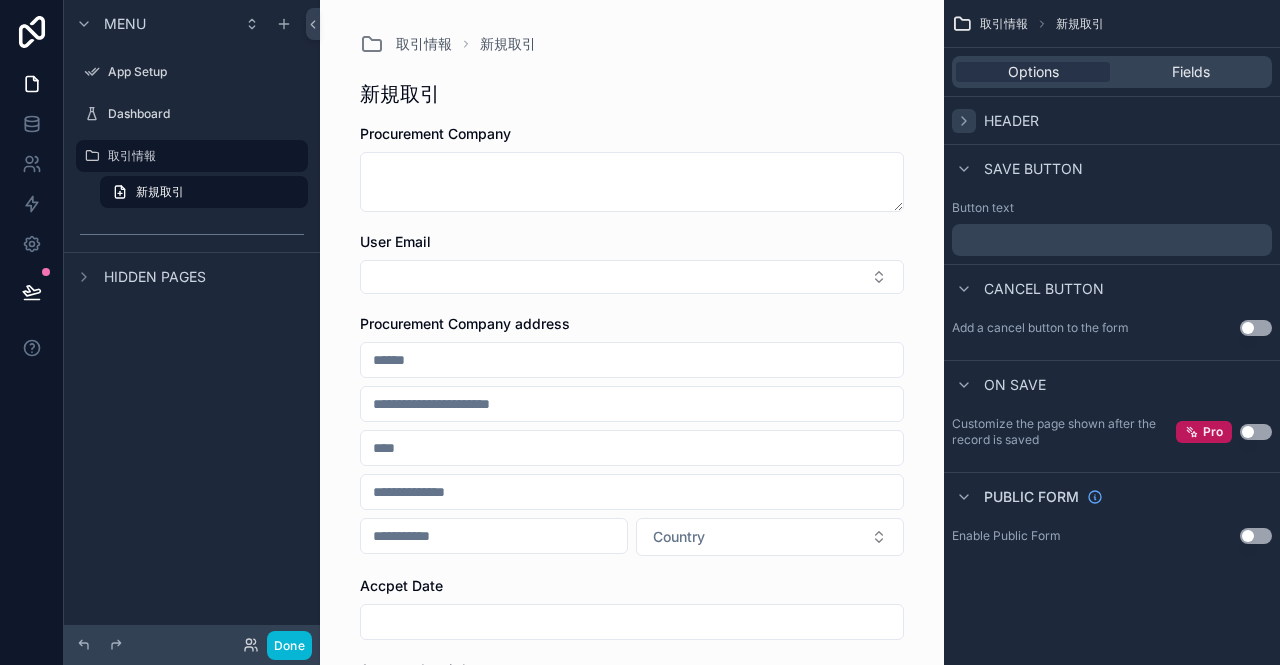 click at bounding box center [964, 121] 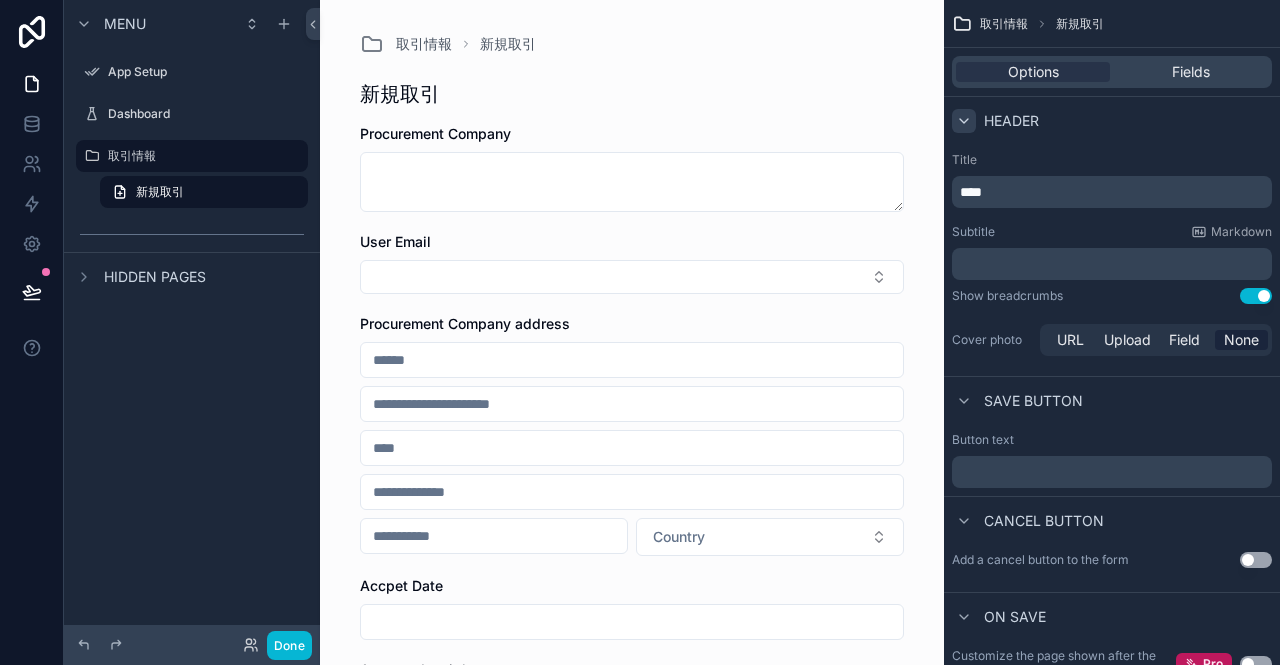 click at bounding box center [964, 121] 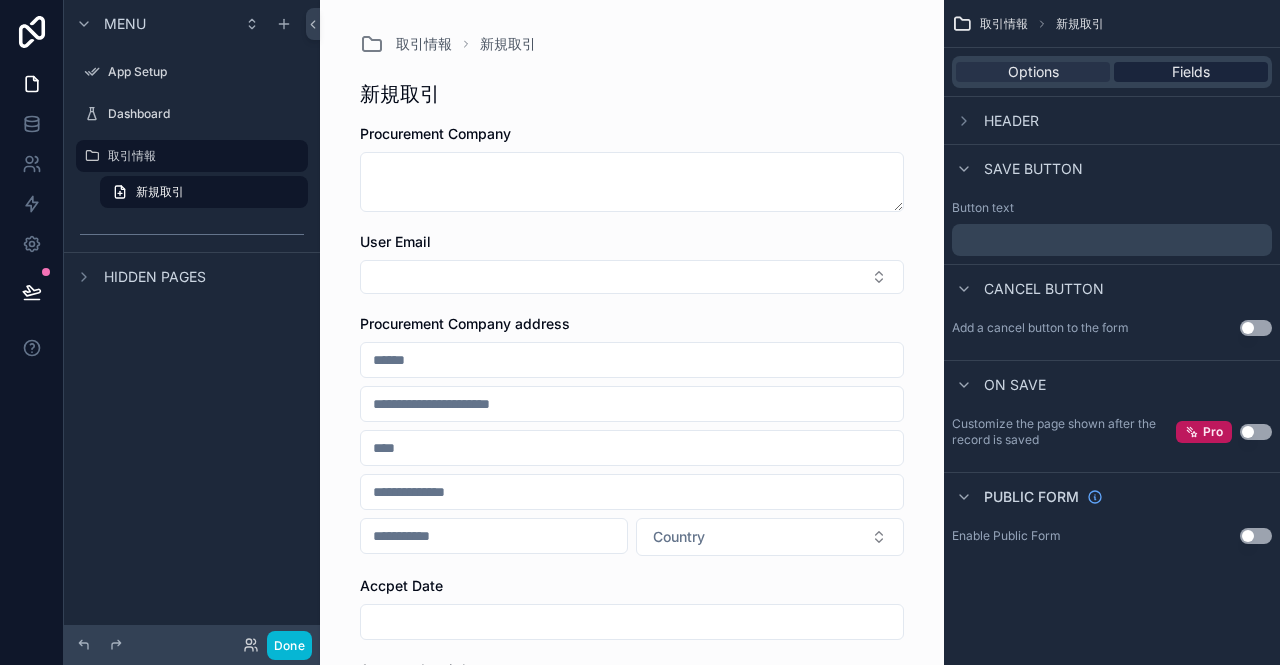click on "Fields" at bounding box center [1191, 72] 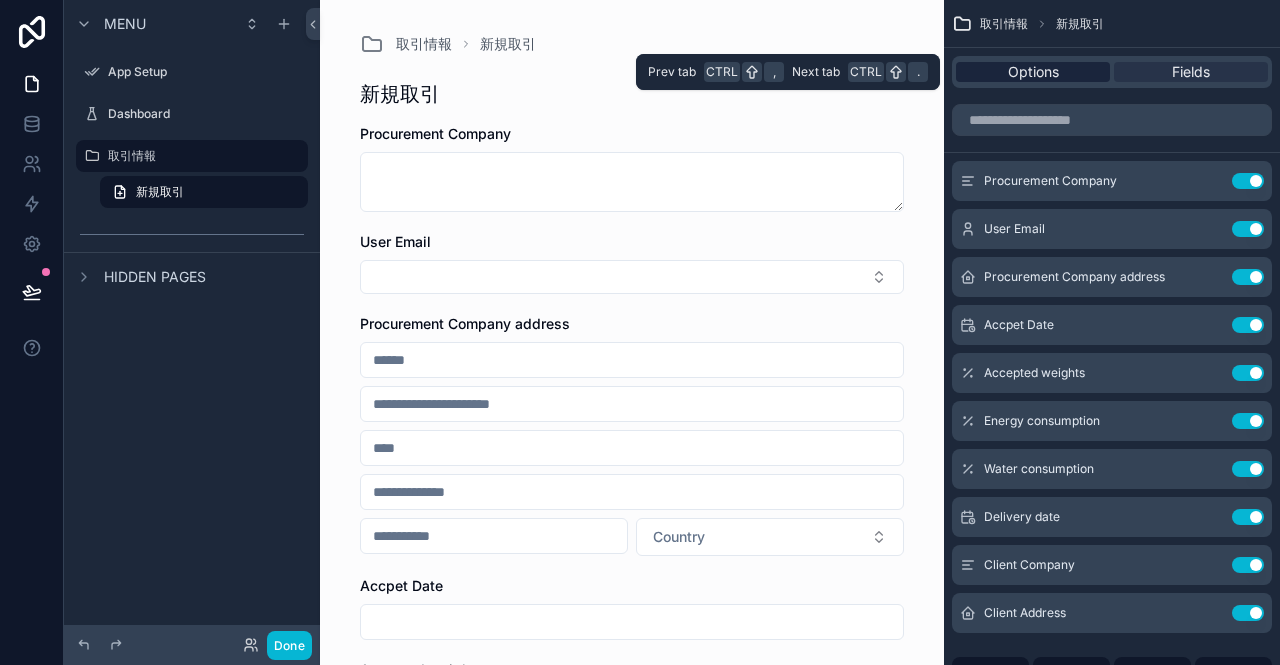 click on "Options" at bounding box center [1033, 72] 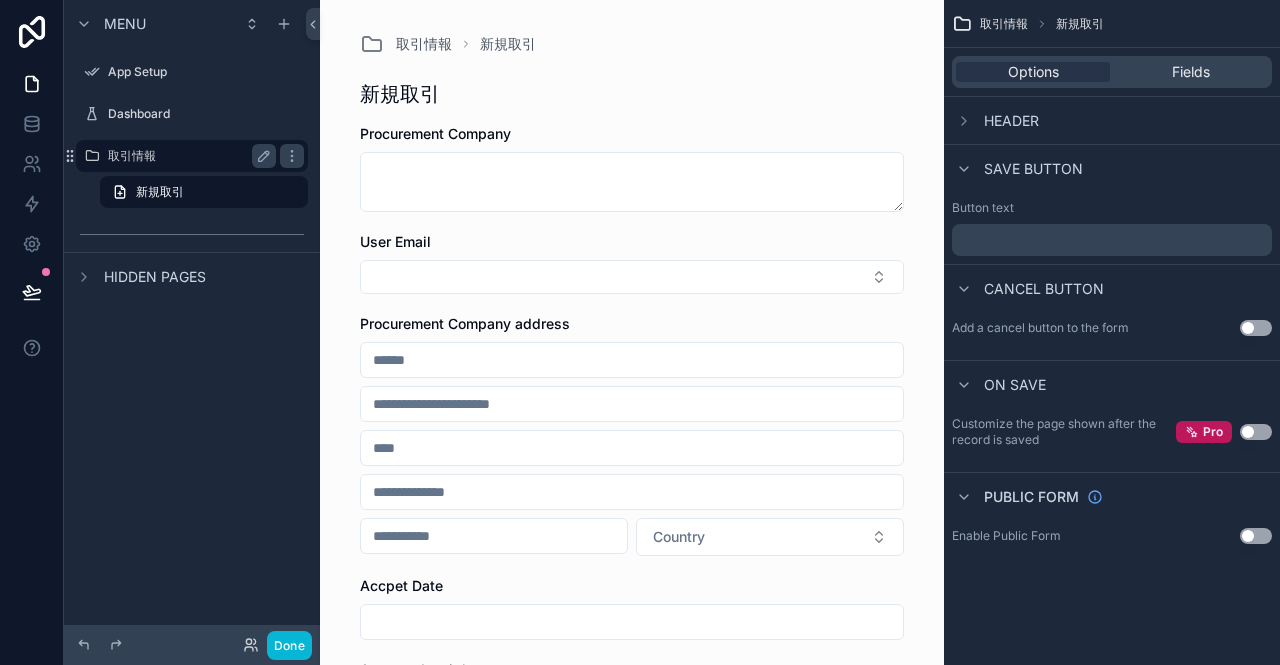 click on "取引情報" at bounding box center (188, 156) 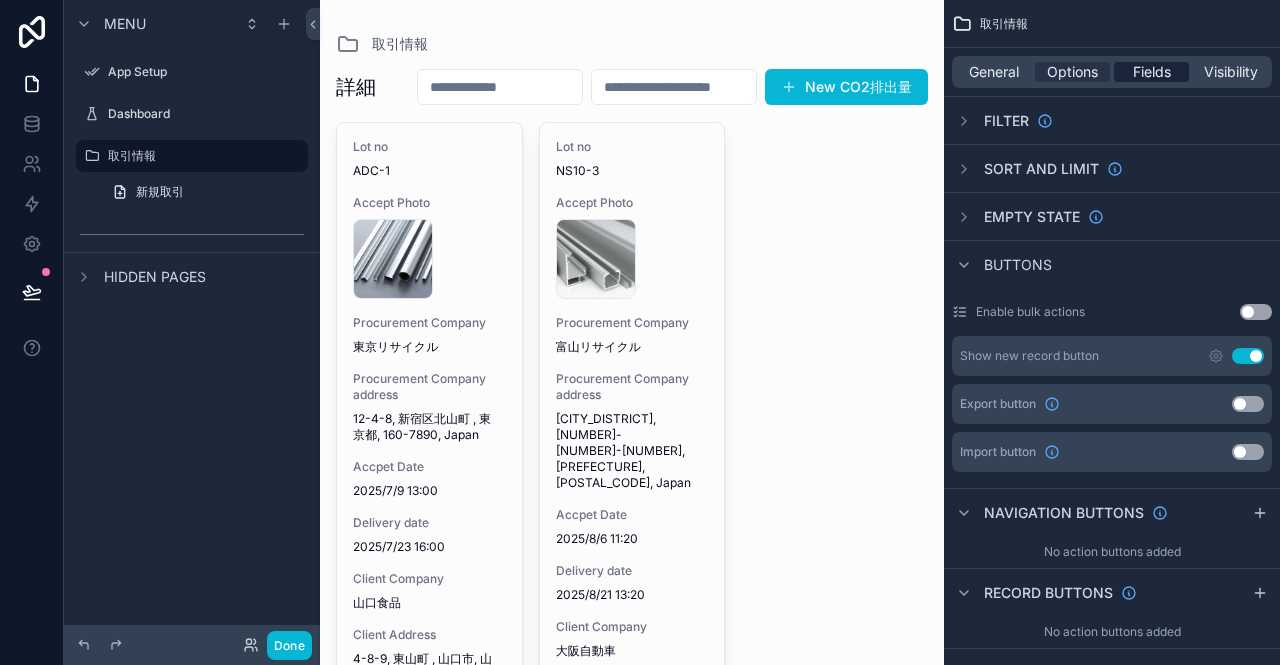 click on "Fields" at bounding box center [1152, 72] 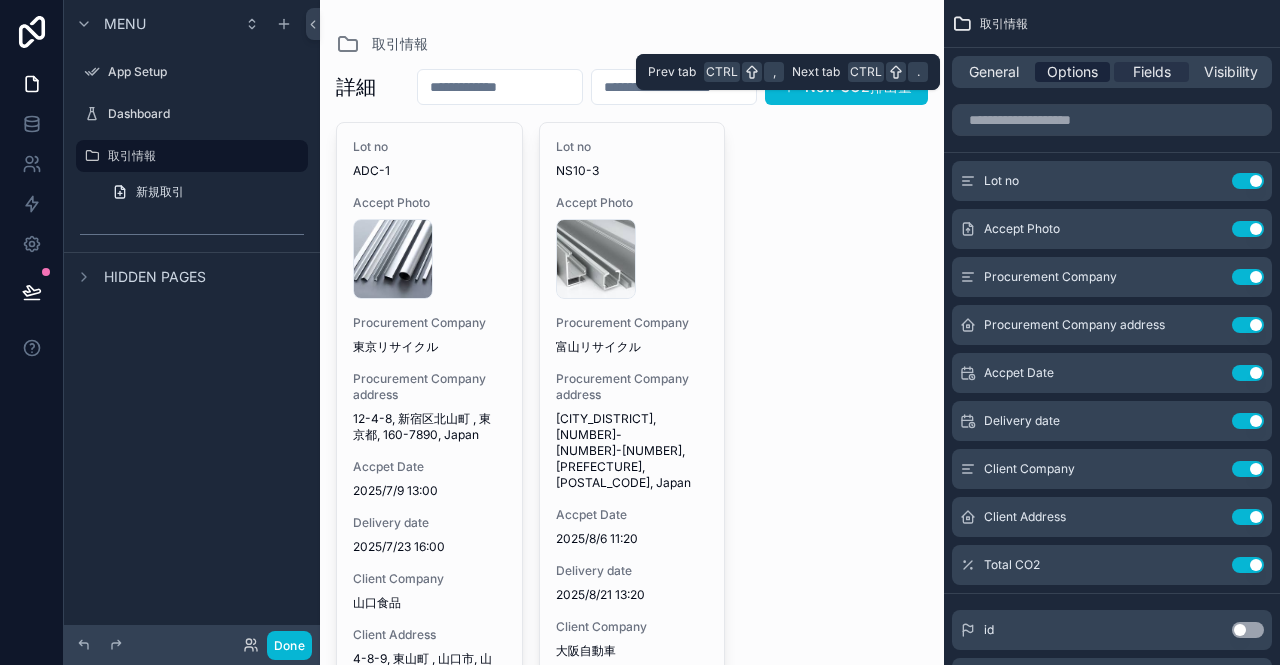 click on "Options" at bounding box center [1072, 72] 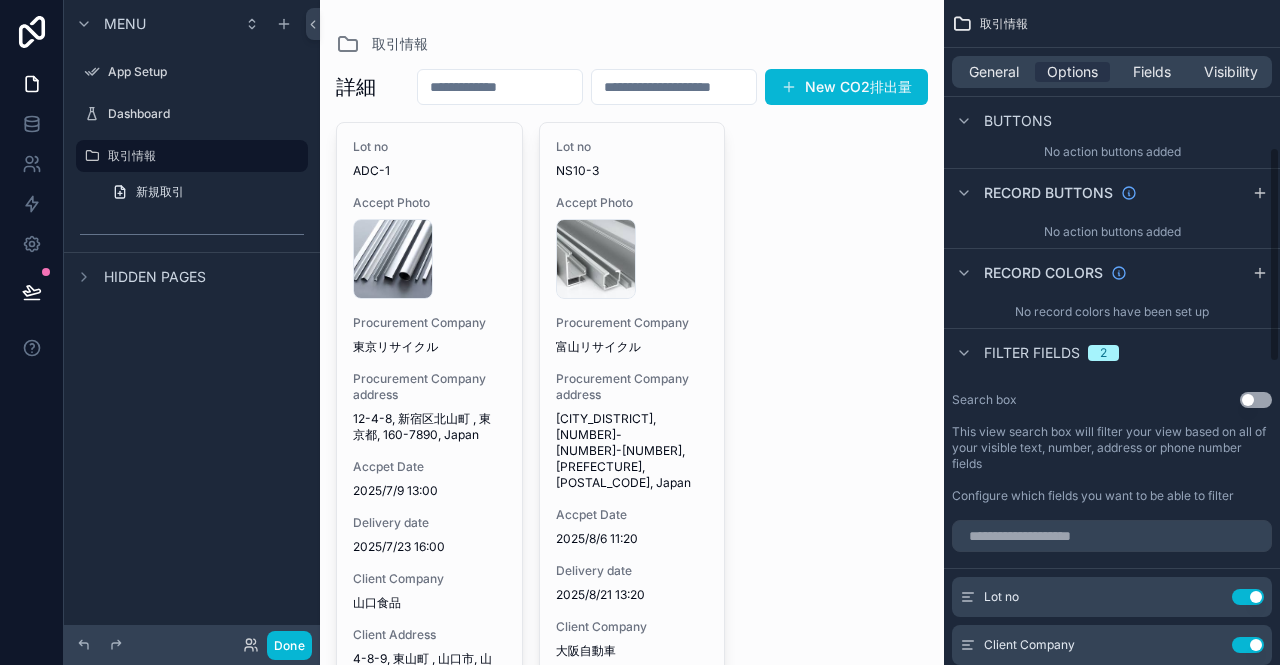 scroll, scrollTop: 600, scrollLeft: 0, axis: vertical 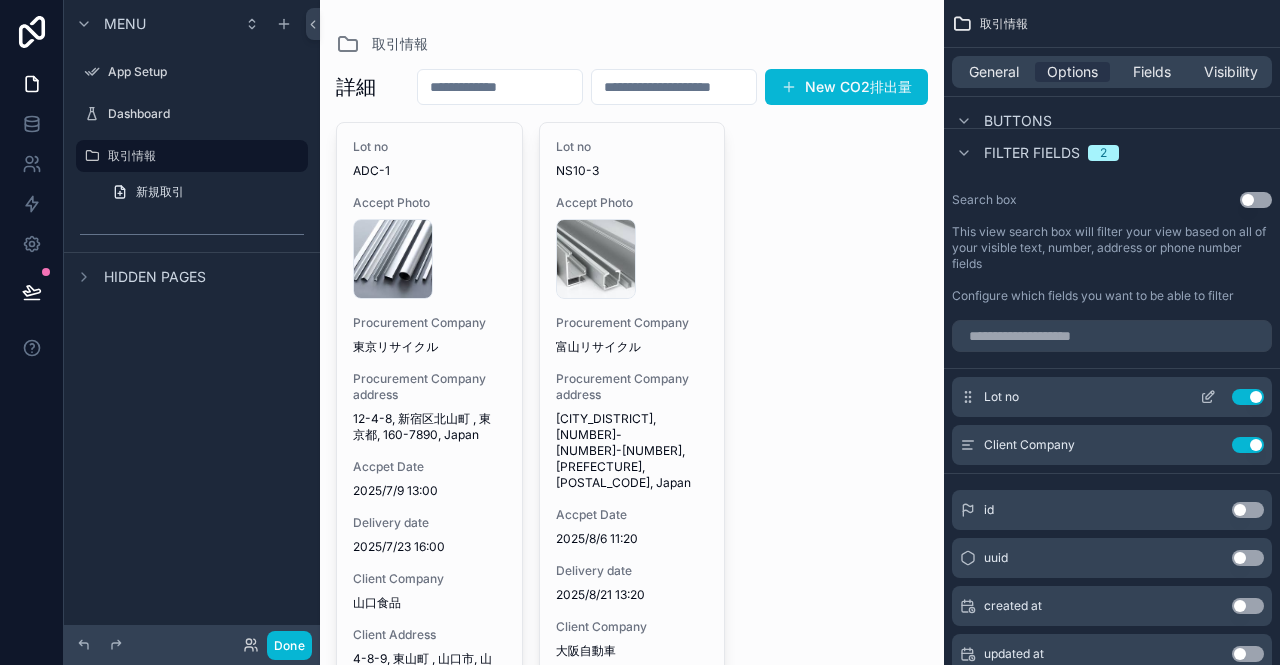 click on "Use setting" at bounding box center [1248, 397] 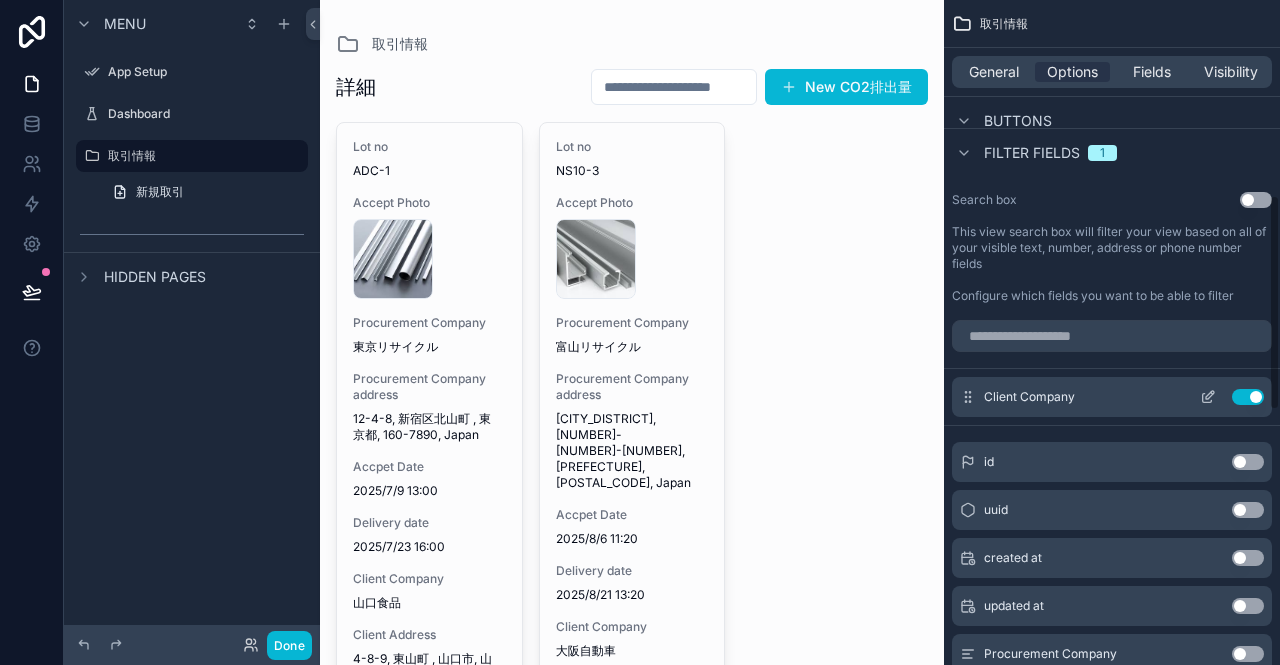 click on "Use setting" at bounding box center [1248, 397] 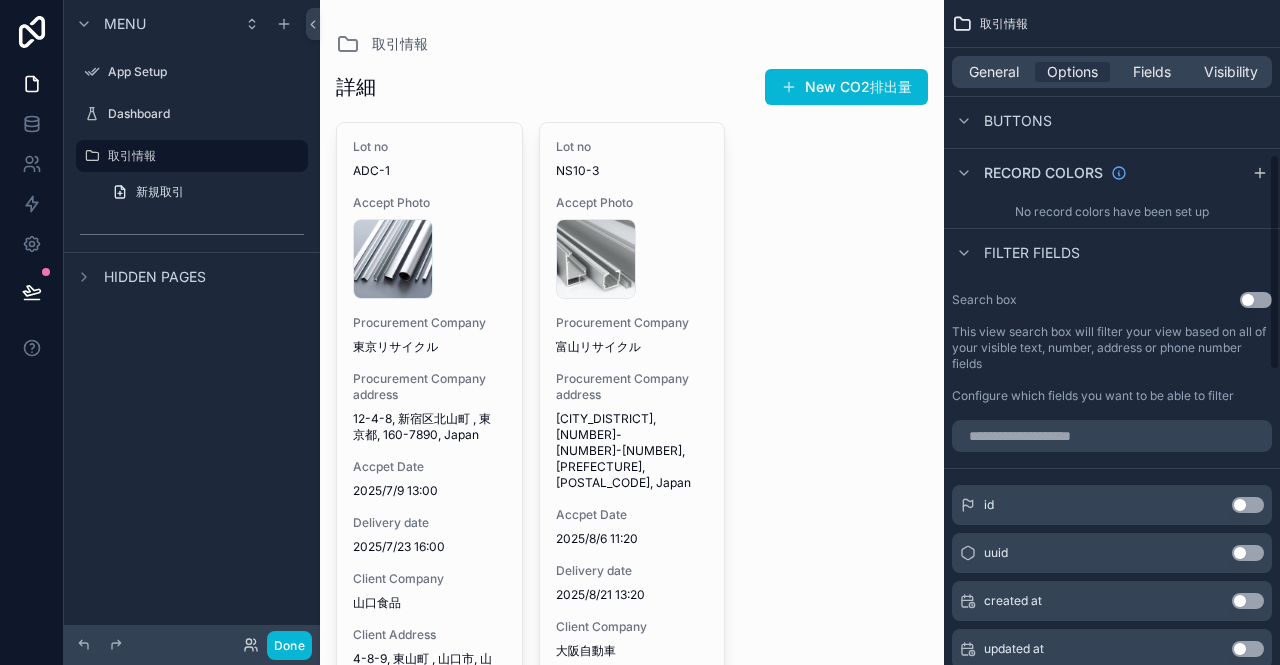 scroll, scrollTop: 400, scrollLeft: 0, axis: vertical 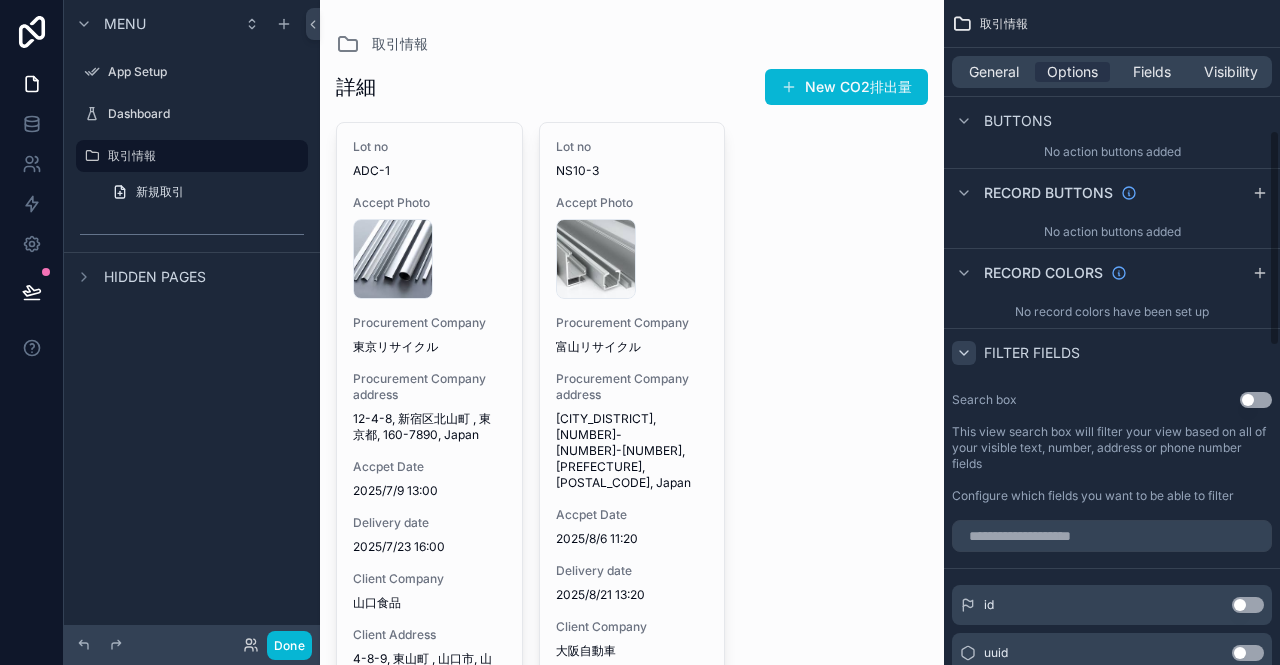 click 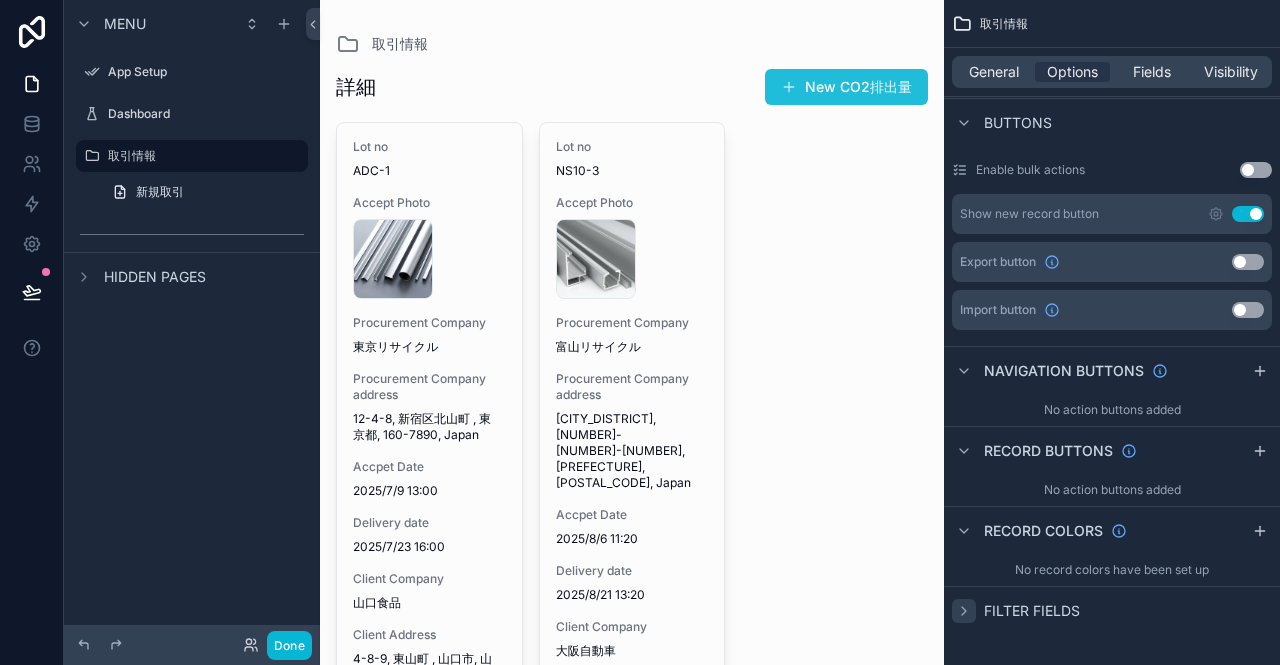 click on "New CO2排出量" at bounding box center (846, 87) 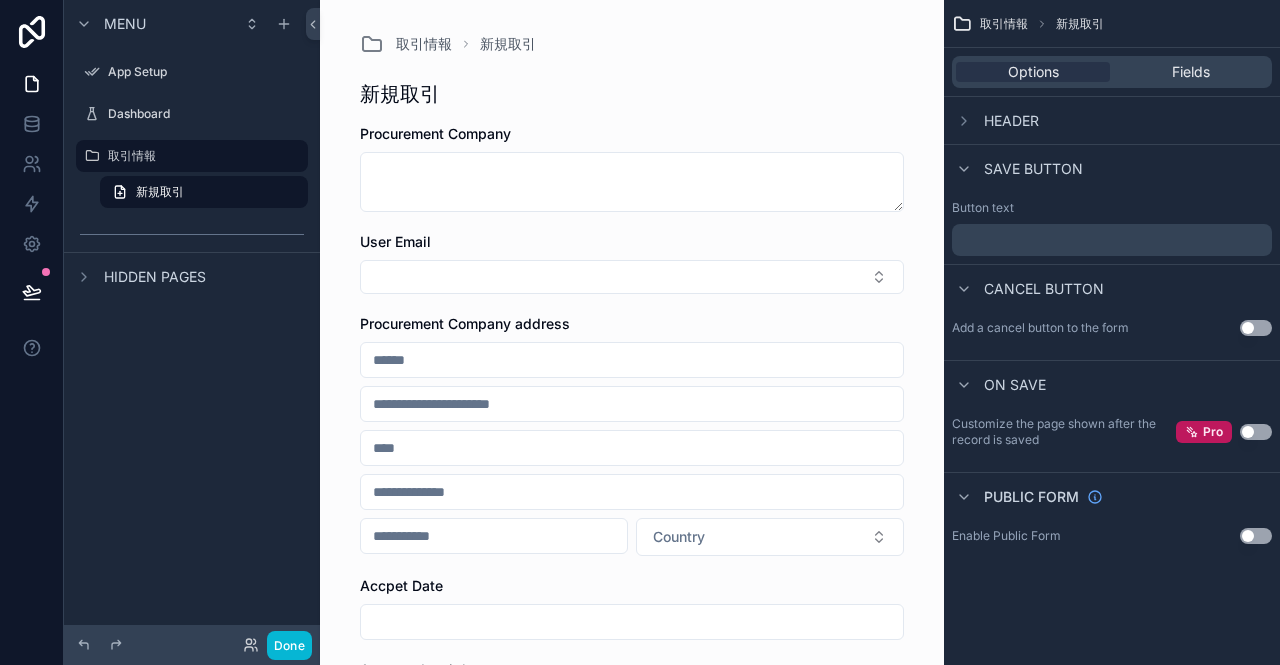 scroll, scrollTop: 0, scrollLeft: 0, axis: both 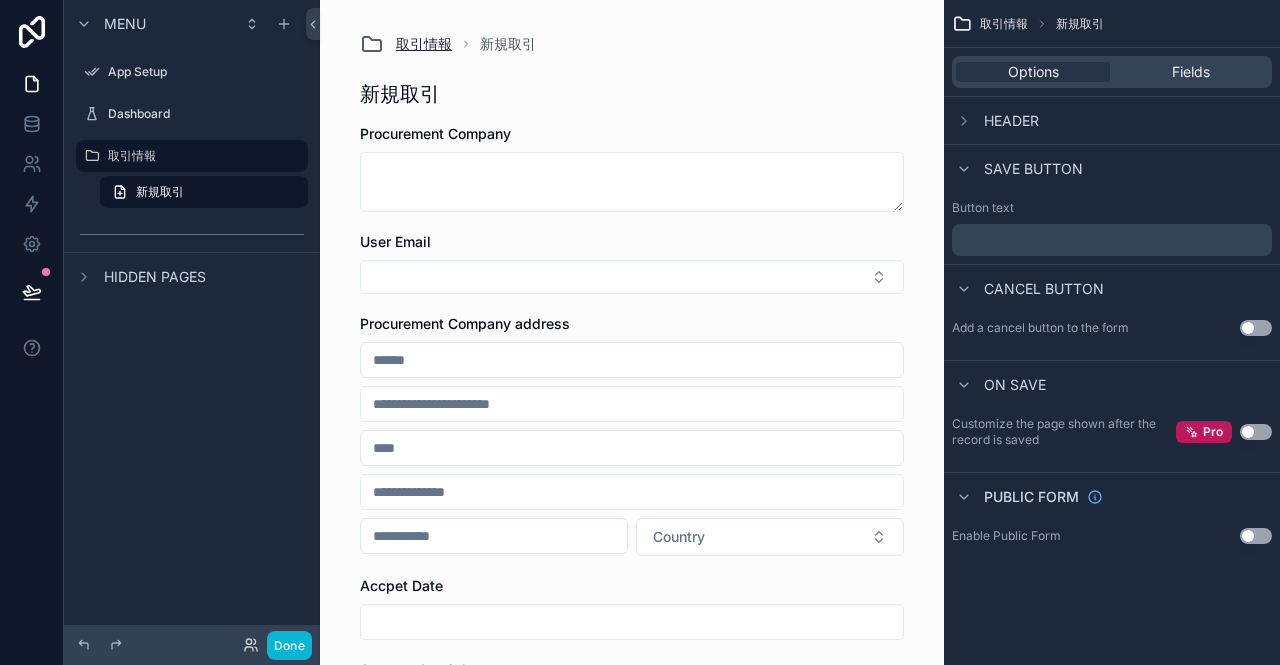 click on "取引情報" at bounding box center (424, 44) 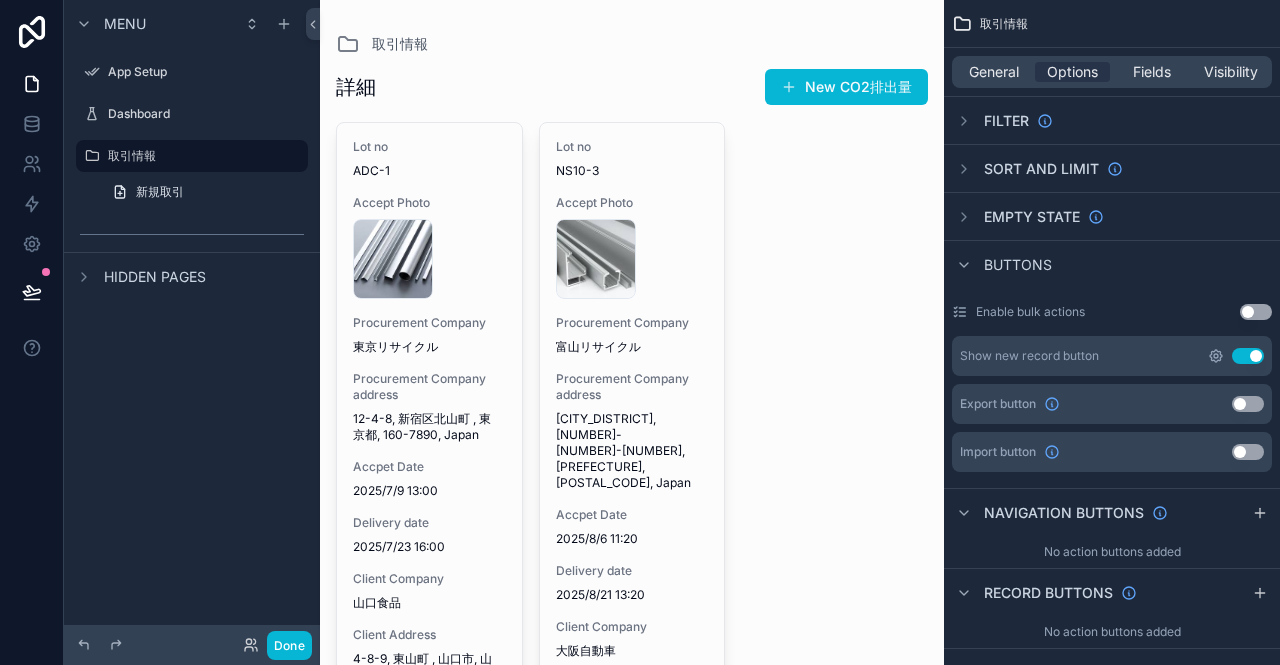 click 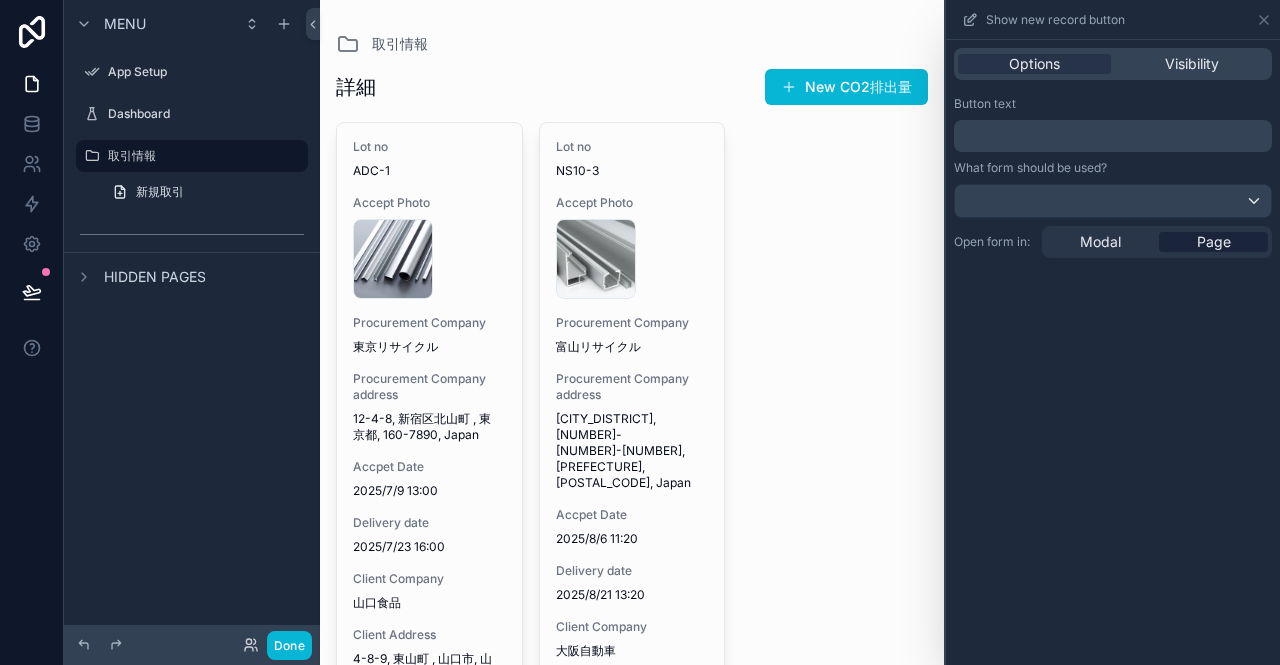 click on "﻿" at bounding box center [1115, 136] 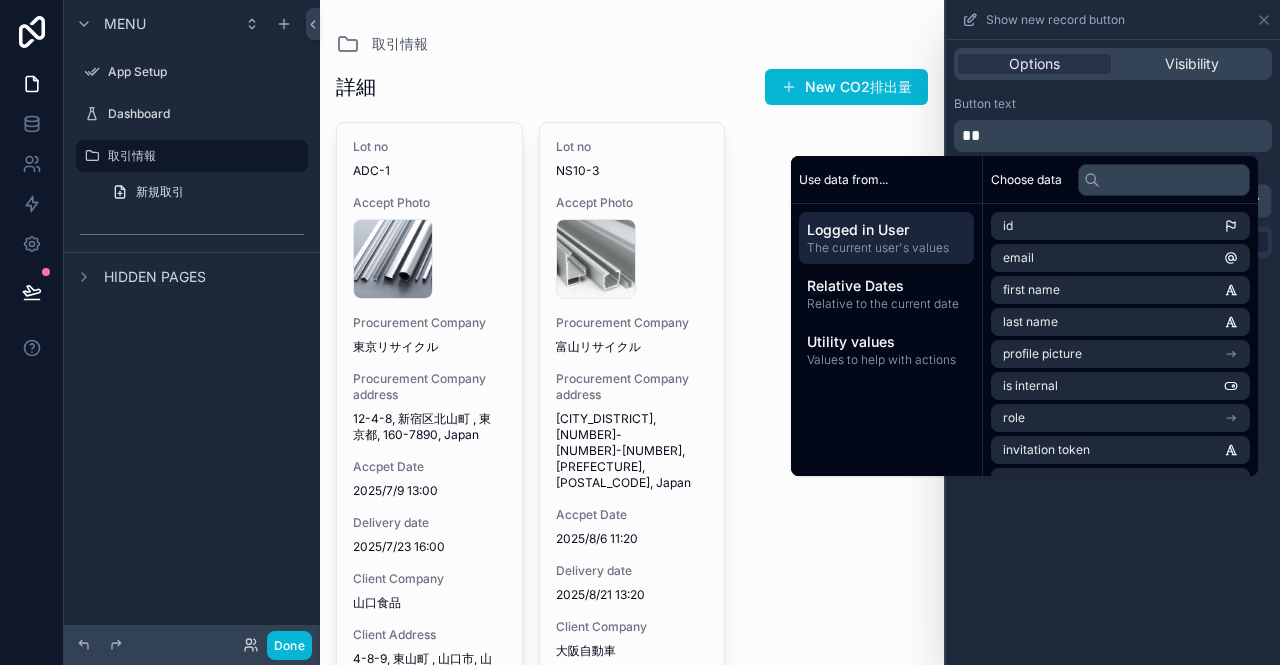 type 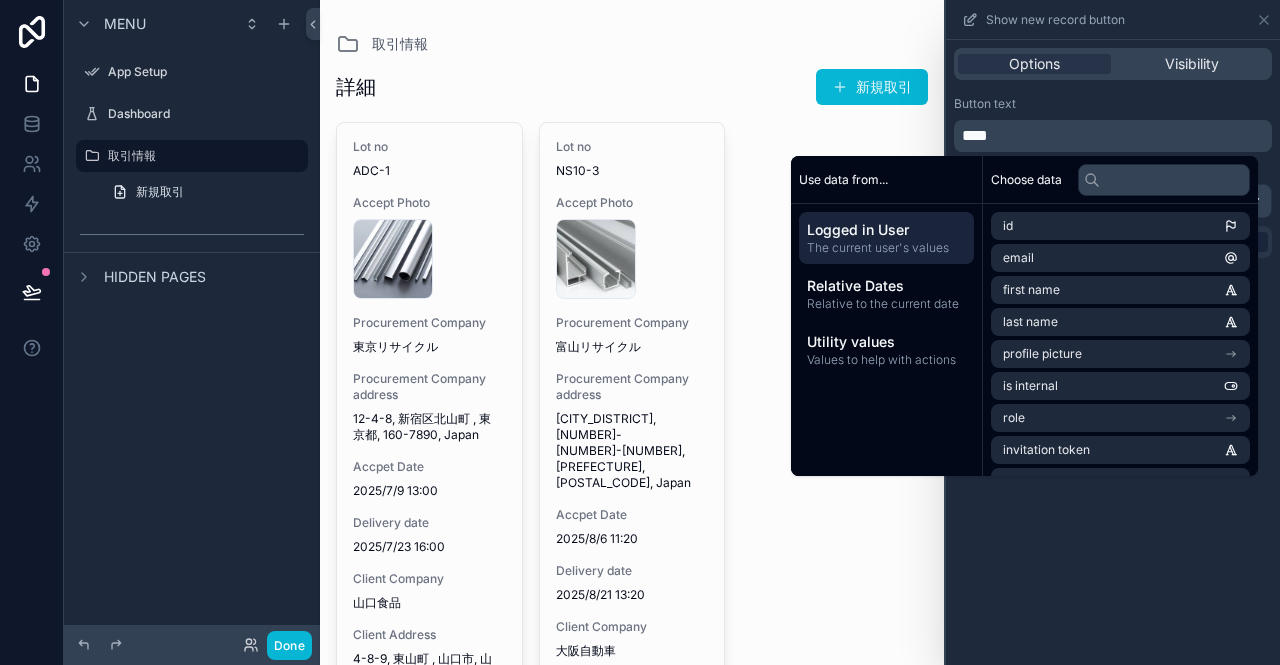 click on "Button text" at bounding box center [1113, 104] 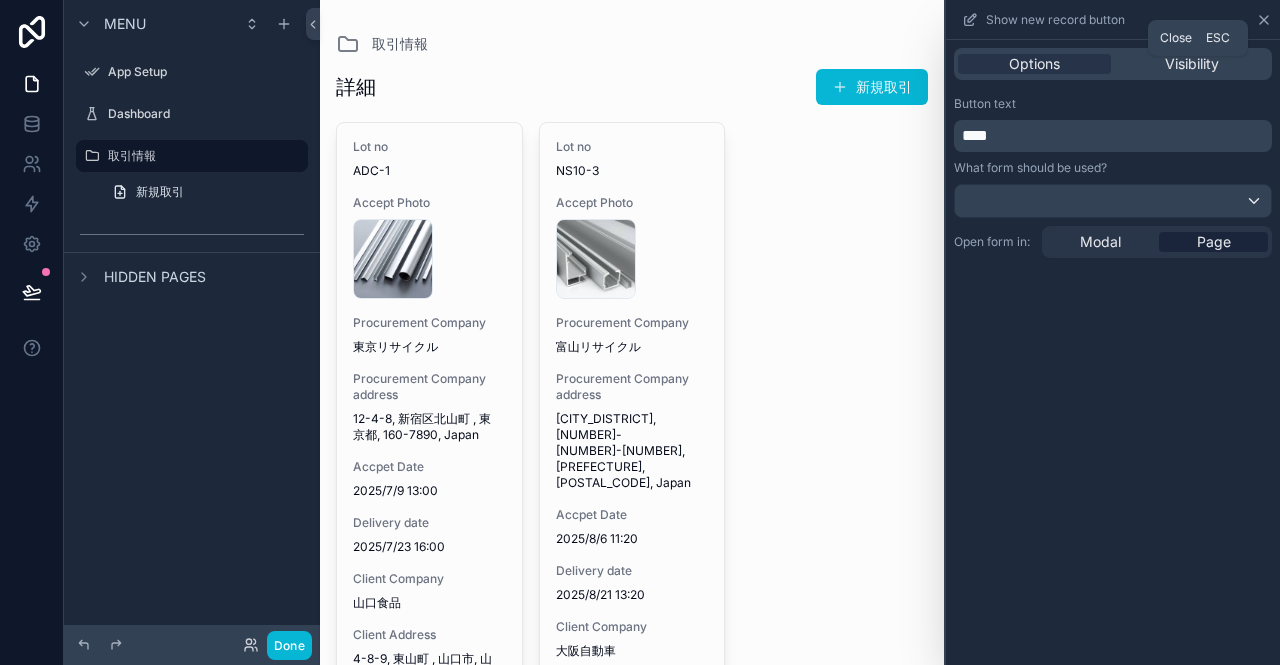click 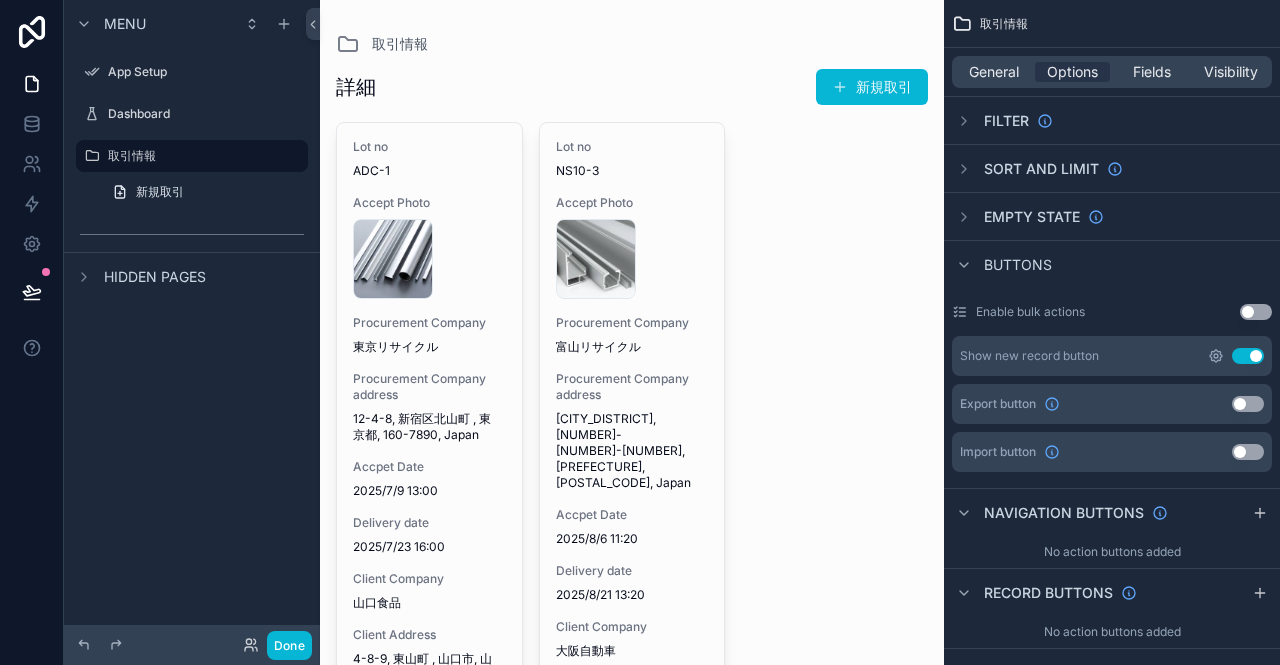 click 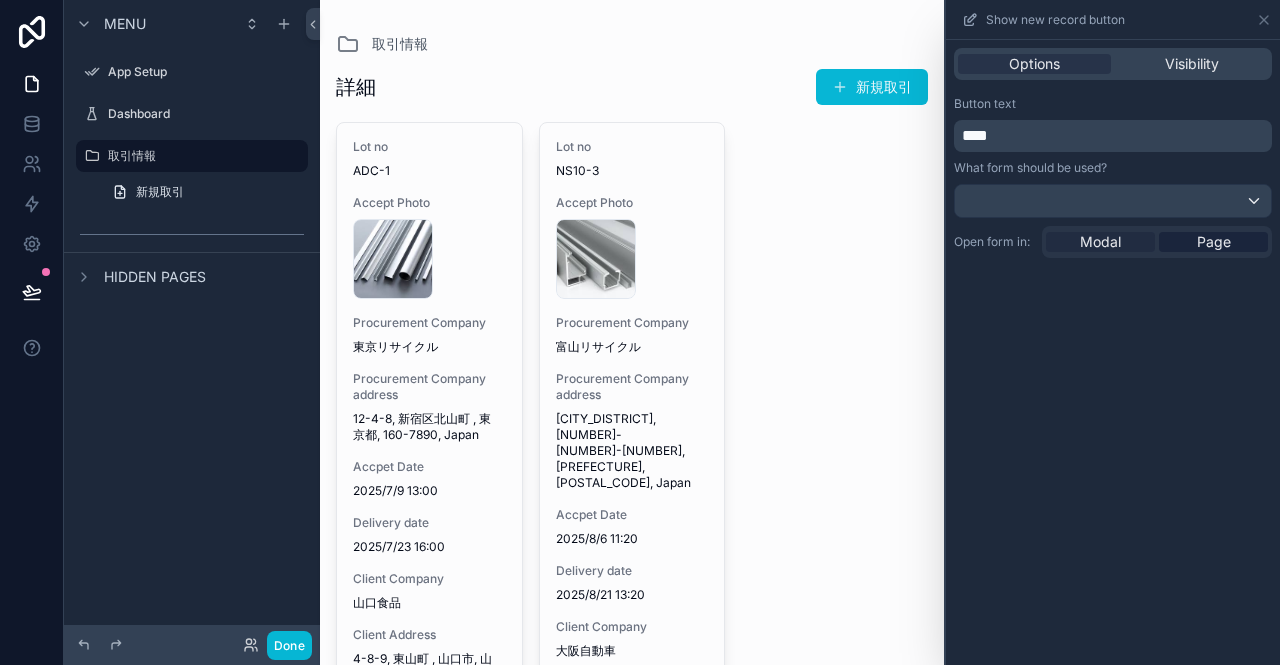 click on "Modal" at bounding box center [1100, 242] 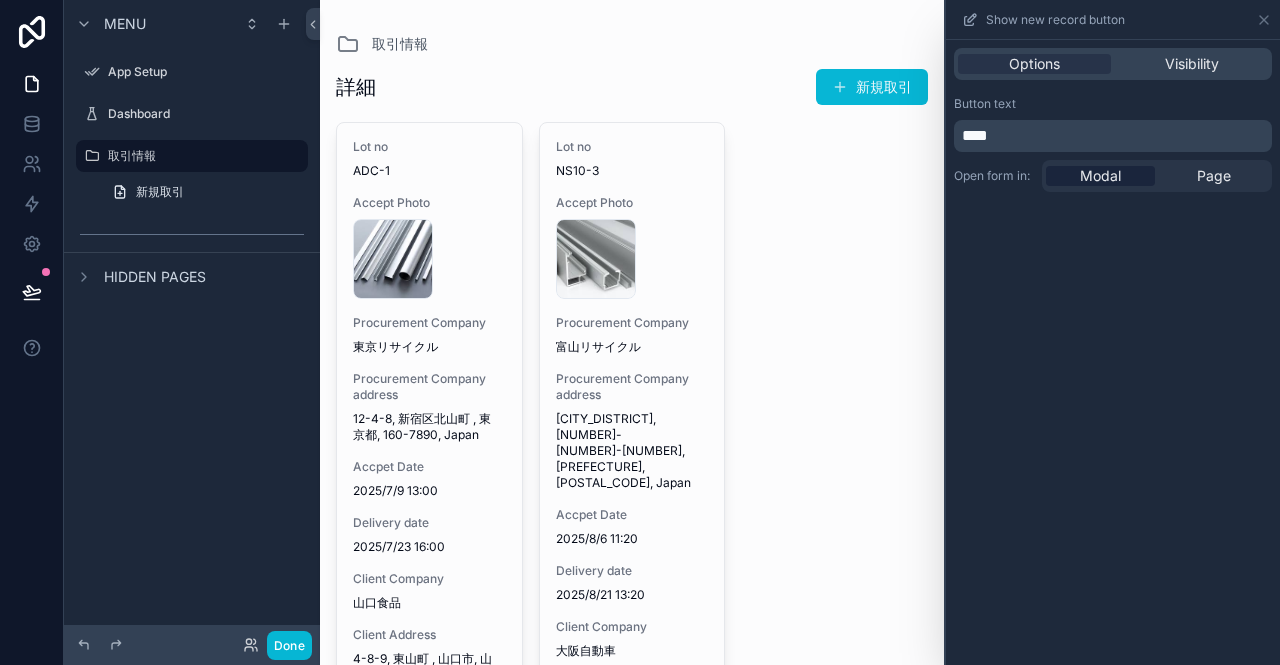 click on "Show new record button" at bounding box center [1113, 19] 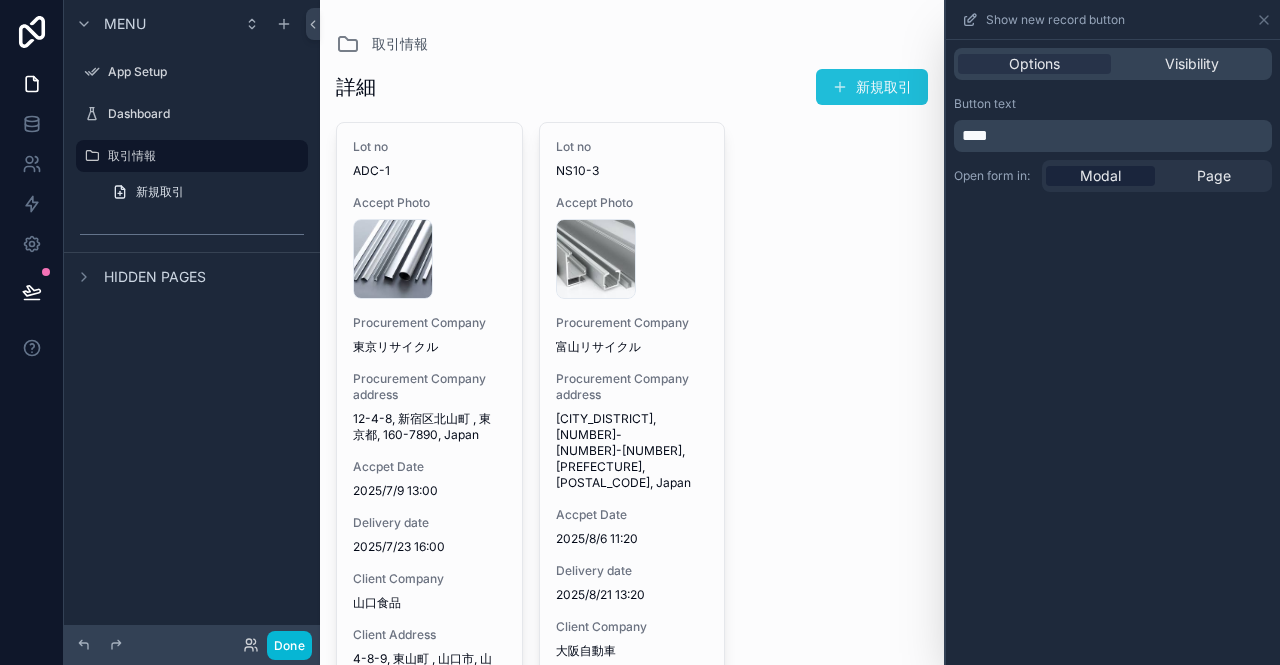 click on "新規取引" at bounding box center (872, 87) 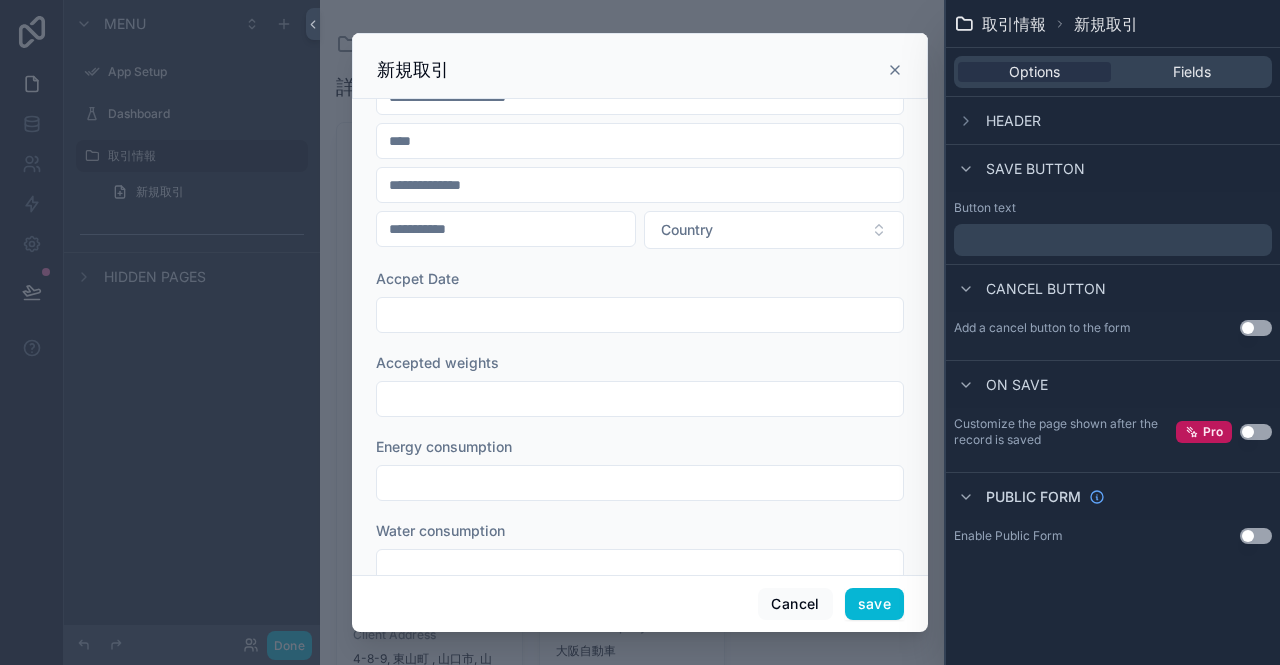 scroll, scrollTop: 86, scrollLeft: 0, axis: vertical 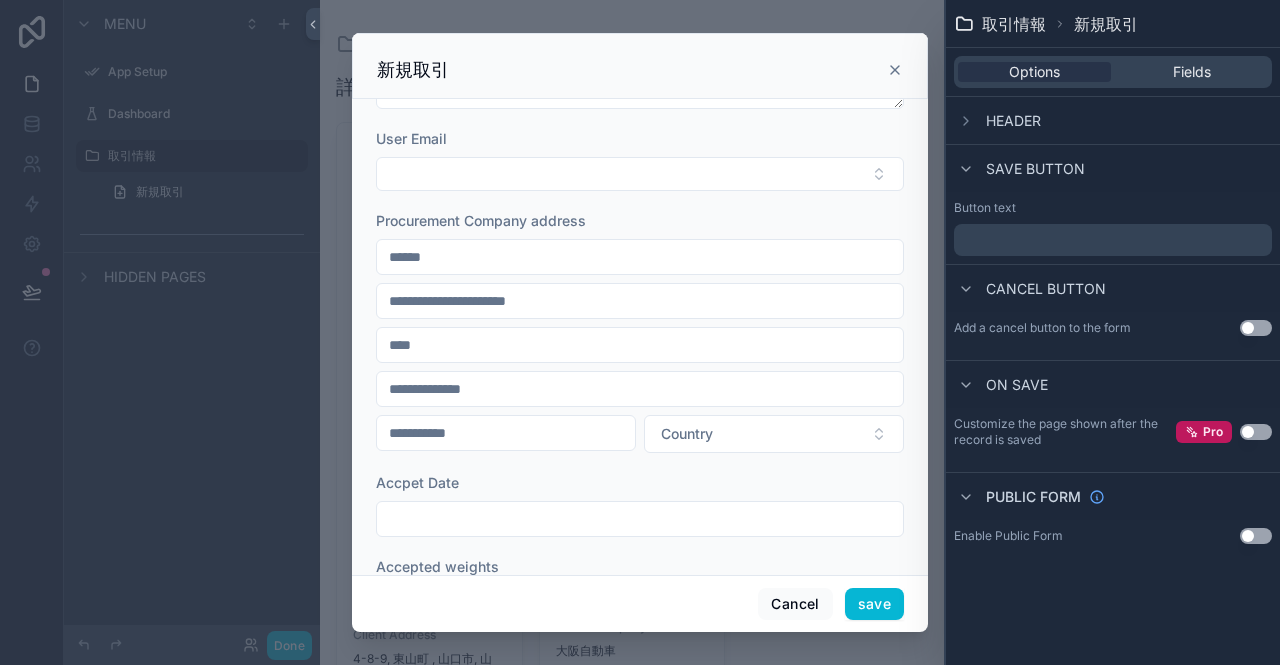 click 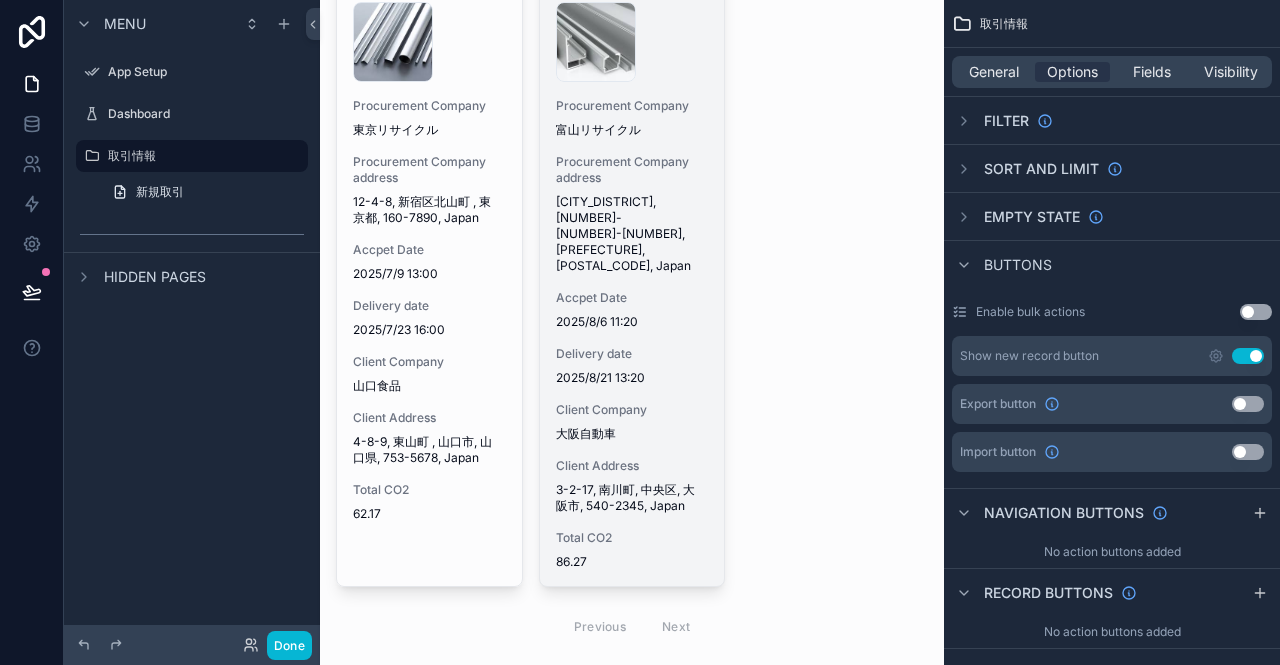 scroll, scrollTop: 0, scrollLeft: 0, axis: both 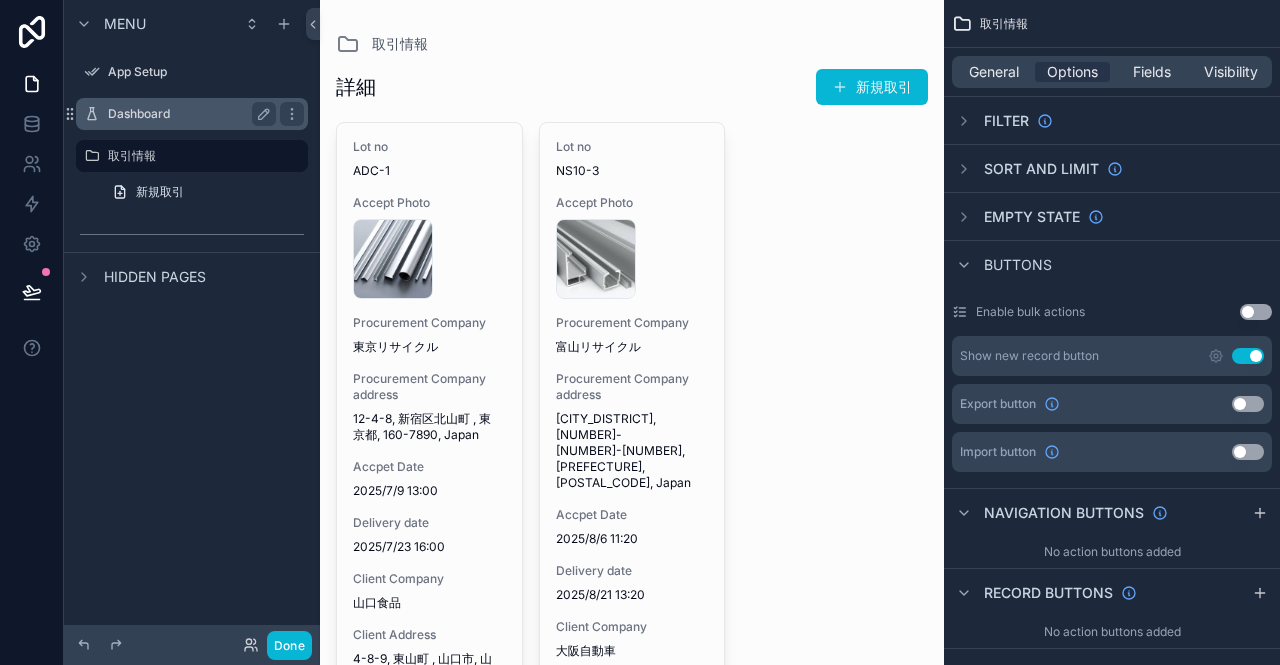 click on "Dashboard" at bounding box center (192, 114) 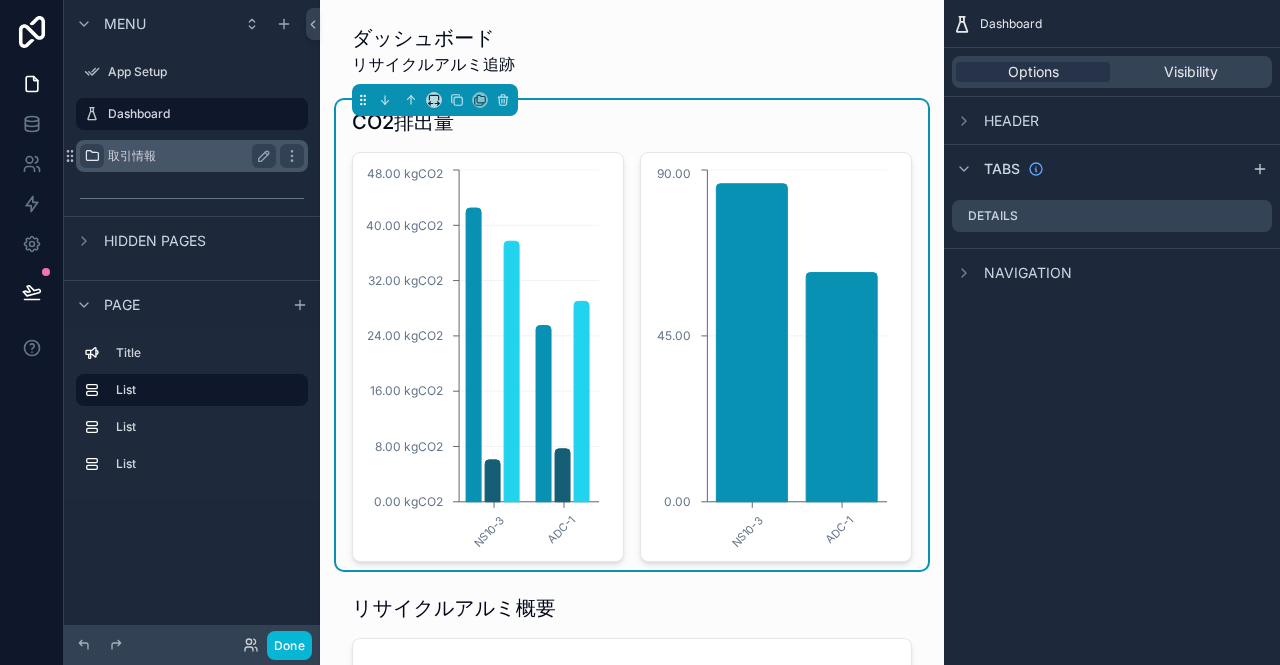 click at bounding box center (92, 156) 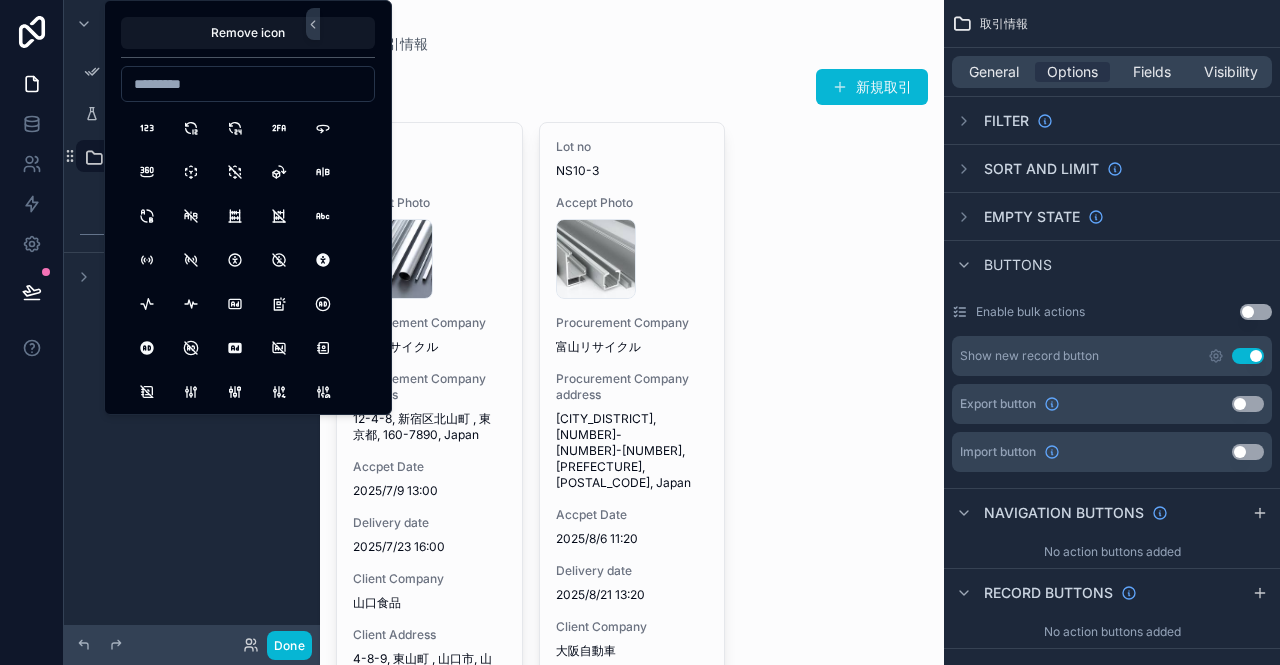 click on "Lot no ADC-1 Accept Photo company-1 .jpg Procurement Company 東京リサイクル Procurement Company address [NUMBER]-[NUMBER]-[NUMBER], [CITY_DISTRICT][CITY_DISTRICT_NAME] , [PREFECTURE], [POSTAL_CODE], Japan Accpet Date [DATE] [TIME] Delivery date [DATE] [TIME] Client Company 山口食品 Client Address [NUMBER]-[NUMBER]-[NUMBER], [CITY_DISTRICT] , [PREFECTURE], [POSTAL_CODE], Japan Total CO2 62.17 Lot no NS10-3 Accept Photo company-2 .jpg Procurement Company 富山リサイクル Procurement Company address [CITY_DISTRICT], [NUMBER]-[NUMBER]-[NUMBER], [PREFECTURE], [POSTAL_CODE], Japan Accpet Date [DATE] [TIME] Delivery date [DATE] [TIME] Client Company 大阪自動車 Client Address [NUMBER]-[NUMBER]-[NUMBER], [CITY_DISTRICT], [CITY_DISTRICT], [PREFECTURE], [POSTAL_CODE], Japan Total CO2 86.27 Previous Next" at bounding box center [632, 494] 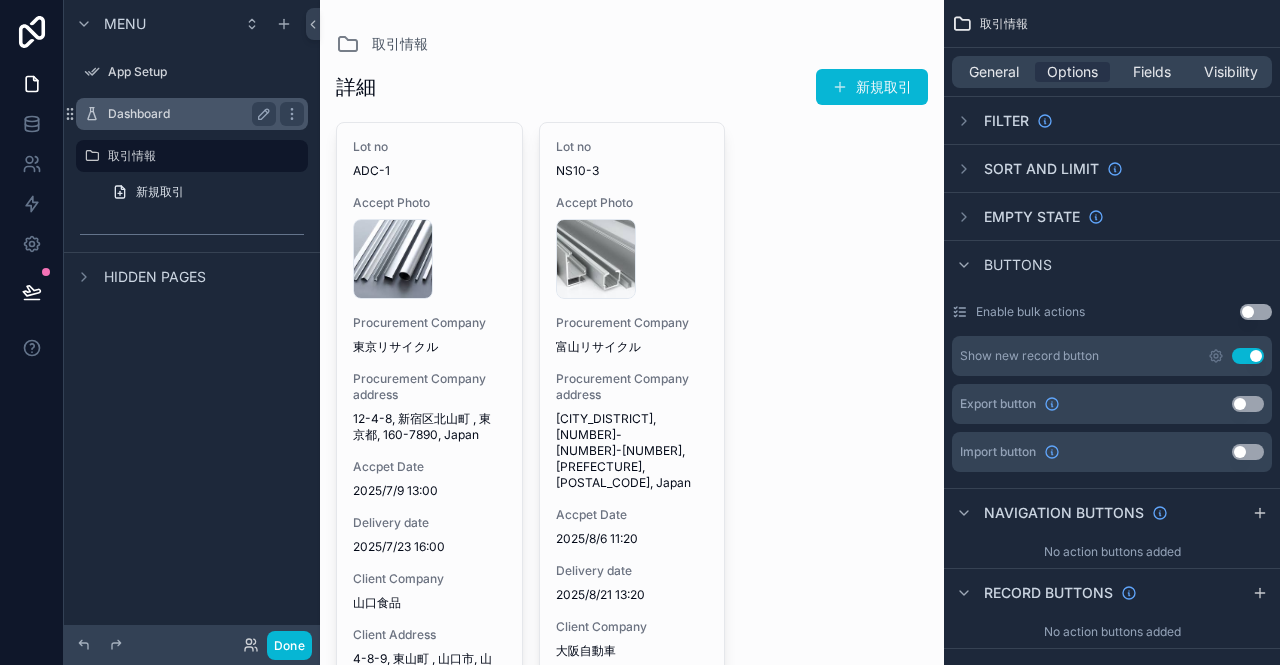 click on "Dashboard" at bounding box center (188, 114) 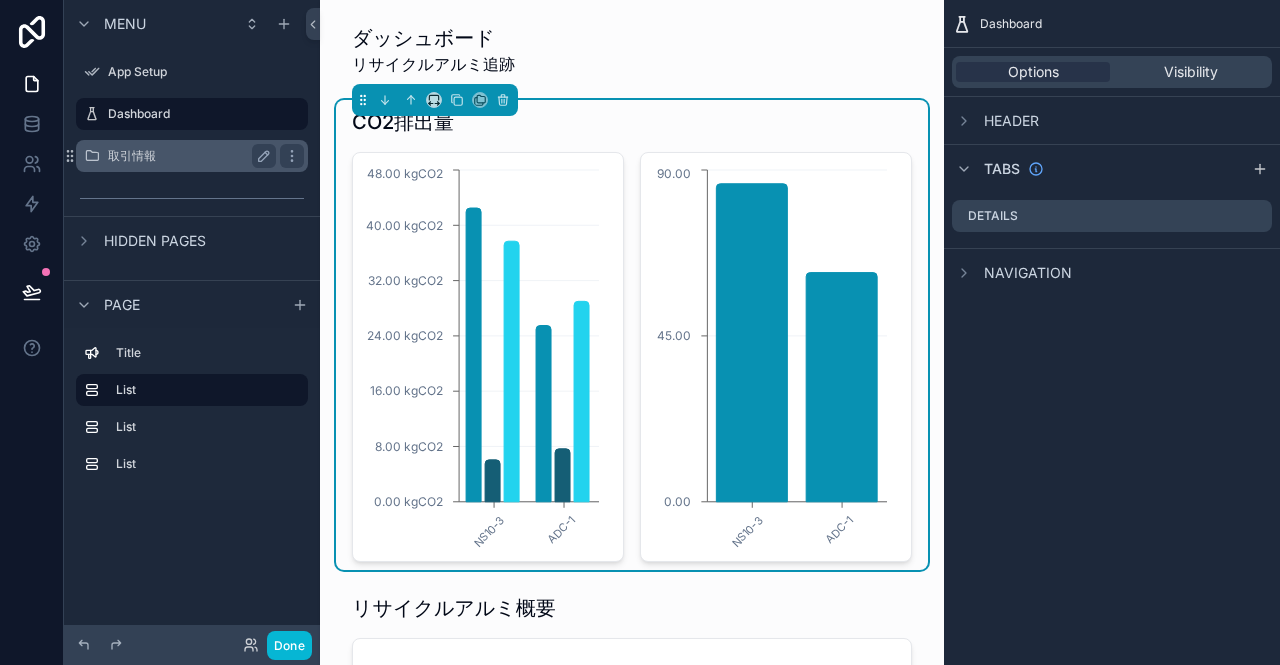 click on "取引情報" at bounding box center (188, 156) 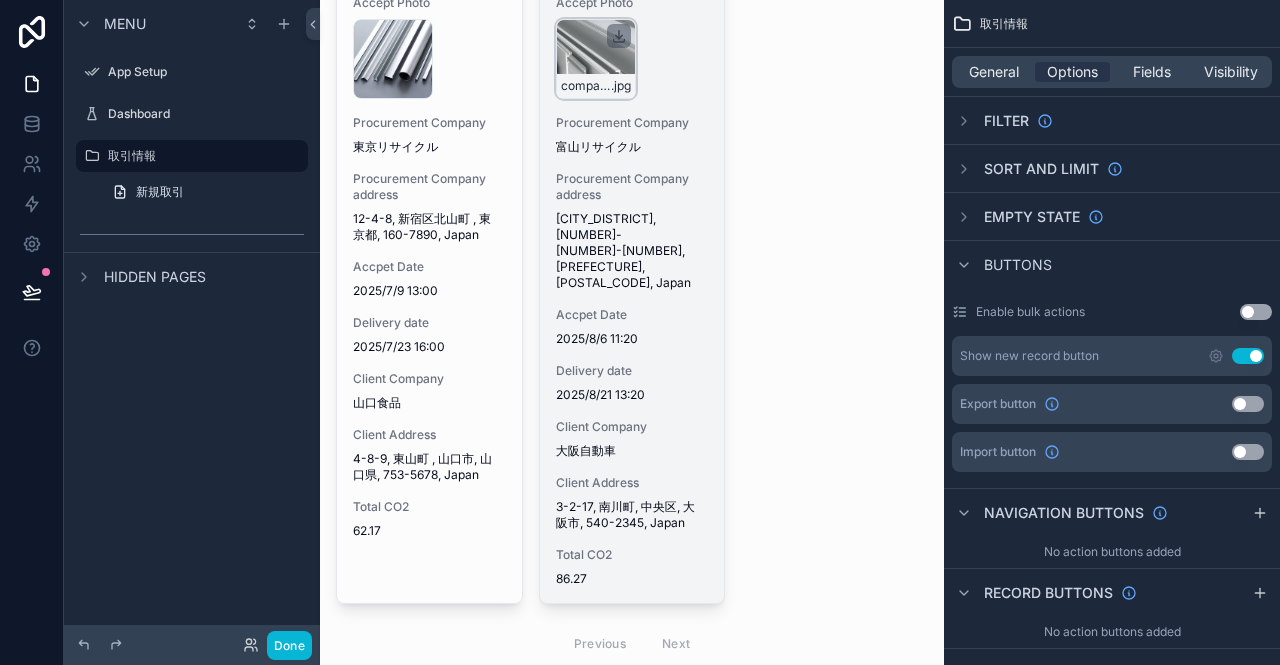 scroll, scrollTop: 0, scrollLeft: 0, axis: both 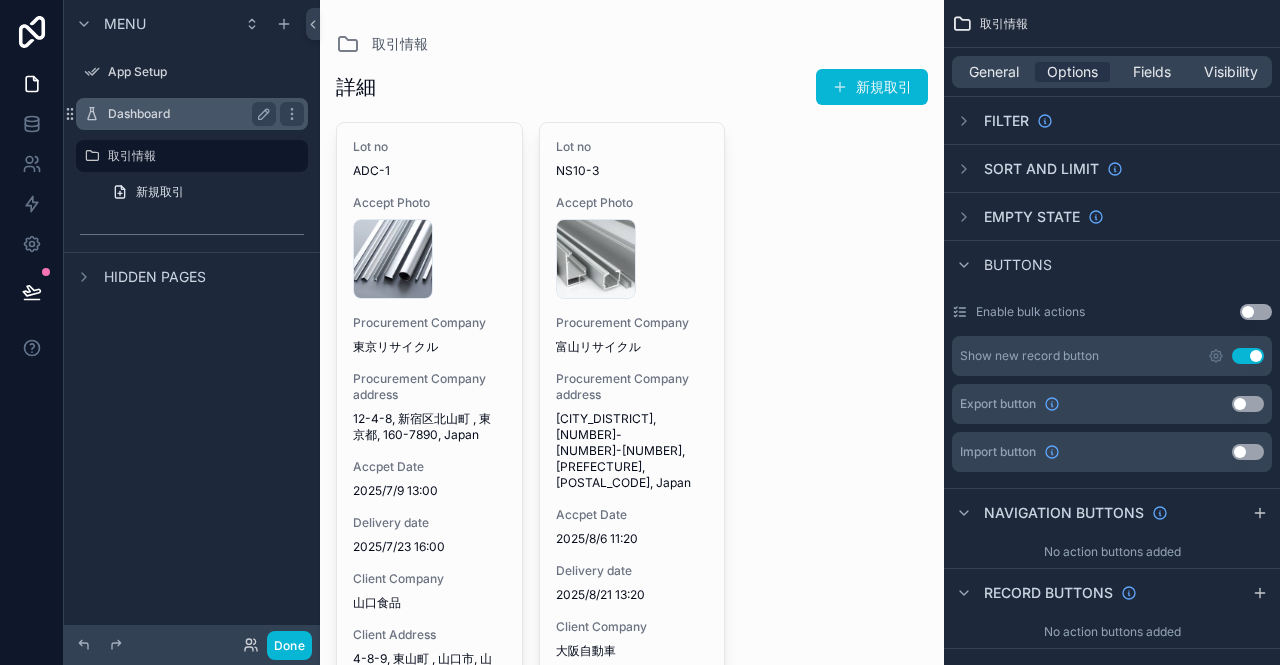 click on "Dashboard" at bounding box center (192, 114) 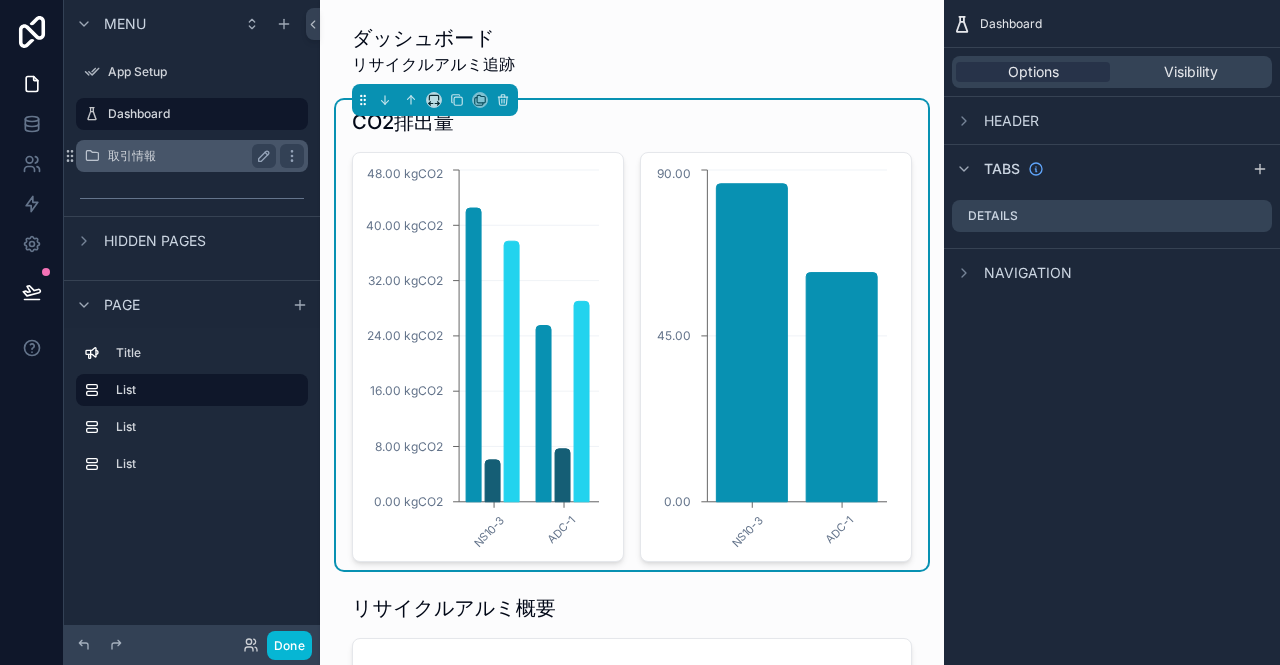 click on "取引情報" at bounding box center [188, 156] 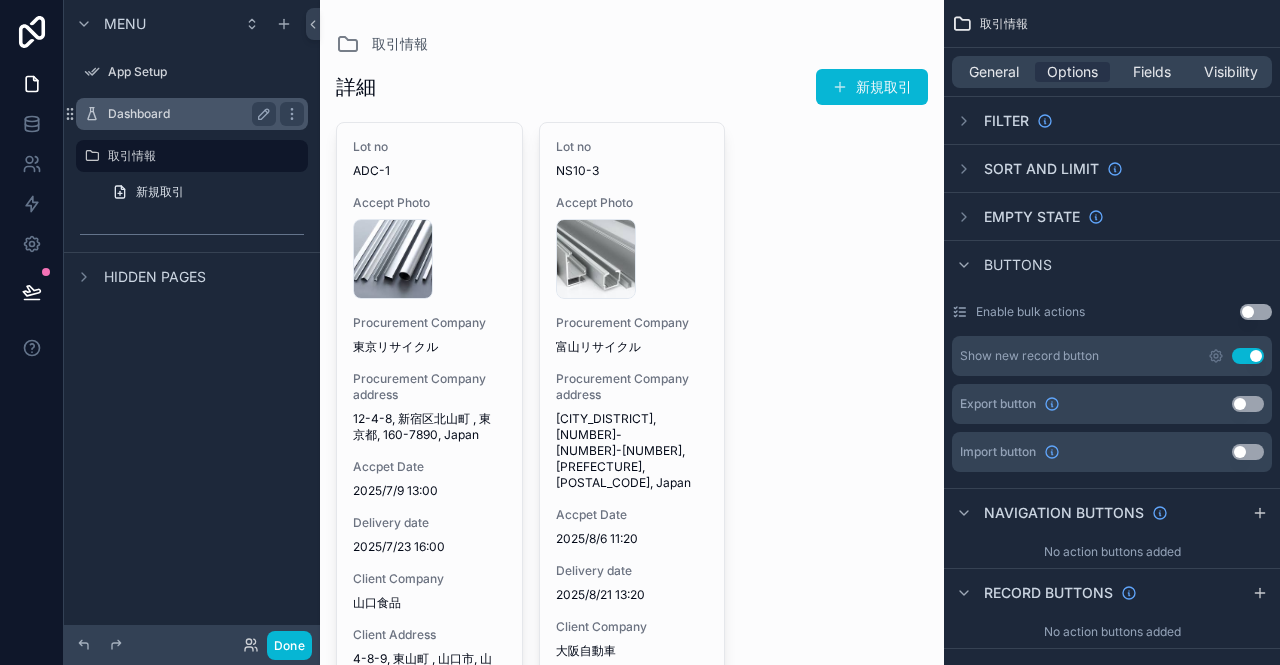 click on "Dashboard" at bounding box center (192, 114) 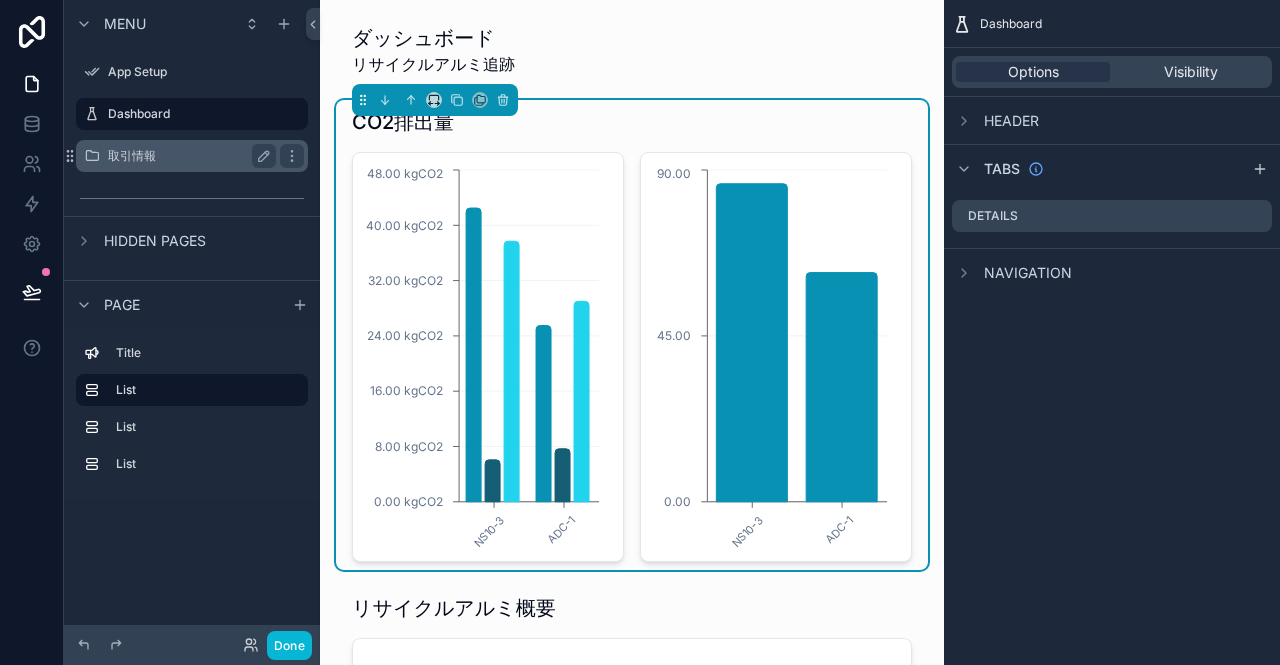 click on "取引情報" at bounding box center (188, 156) 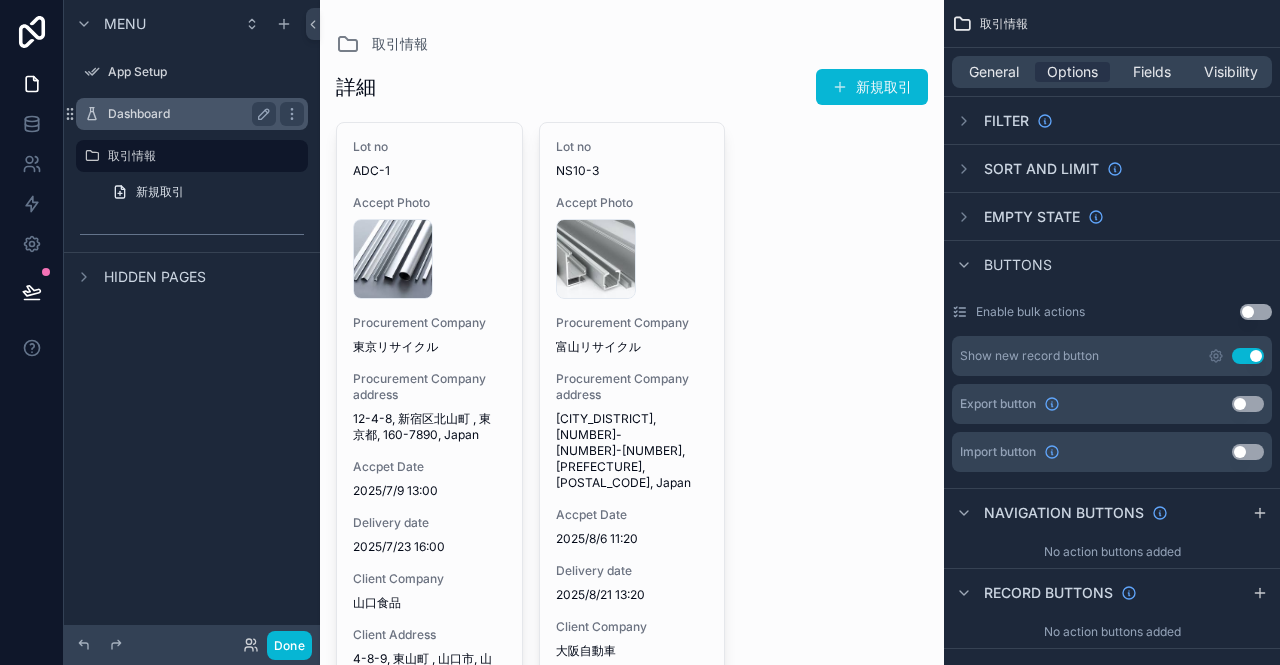 click on "Dashboard" at bounding box center (188, 114) 